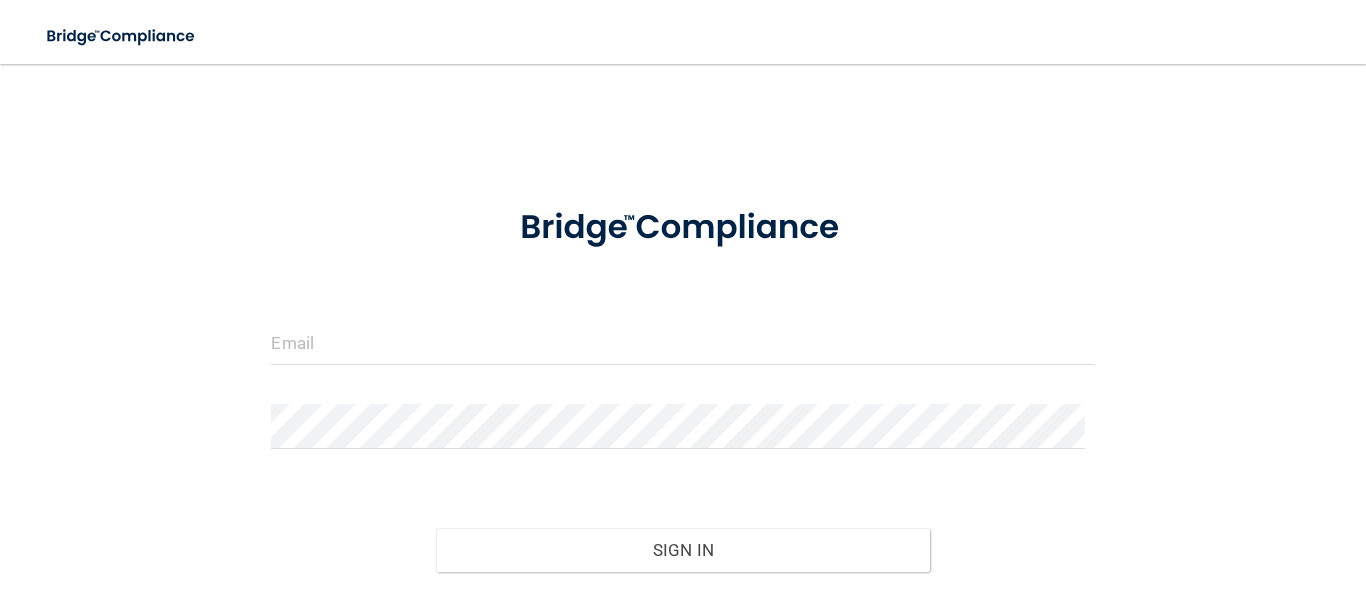 scroll, scrollTop: 0, scrollLeft: 0, axis: both 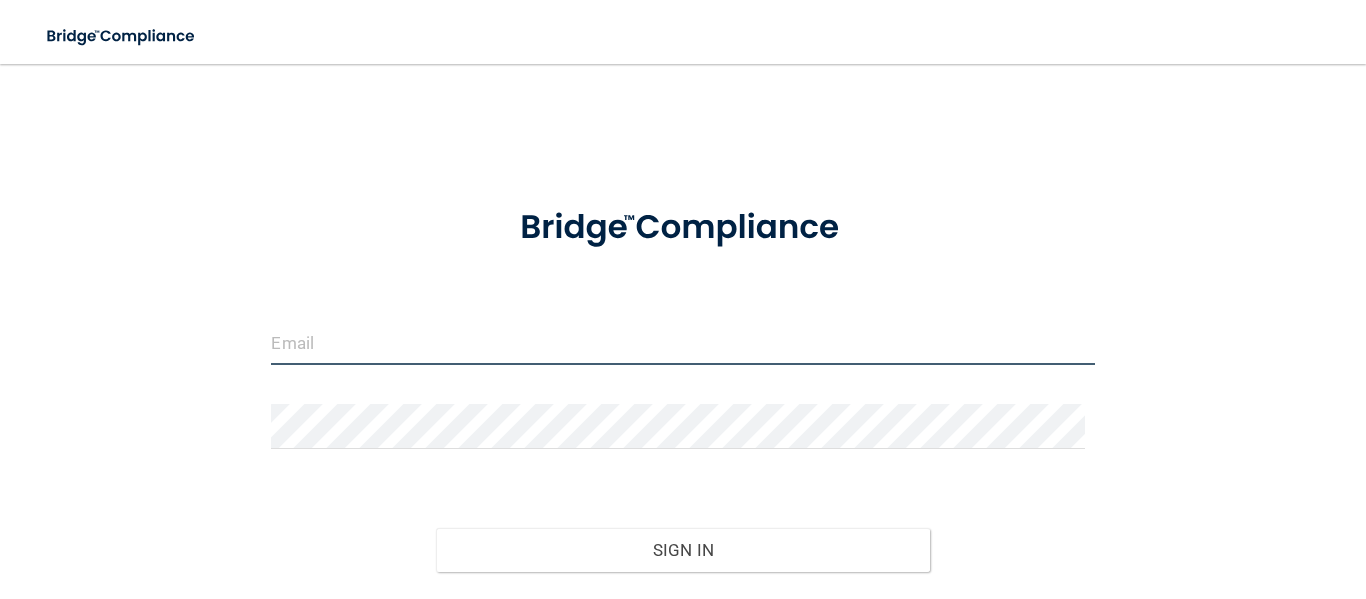 click at bounding box center [682, 342] 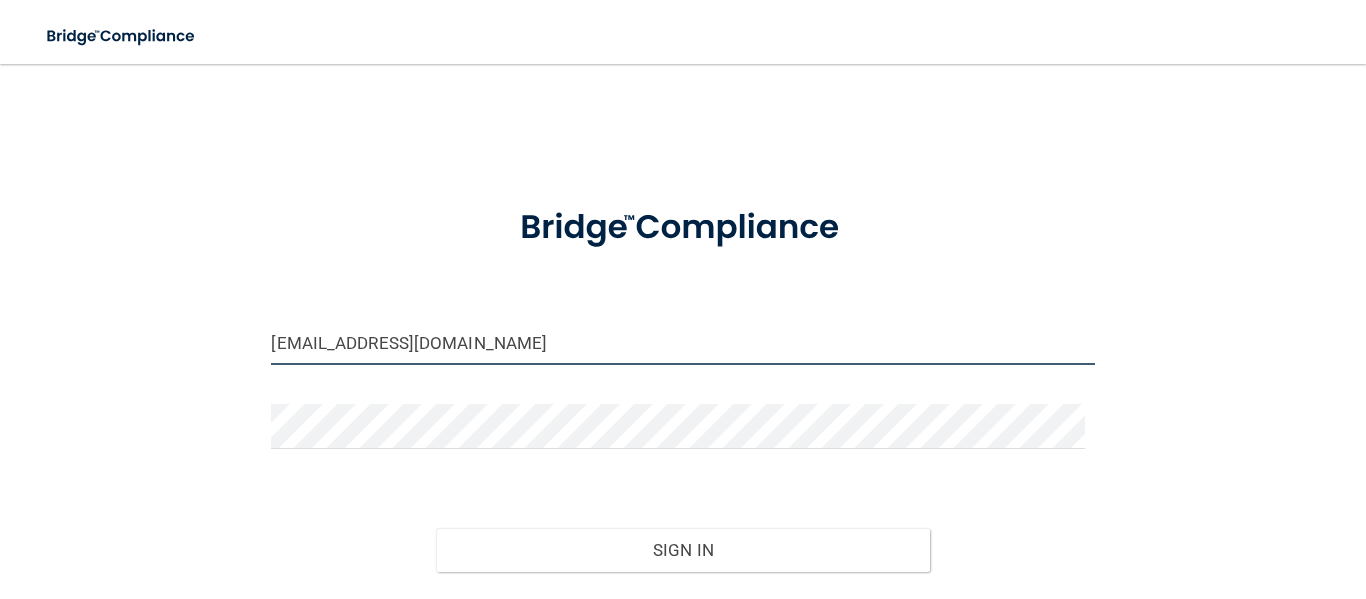 type on "[EMAIL_ADDRESS][DOMAIN_NAME]" 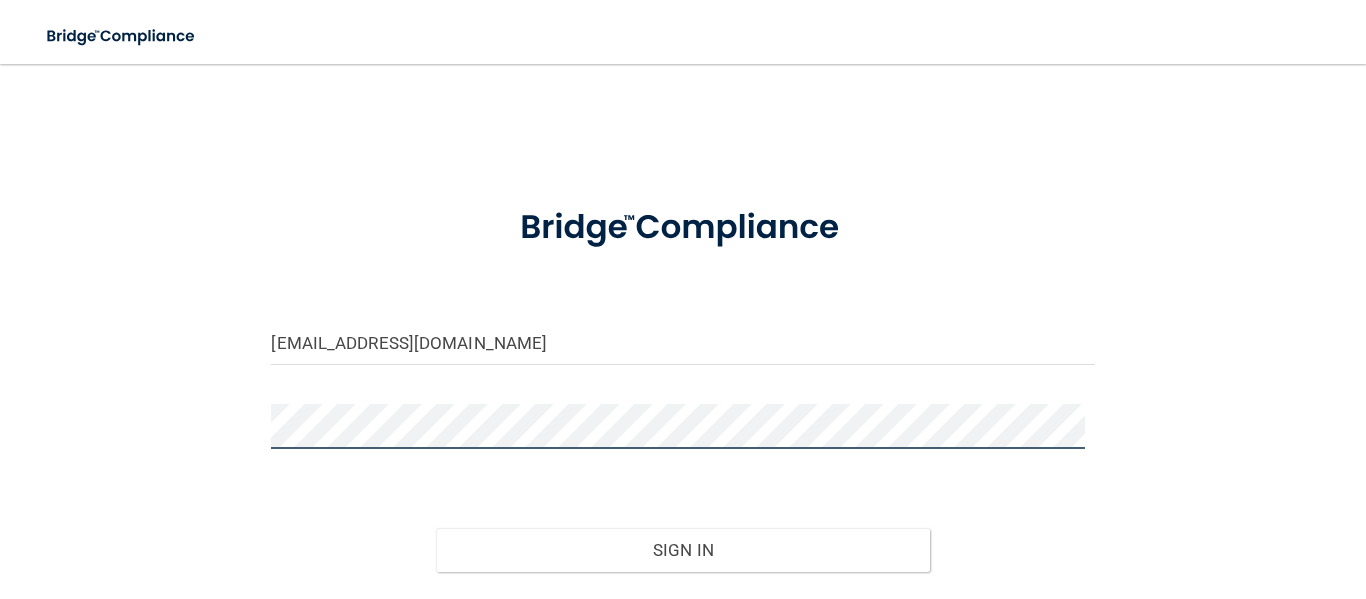 click on "Sign In" at bounding box center [683, 550] 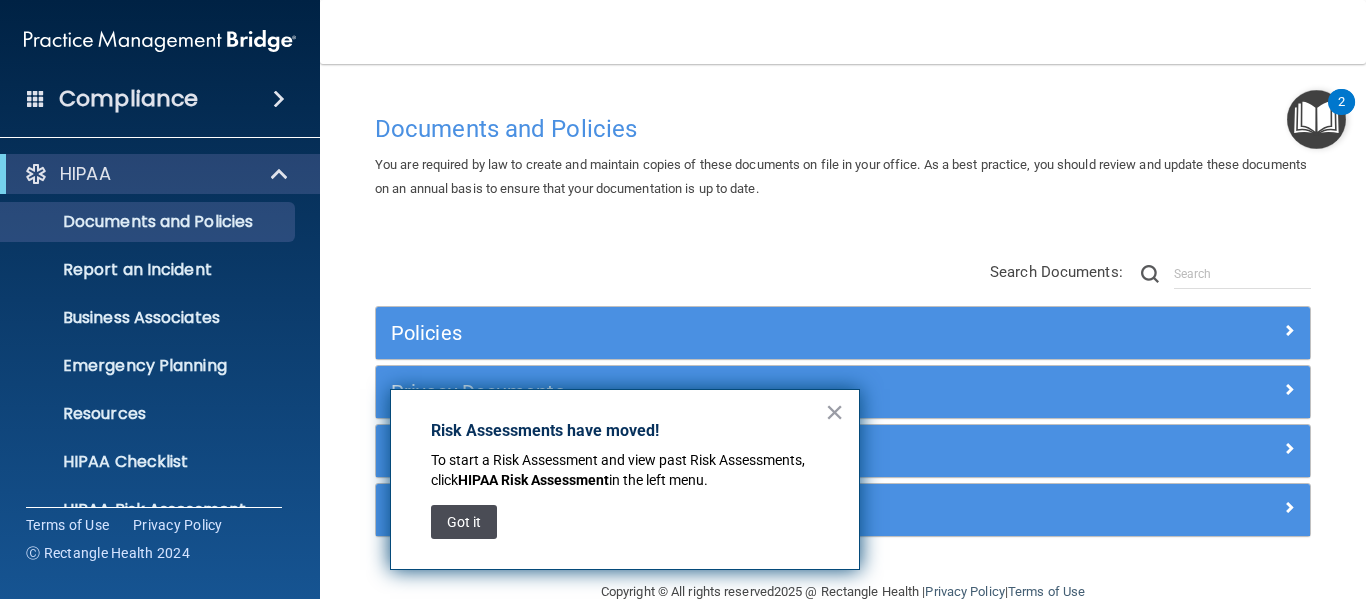 click on "Got it" at bounding box center [464, 522] 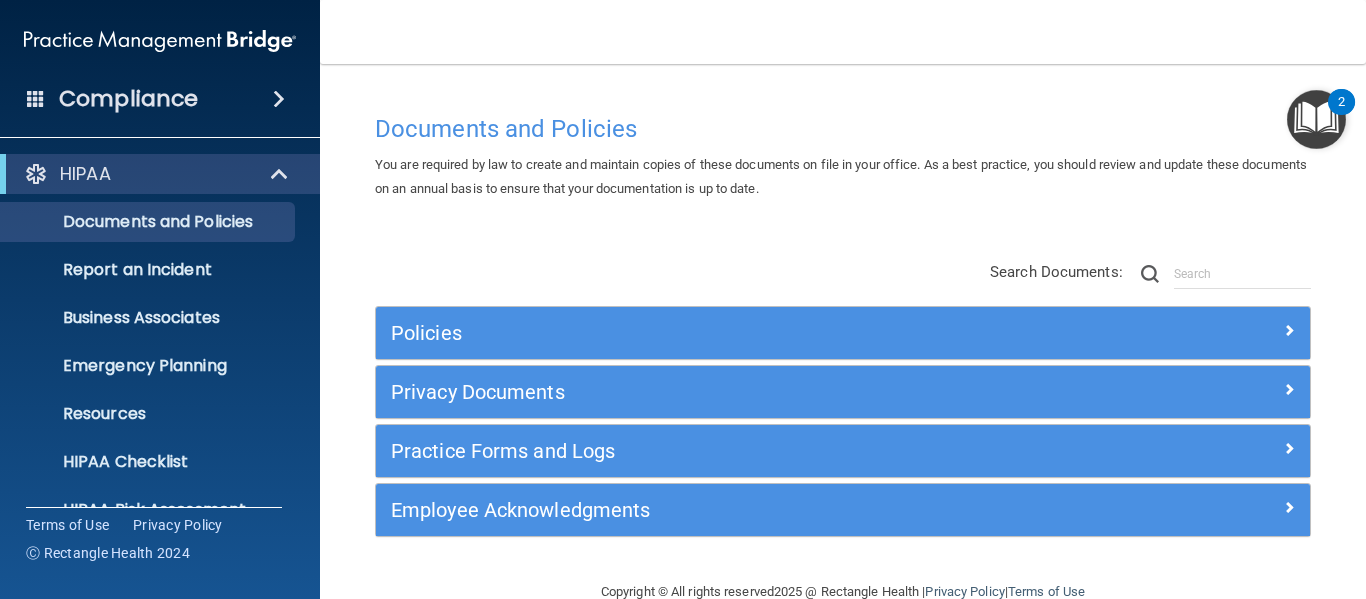 scroll, scrollTop: 41, scrollLeft: 0, axis: vertical 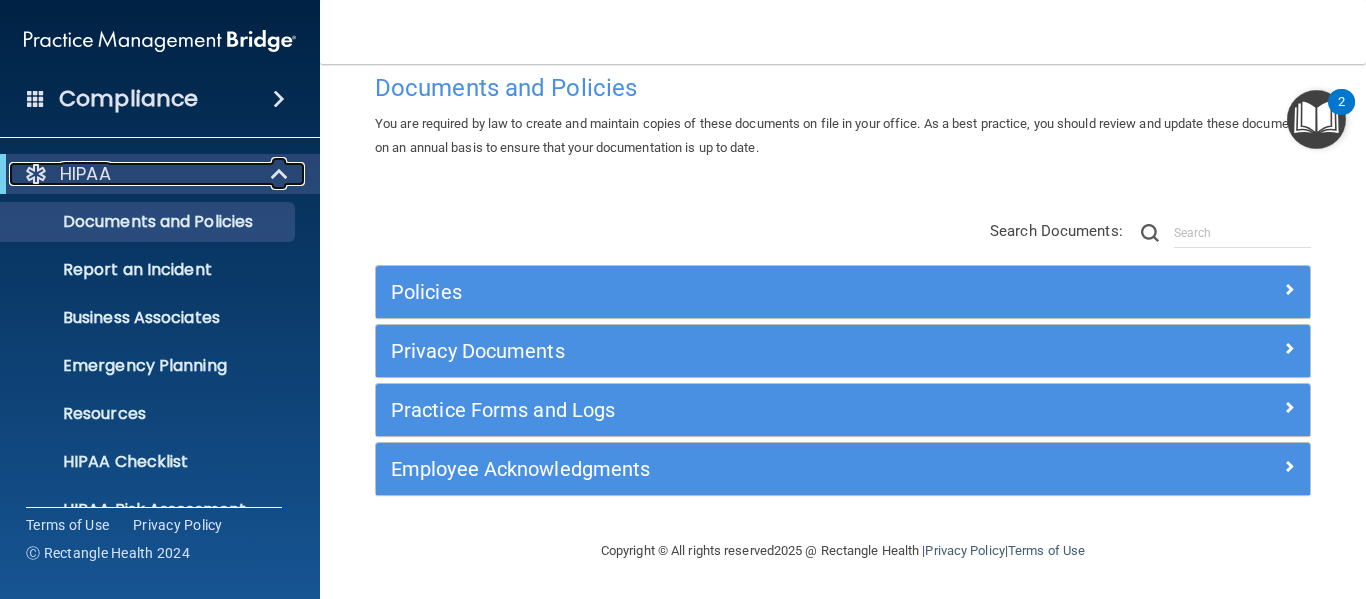 click at bounding box center [281, 174] 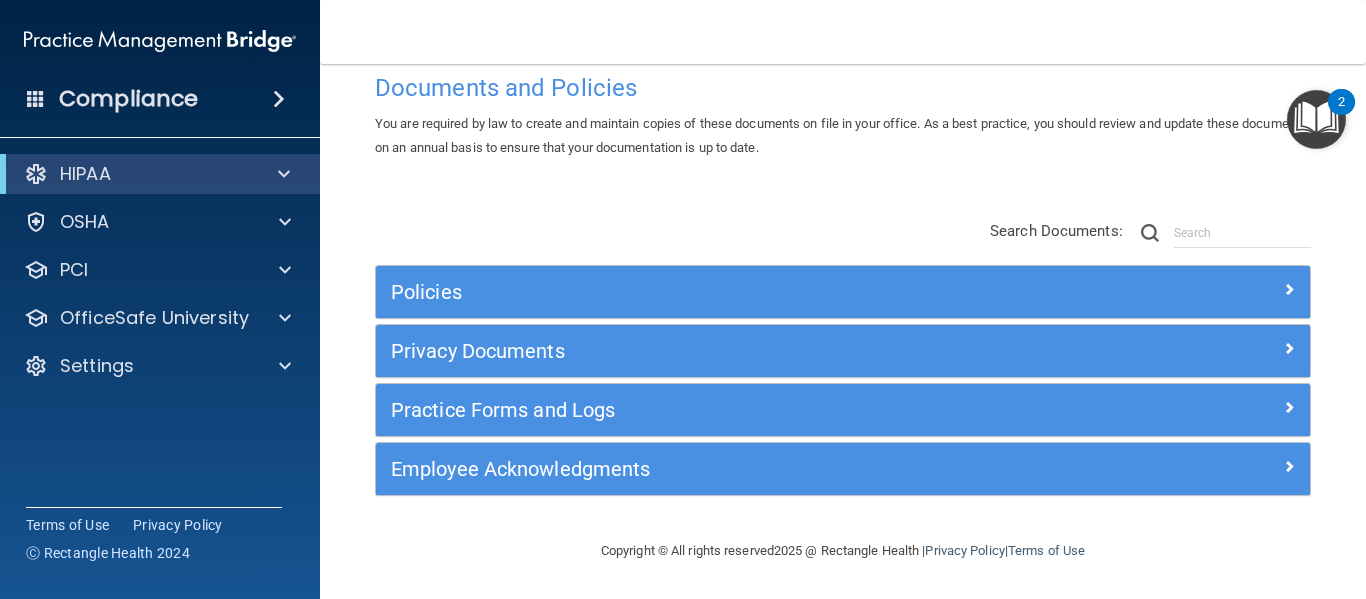 click on "HIPAA
Documents and Policies                 Report an Incident               Business Associates               Emergency Planning               Resources               HIPAA Checklist               HIPAA Risk Assessment
[GEOGRAPHIC_DATA]
Documents               Safety Data Sheets               Self-Assessment                Injury and Illness Report                Resources
PCI
PCI Compliance                Merchant Savings Calculator
[GEOGRAPHIC_DATA]
HIPAA Training                   OSHA Training                   Continuing Education
Settings
My Account               My Users               Services" at bounding box center [160, 274] 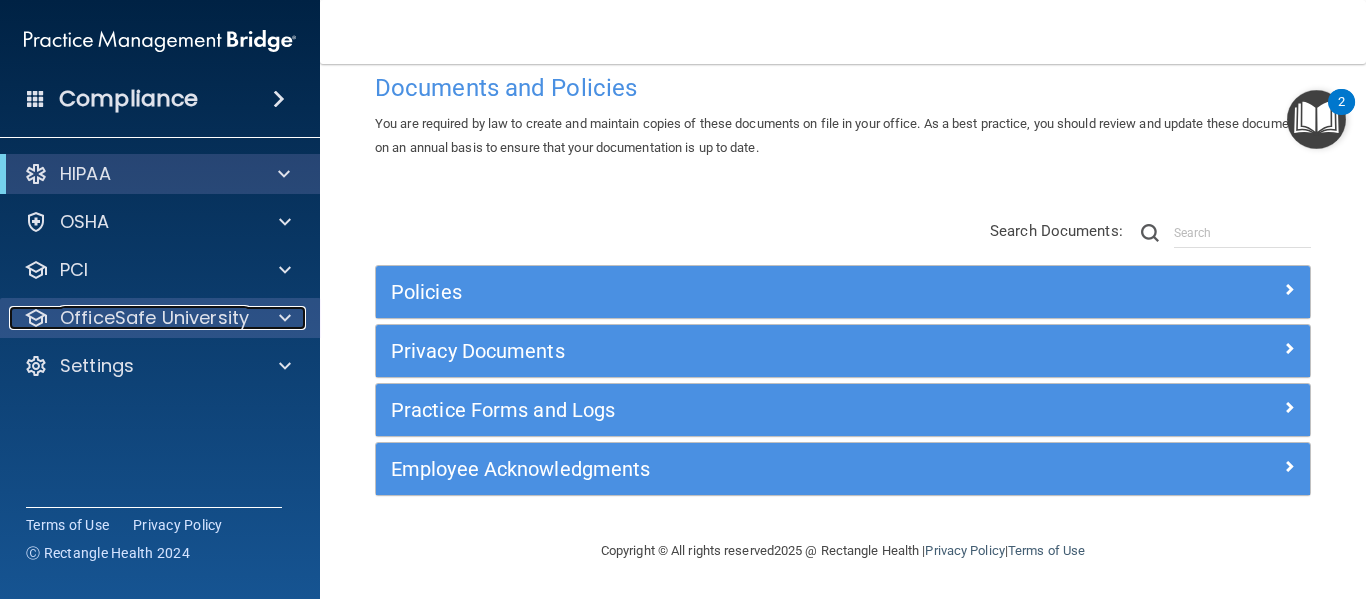 click at bounding box center (285, 318) 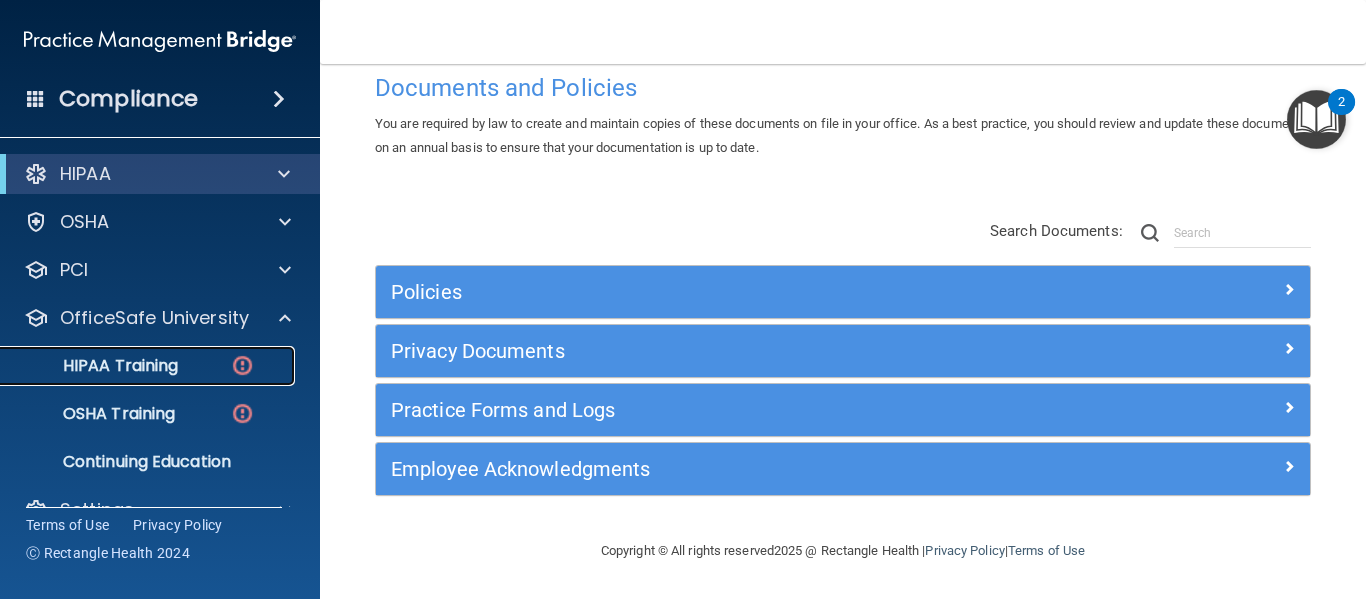 click on "HIPAA Training" at bounding box center [149, 366] 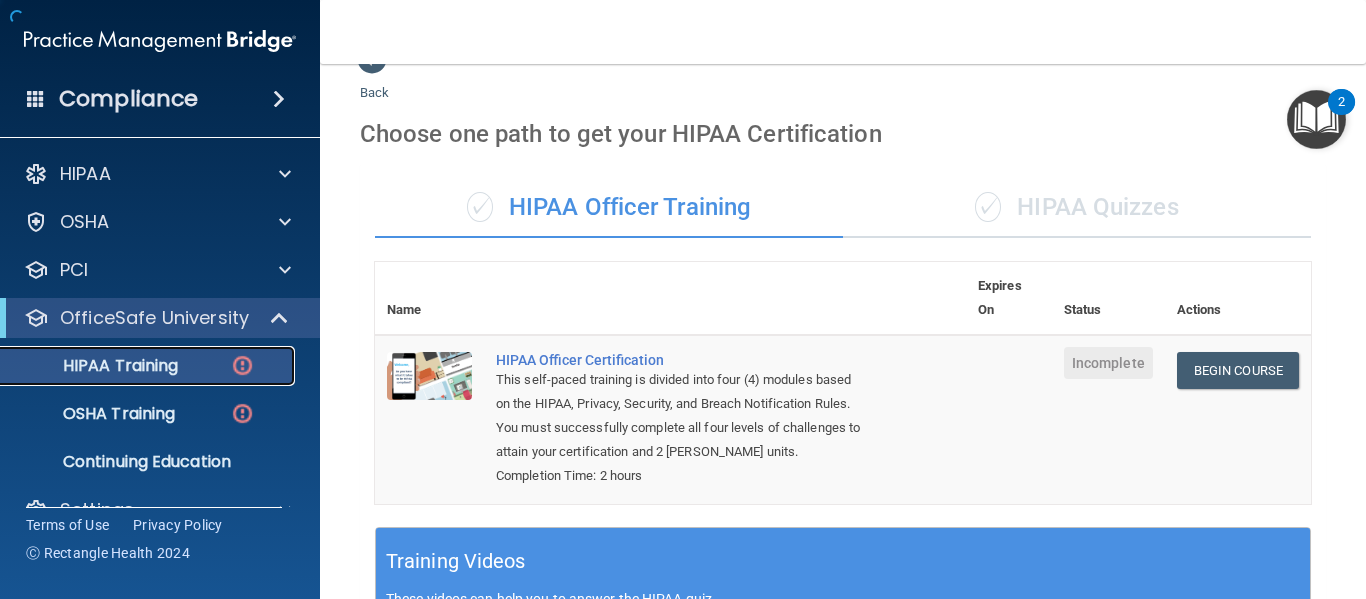 scroll, scrollTop: 811, scrollLeft: 0, axis: vertical 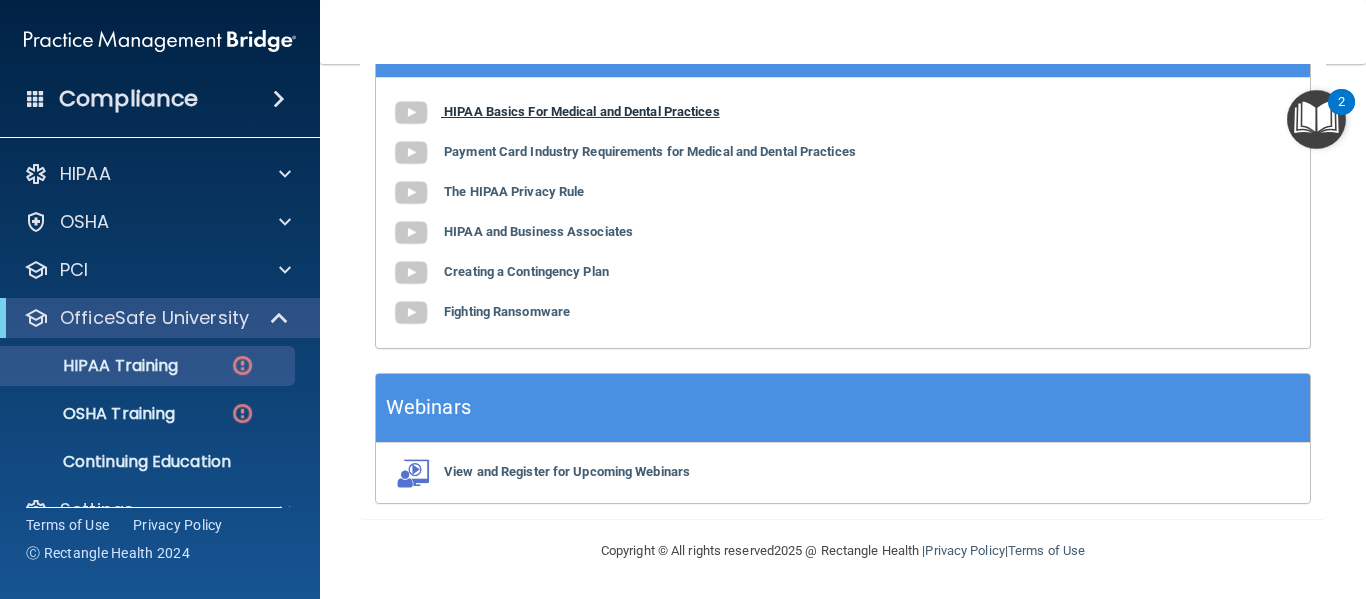 click on "HIPAA Basics For Medical and Dental Practices" at bounding box center (582, 111) 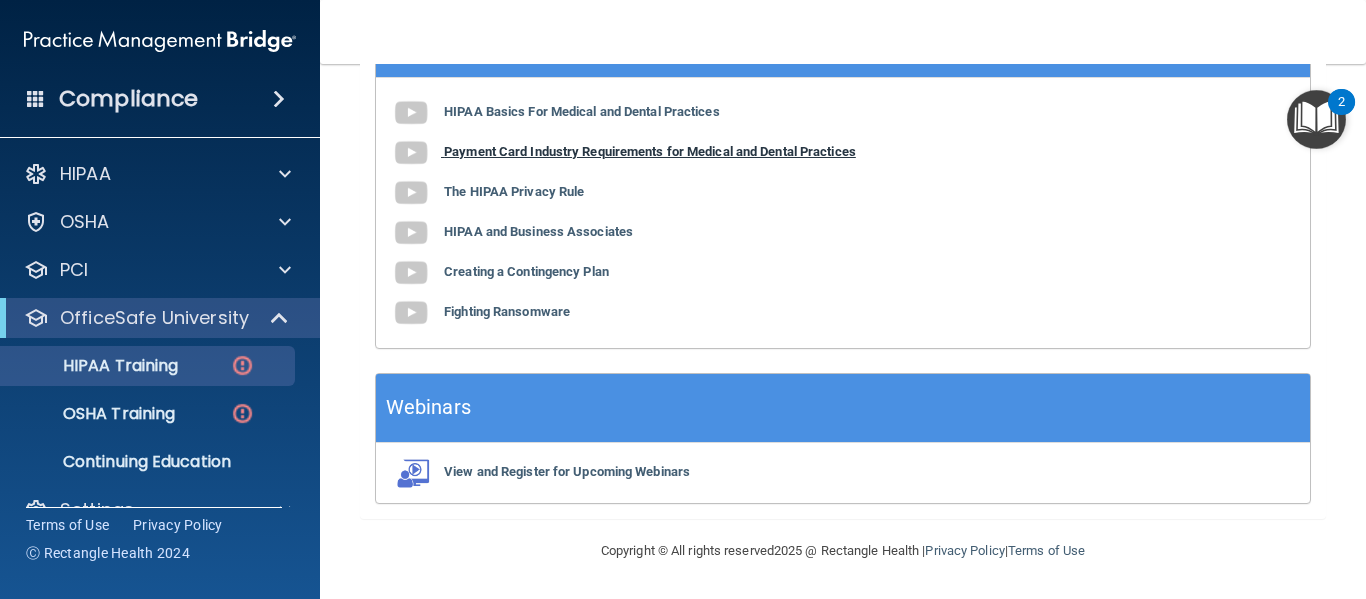 click on "Payment Card Industry Requirements for Medical and Dental Practices" at bounding box center (650, 151) 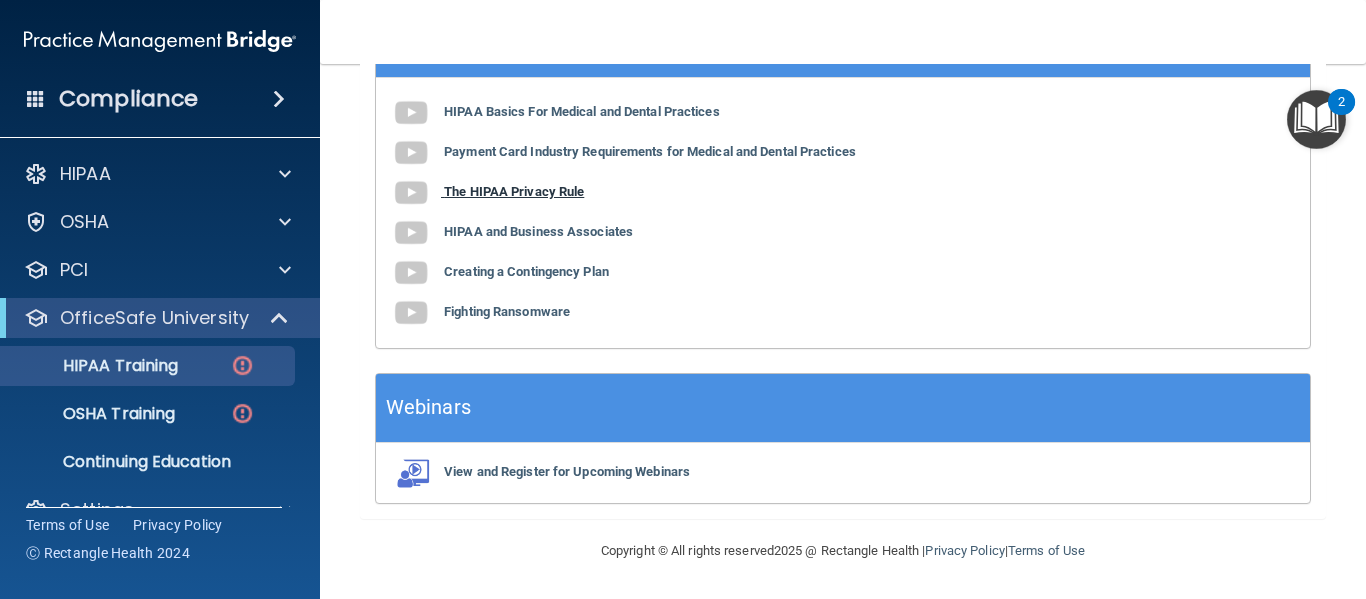 click on "The HIPAA Privacy Rule" at bounding box center (514, 191) 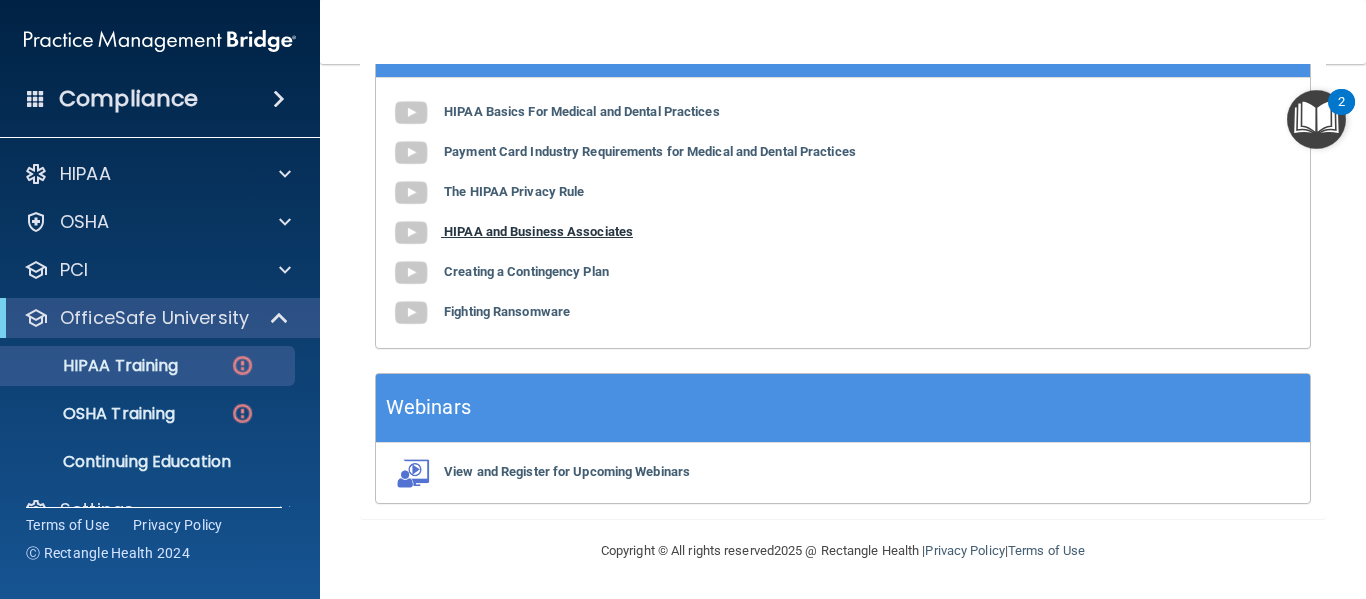 click on "HIPAA and Business Associates" at bounding box center [538, 231] 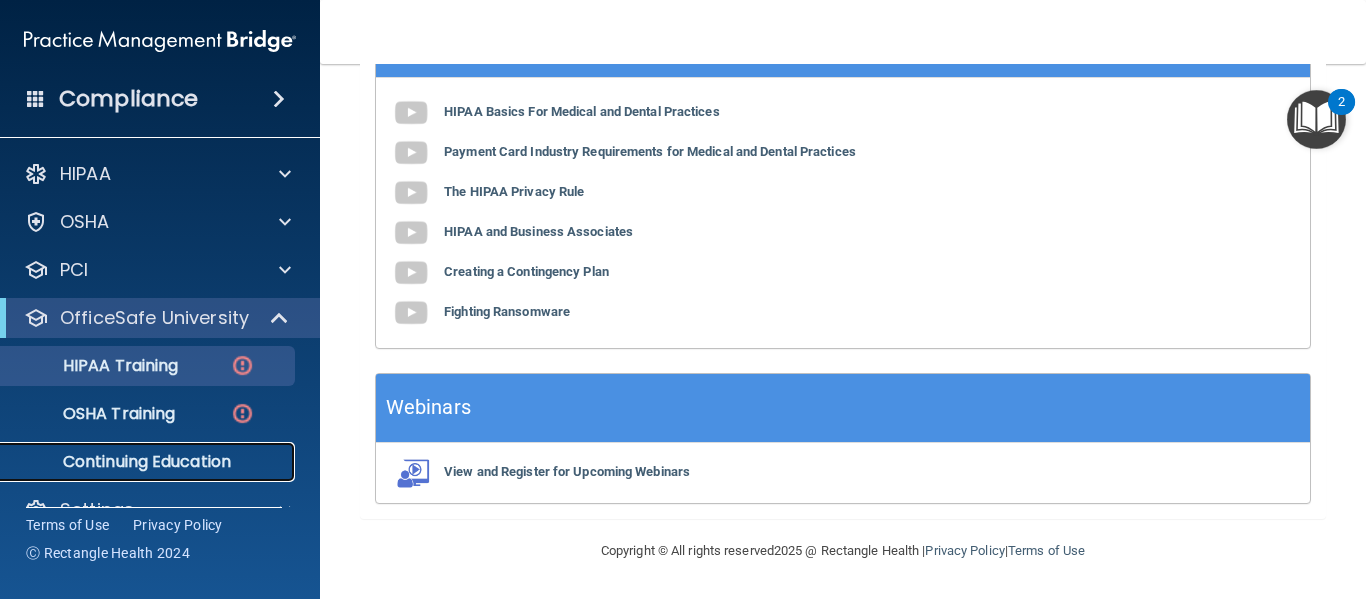 click on "Continuing Education" at bounding box center (149, 462) 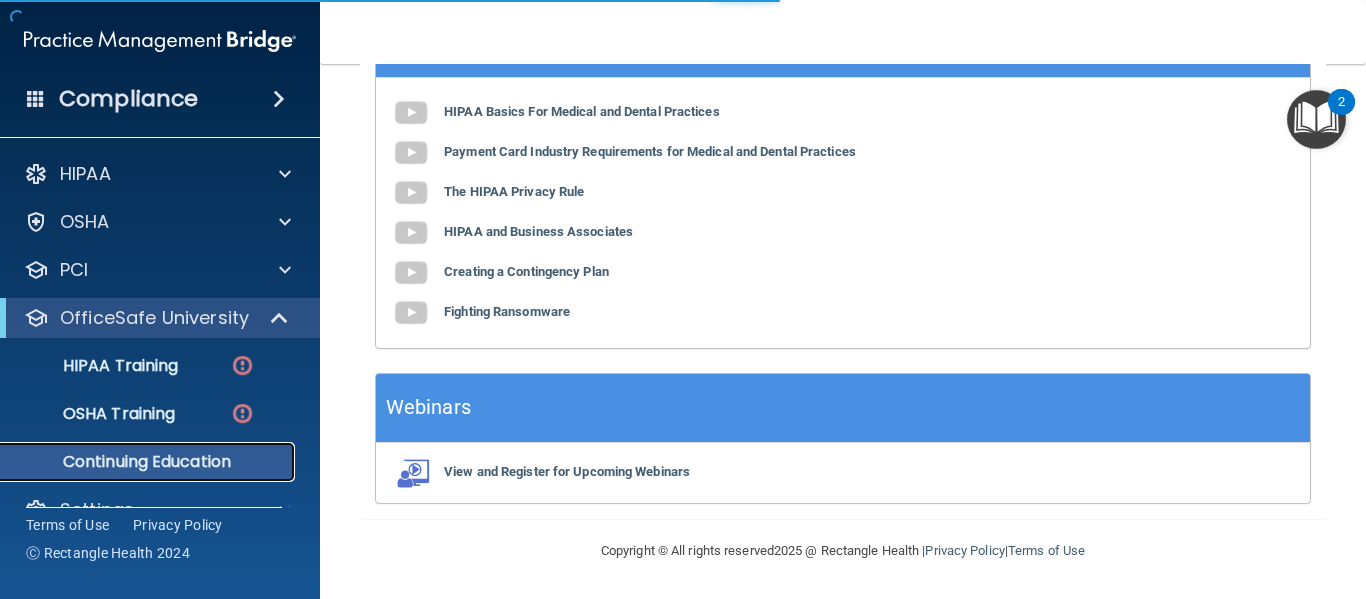 scroll, scrollTop: 0, scrollLeft: 0, axis: both 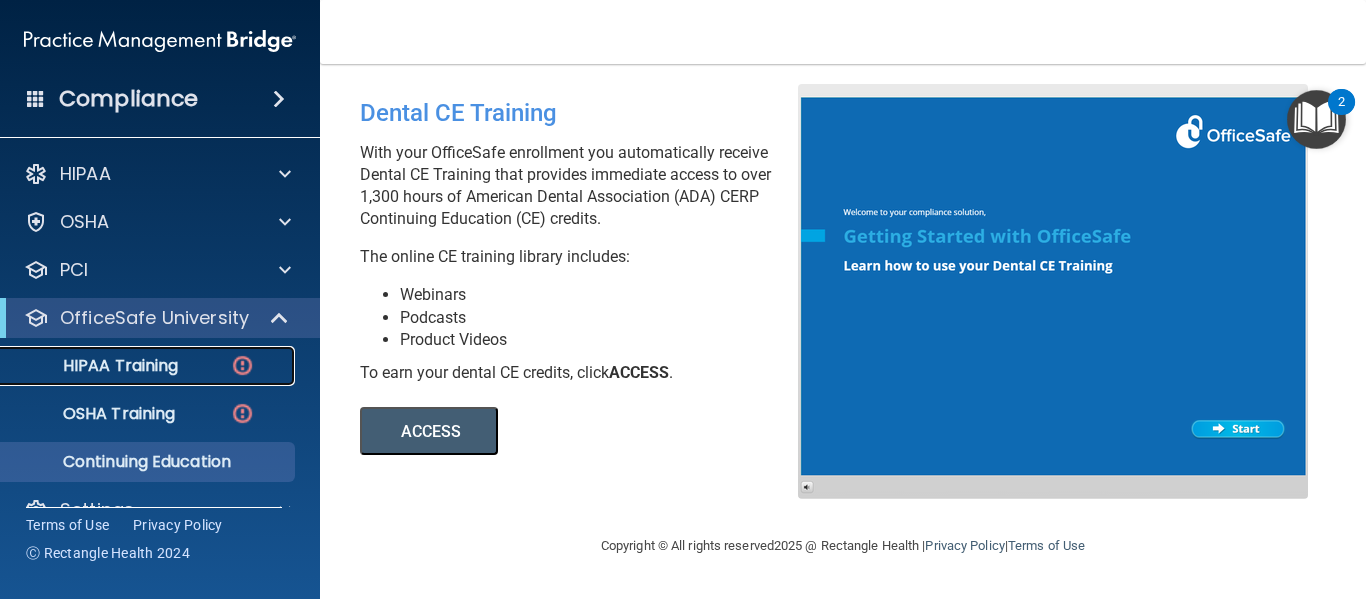 click on "HIPAA Training" at bounding box center [95, 366] 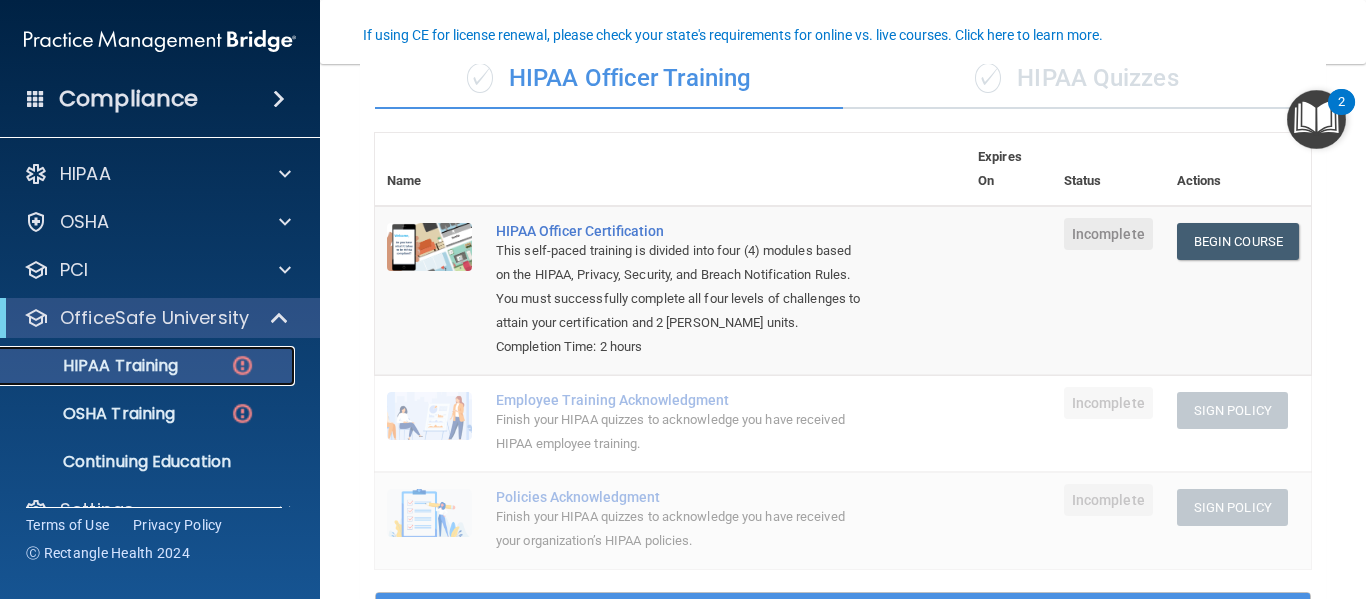 scroll, scrollTop: 171, scrollLeft: 0, axis: vertical 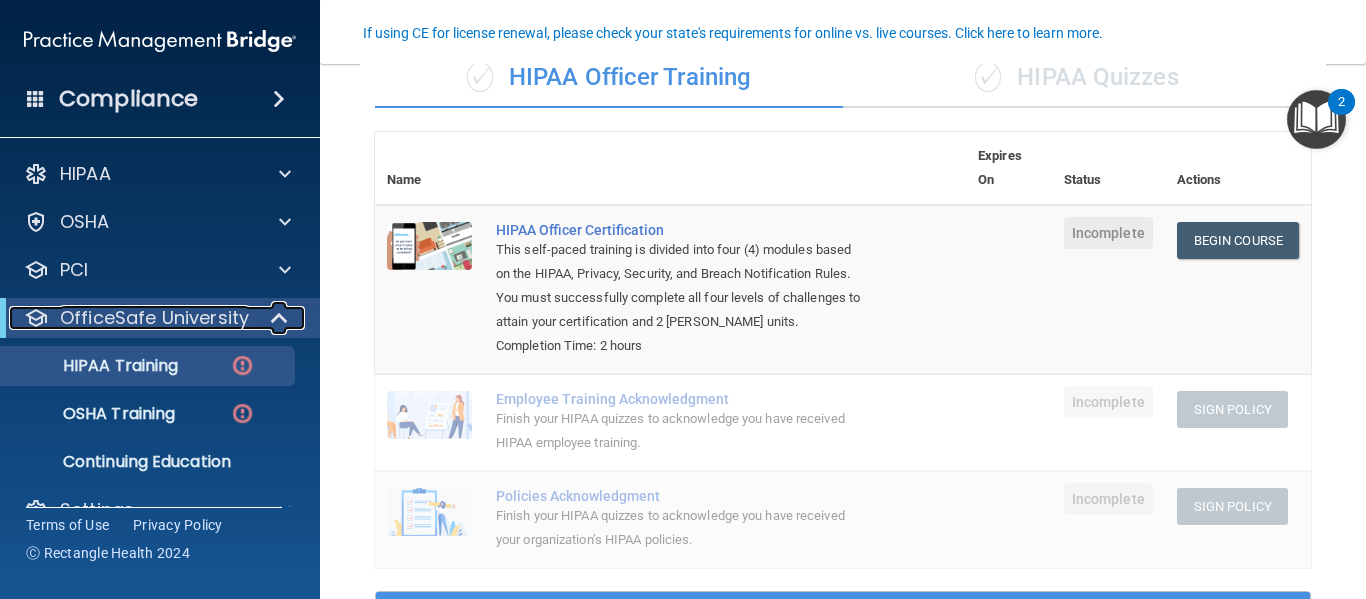 click on "OfficeSafe University" at bounding box center [154, 318] 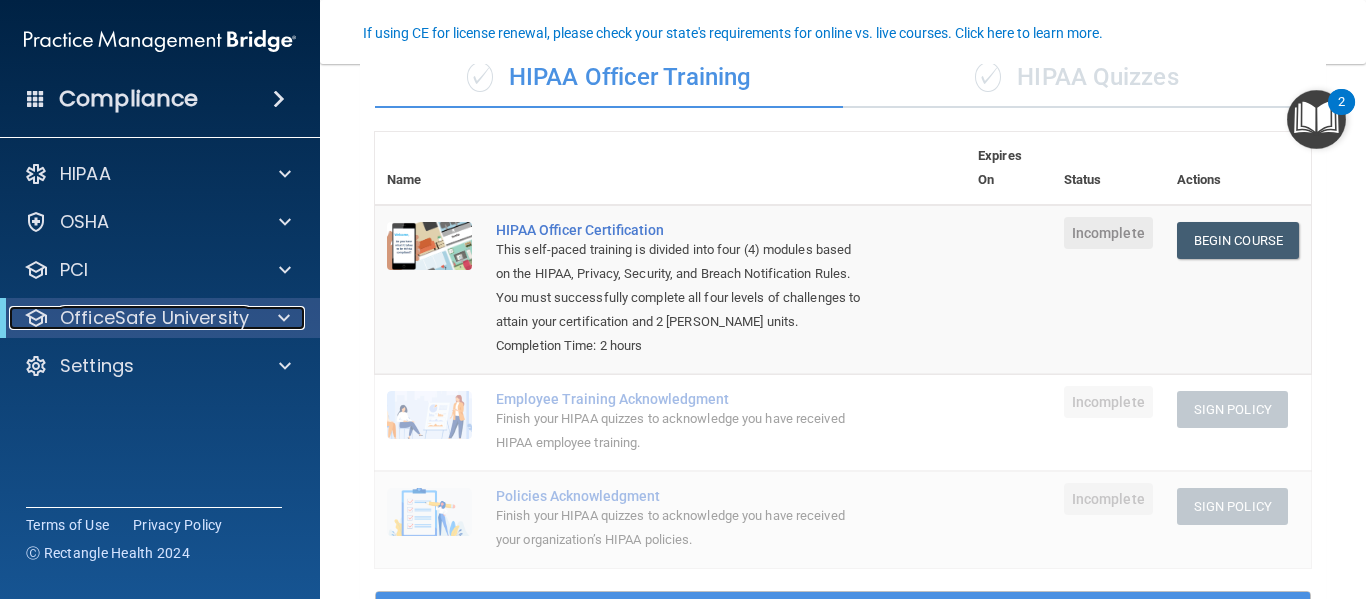 click on "OfficeSafe University" at bounding box center [154, 318] 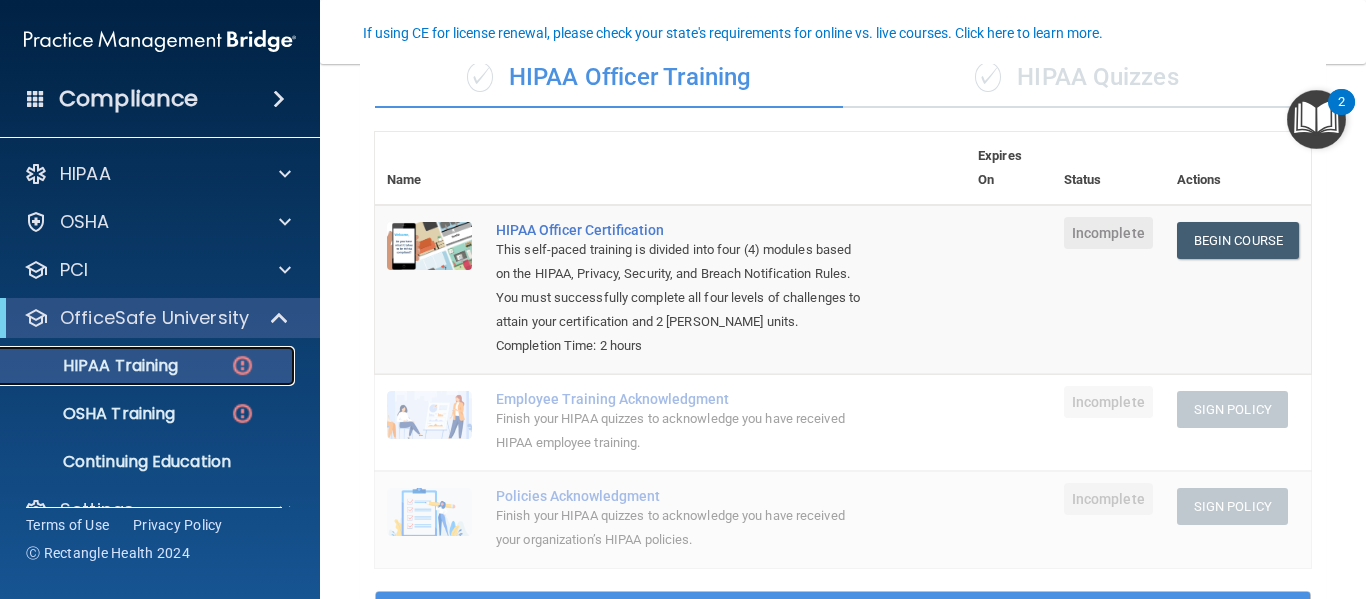 click on "HIPAA Training" at bounding box center (149, 366) 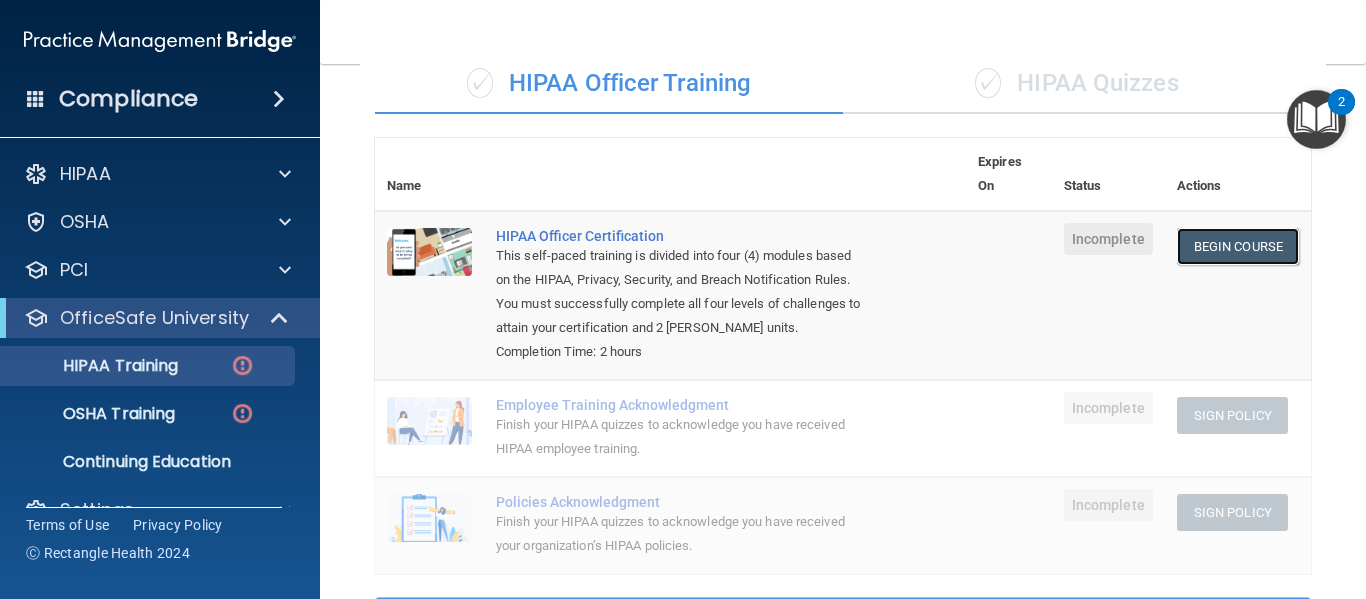 scroll, scrollTop: 164, scrollLeft: 0, axis: vertical 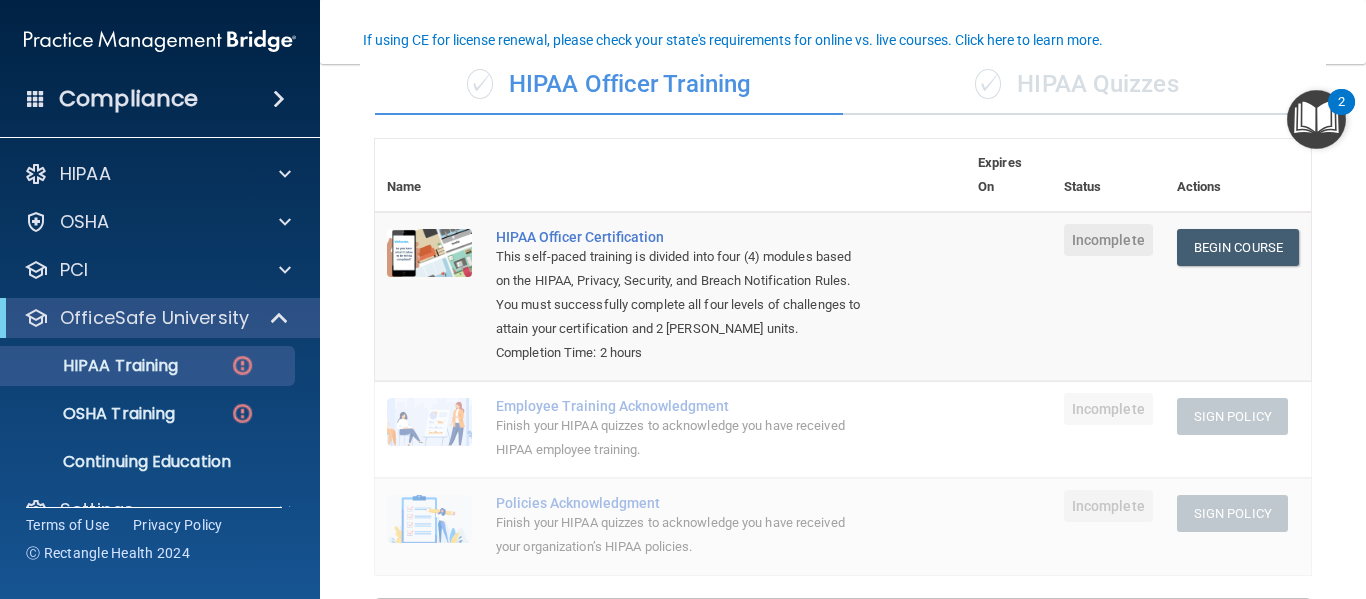 click on "✓   HIPAA Quizzes" at bounding box center [1077, 85] 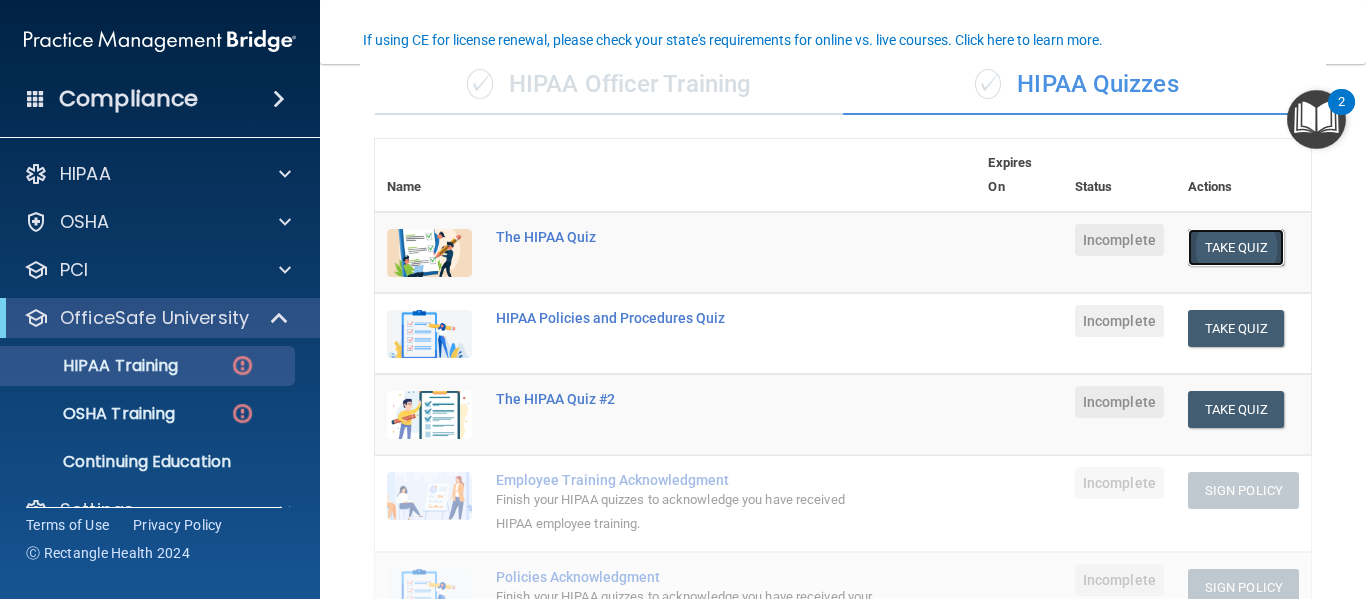 click on "Take Quiz" at bounding box center (1236, 247) 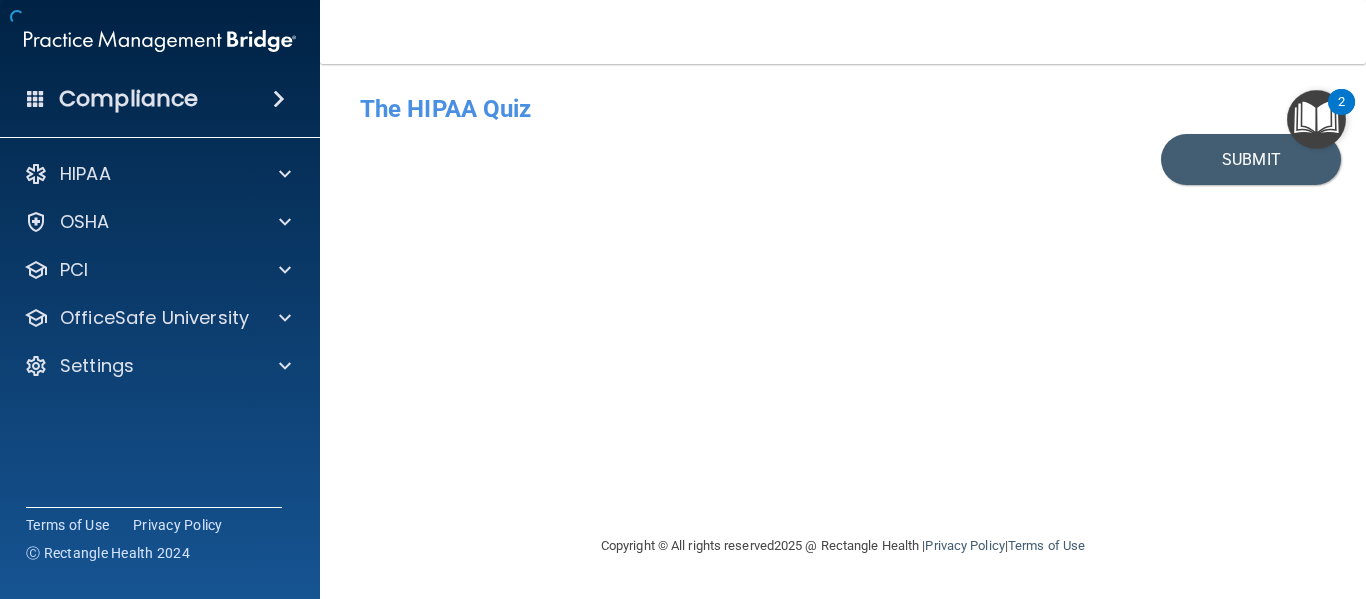 scroll, scrollTop: 0, scrollLeft: 0, axis: both 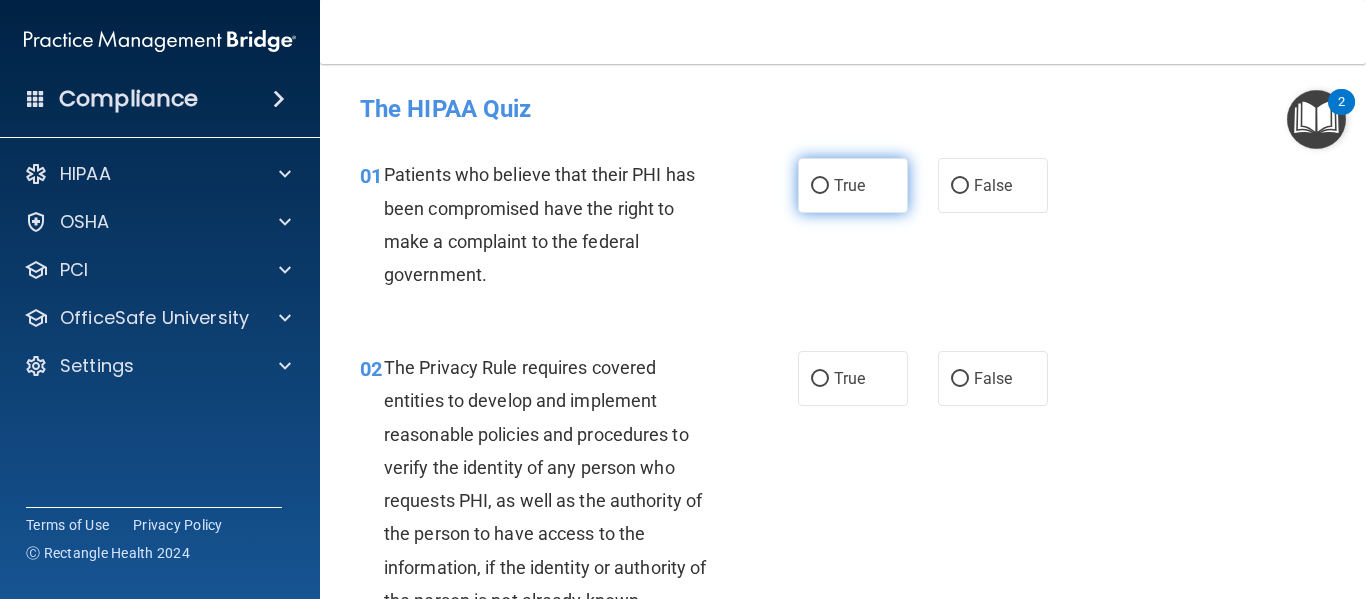 click on "True" at bounding box center (853, 185) 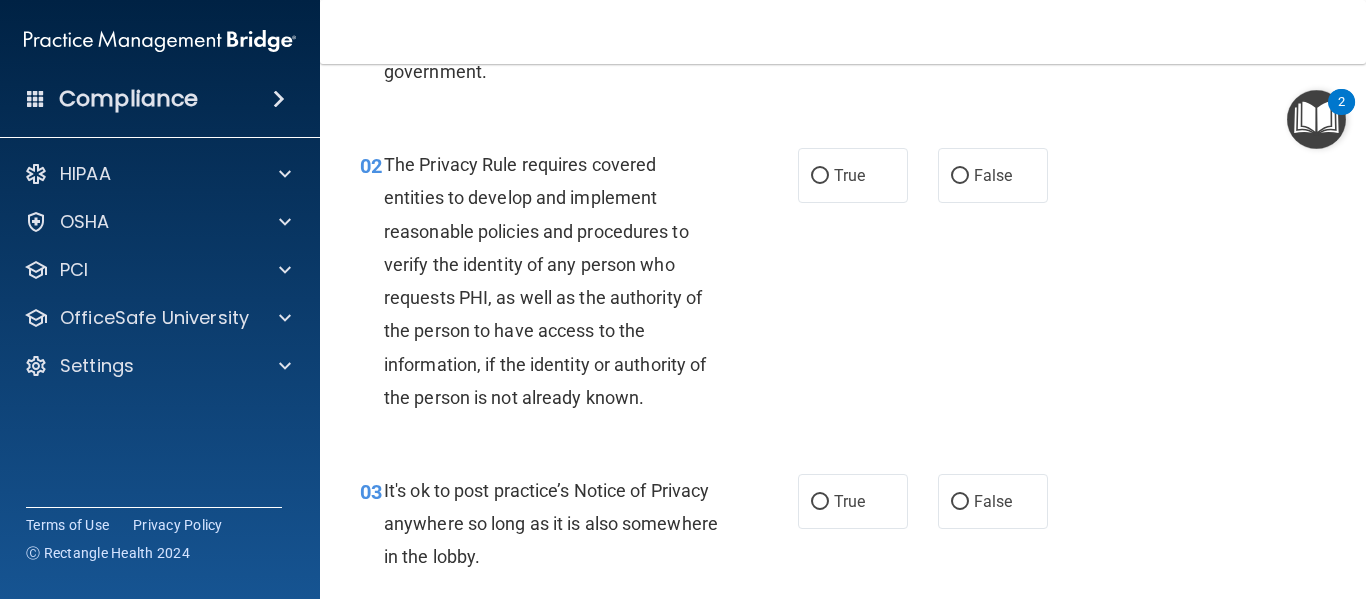 scroll, scrollTop: 205, scrollLeft: 0, axis: vertical 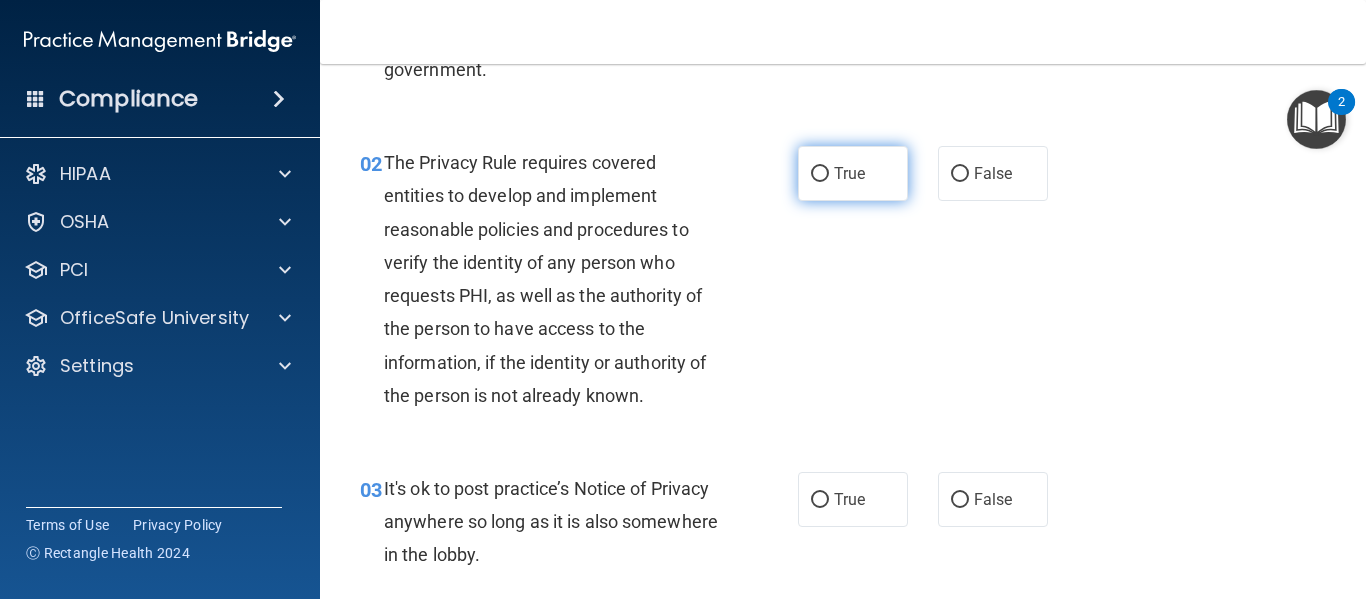 click on "True" at bounding box center (853, 173) 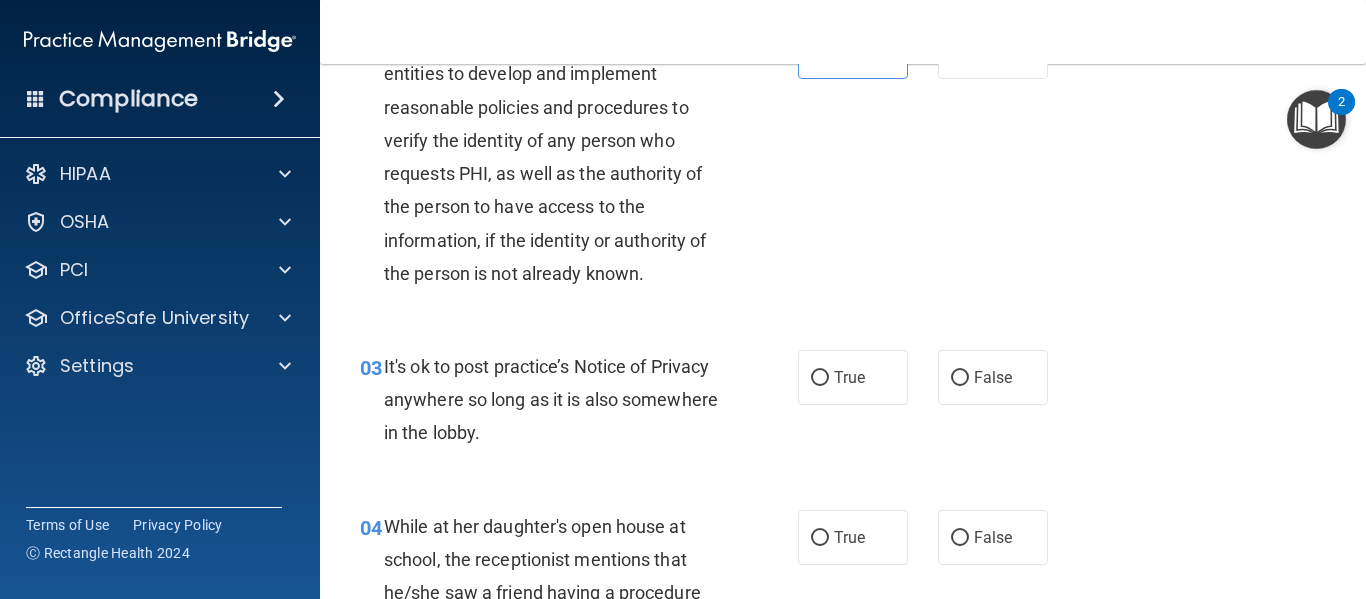 scroll, scrollTop: 328, scrollLeft: 0, axis: vertical 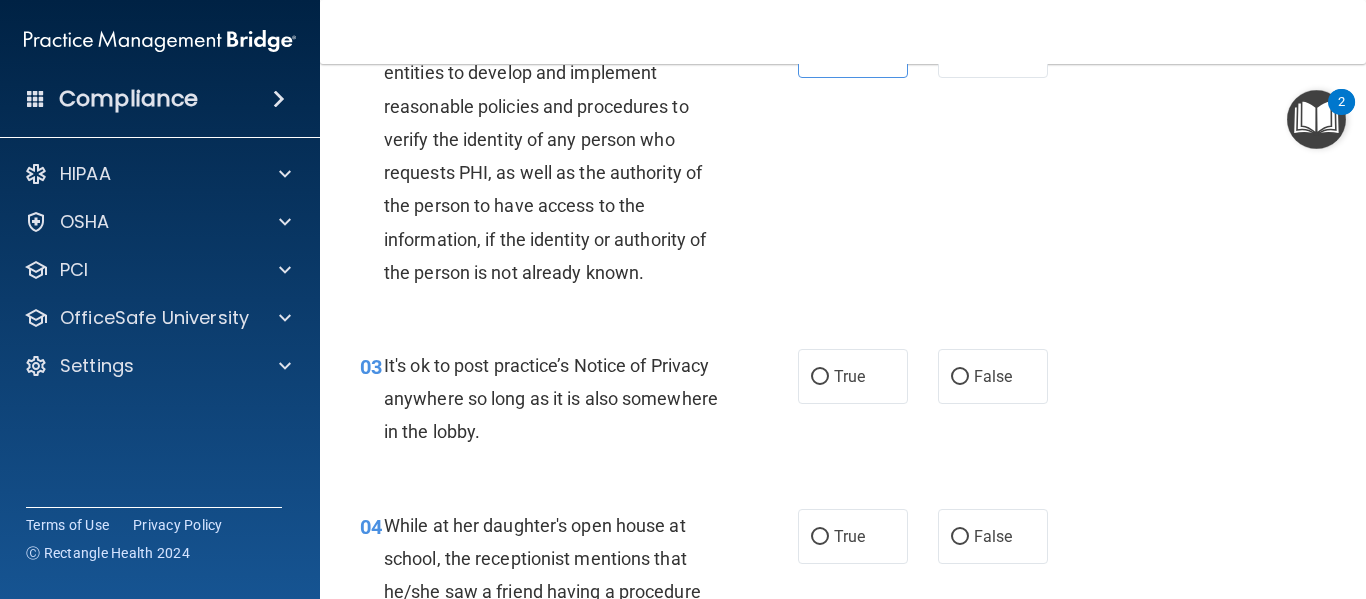 click on "03       It's ok to post  practice’s Notice of Privacy anywhere so long as it is also somewhere in the lobby.                 True           False" at bounding box center [843, 404] 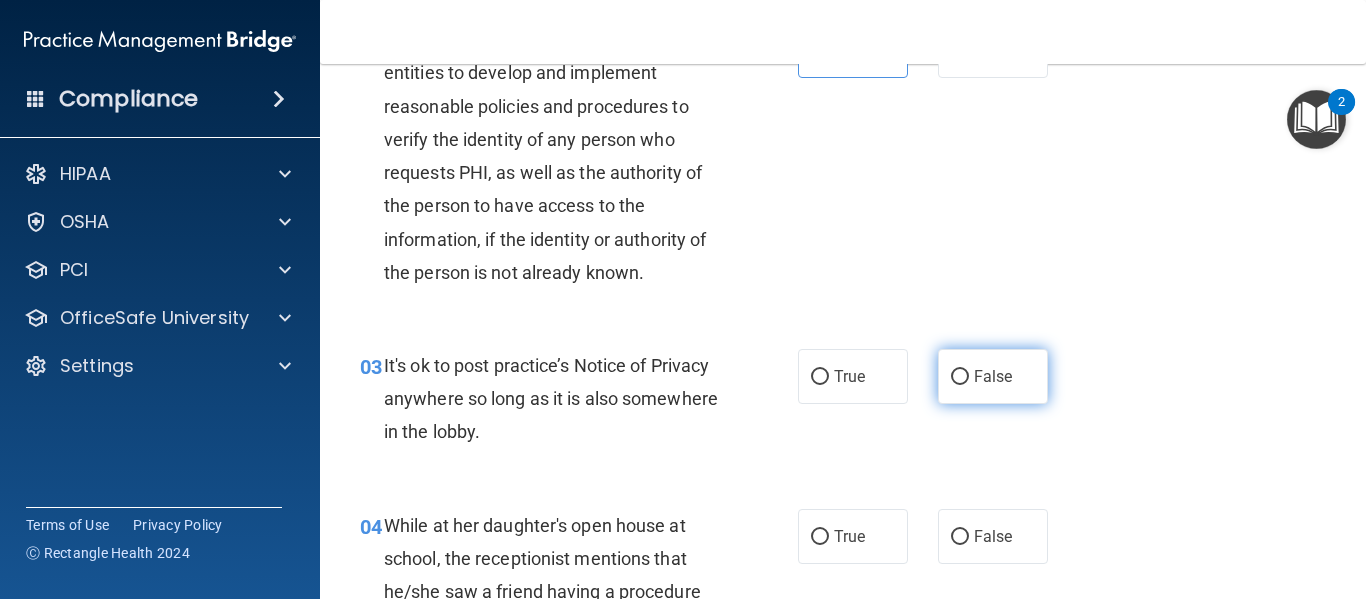click on "False" at bounding box center (960, 377) 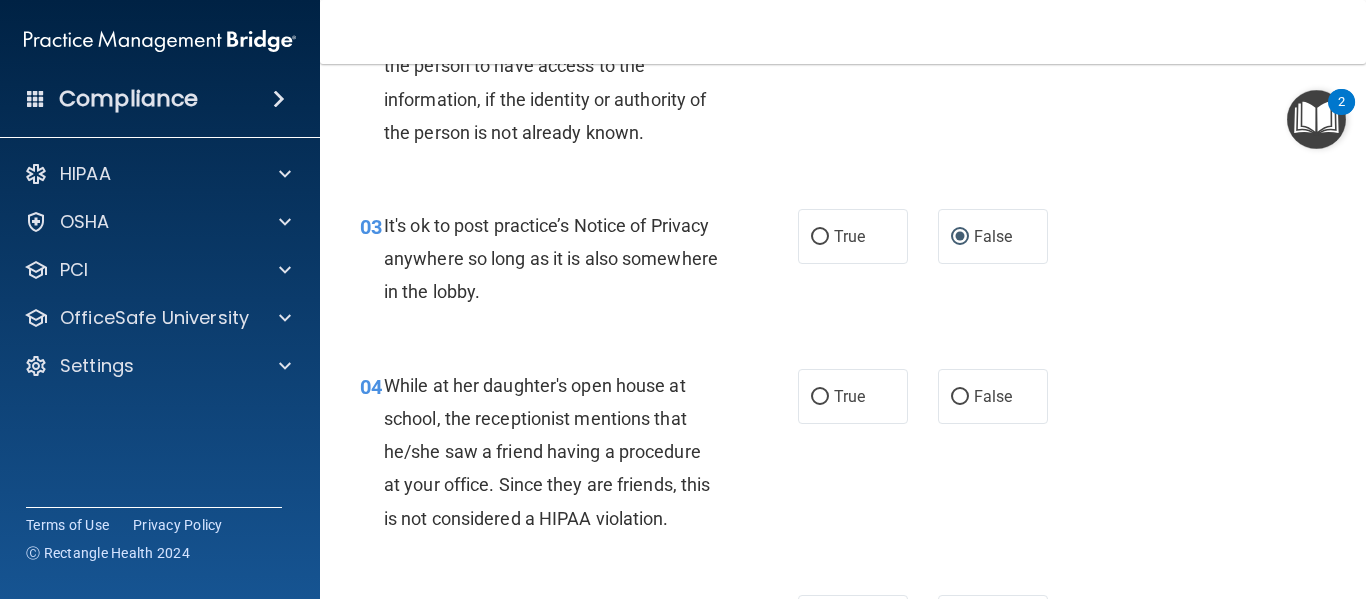 scroll, scrollTop: 469, scrollLeft: 0, axis: vertical 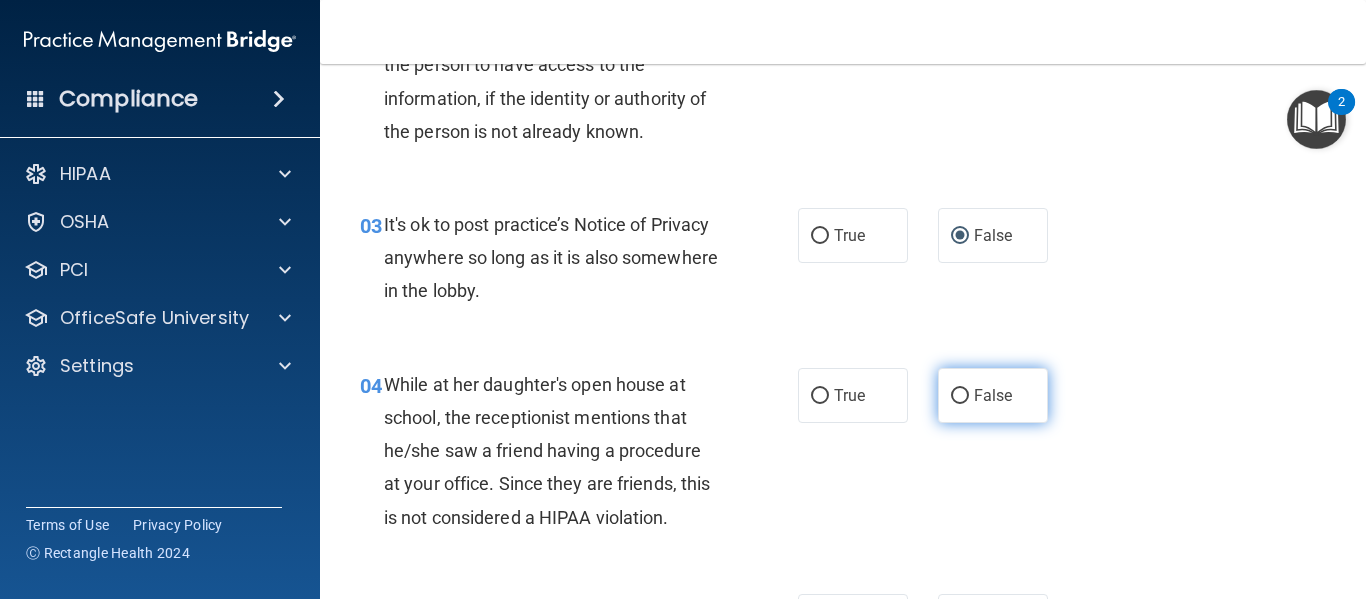 click on "False" at bounding box center [960, 396] 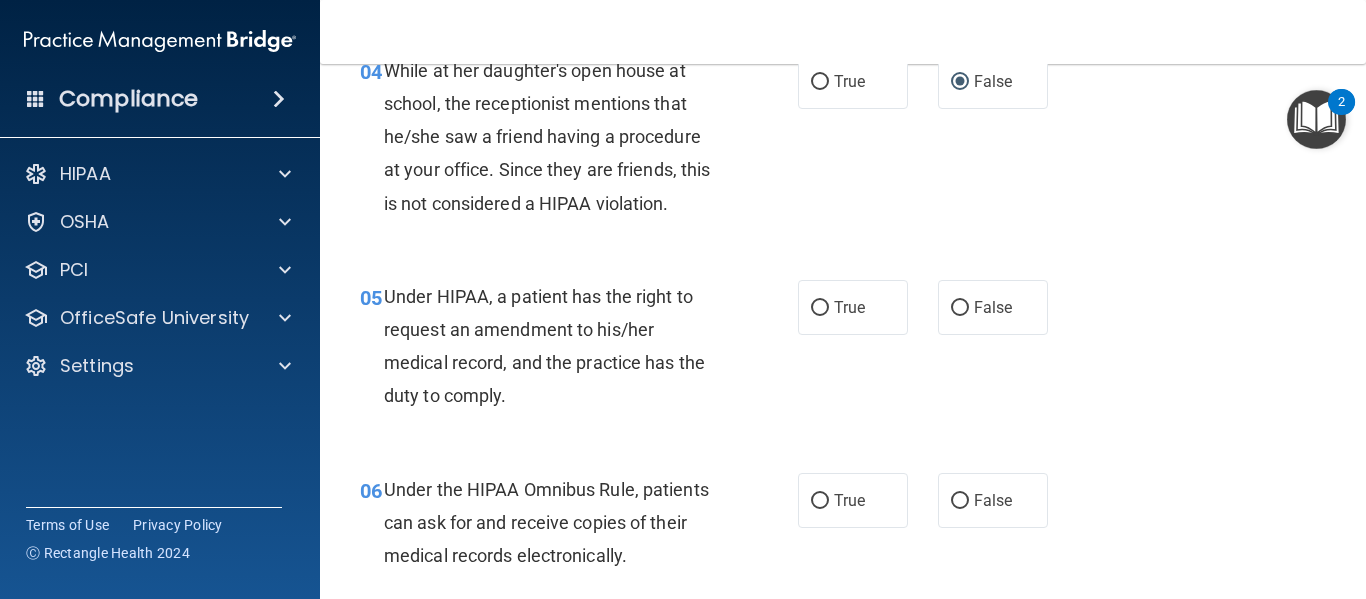 scroll, scrollTop: 784, scrollLeft: 0, axis: vertical 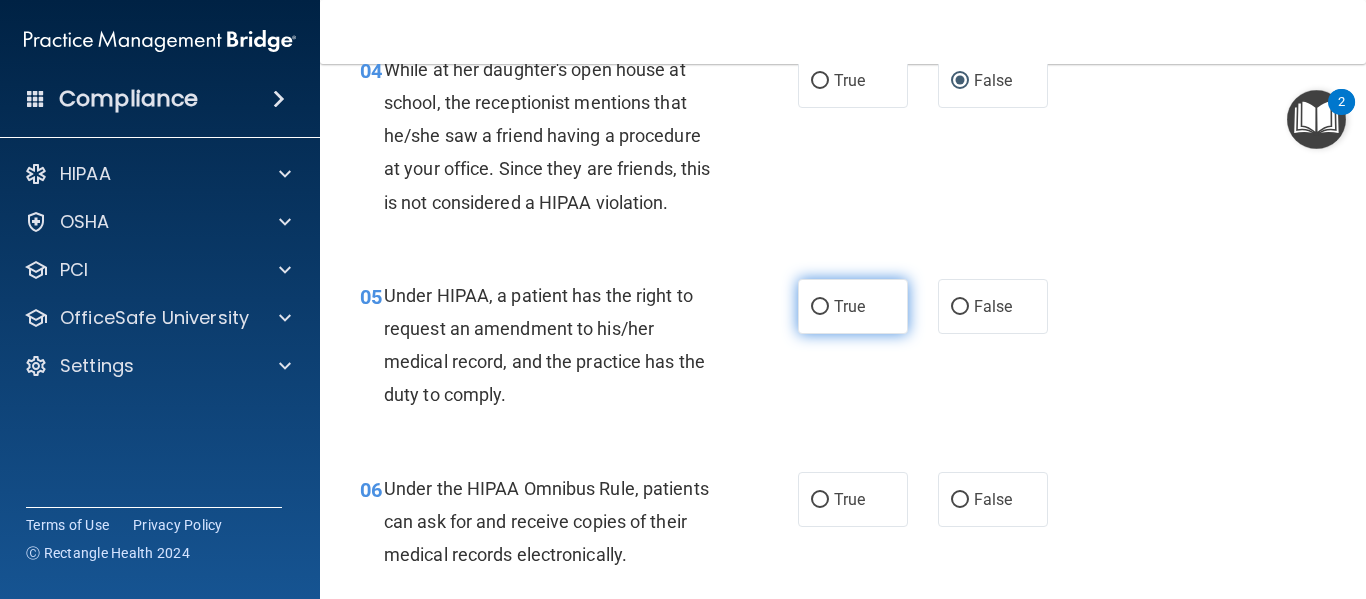 click on "True" at bounding box center [853, 306] 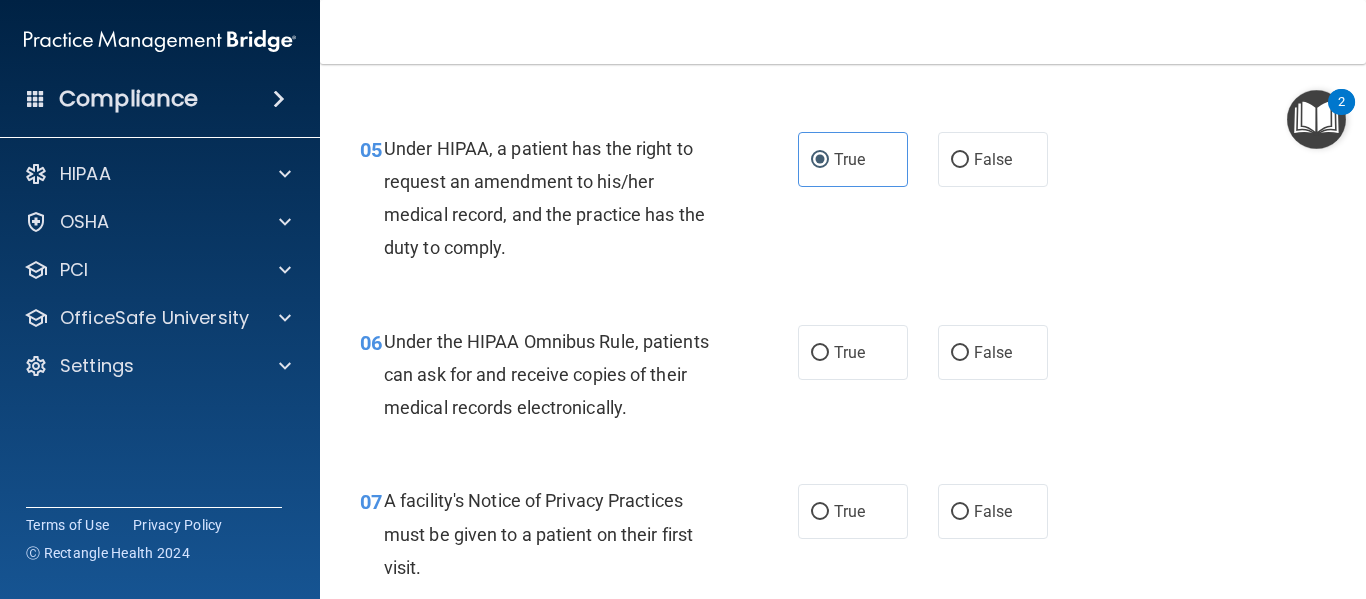 scroll, scrollTop: 933, scrollLeft: 0, axis: vertical 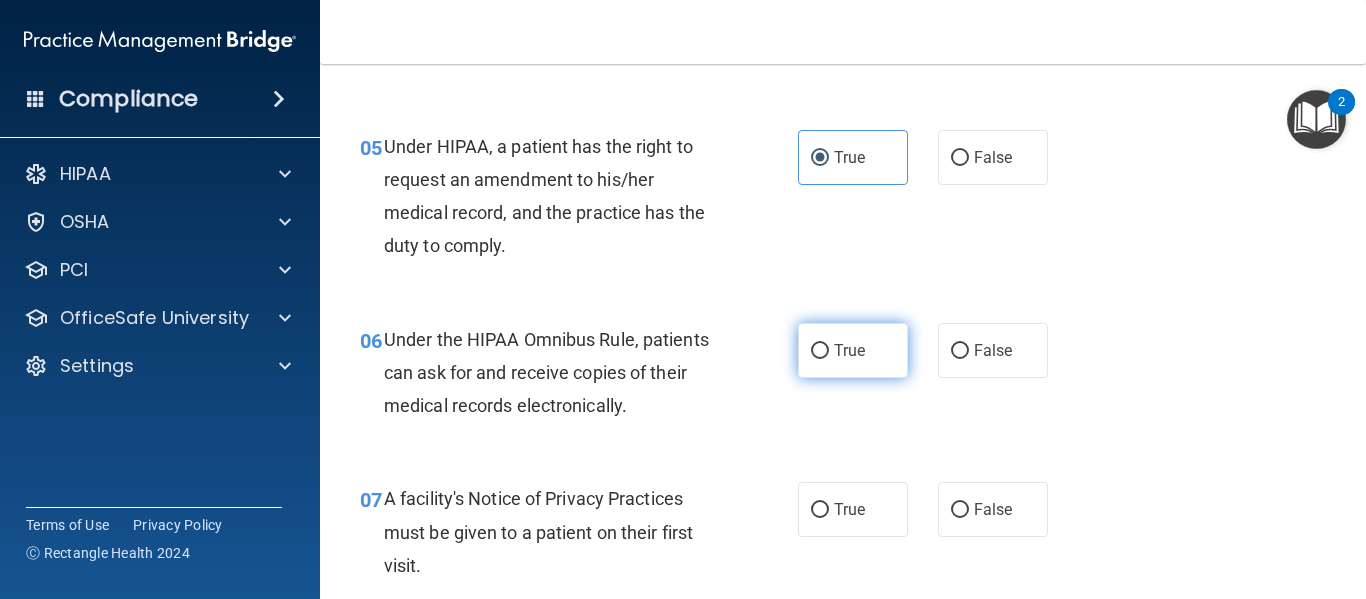 click on "True" at bounding box center (853, 350) 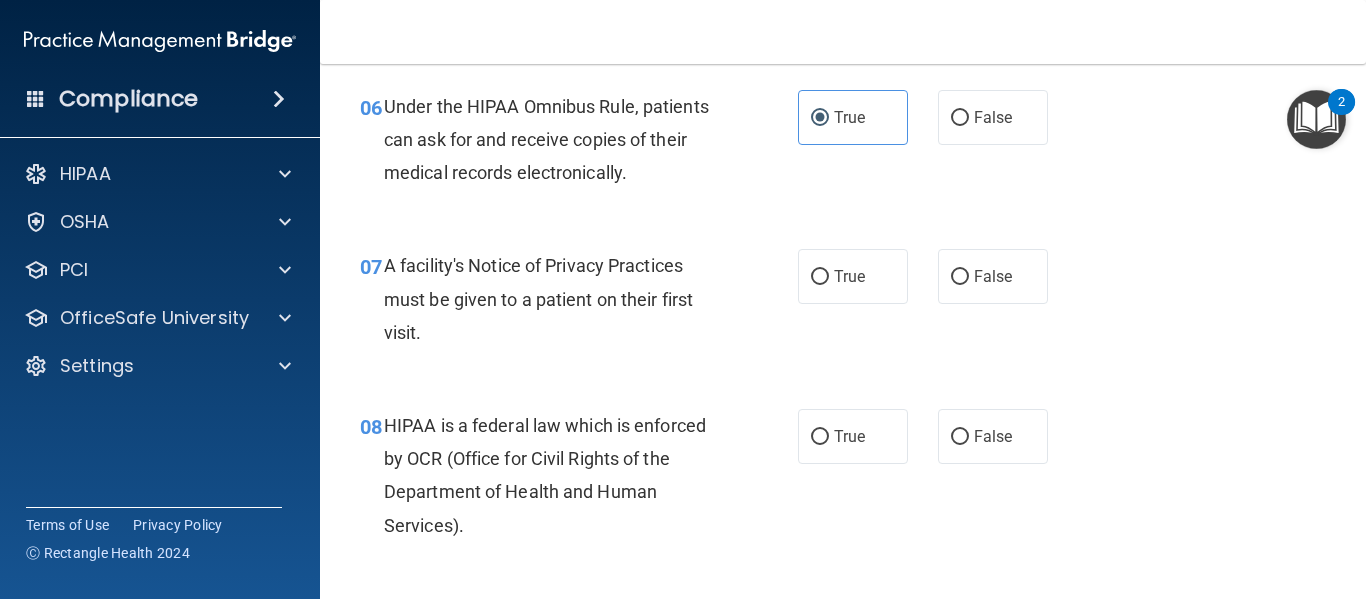 scroll, scrollTop: 1167, scrollLeft: 0, axis: vertical 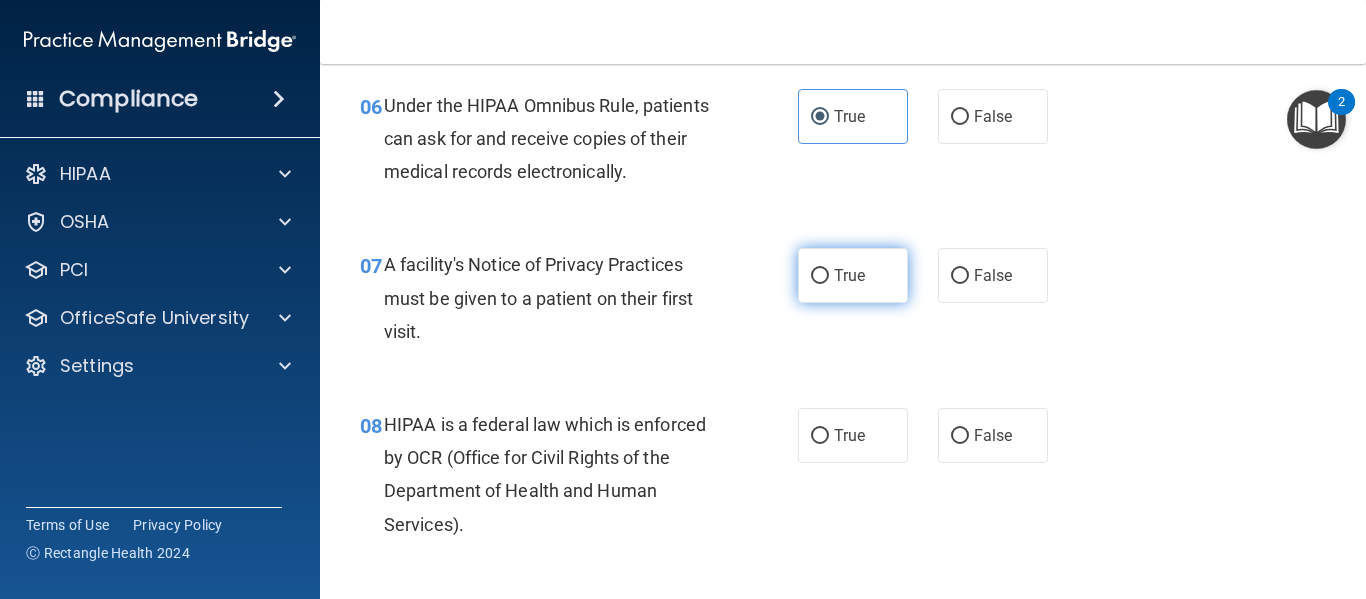 click on "True" at bounding box center [853, 275] 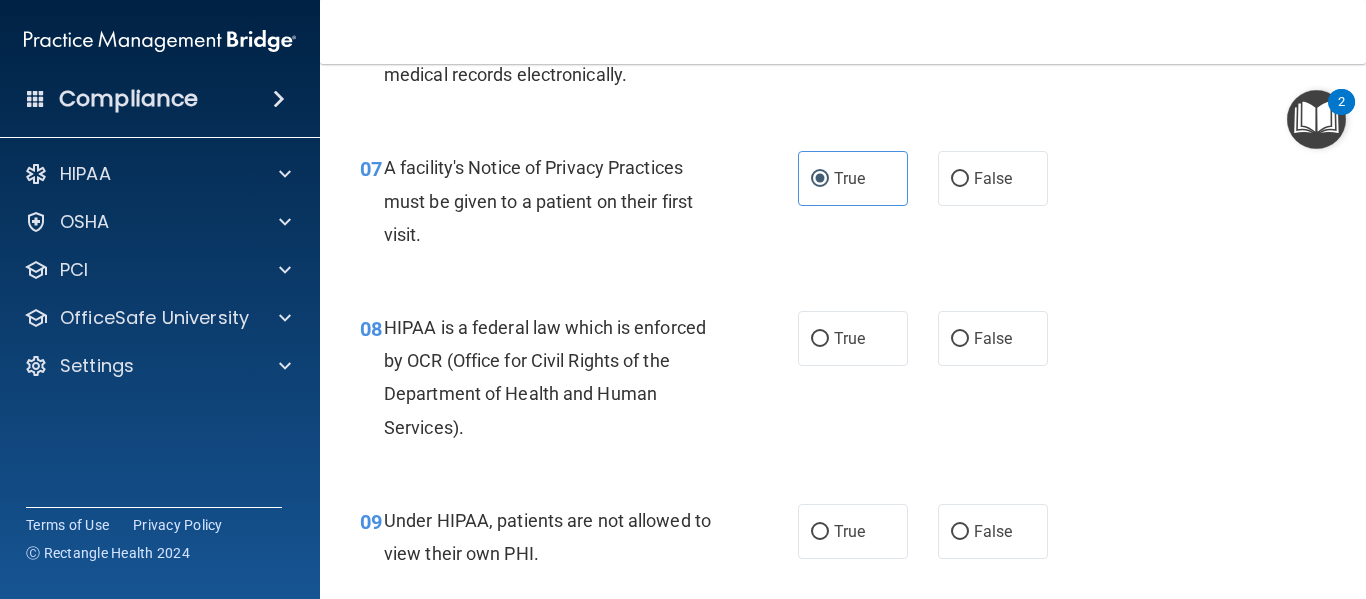 scroll, scrollTop: 1265, scrollLeft: 0, axis: vertical 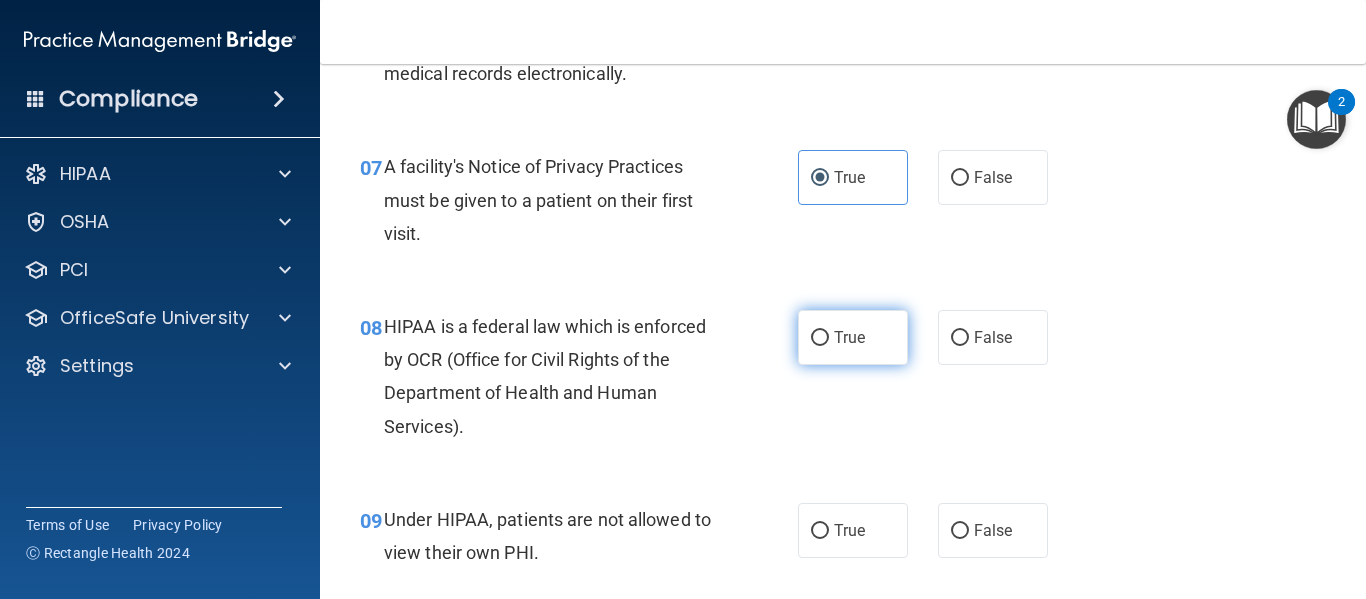 click on "True" at bounding box center [853, 337] 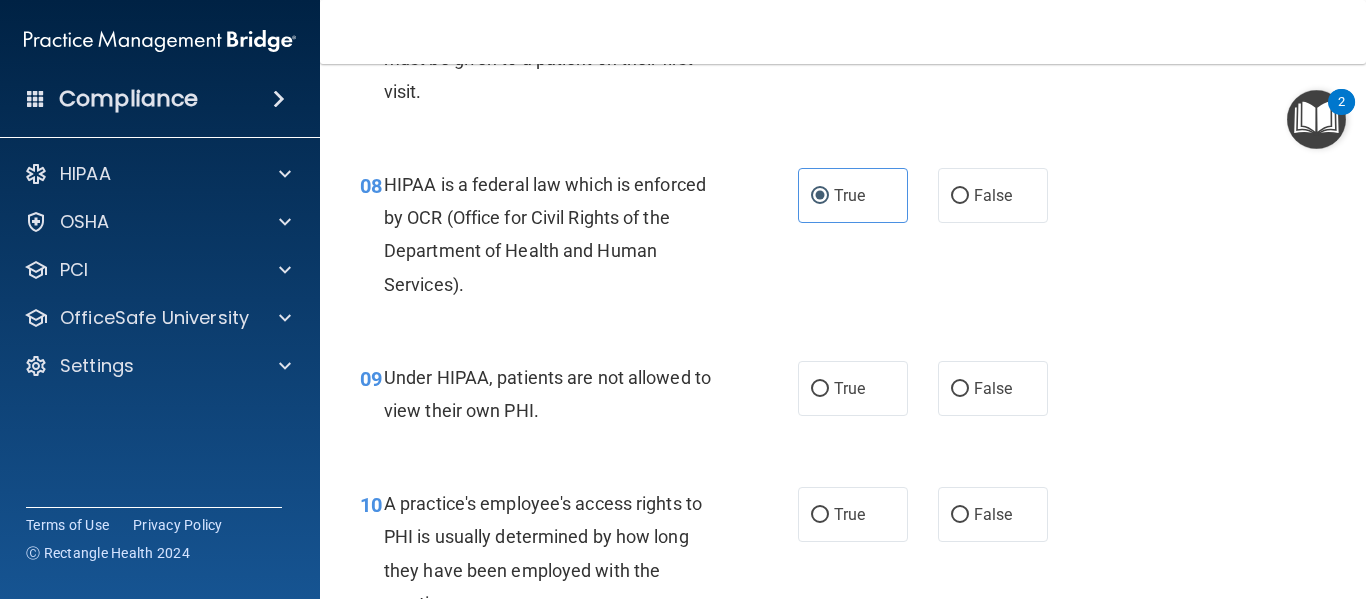 scroll, scrollTop: 1408, scrollLeft: 0, axis: vertical 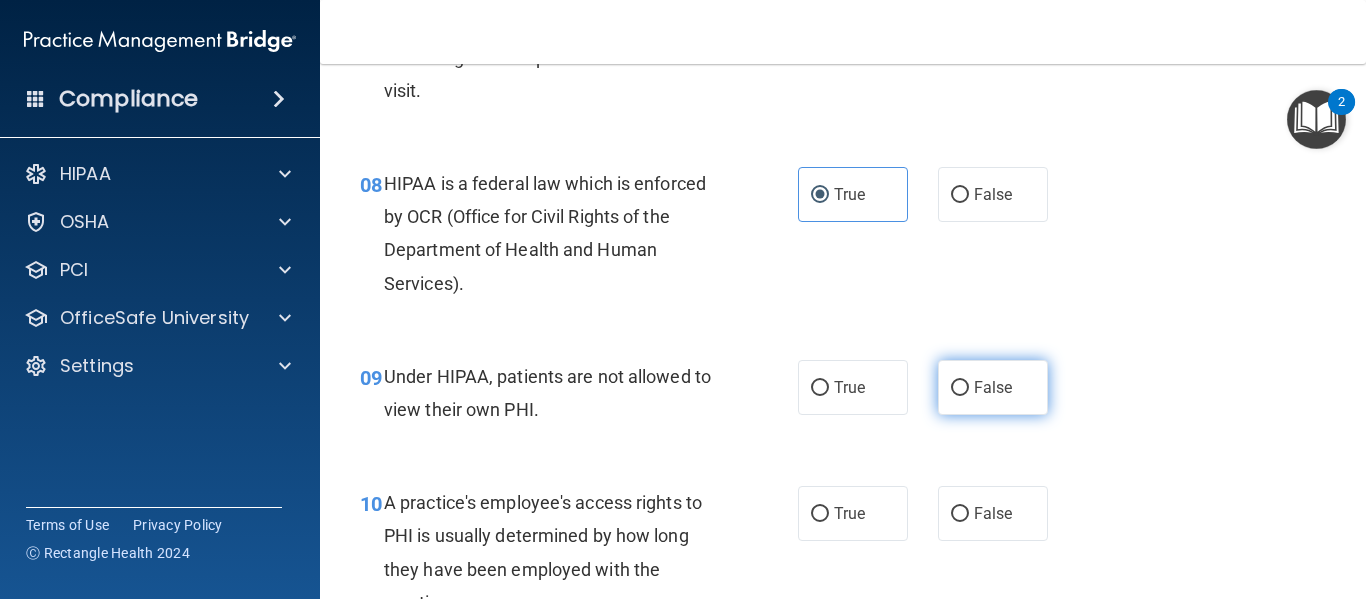 click on "False" at bounding box center (993, 387) 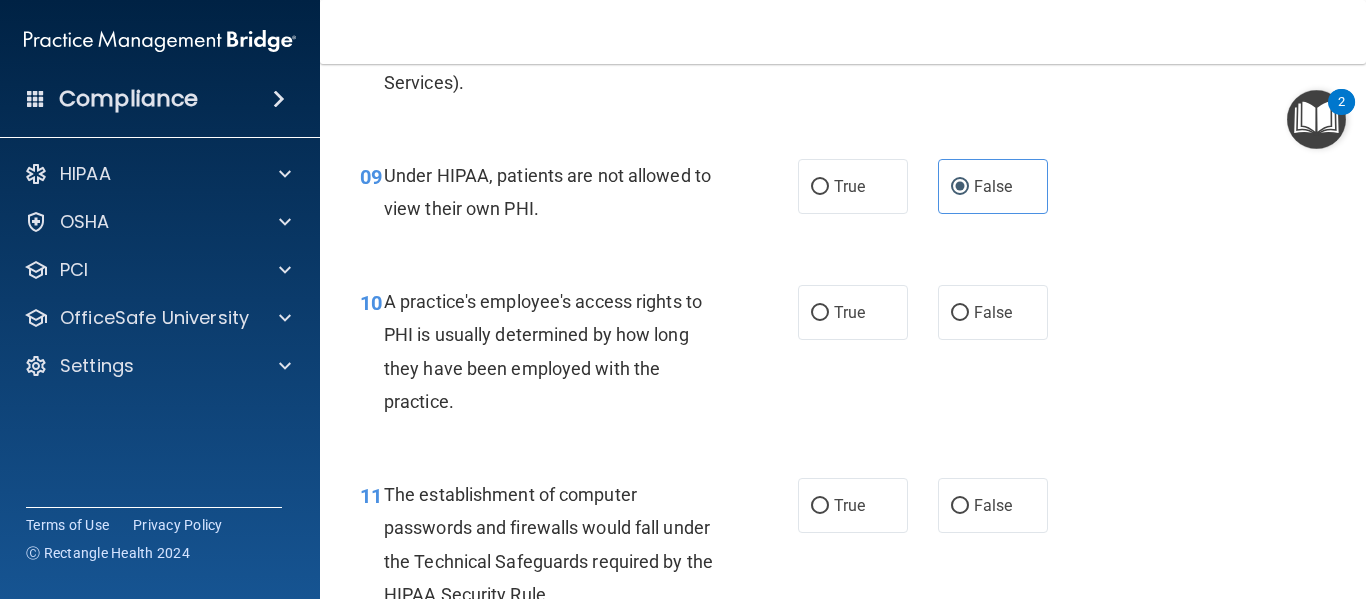 scroll, scrollTop: 1610, scrollLeft: 0, axis: vertical 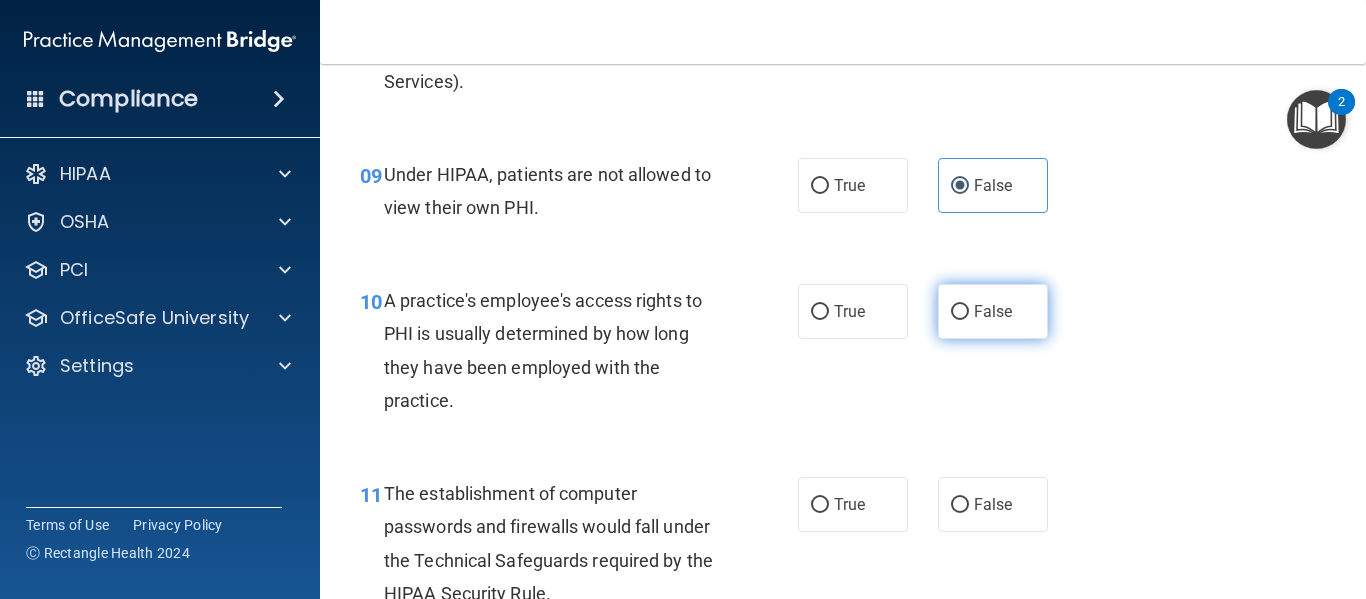 click on "False" at bounding box center (960, 312) 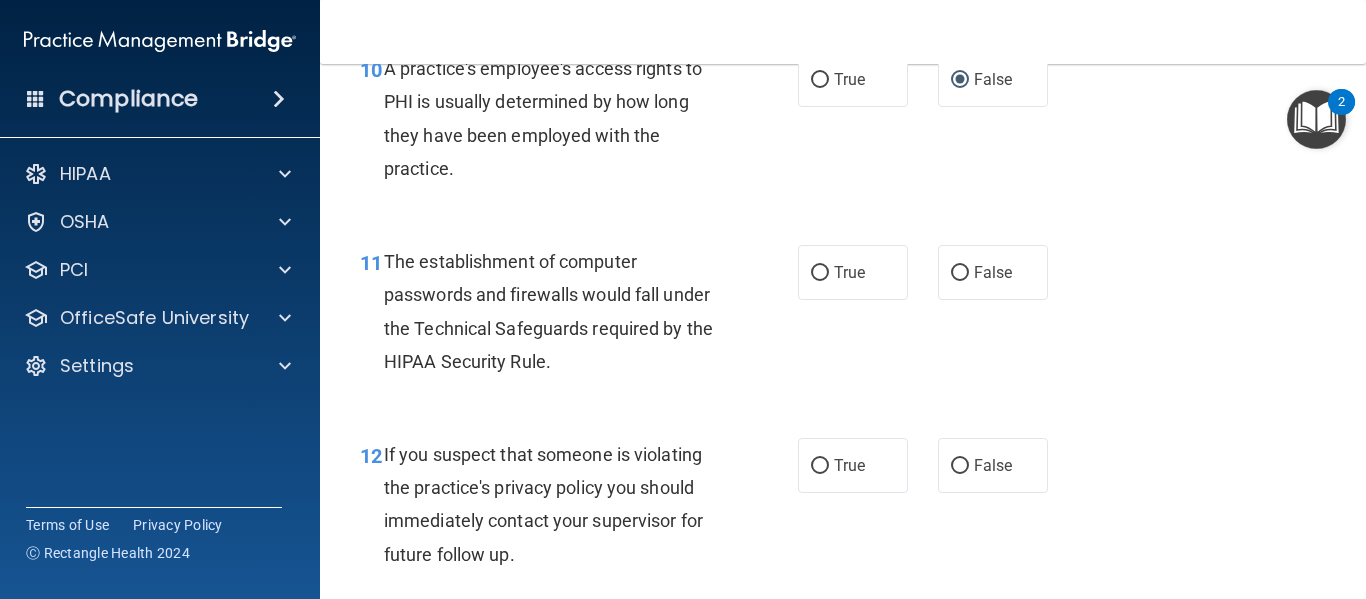 scroll, scrollTop: 1849, scrollLeft: 0, axis: vertical 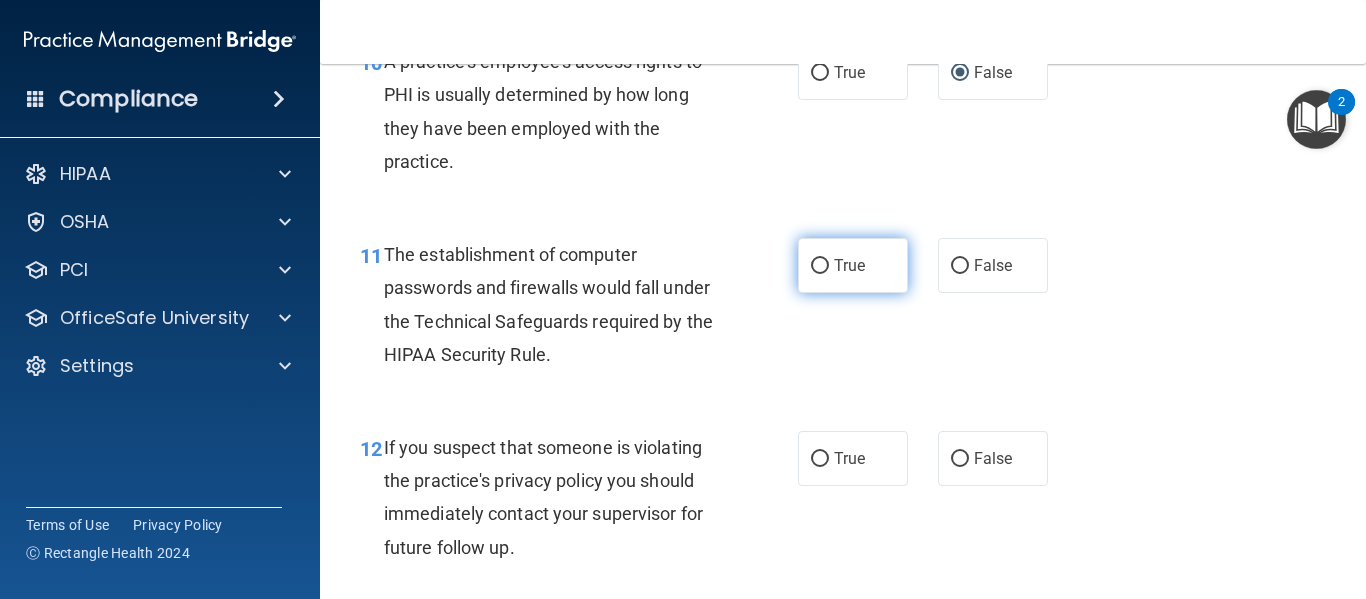 click on "True" at bounding box center (820, 266) 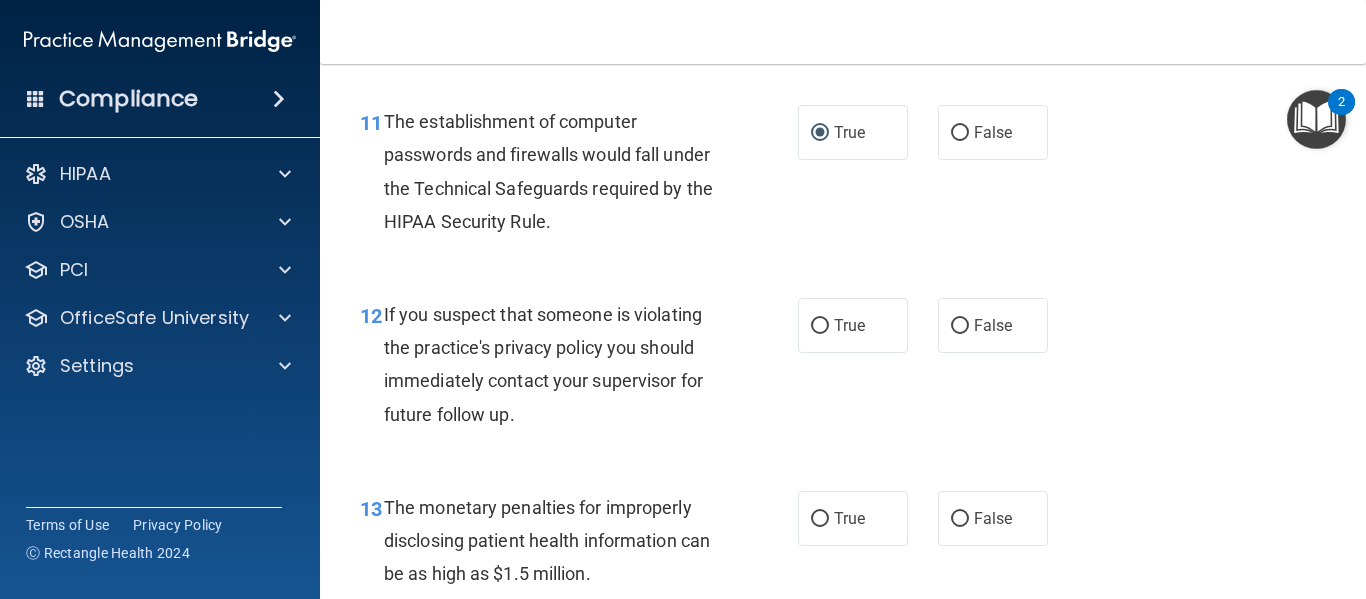 scroll, scrollTop: 1983, scrollLeft: 0, axis: vertical 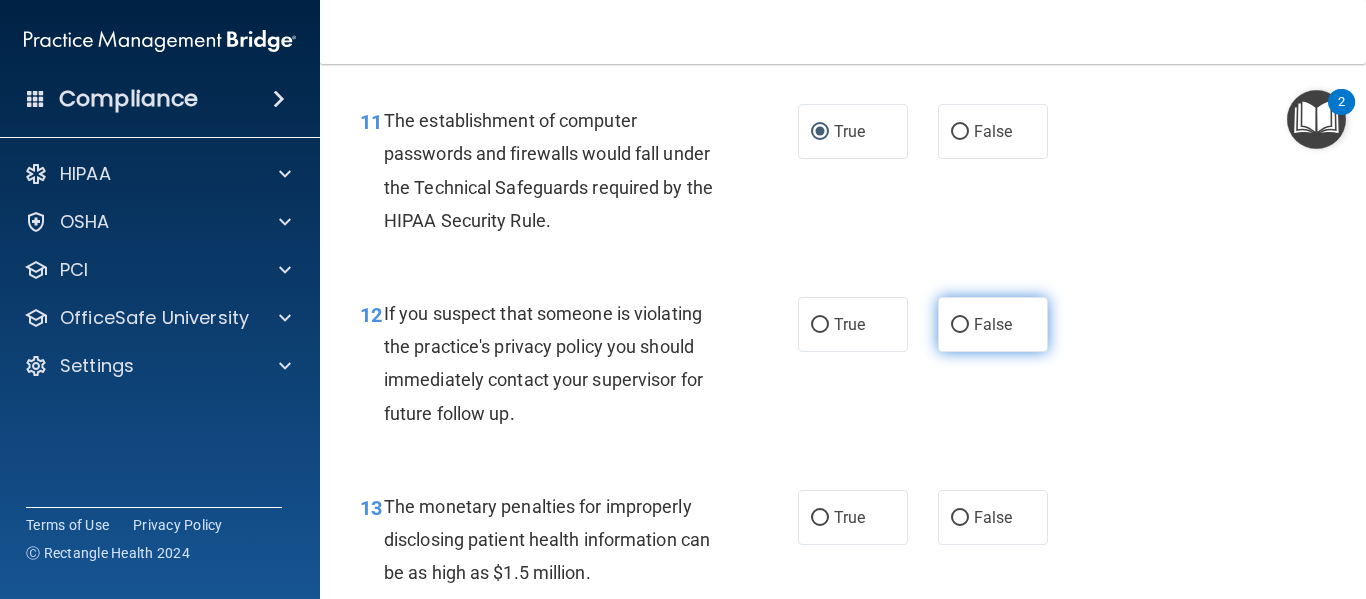 click on "False" at bounding box center (993, 324) 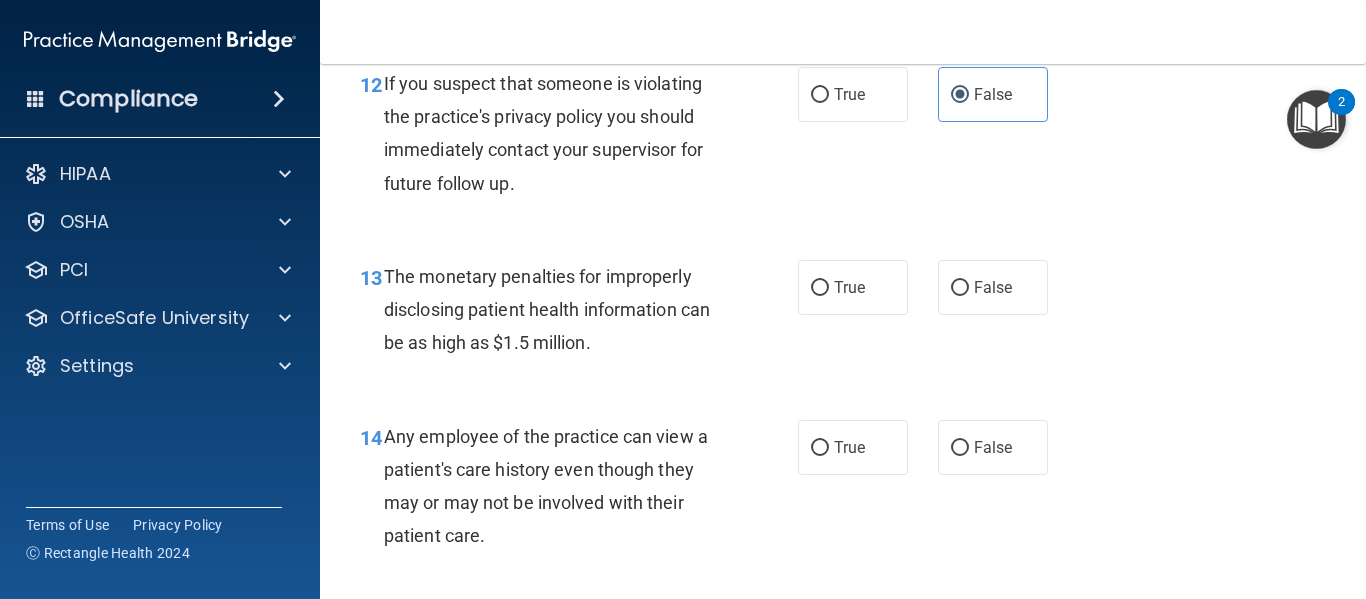 scroll, scrollTop: 2214, scrollLeft: 0, axis: vertical 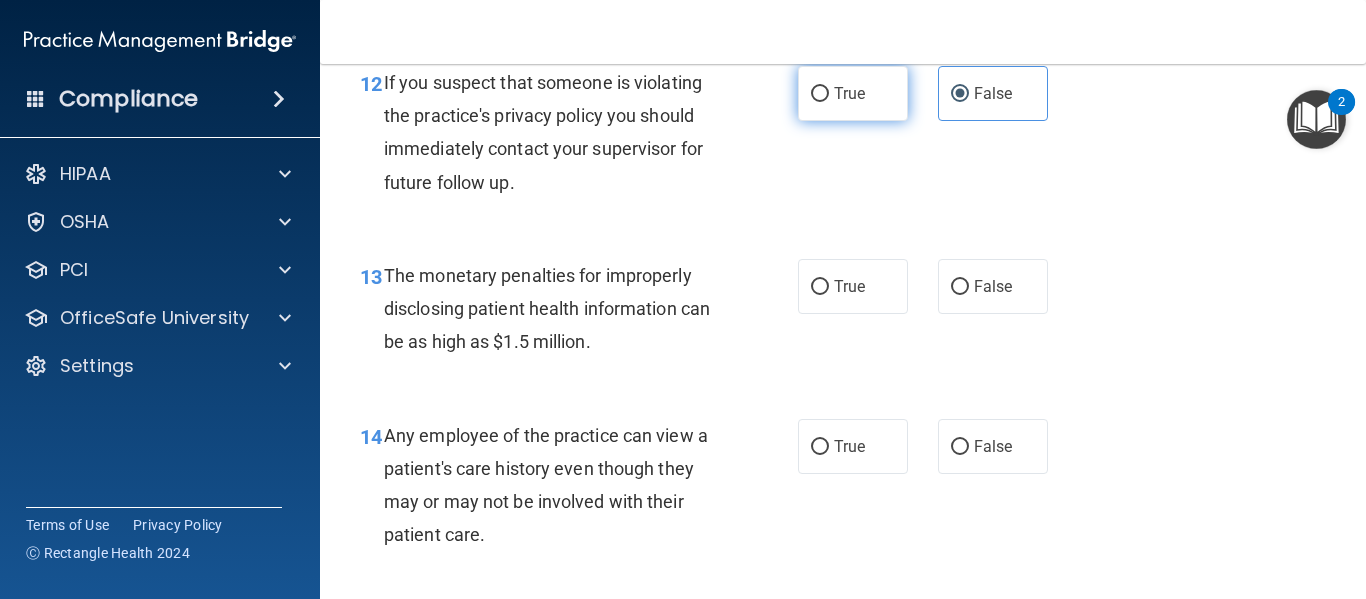 click on "True" at bounding box center [849, 93] 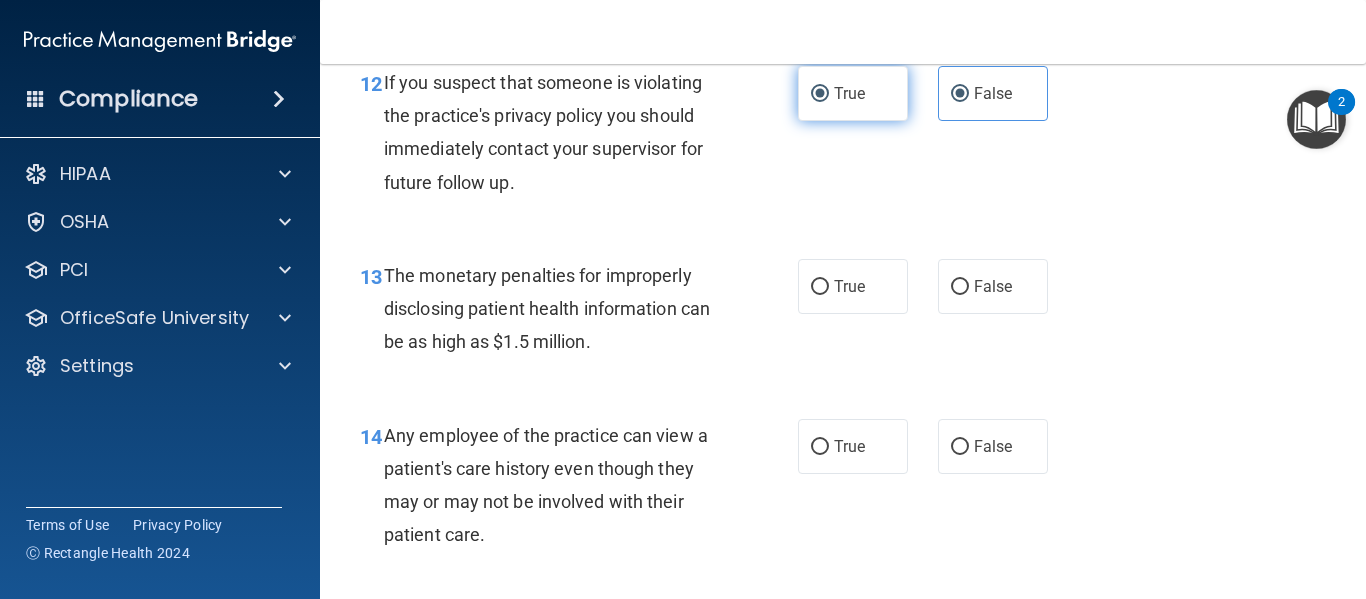 radio on "false" 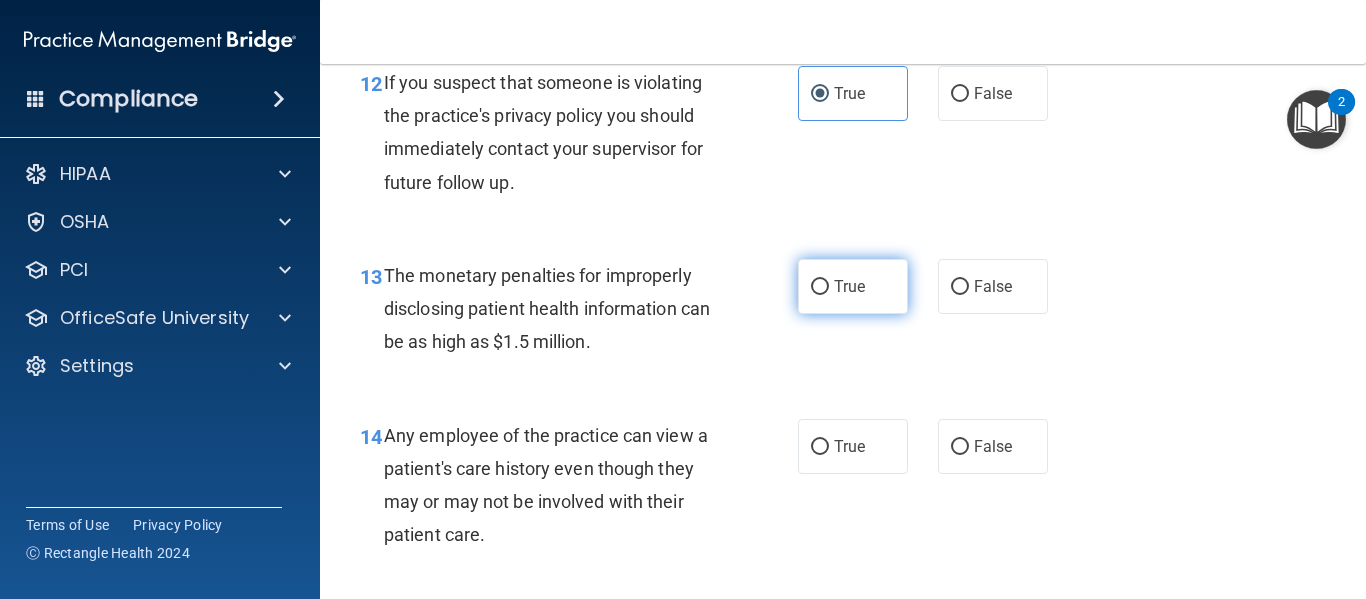 click on "True" at bounding box center [853, 286] 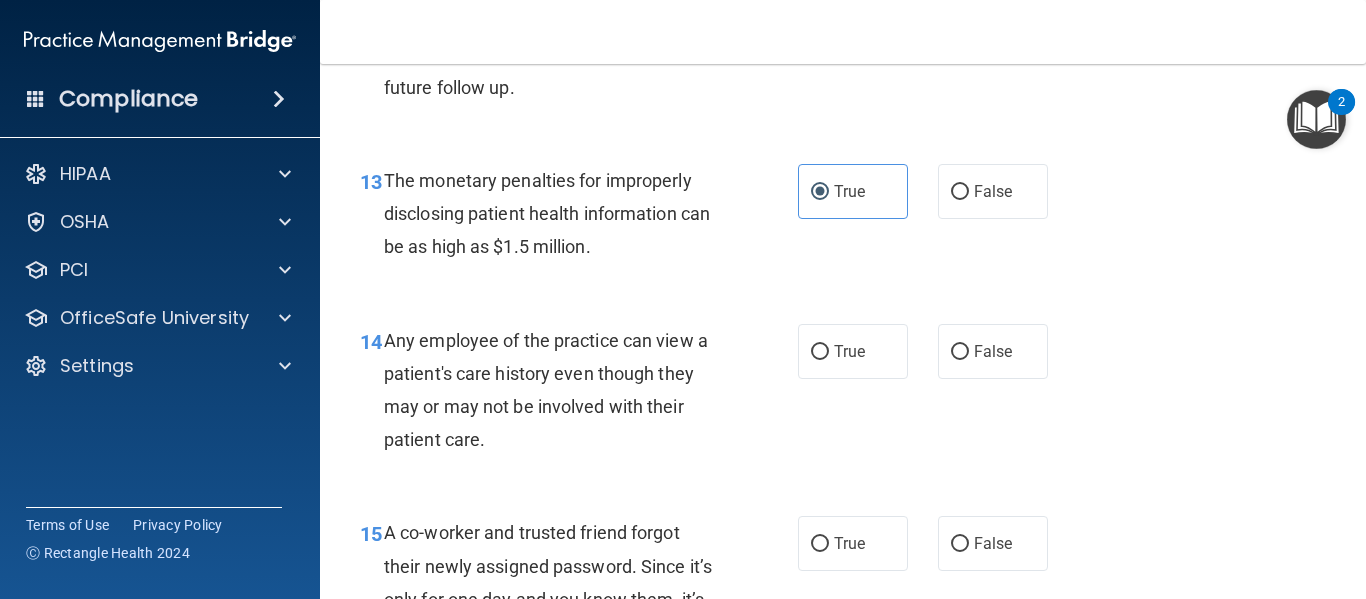 scroll, scrollTop: 2311, scrollLeft: 0, axis: vertical 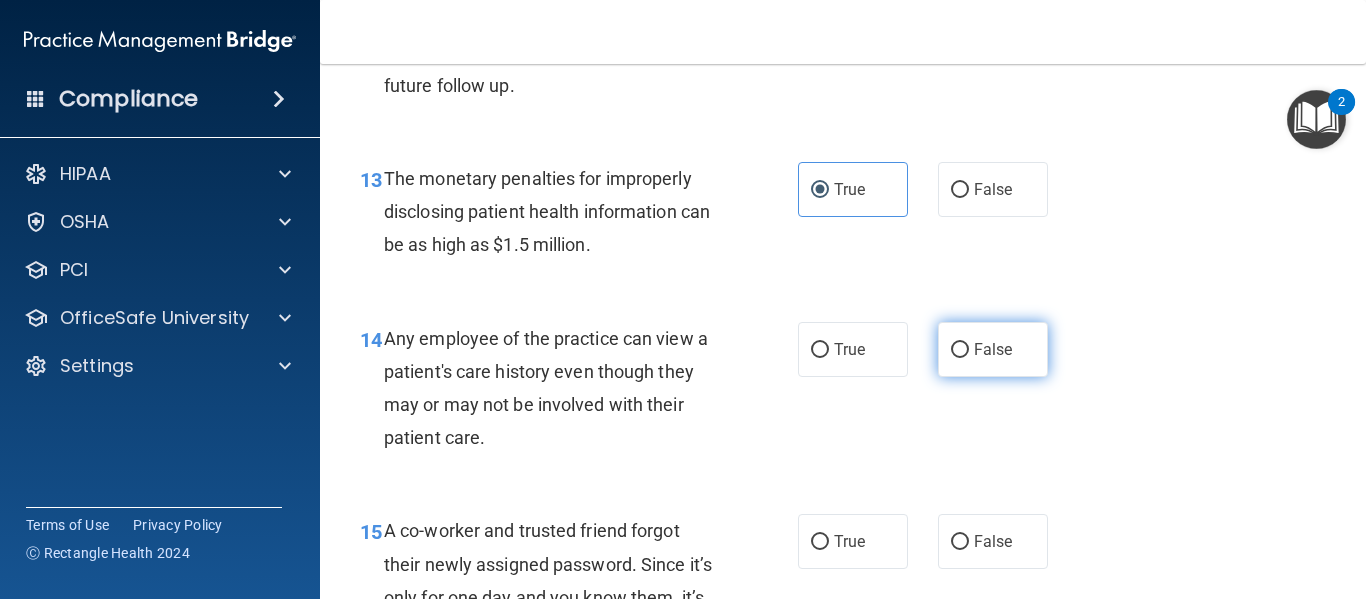 click on "False" at bounding box center (993, 349) 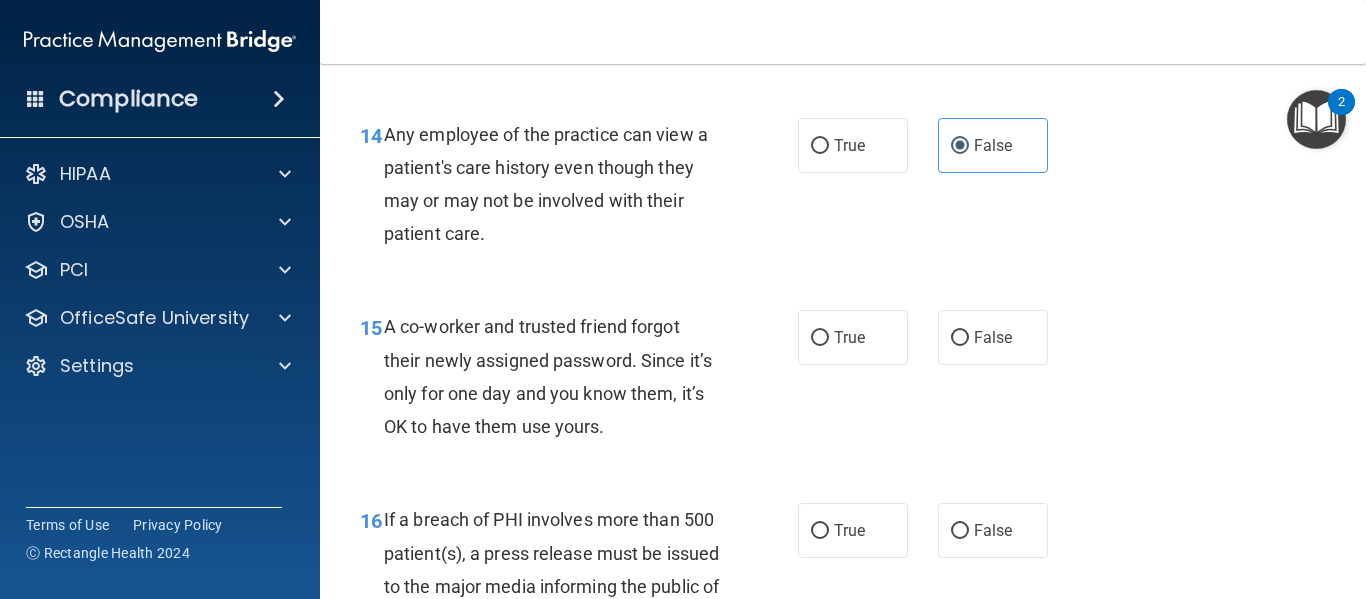 scroll, scrollTop: 2516, scrollLeft: 0, axis: vertical 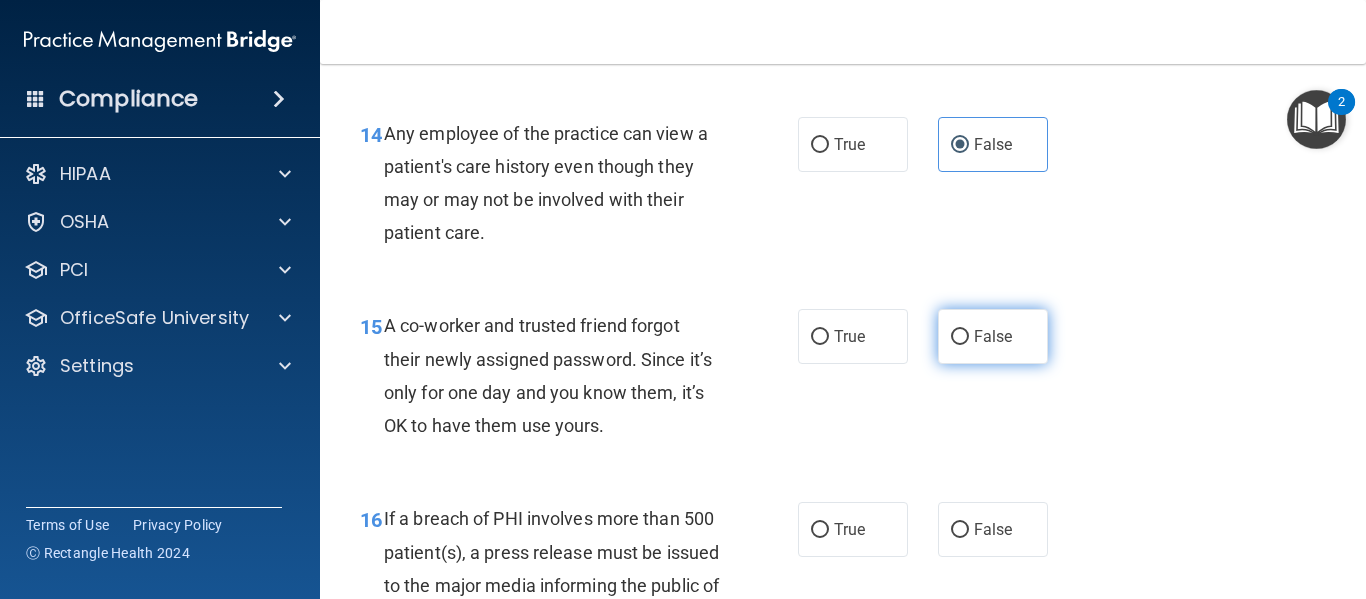 click on "False" at bounding box center [993, 336] 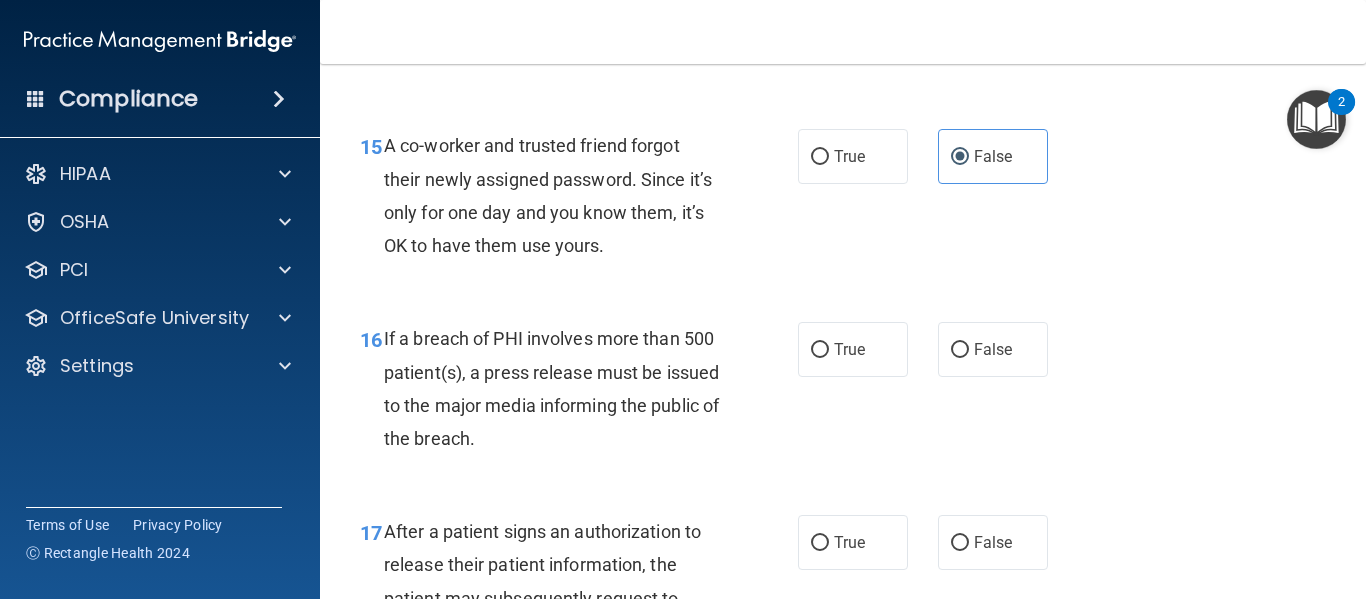 scroll, scrollTop: 2697, scrollLeft: 0, axis: vertical 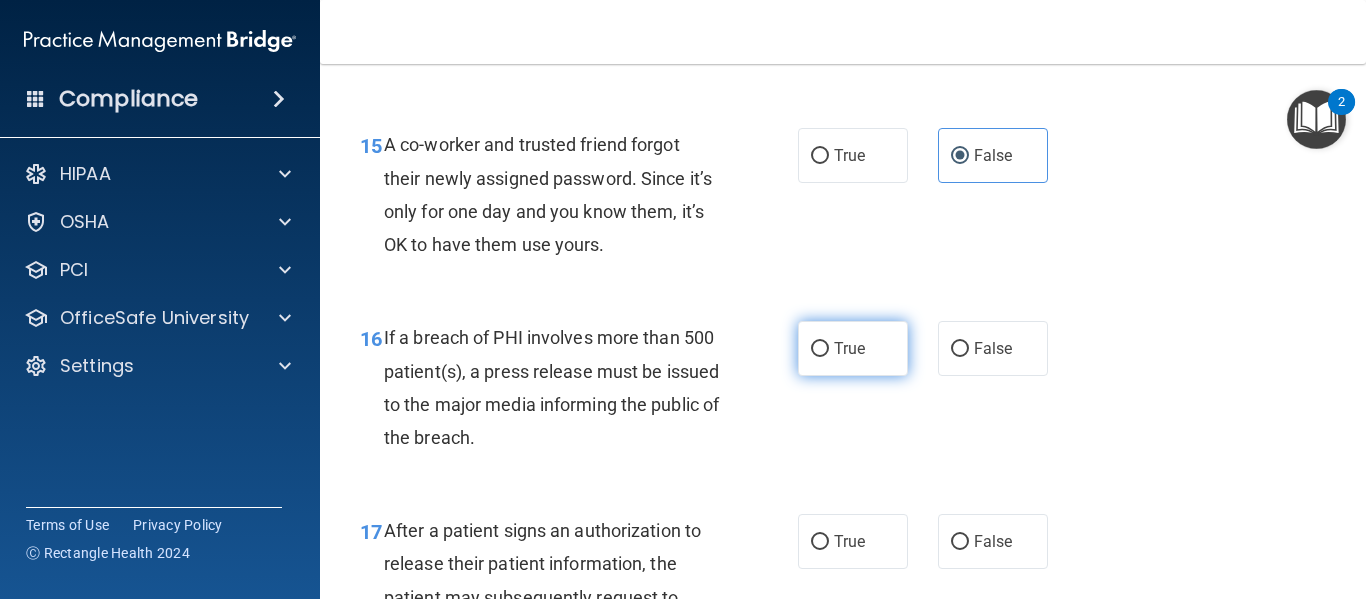click on "True" at bounding box center [849, 348] 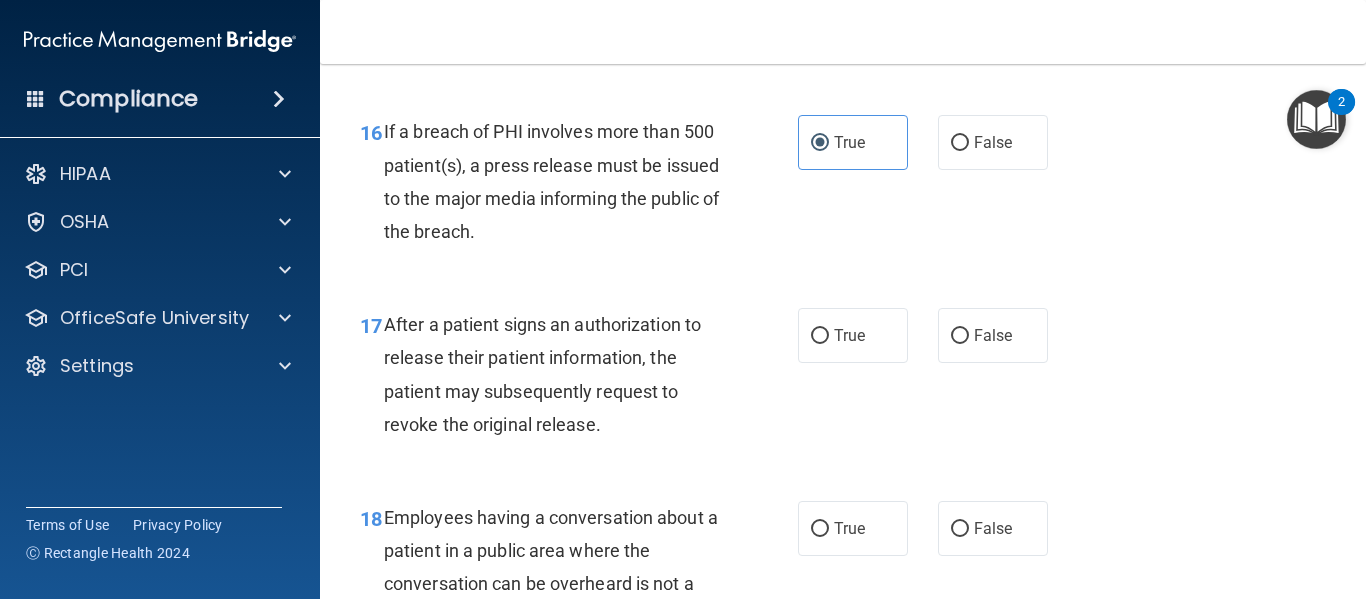 scroll, scrollTop: 2904, scrollLeft: 0, axis: vertical 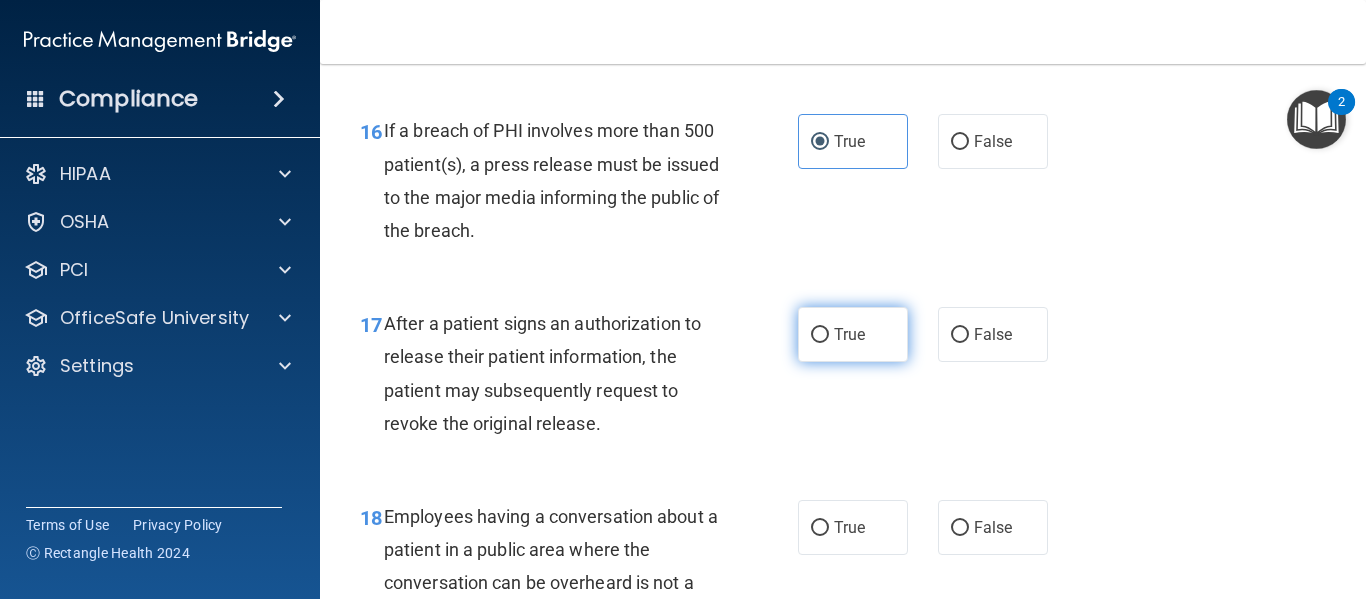 click on "True" at bounding box center (853, 334) 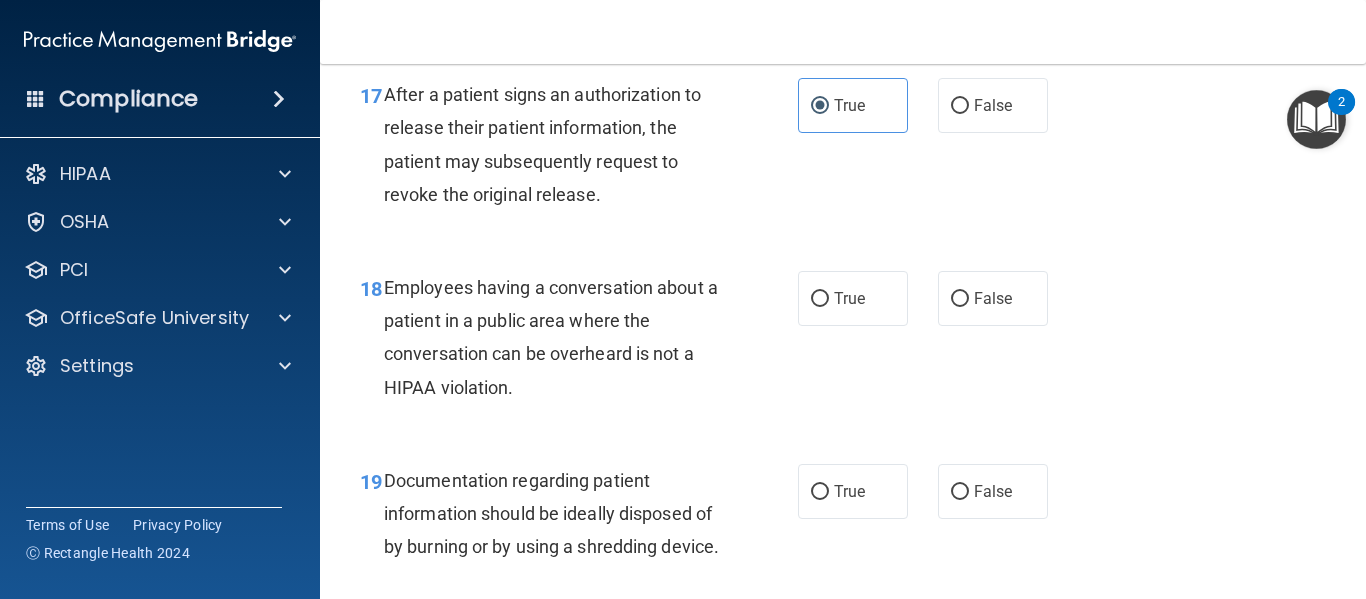 scroll, scrollTop: 3134, scrollLeft: 0, axis: vertical 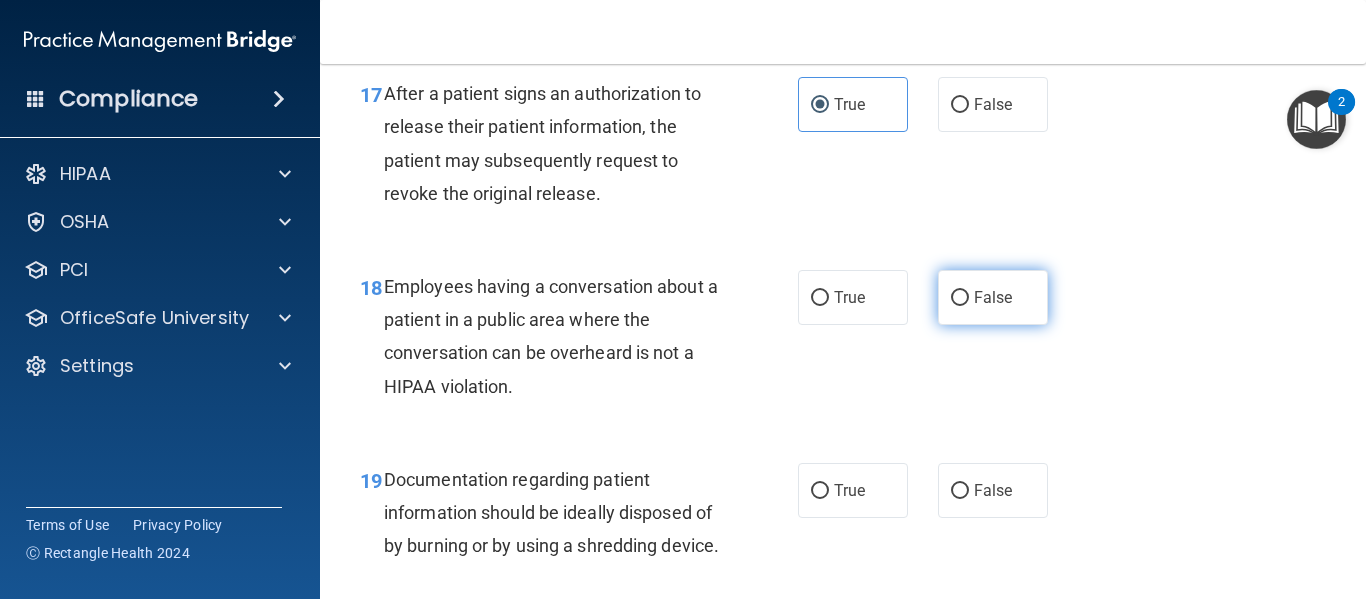 click on "False" at bounding box center (993, 297) 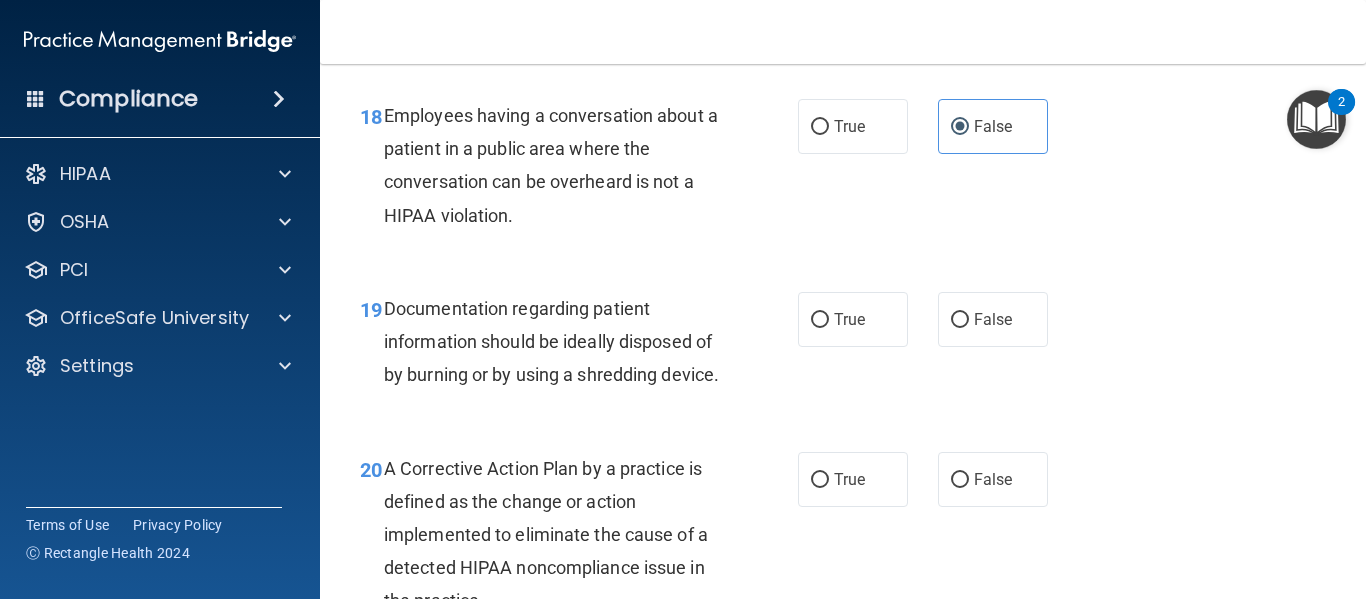 scroll, scrollTop: 3308, scrollLeft: 0, axis: vertical 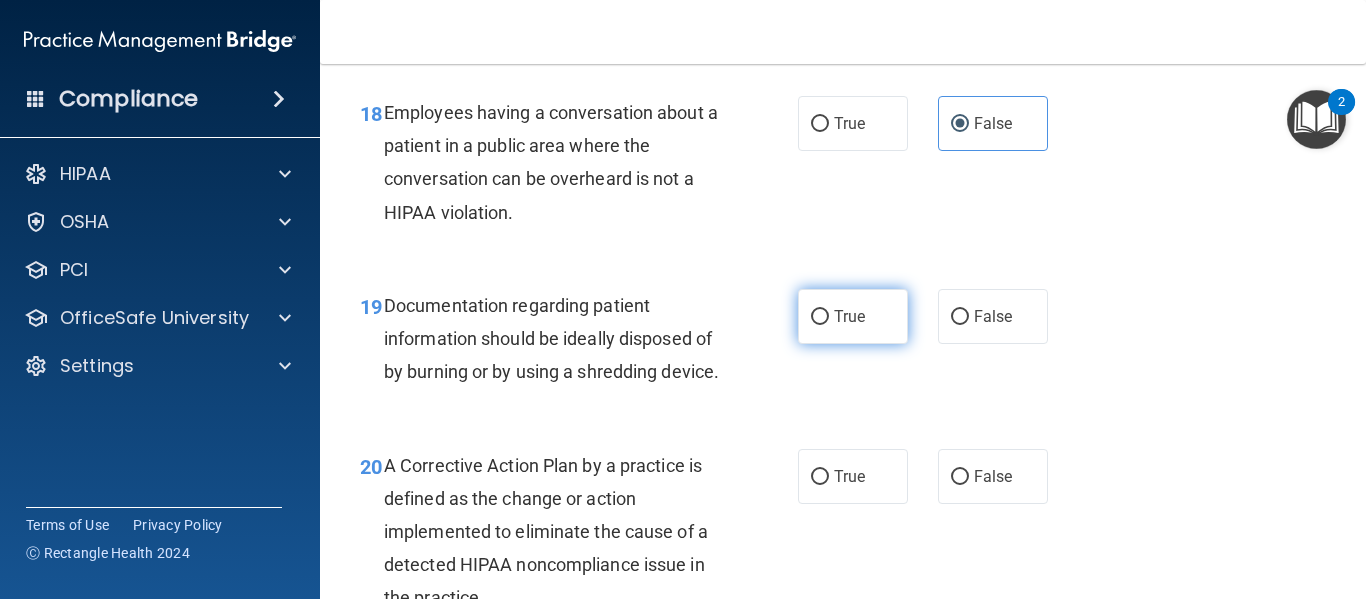 click on "True" at bounding box center (849, 316) 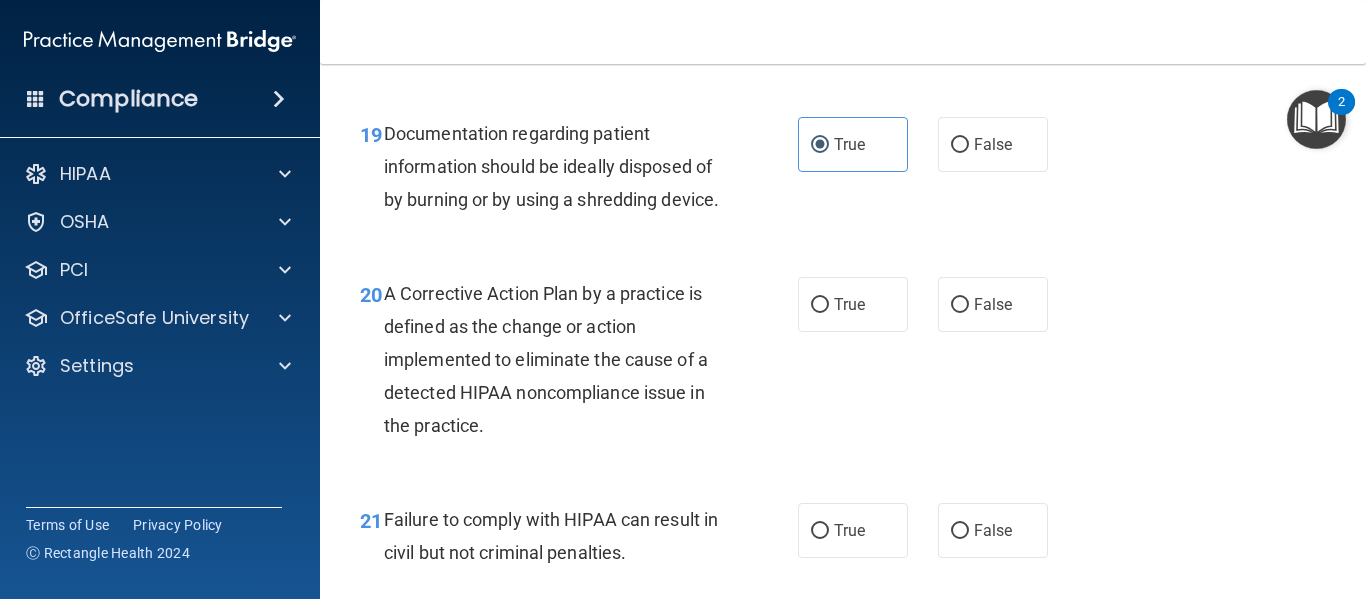 scroll, scrollTop: 3481, scrollLeft: 0, axis: vertical 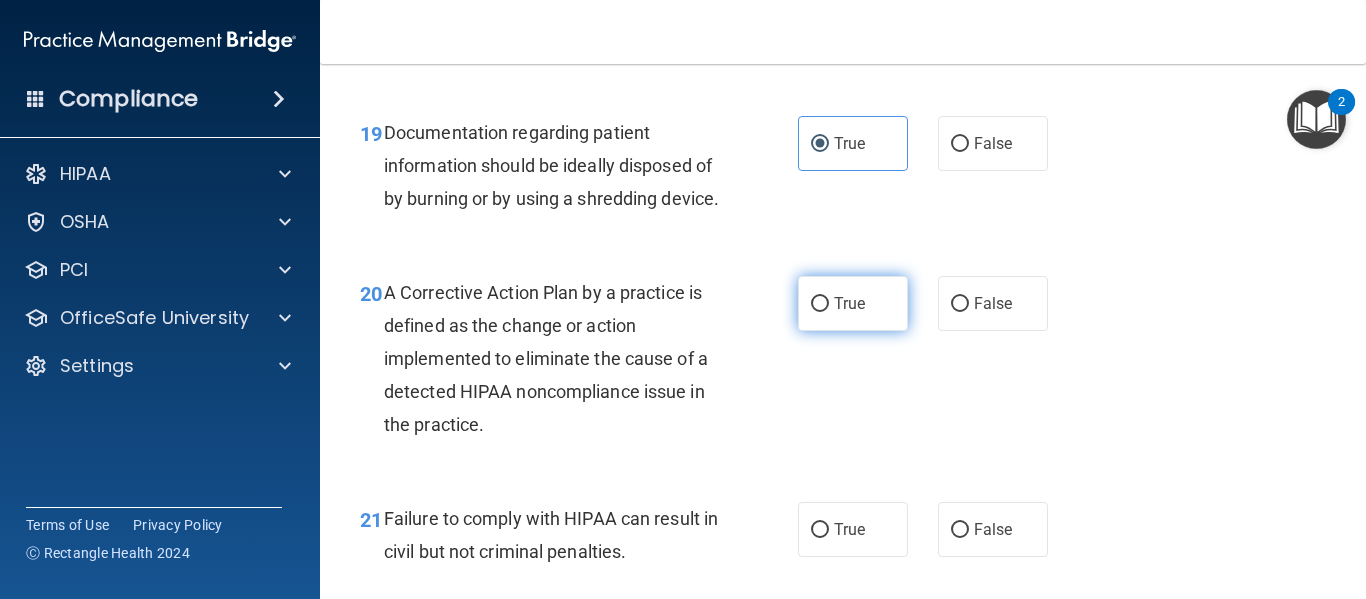 click on "True" at bounding box center (849, 303) 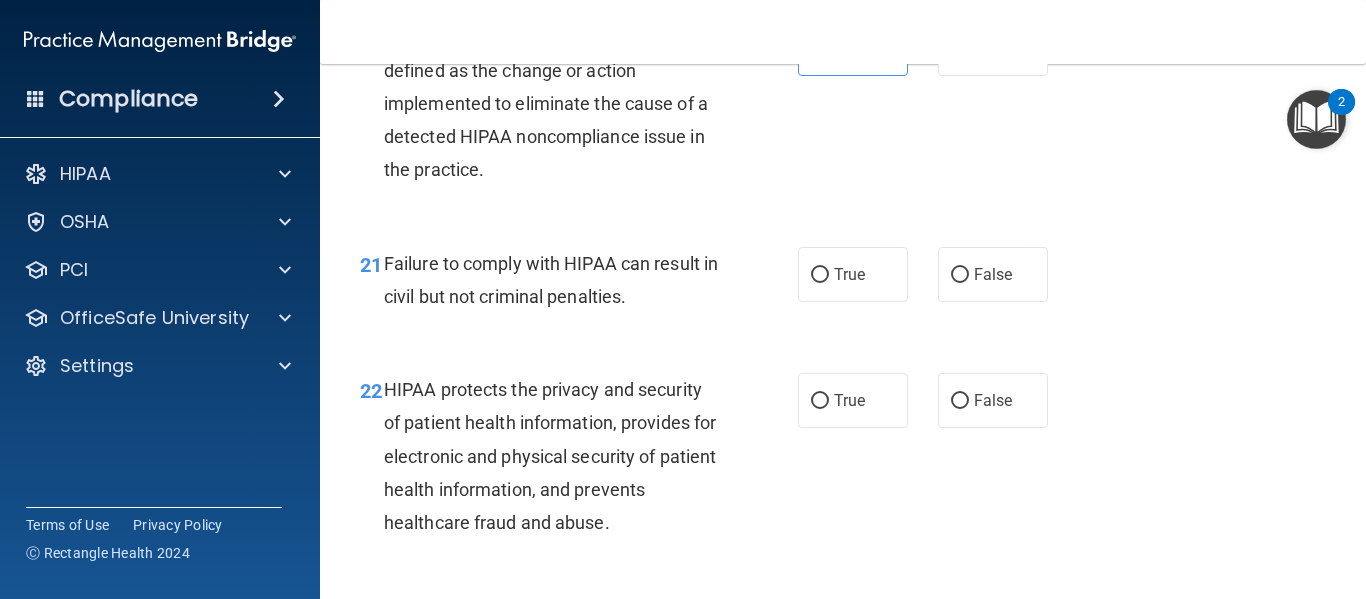 scroll, scrollTop: 3737, scrollLeft: 0, axis: vertical 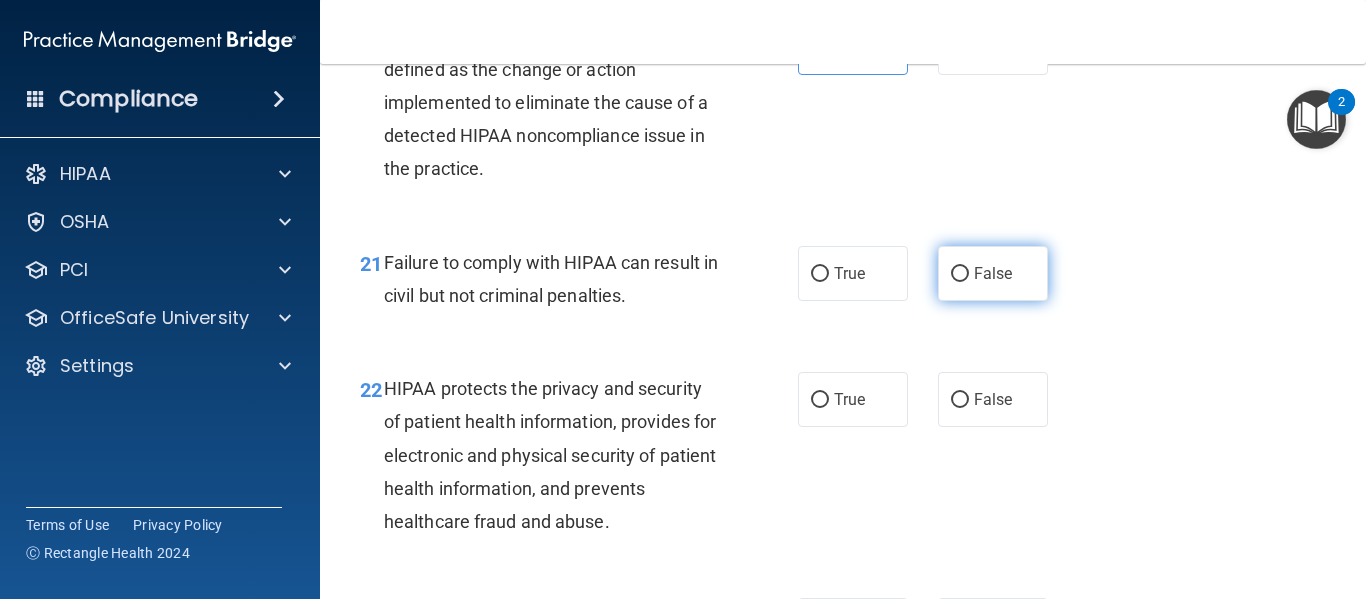click on "False" at bounding box center (993, 273) 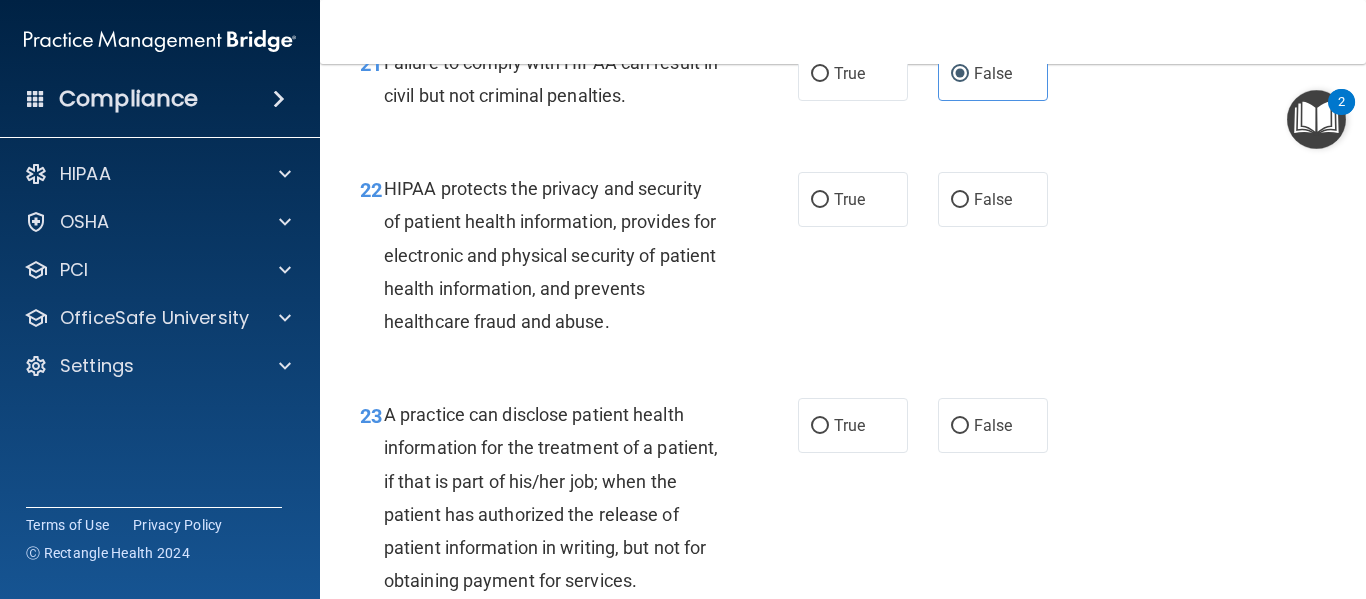 scroll, scrollTop: 3937, scrollLeft: 0, axis: vertical 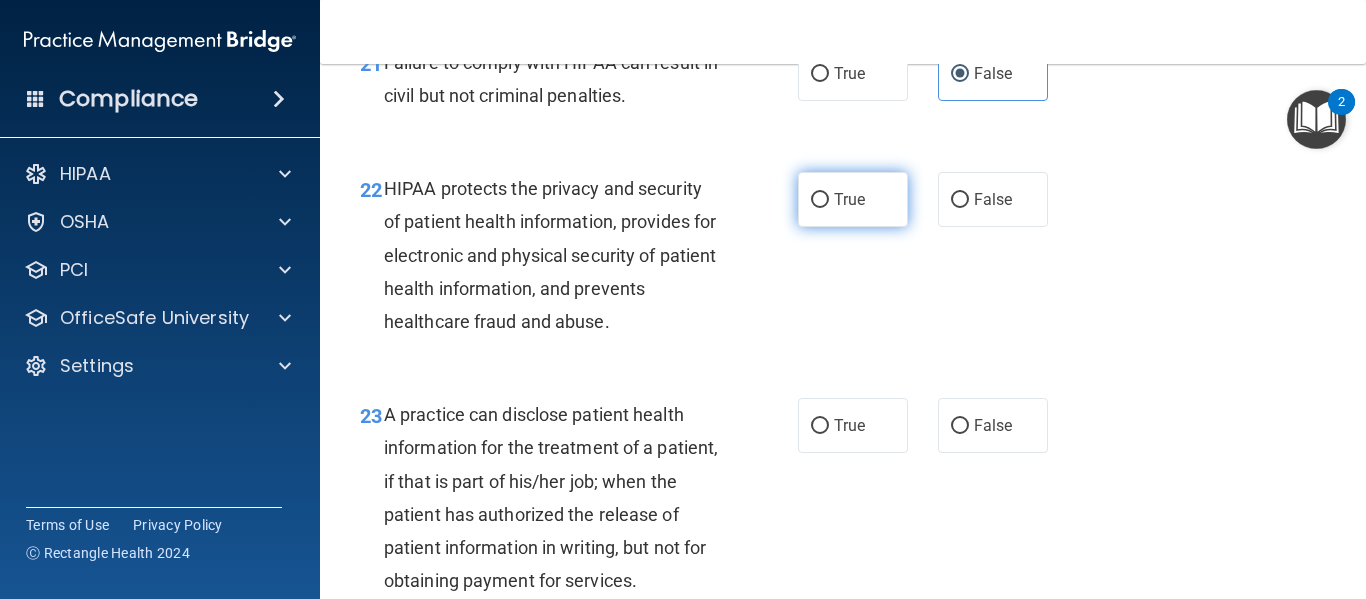 click on "True" at bounding box center [820, 200] 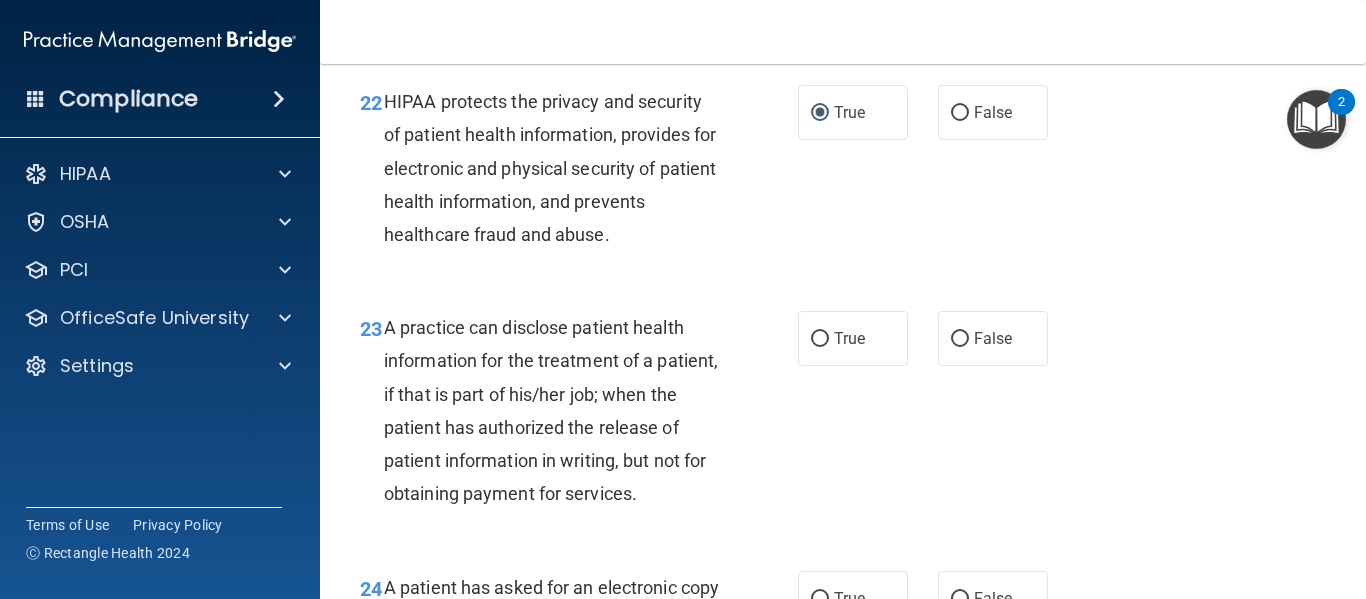 scroll, scrollTop: 4026, scrollLeft: 0, axis: vertical 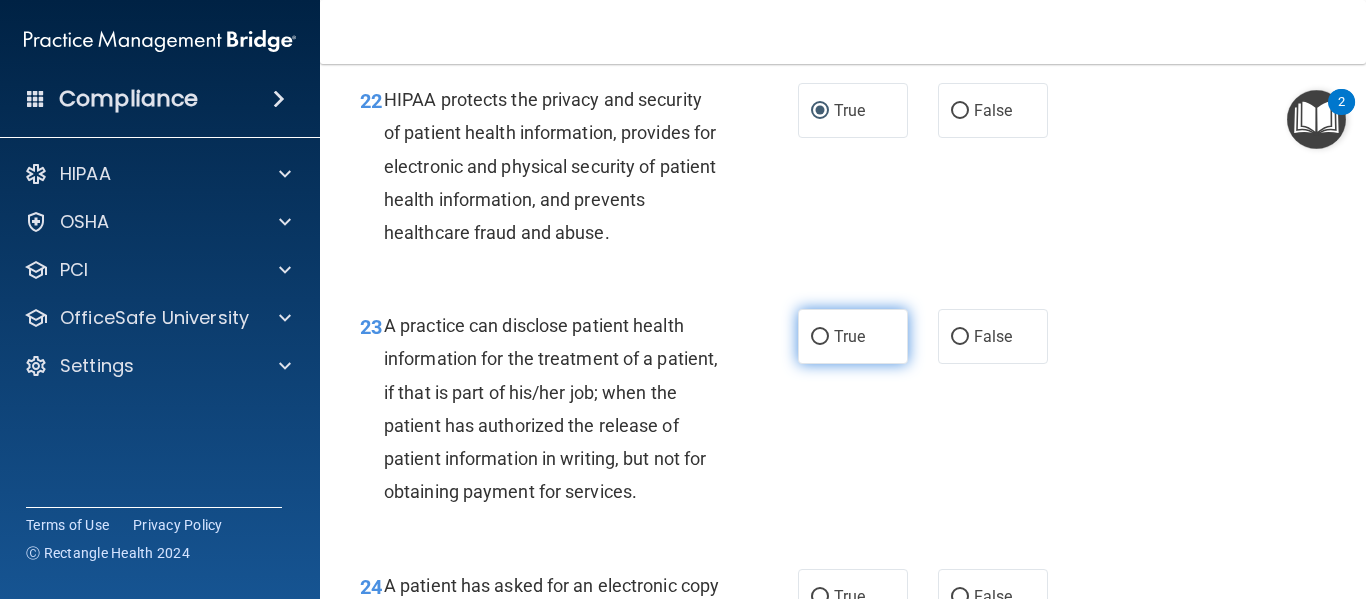 click on "True" at bounding box center (849, 336) 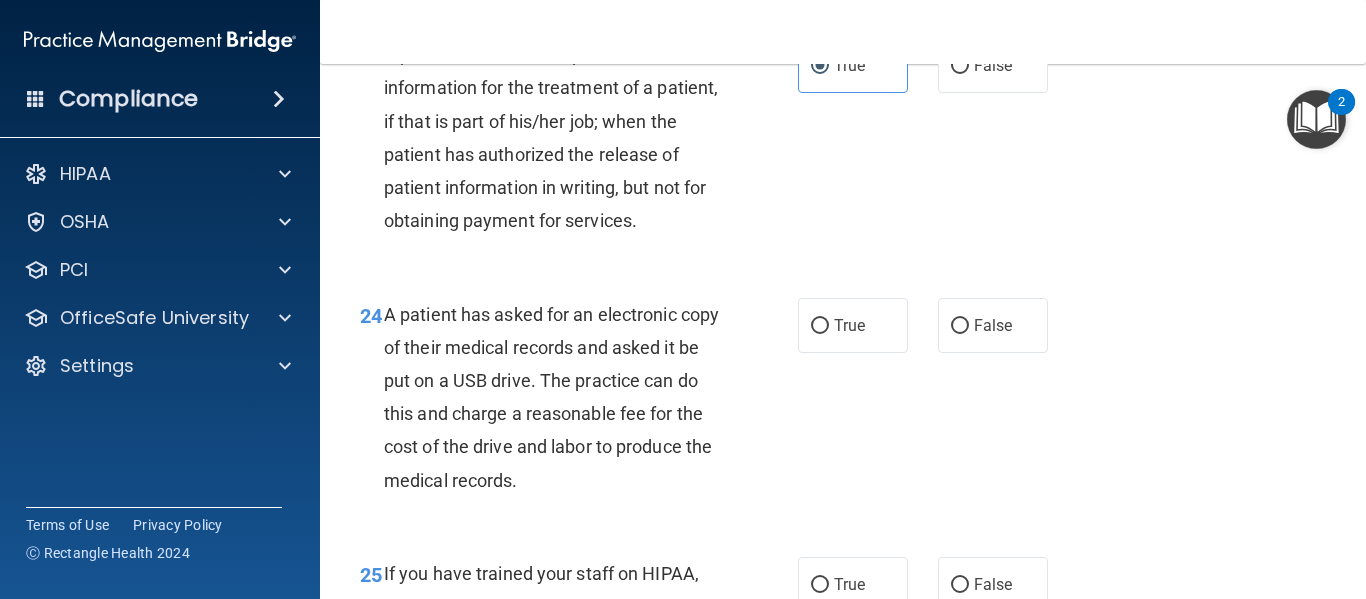 scroll, scrollTop: 4298, scrollLeft: 0, axis: vertical 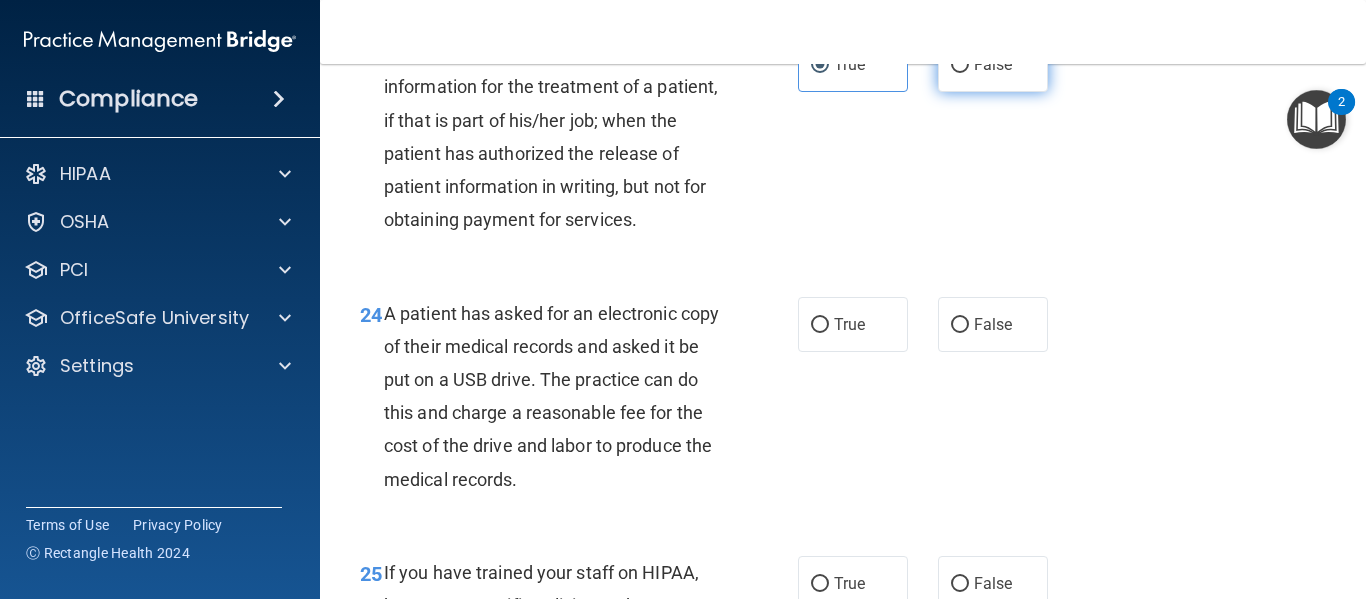 click on "False" at bounding box center (993, 64) 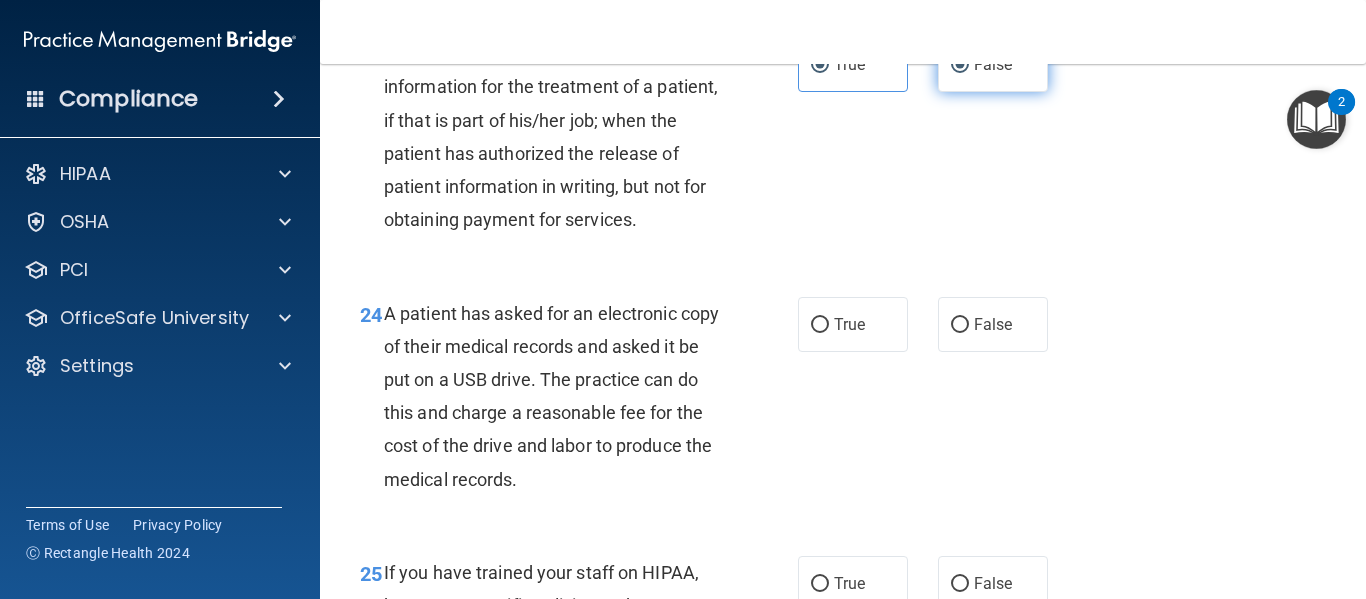 radio on "false" 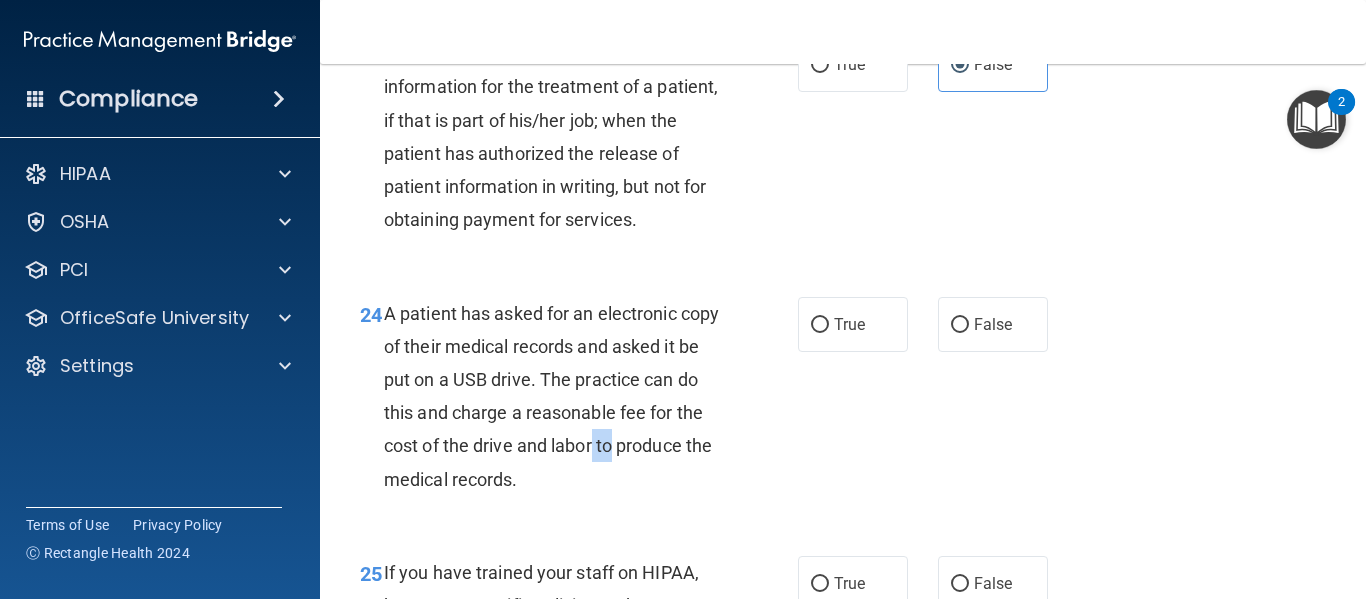 drag, startPoint x: 651, startPoint y: 517, endPoint x: 713, endPoint y: 511, distance: 62.289646 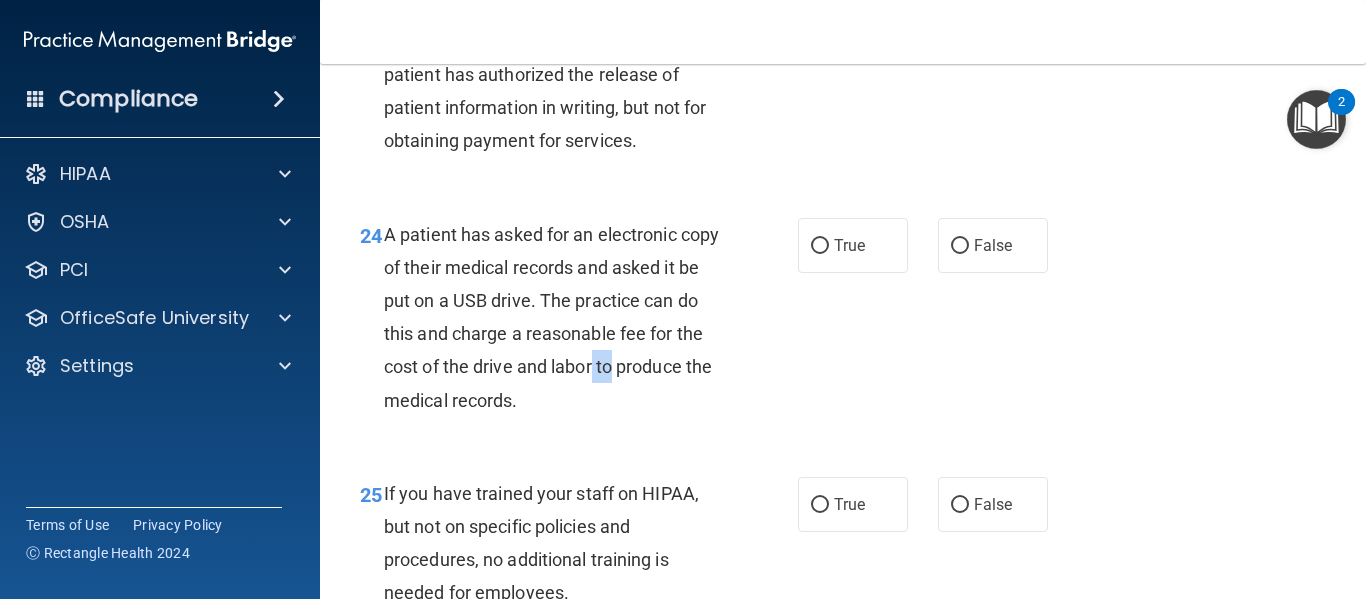 scroll, scrollTop: 4390, scrollLeft: 0, axis: vertical 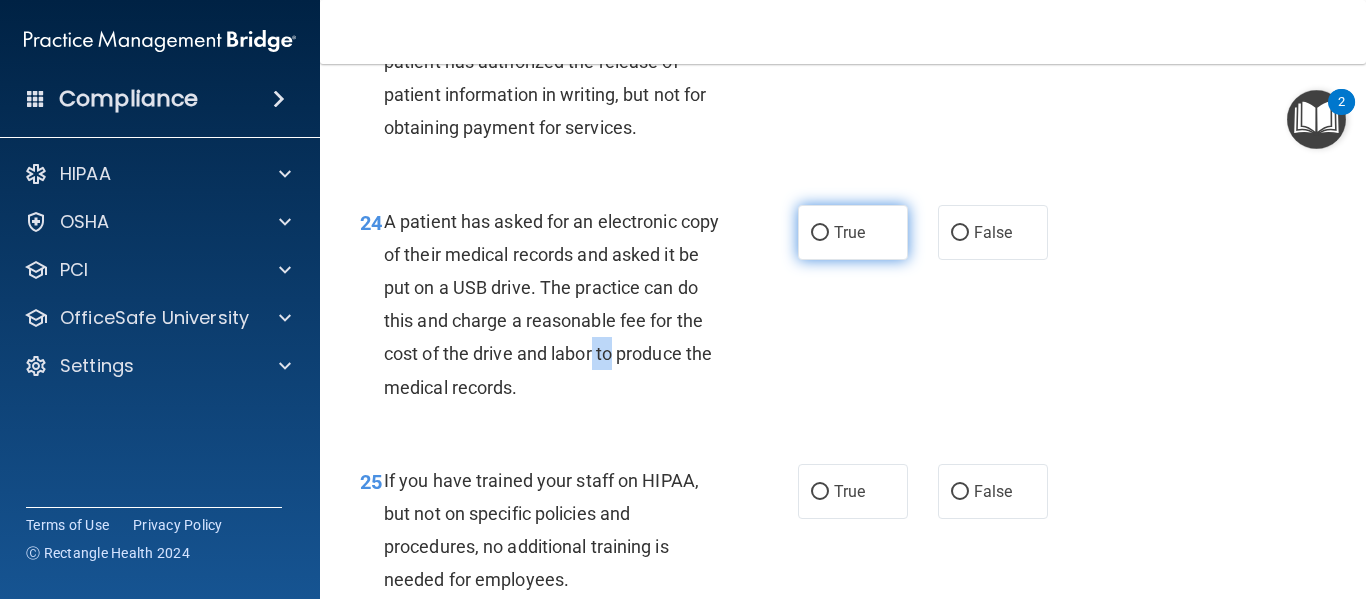 click on "True" at bounding box center [820, 233] 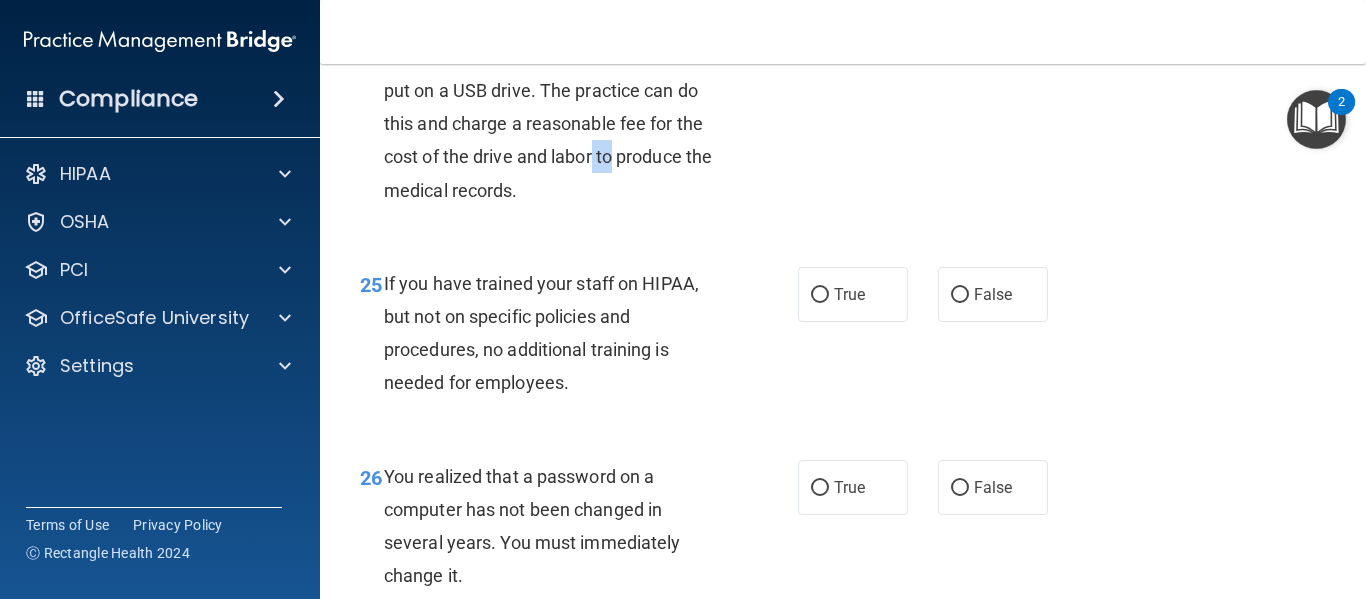 scroll, scrollTop: 4596, scrollLeft: 0, axis: vertical 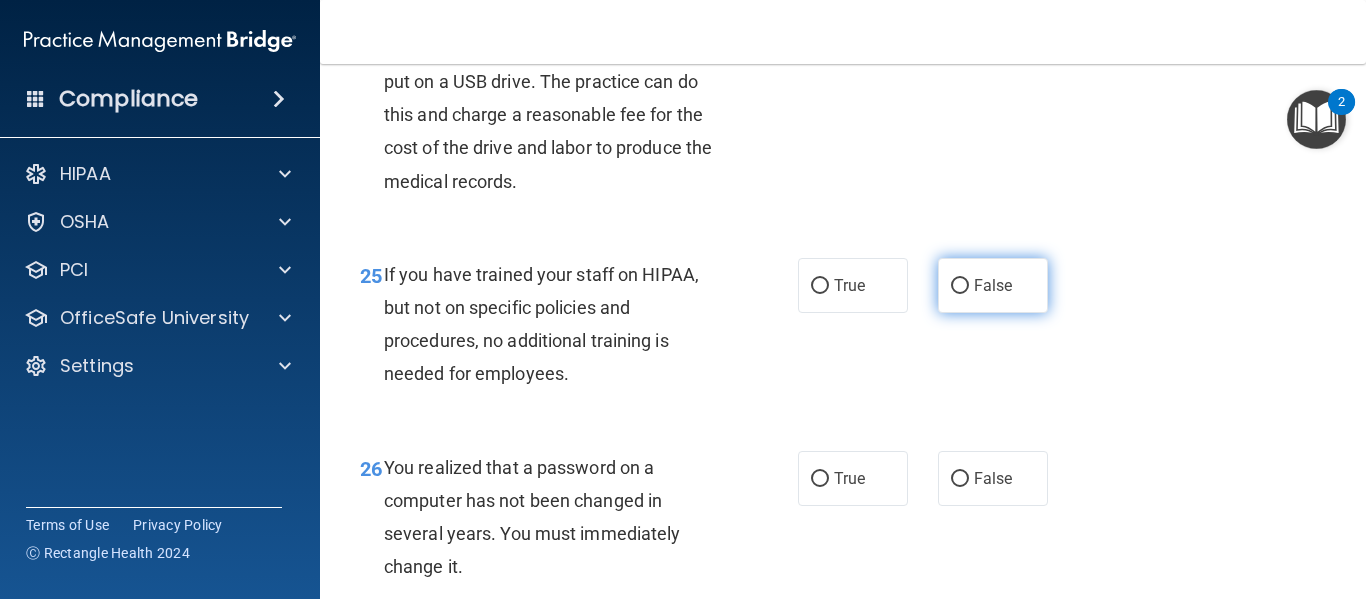 click on "False" at bounding box center (993, 285) 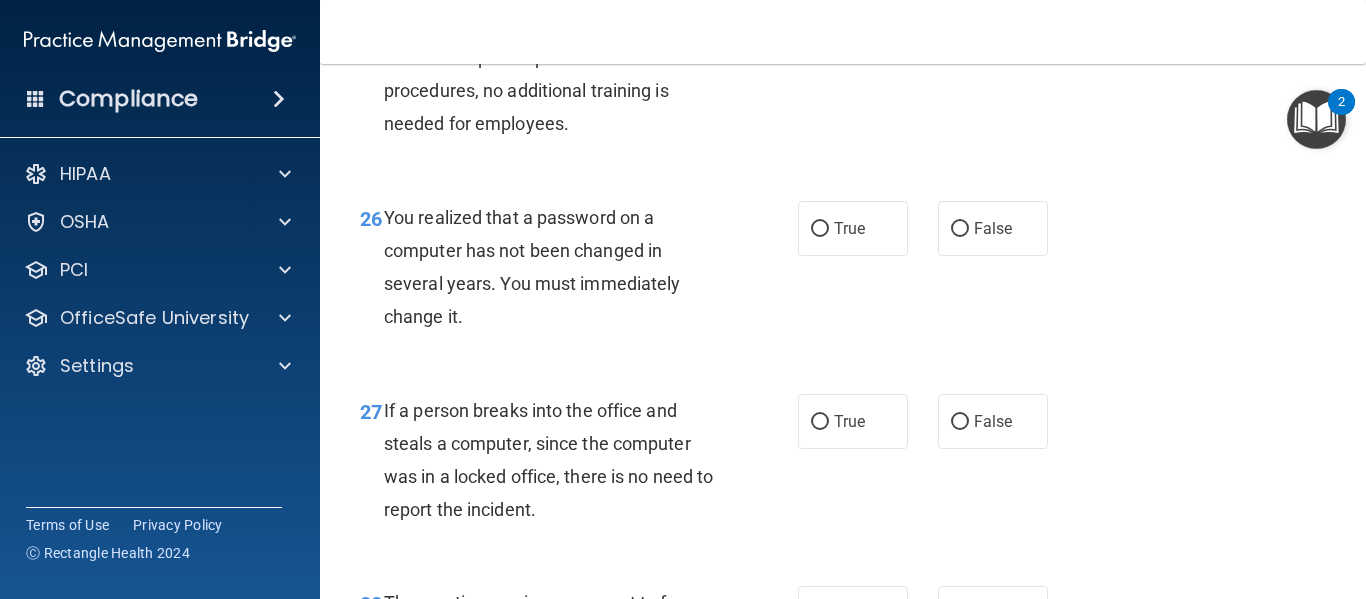 scroll, scrollTop: 4847, scrollLeft: 0, axis: vertical 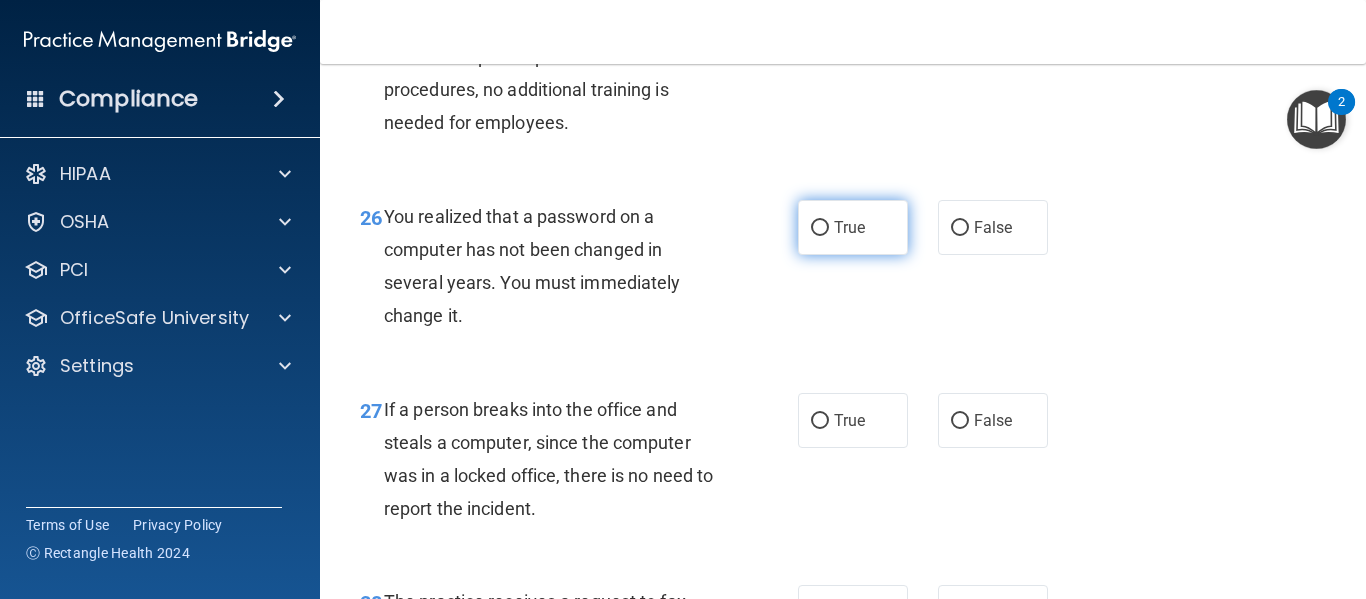 click on "True" at bounding box center [849, 227] 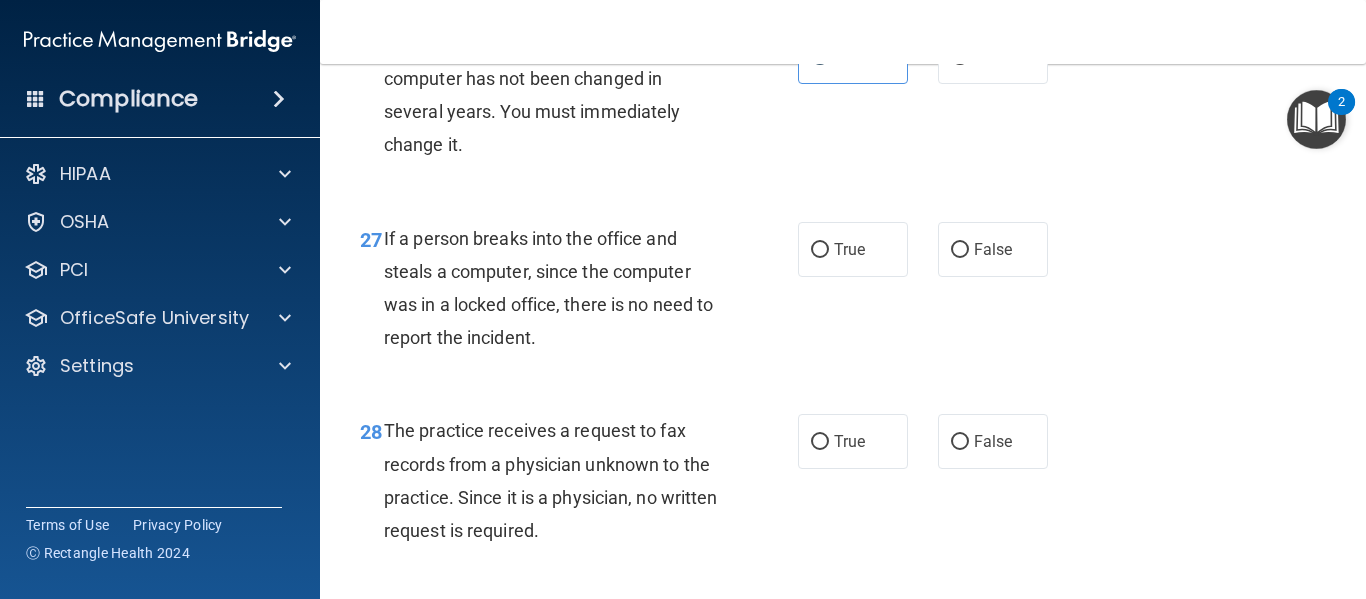 scroll, scrollTop: 5021, scrollLeft: 0, axis: vertical 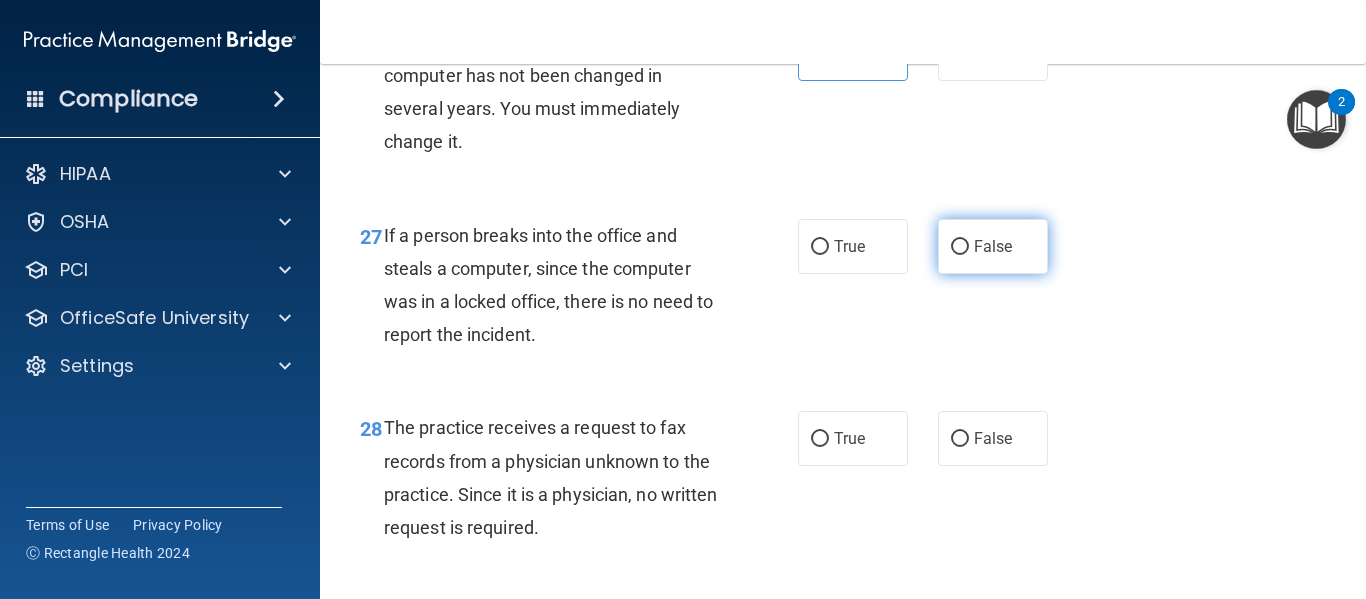 click on "False" at bounding box center (960, 247) 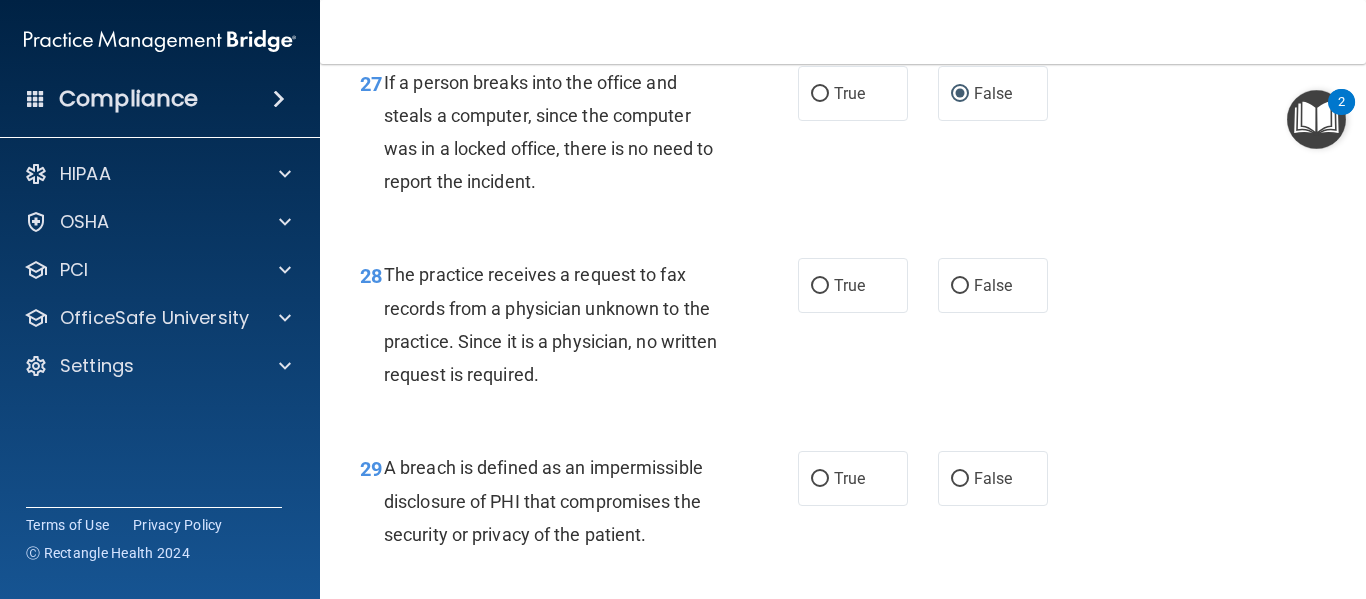 scroll, scrollTop: 5175, scrollLeft: 0, axis: vertical 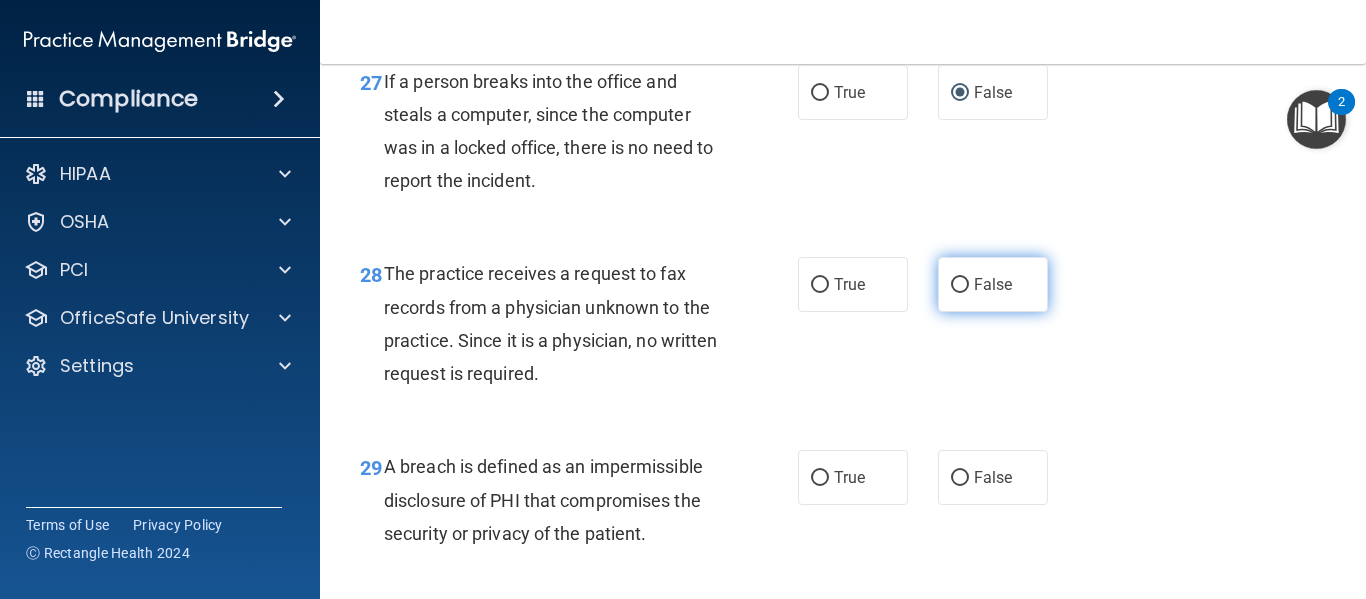 click on "False" at bounding box center (993, 284) 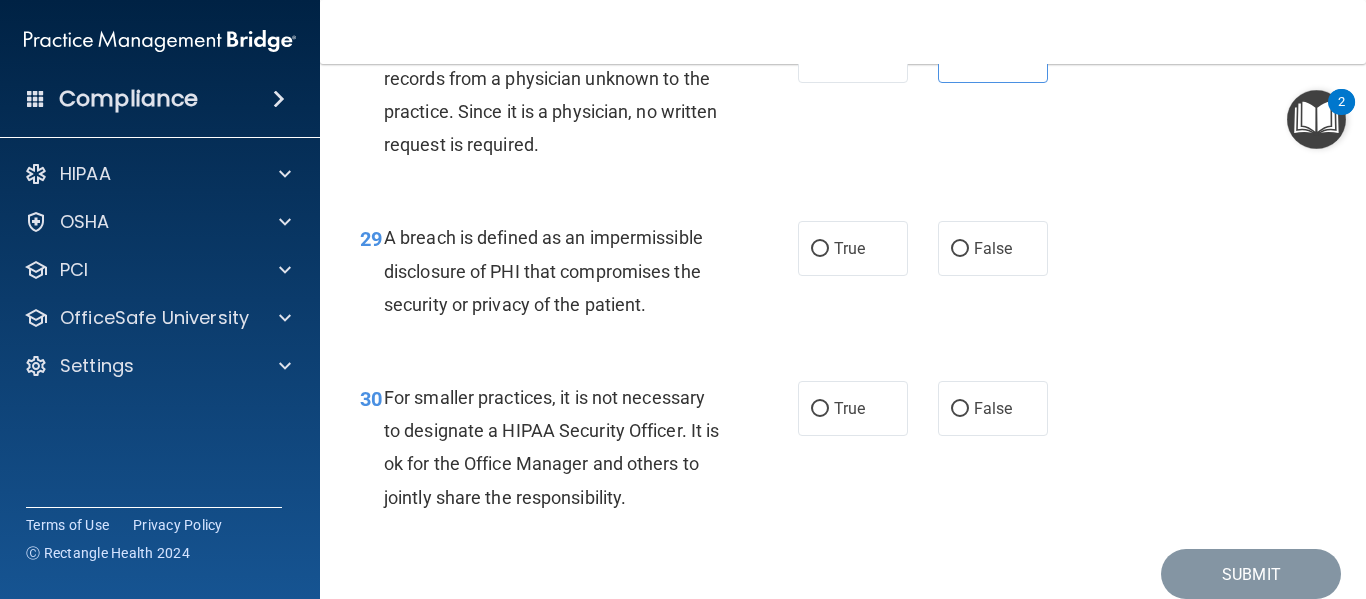 scroll, scrollTop: 5424, scrollLeft: 0, axis: vertical 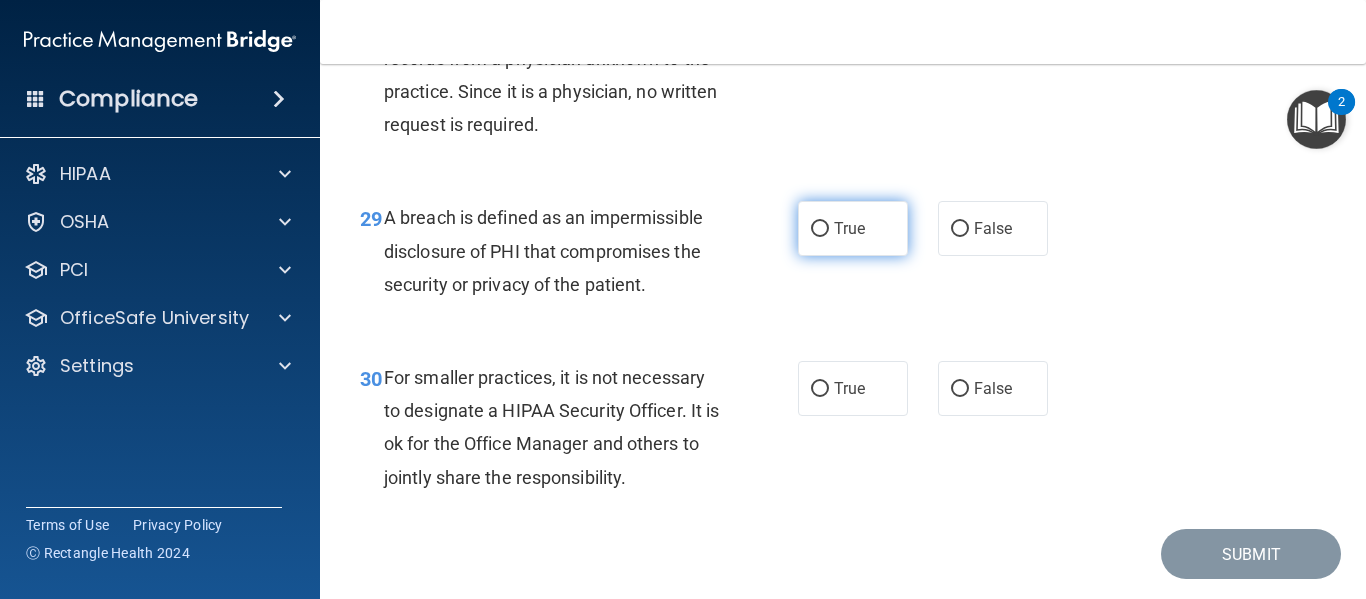 click on "True" at bounding box center [849, 228] 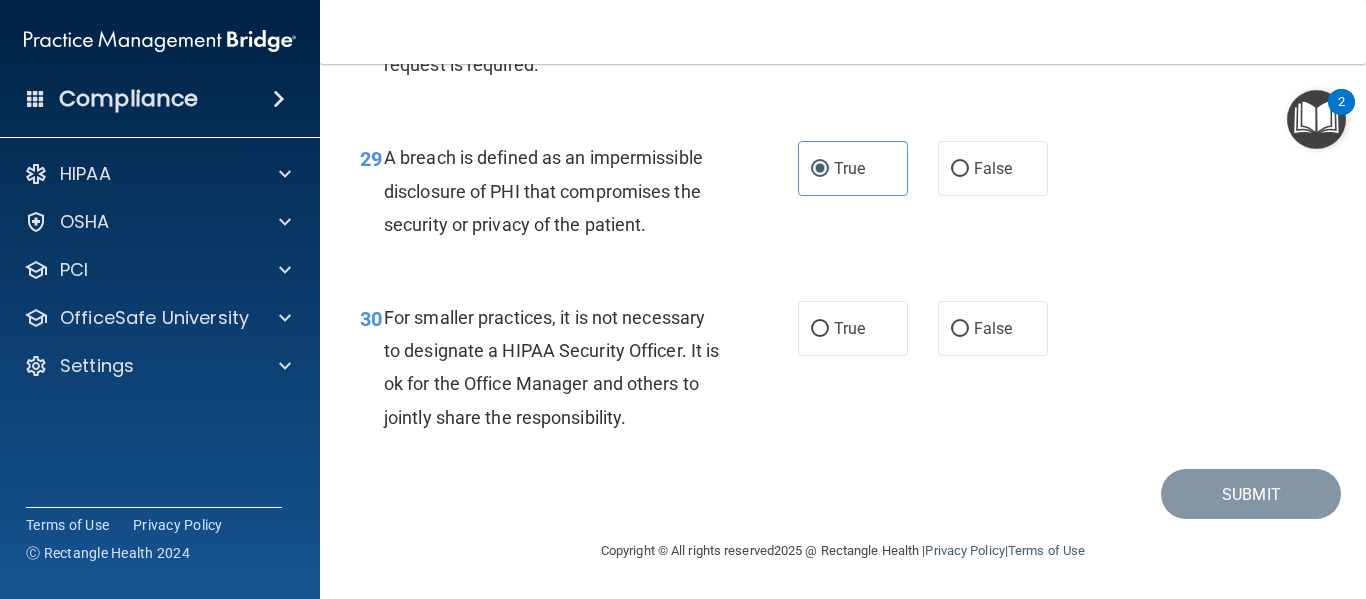 scroll, scrollTop: 5551, scrollLeft: 0, axis: vertical 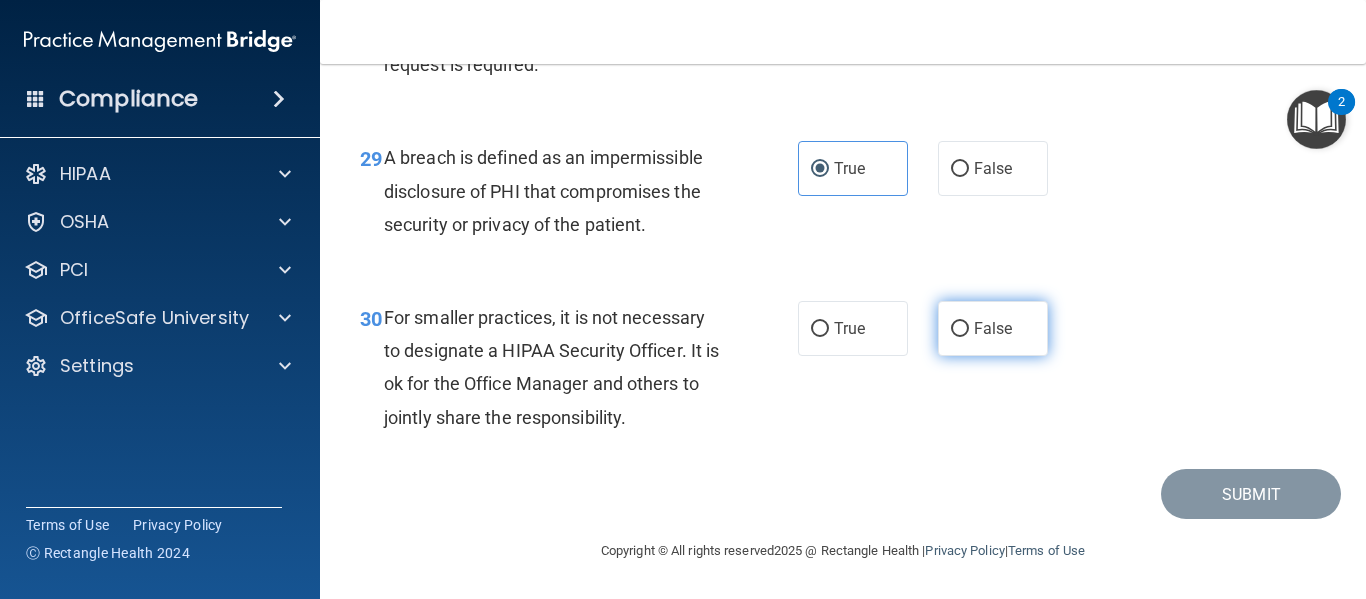 click on "False" at bounding box center (993, 328) 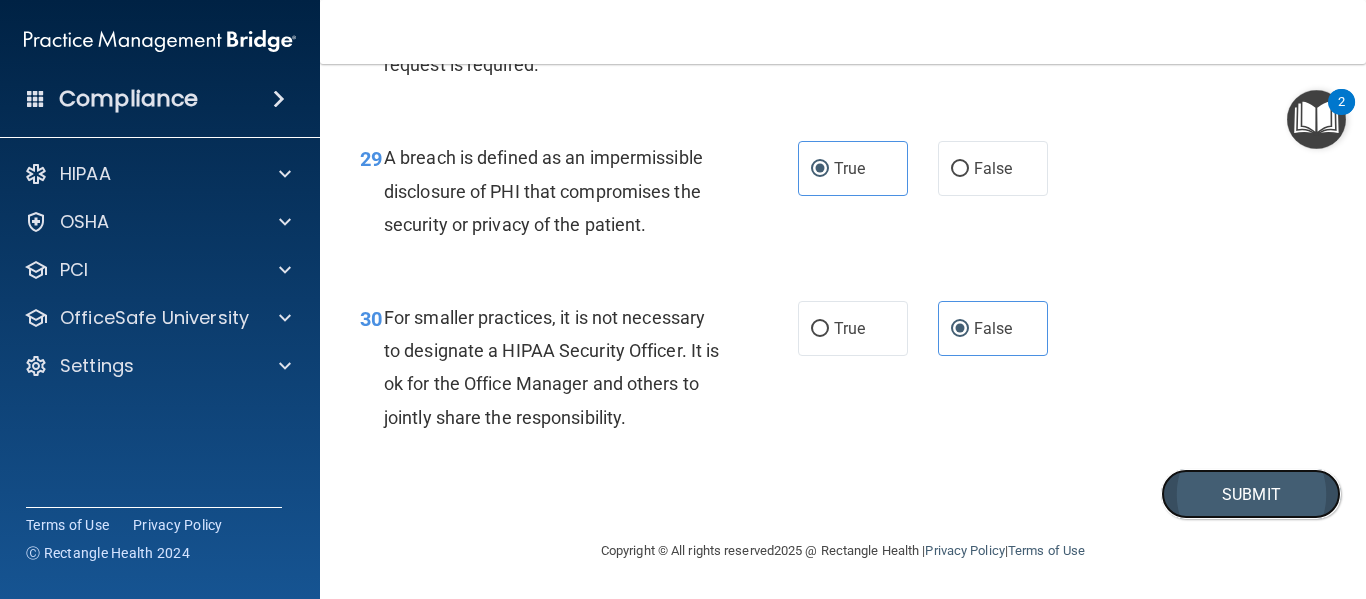 click on "Submit" at bounding box center (1251, 494) 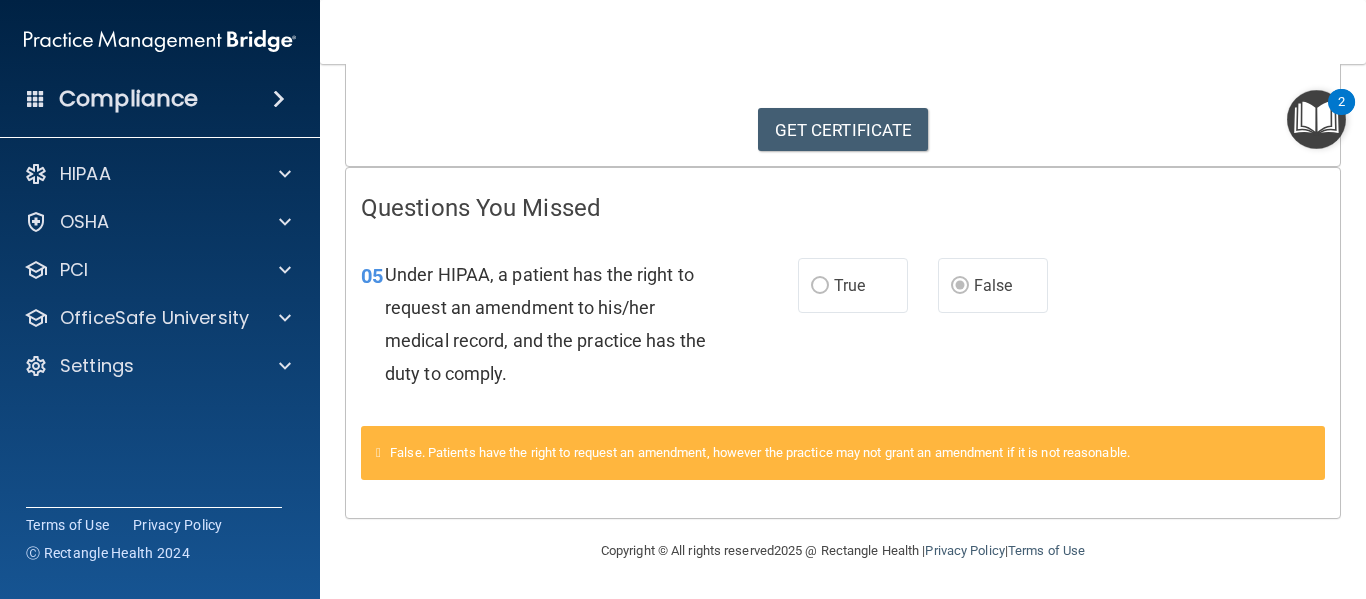 scroll, scrollTop: 0, scrollLeft: 0, axis: both 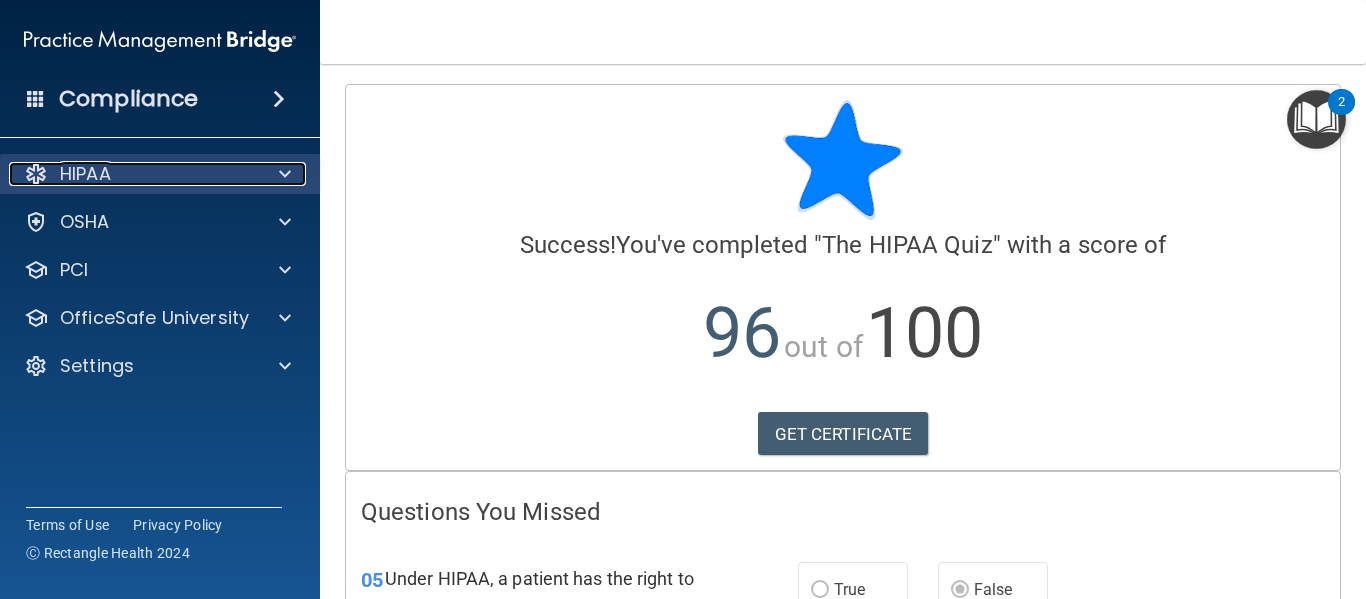 click at bounding box center (285, 174) 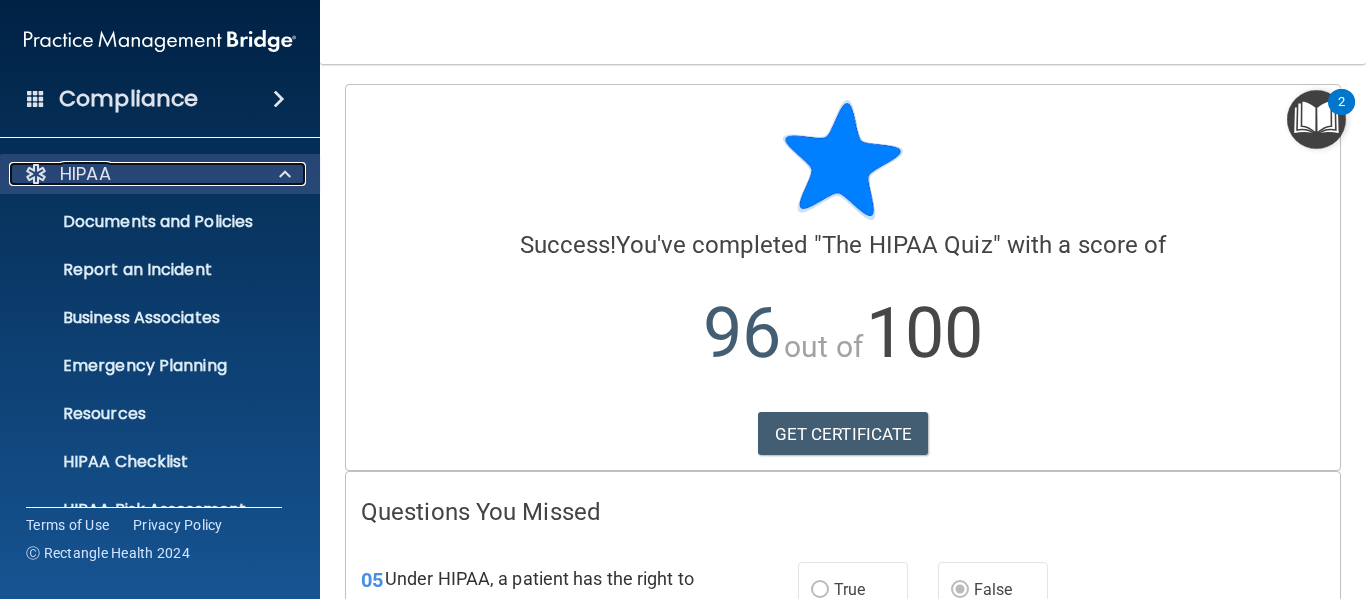 click at bounding box center (285, 174) 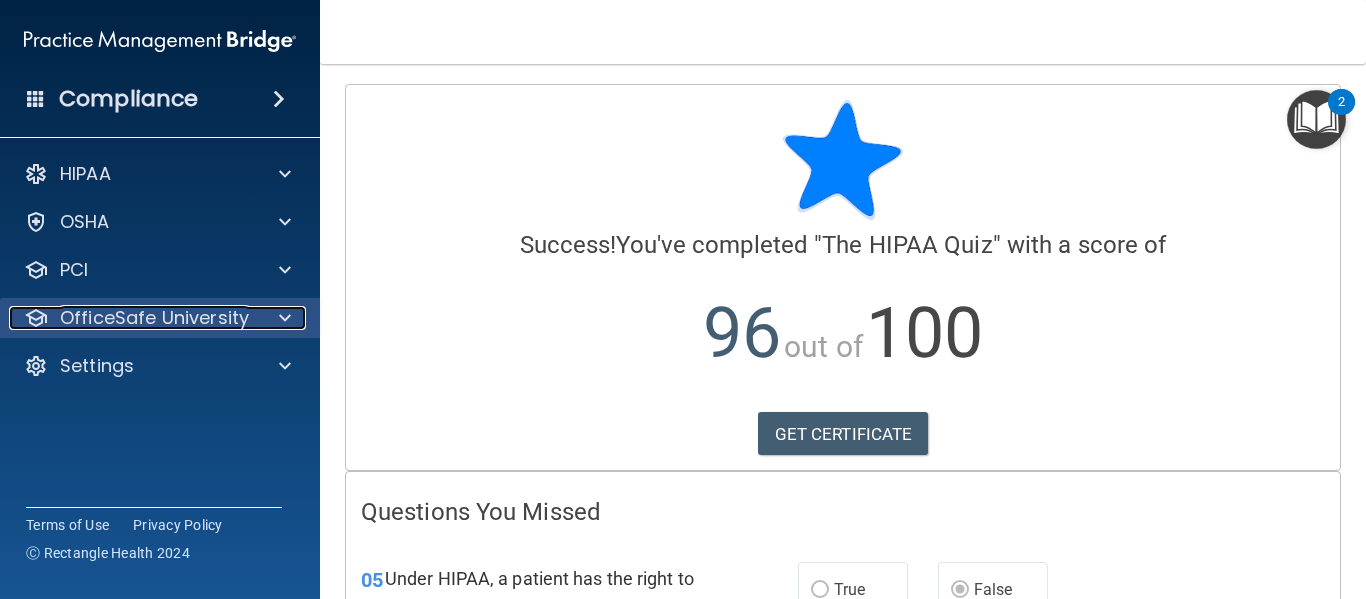 click on "OfficeSafe University" at bounding box center [133, 318] 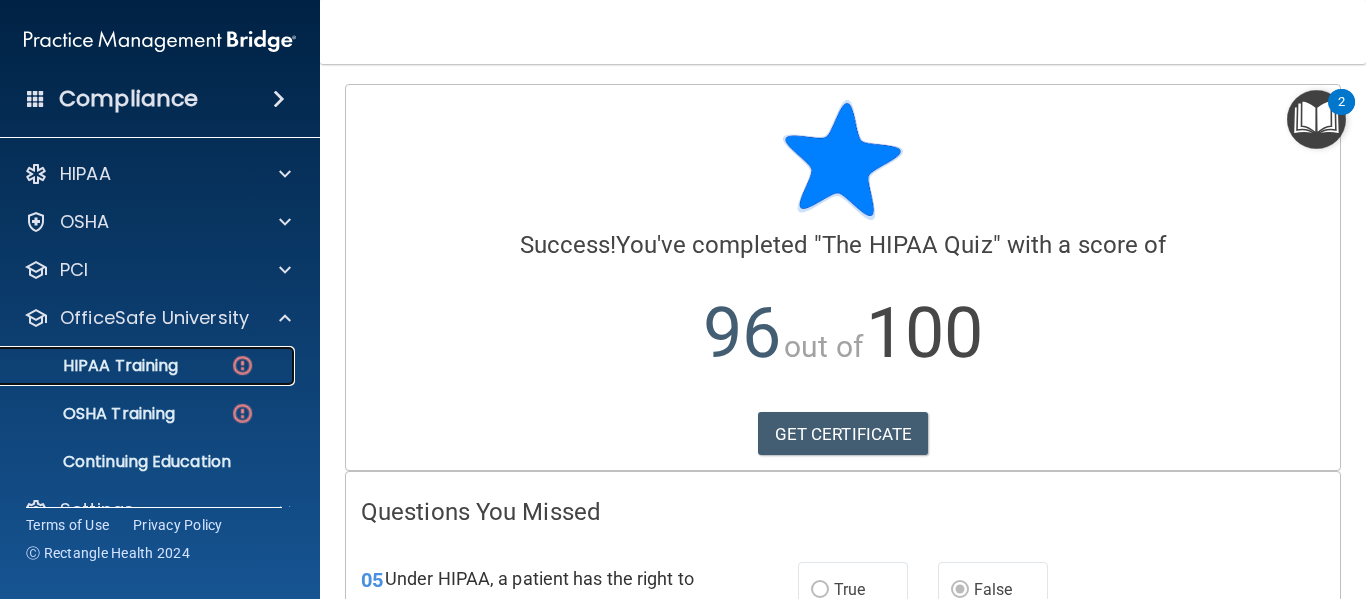 click on "HIPAA Training" at bounding box center [149, 366] 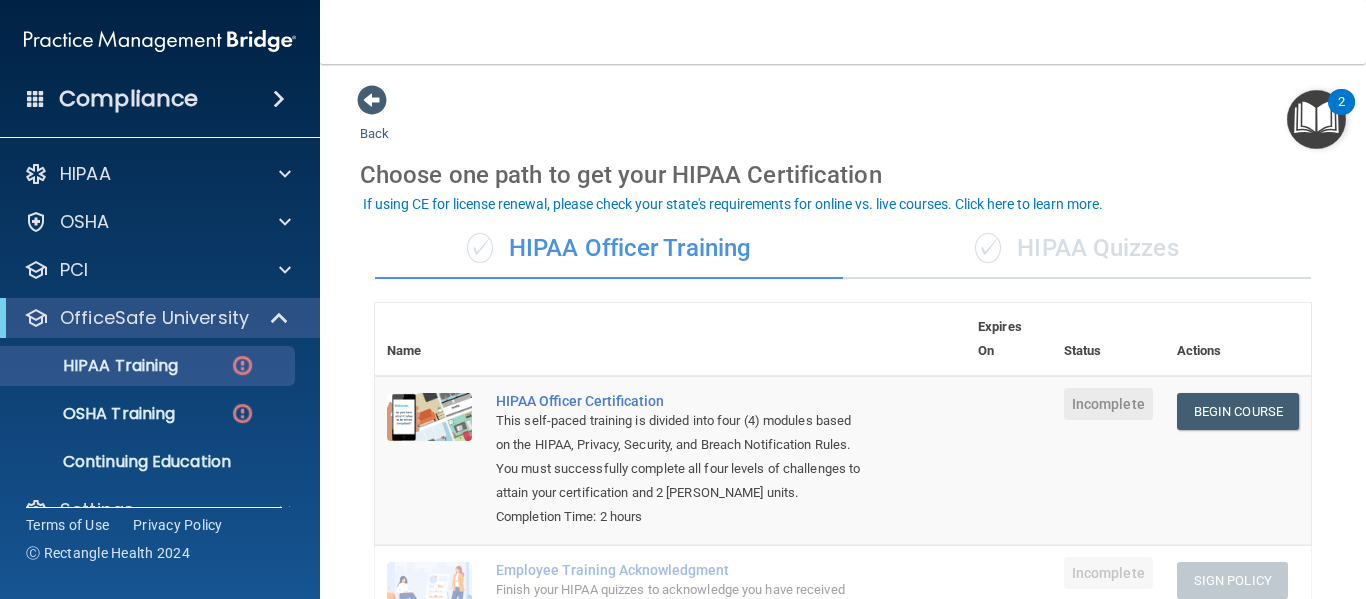click on "✓   HIPAA Quizzes" at bounding box center (1077, 249) 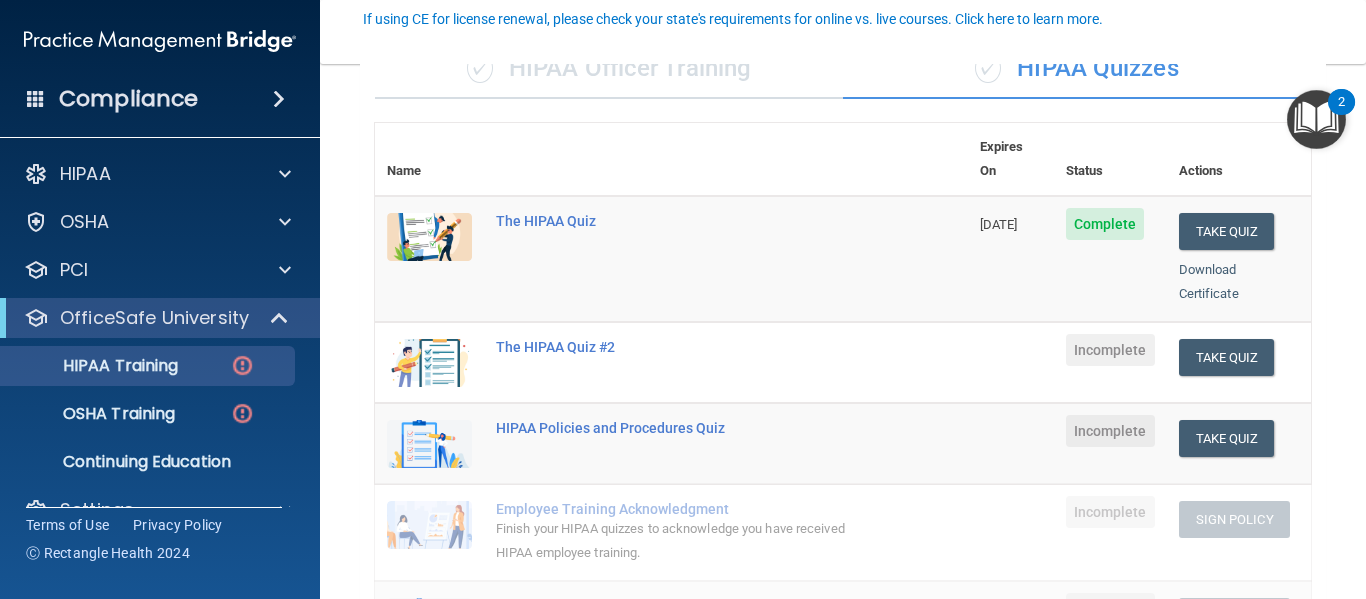 scroll, scrollTop: 186, scrollLeft: 0, axis: vertical 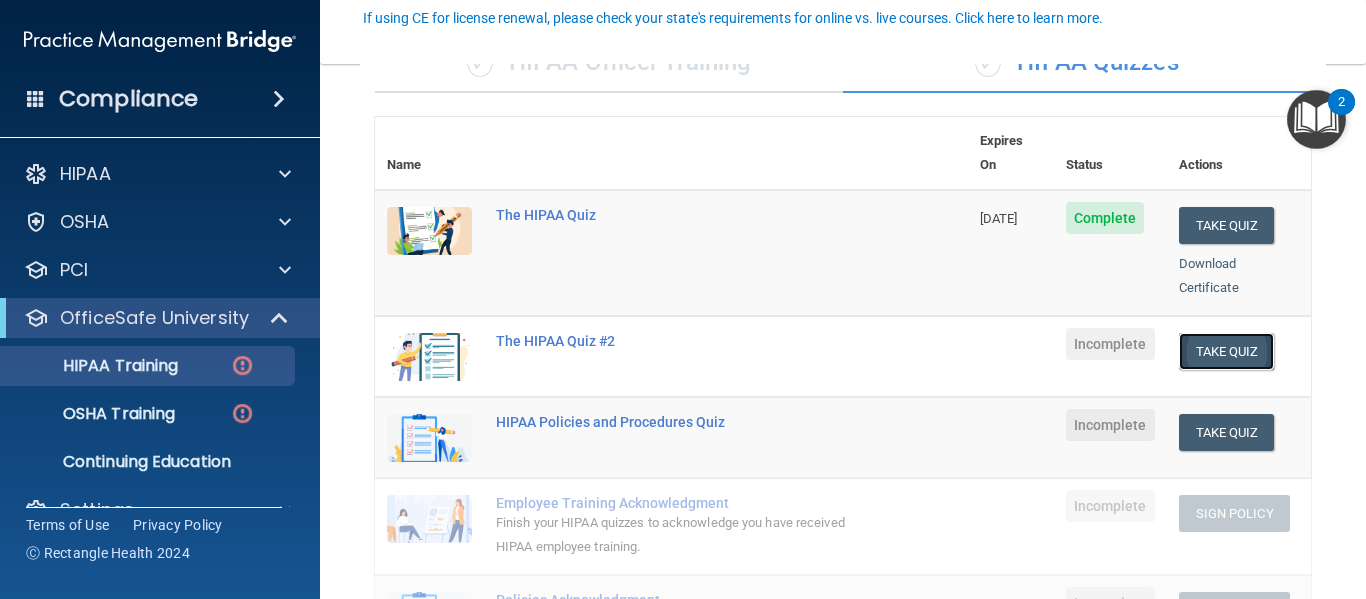 click on "Take Quiz" at bounding box center [1227, 351] 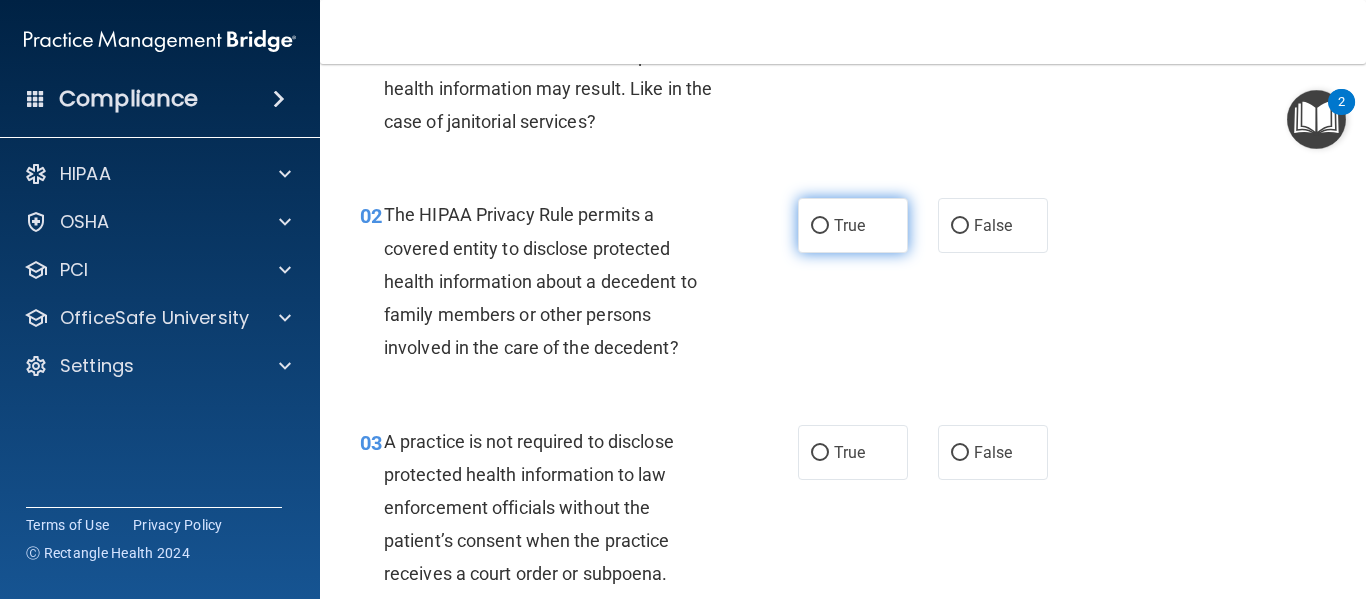 click on "True" at bounding box center [849, 225] 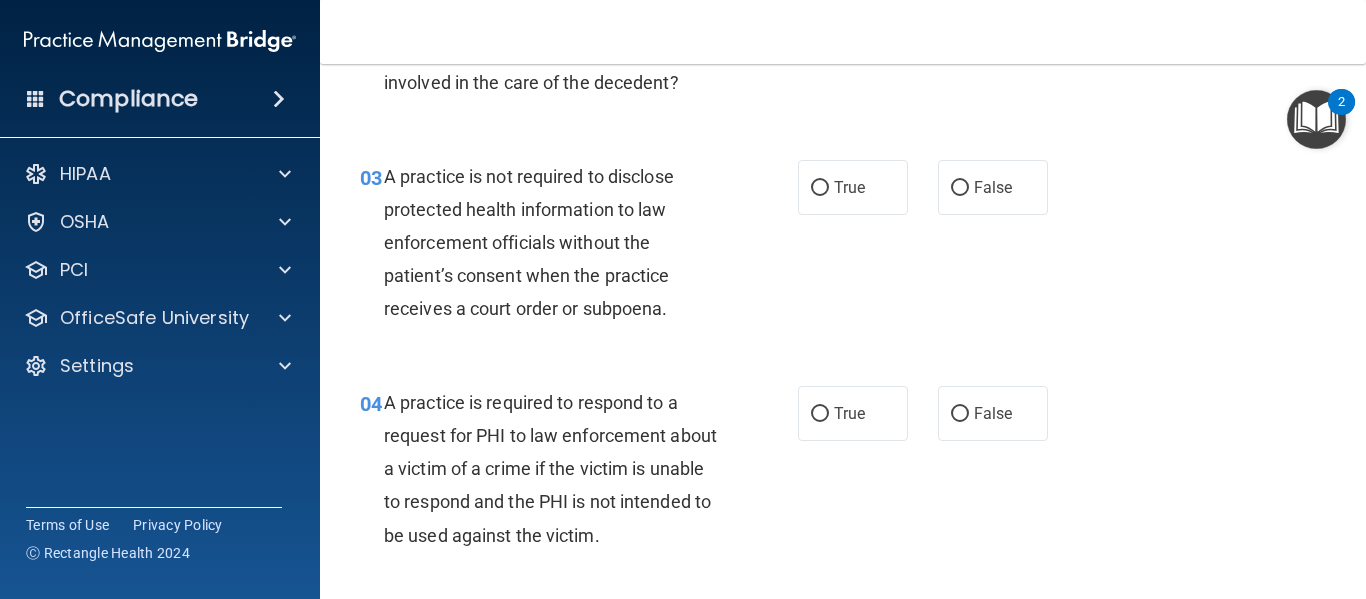 scroll, scrollTop: 451, scrollLeft: 0, axis: vertical 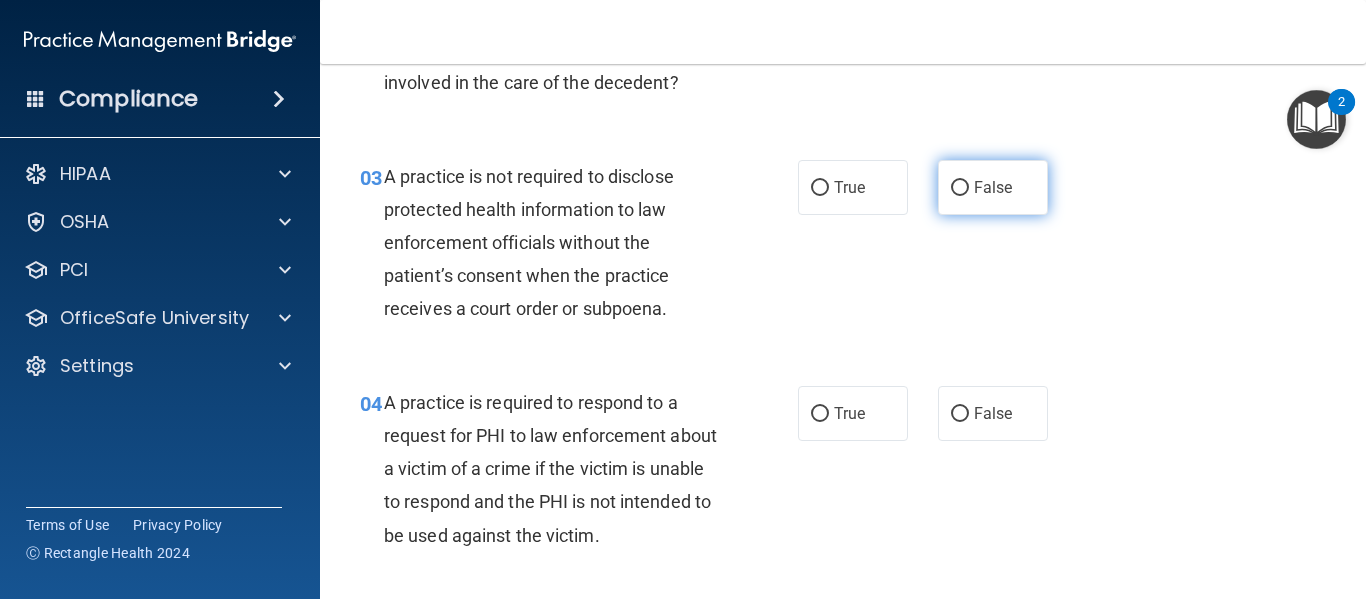 click on "False" at bounding box center [960, 188] 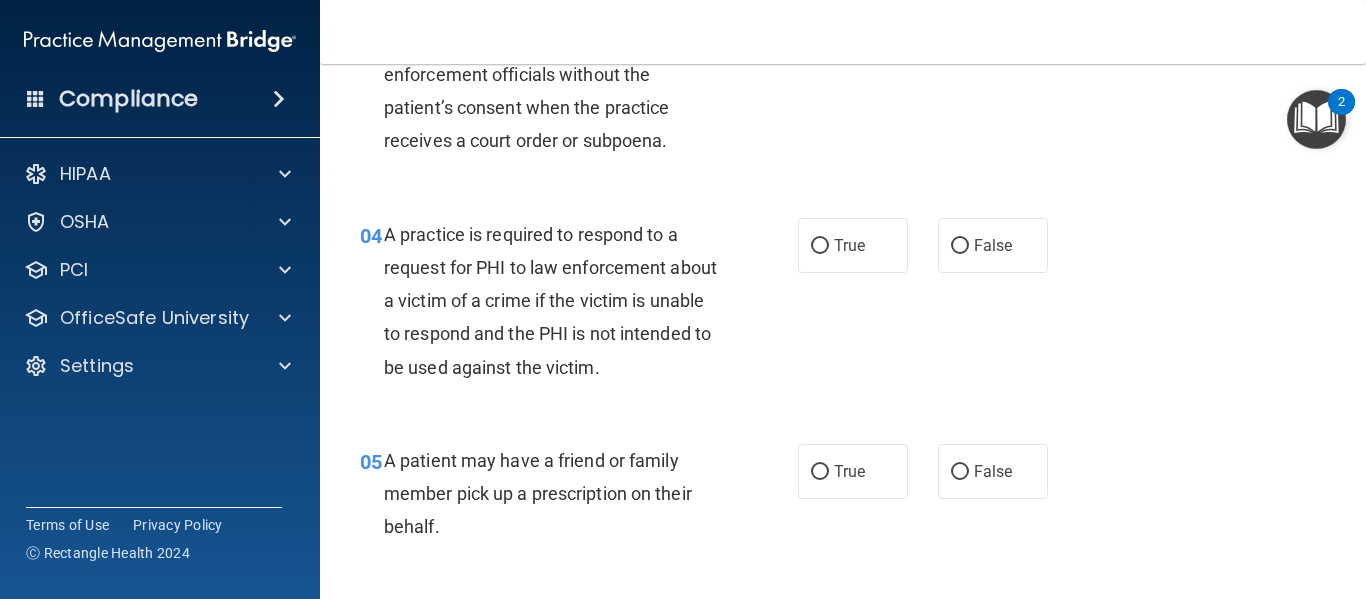 scroll, scrollTop: 621, scrollLeft: 0, axis: vertical 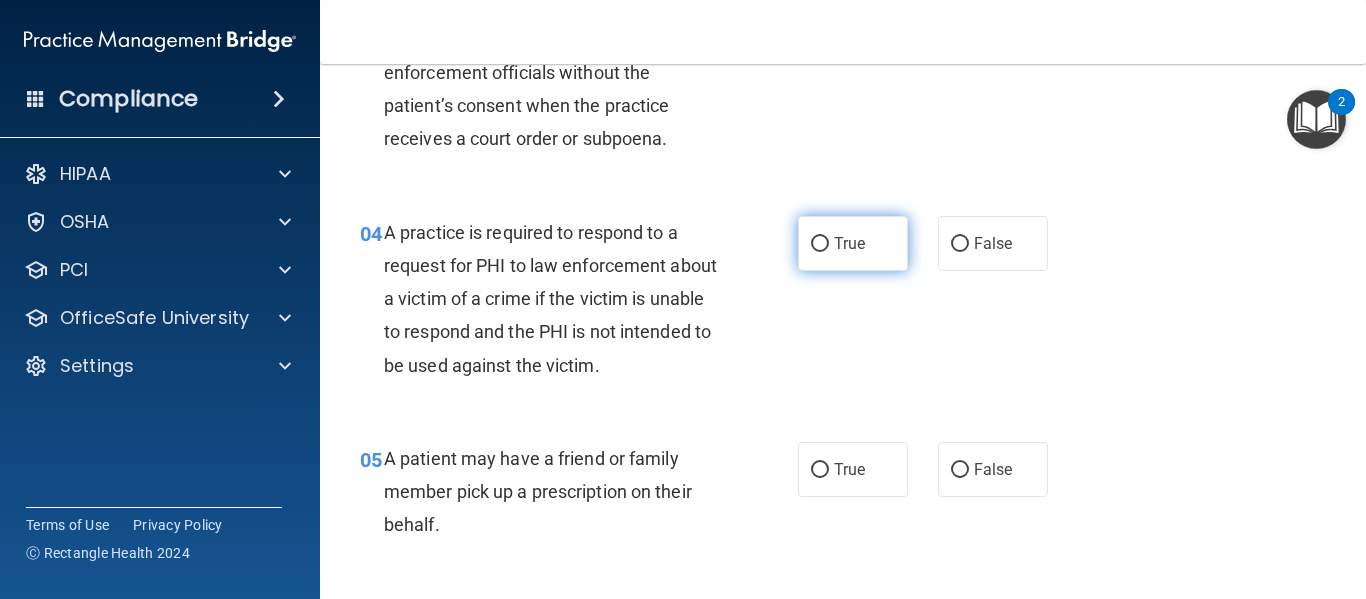 click on "True" at bounding box center (849, 243) 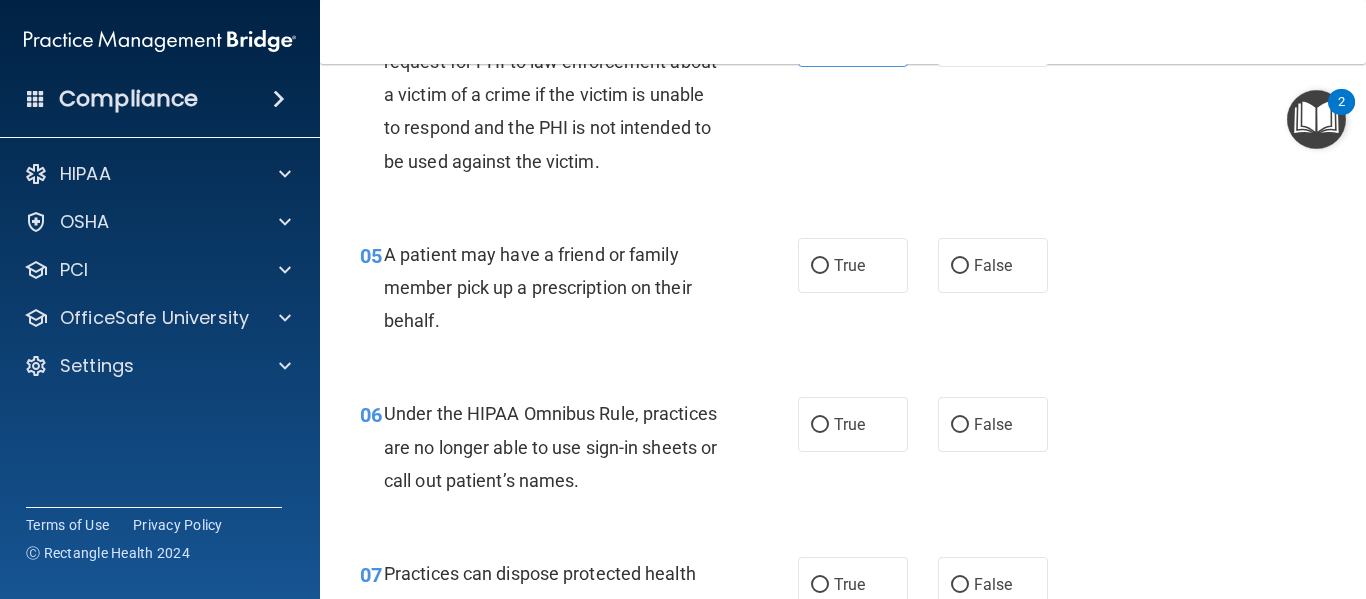 scroll, scrollTop: 826, scrollLeft: 0, axis: vertical 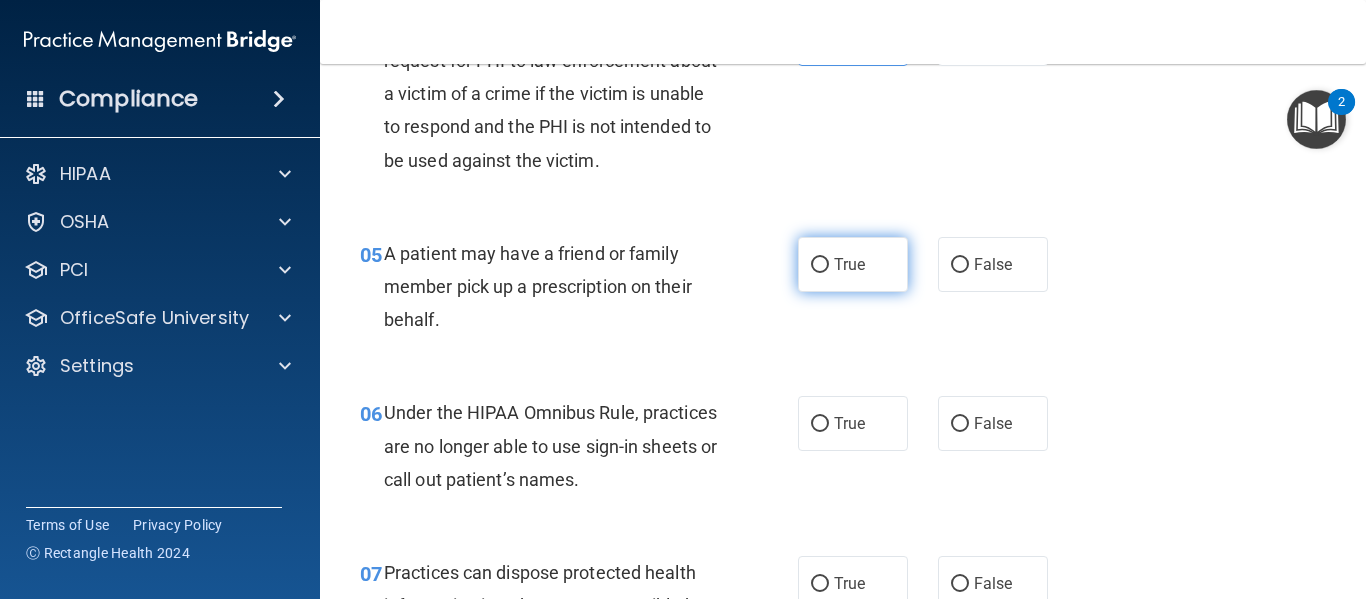 click on "True" at bounding box center [849, 264] 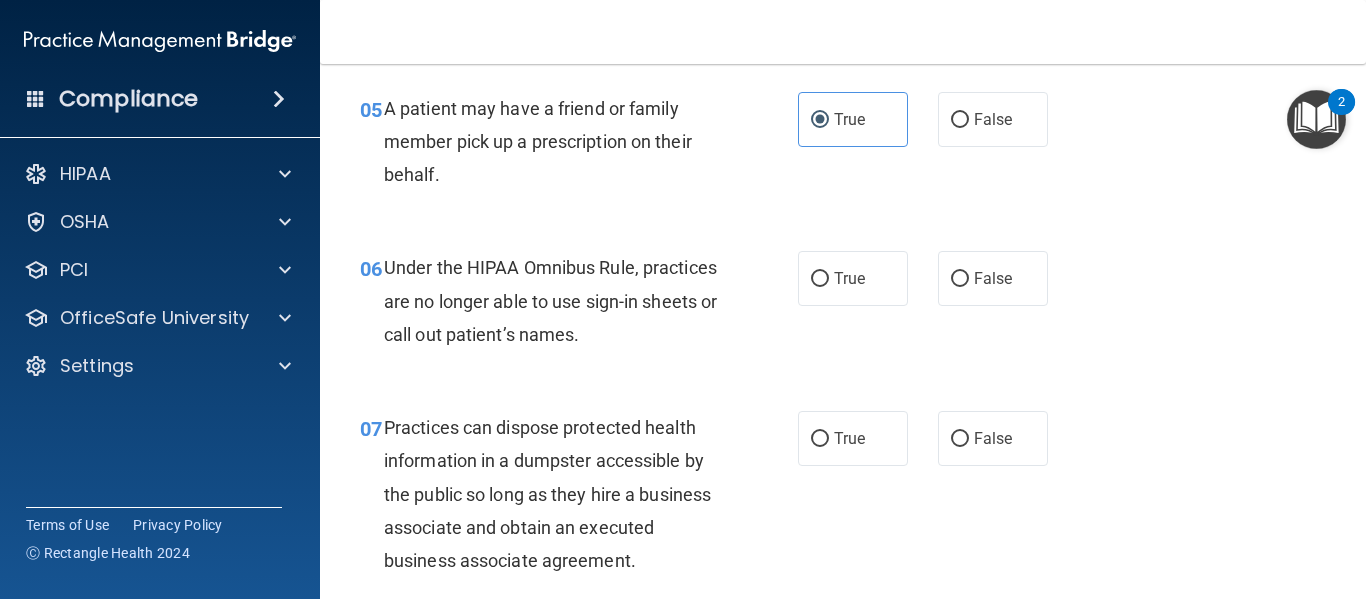 scroll, scrollTop: 972, scrollLeft: 0, axis: vertical 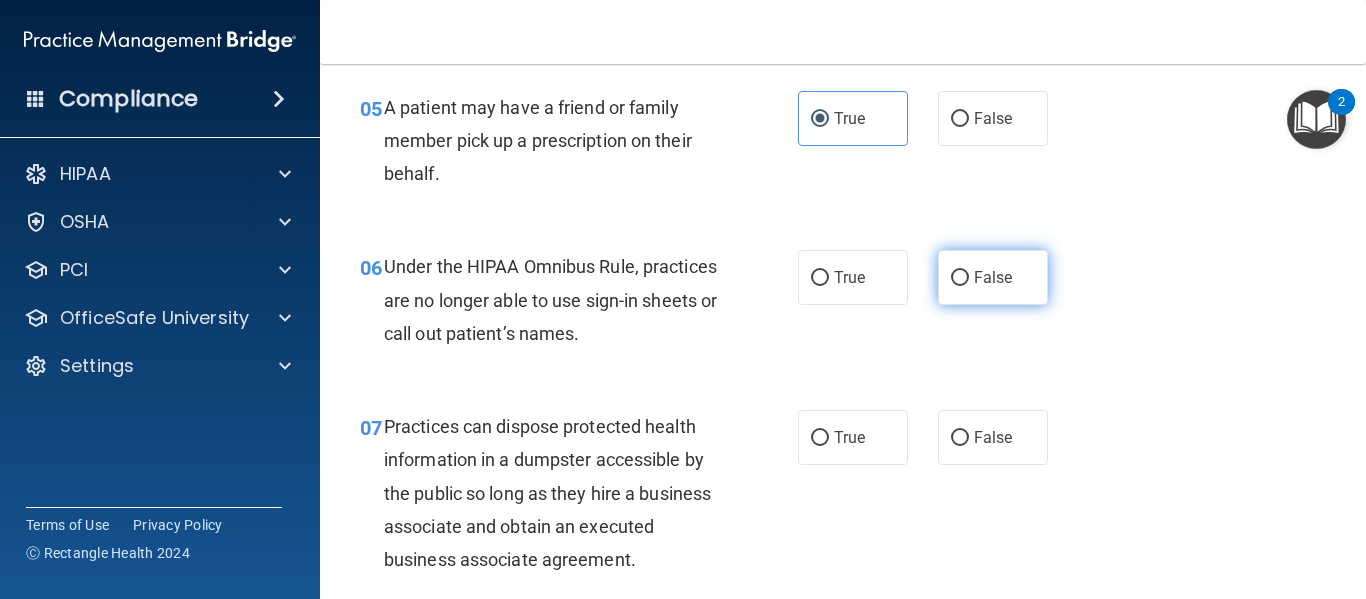 click on "False" at bounding box center (960, 278) 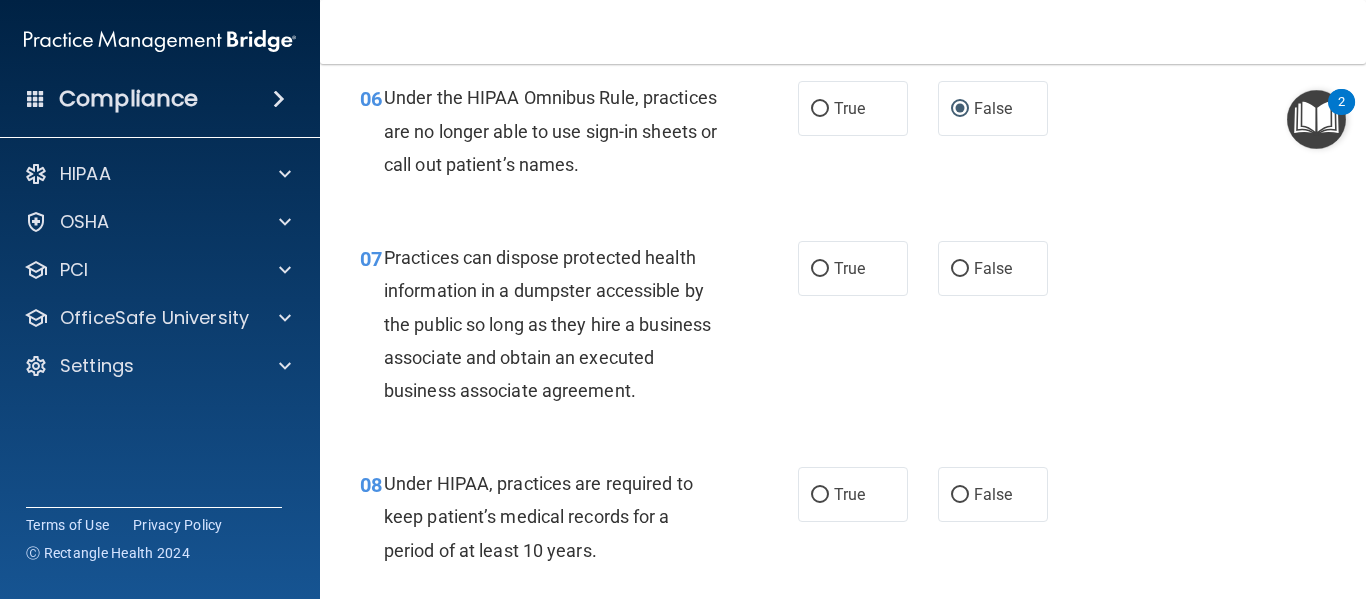 scroll, scrollTop: 1142, scrollLeft: 0, axis: vertical 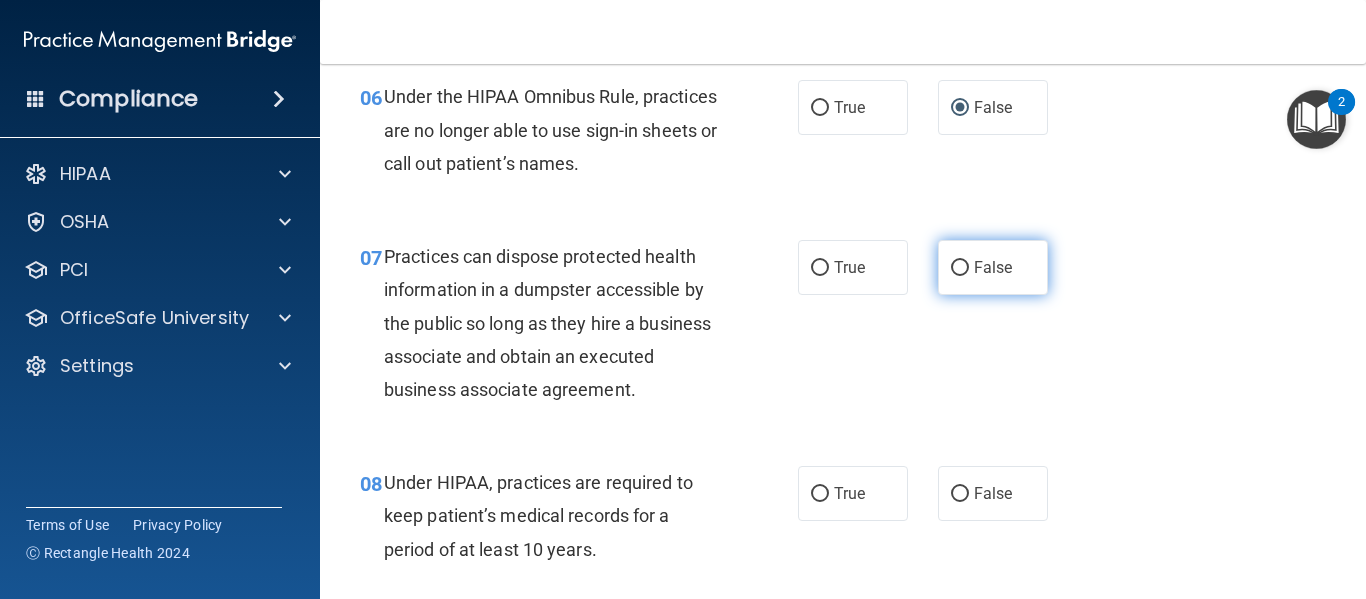 click on "False" at bounding box center (960, 268) 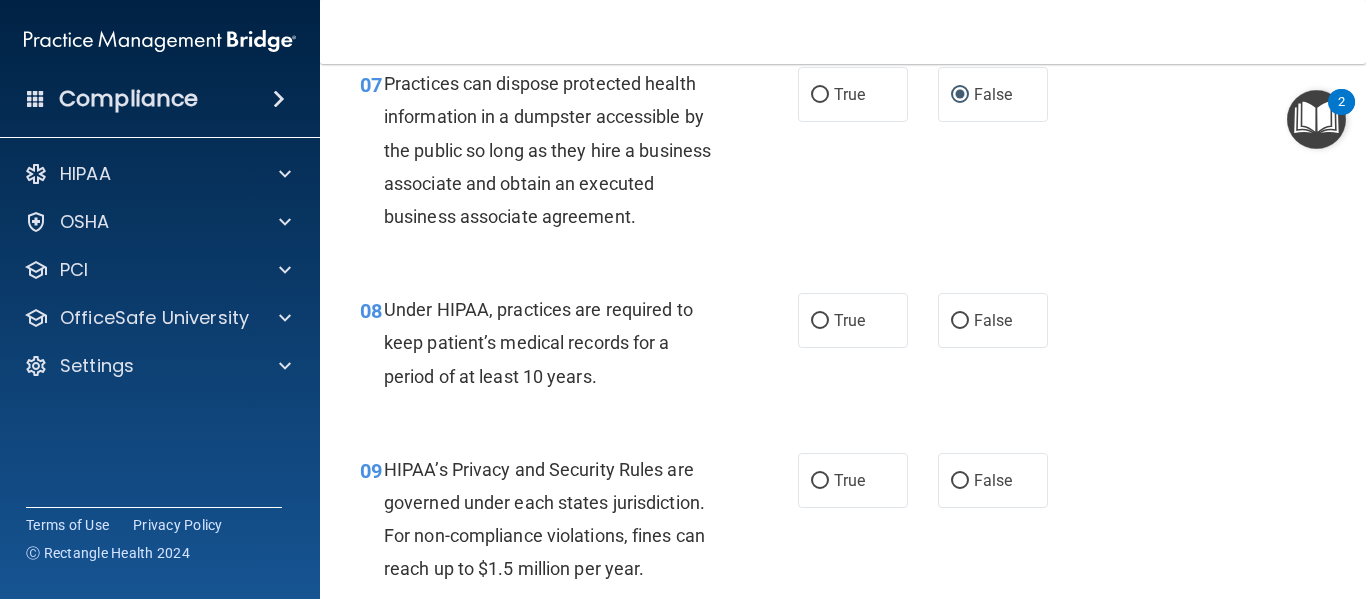 scroll, scrollTop: 1316, scrollLeft: 0, axis: vertical 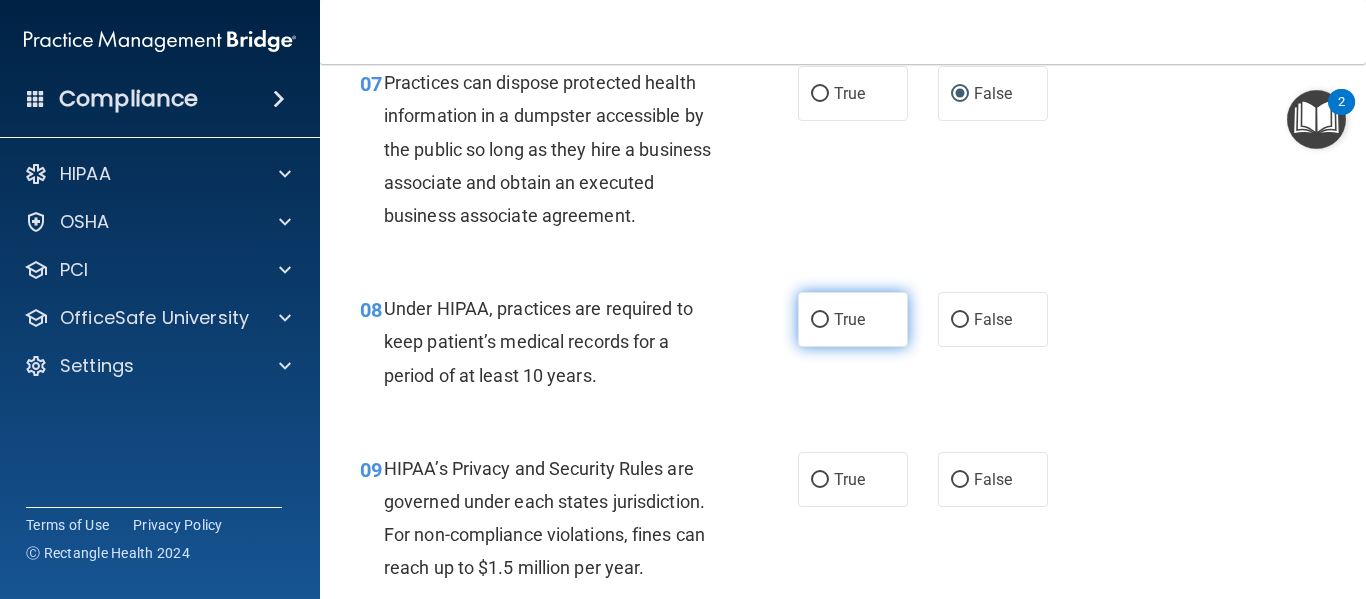 click on "True" at bounding box center (853, 319) 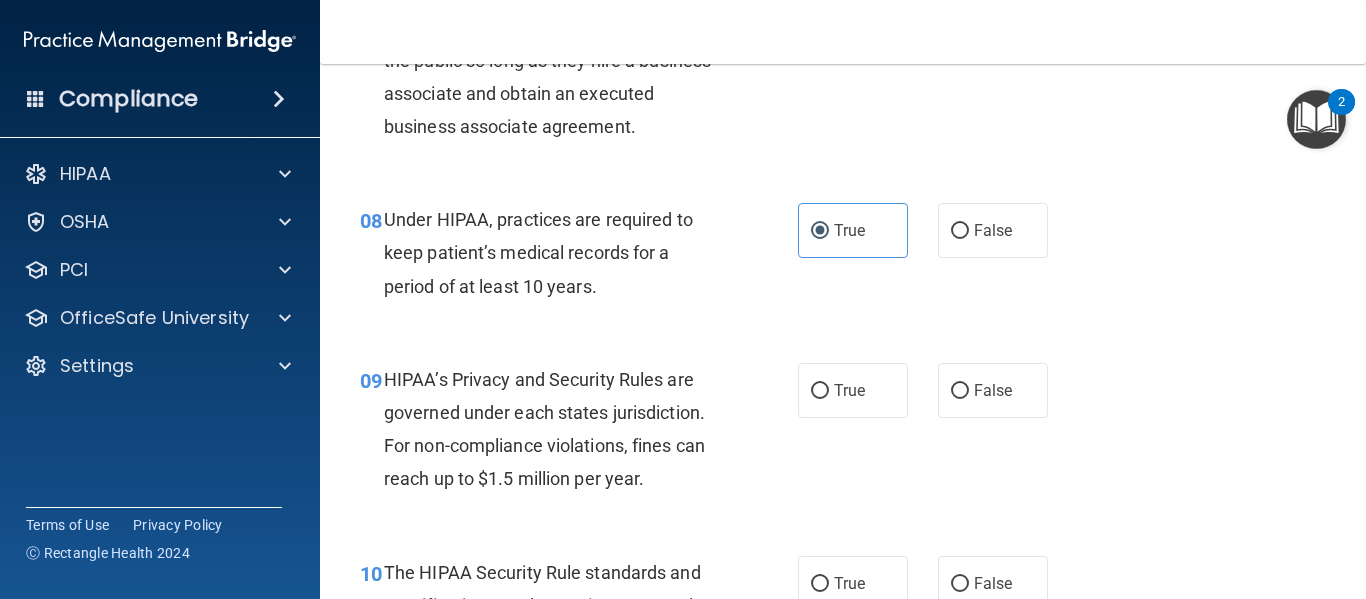 scroll, scrollTop: 1407, scrollLeft: 0, axis: vertical 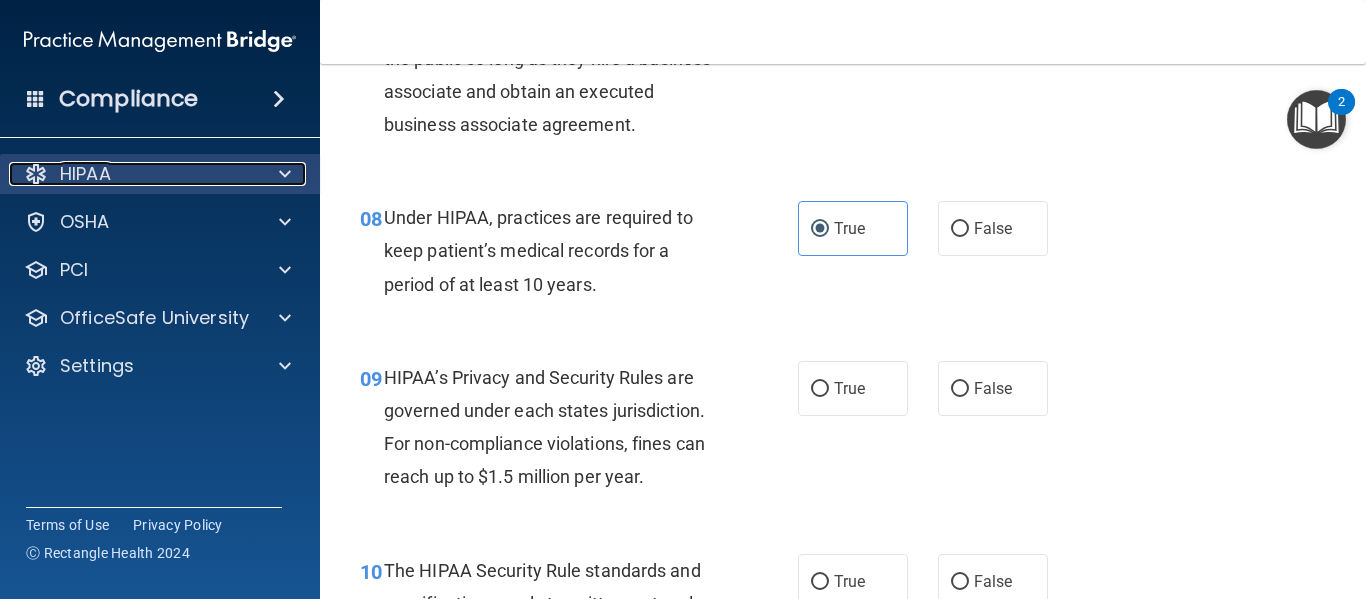 click at bounding box center (285, 174) 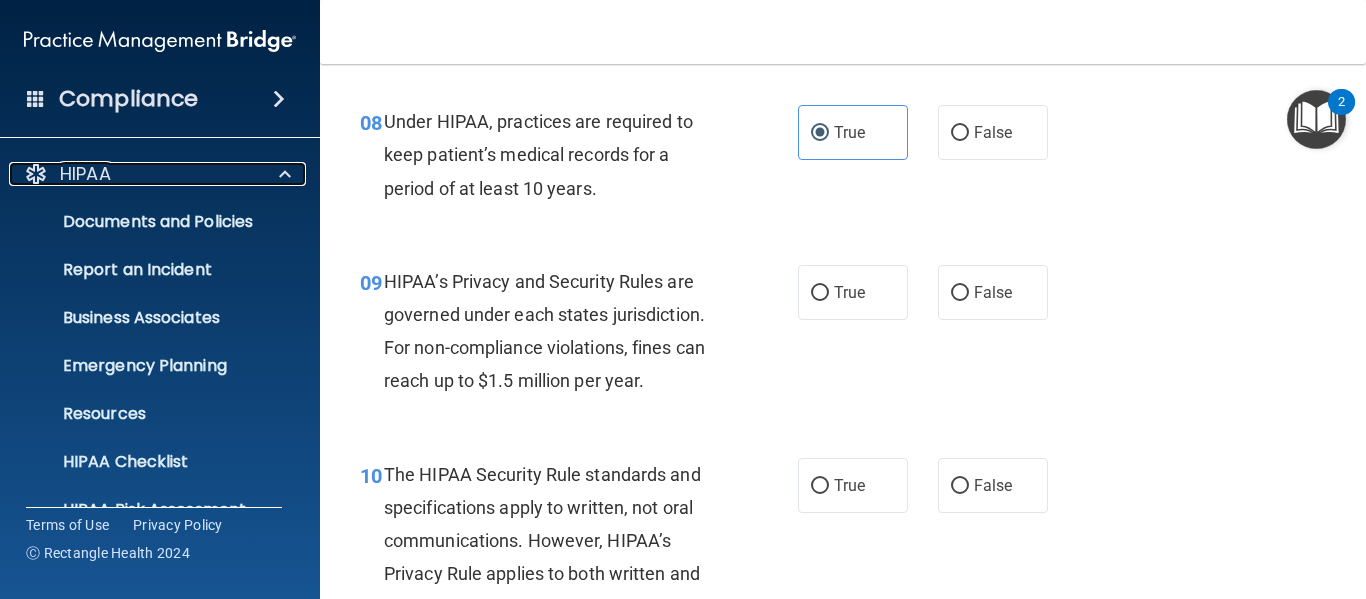 scroll, scrollTop: 1504, scrollLeft: 0, axis: vertical 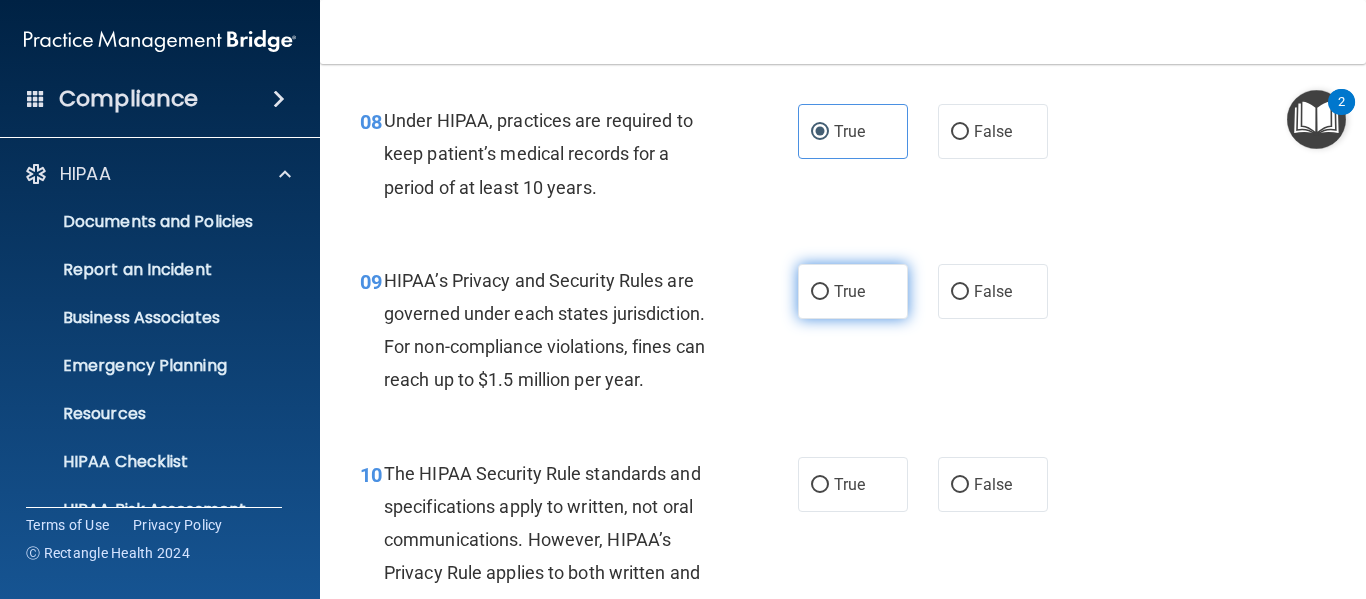 click on "True" at bounding box center [853, 291] 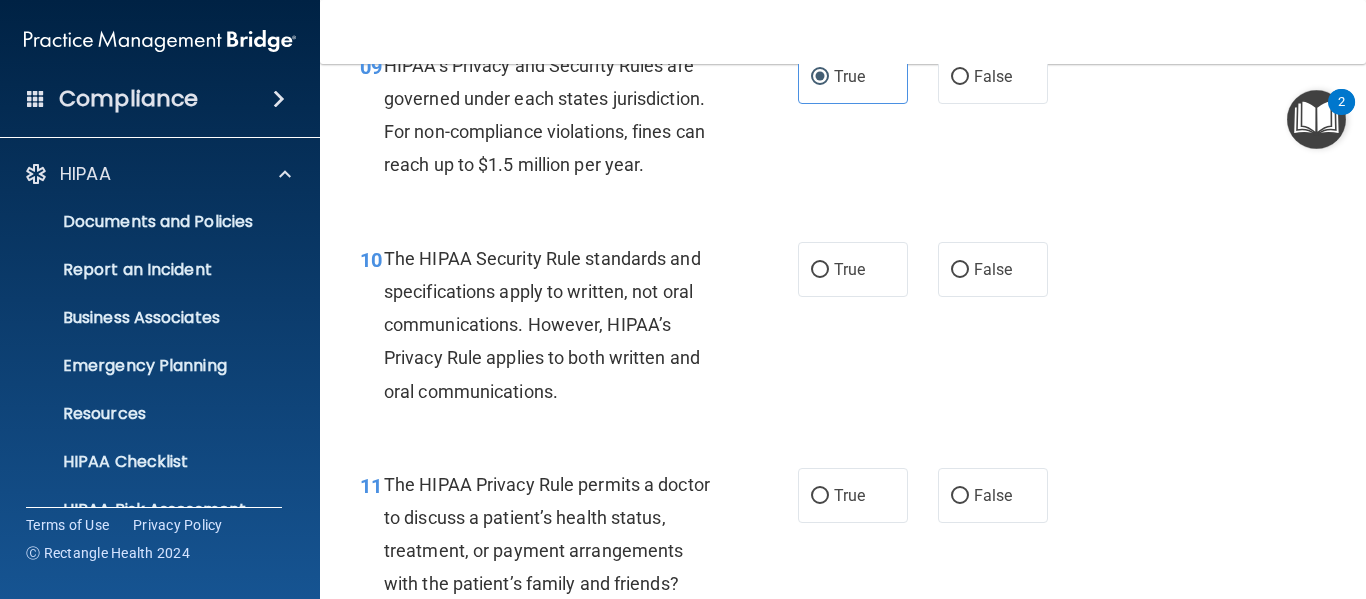 scroll, scrollTop: 1720, scrollLeft: 0, axis: vertical 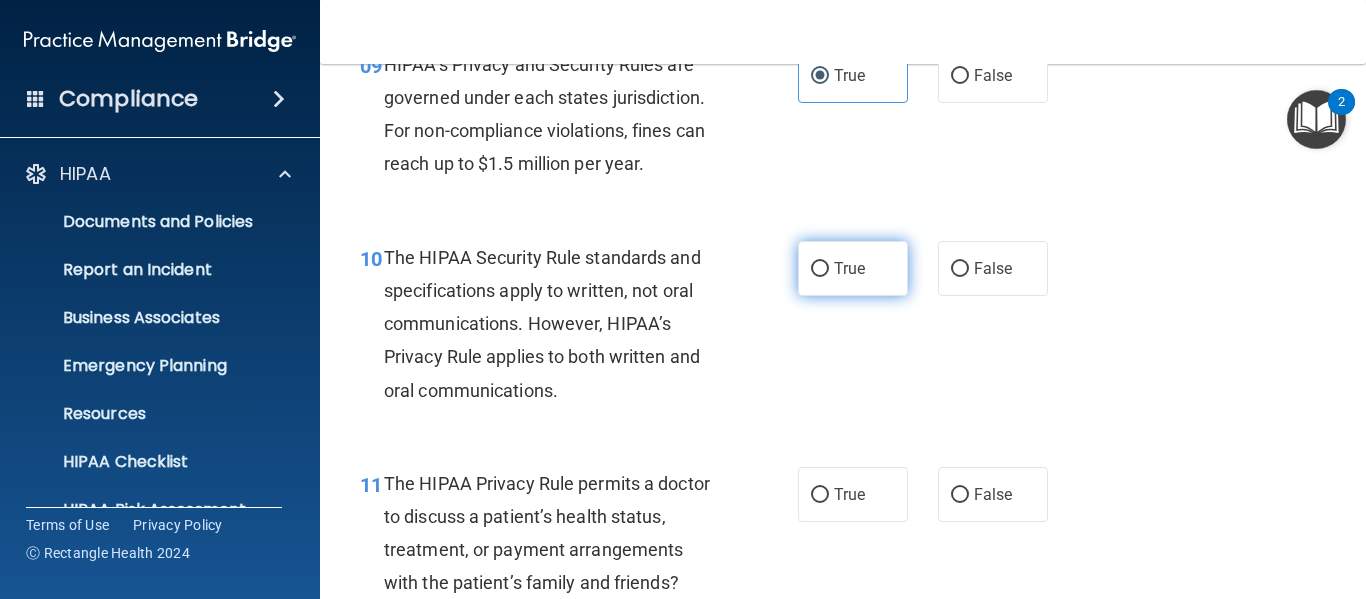 click on "True" at bounding box center [820, 269] 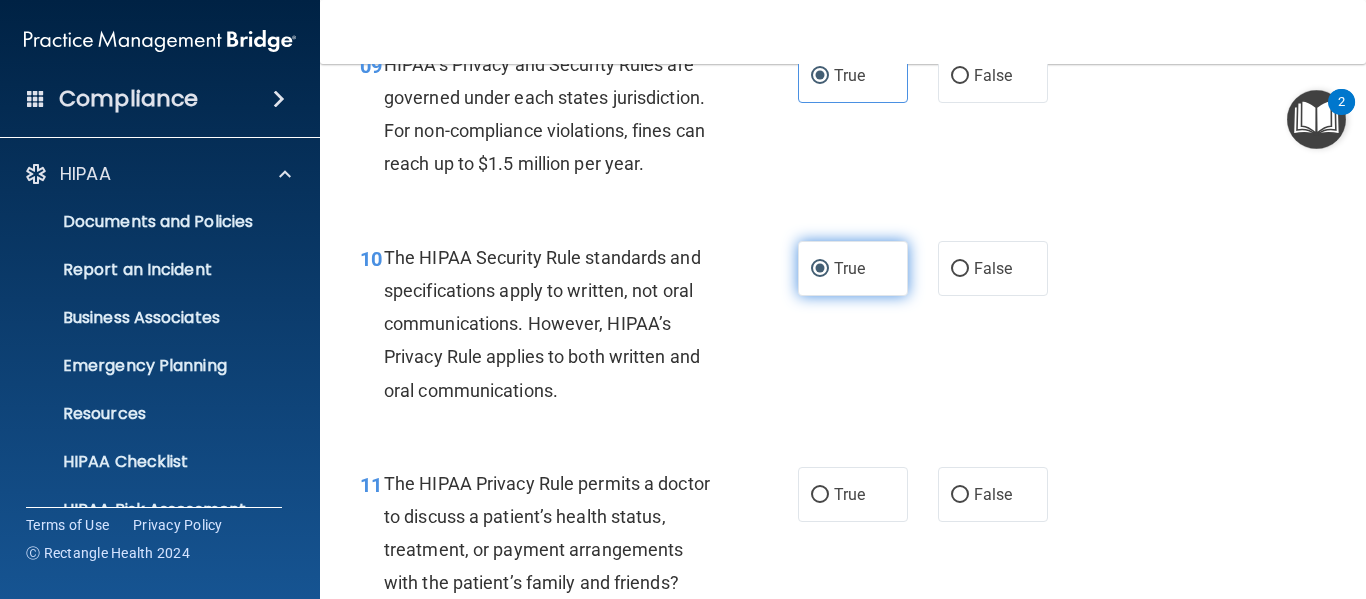 click on "True" at bounding box center [820, 269] 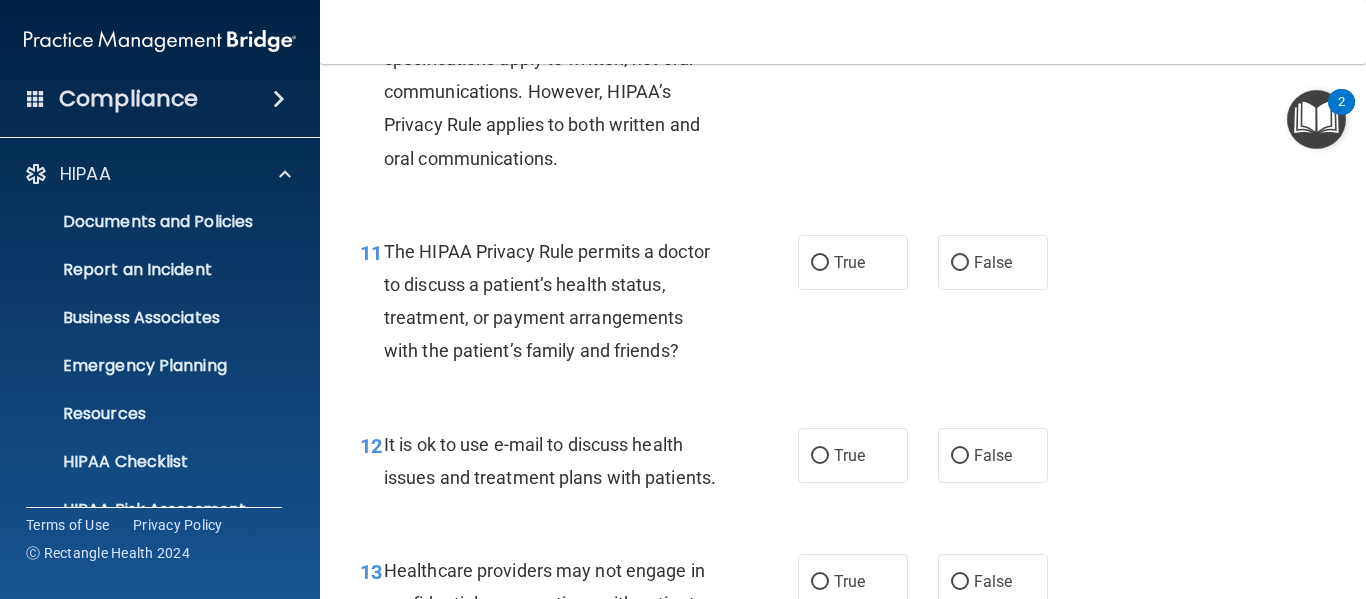 scroll, scrollTop: 1993, scrollLeft: 0, axis: vertical 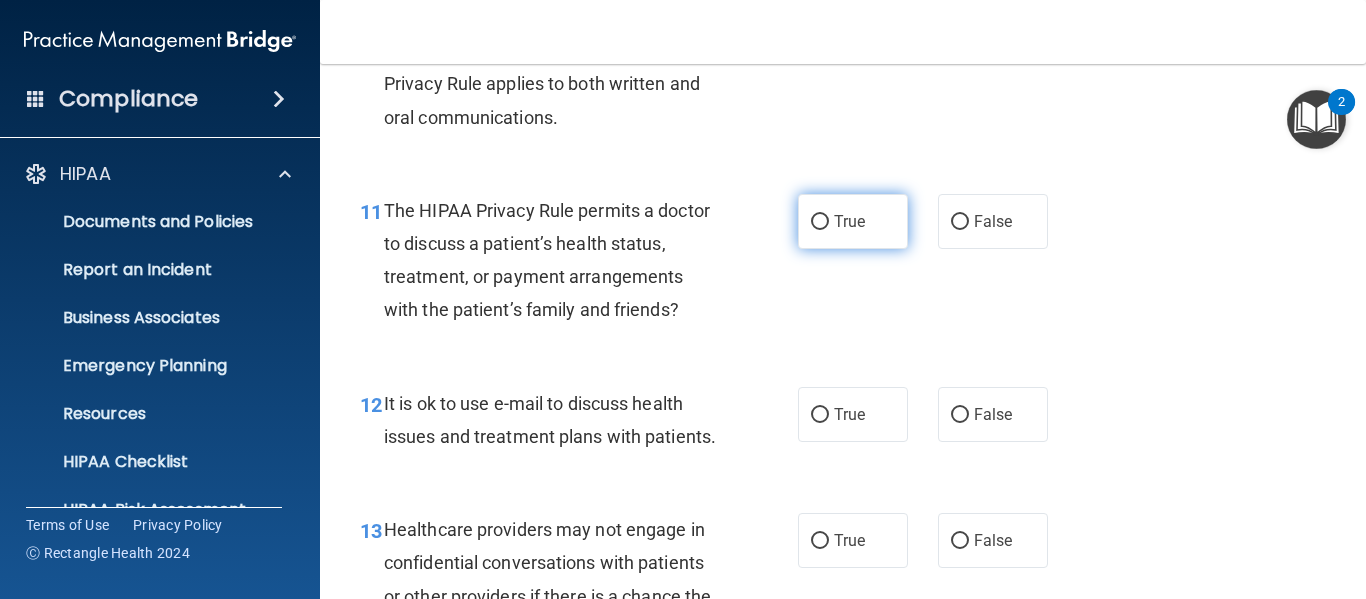click on "True" at bounding box center (820, 222) 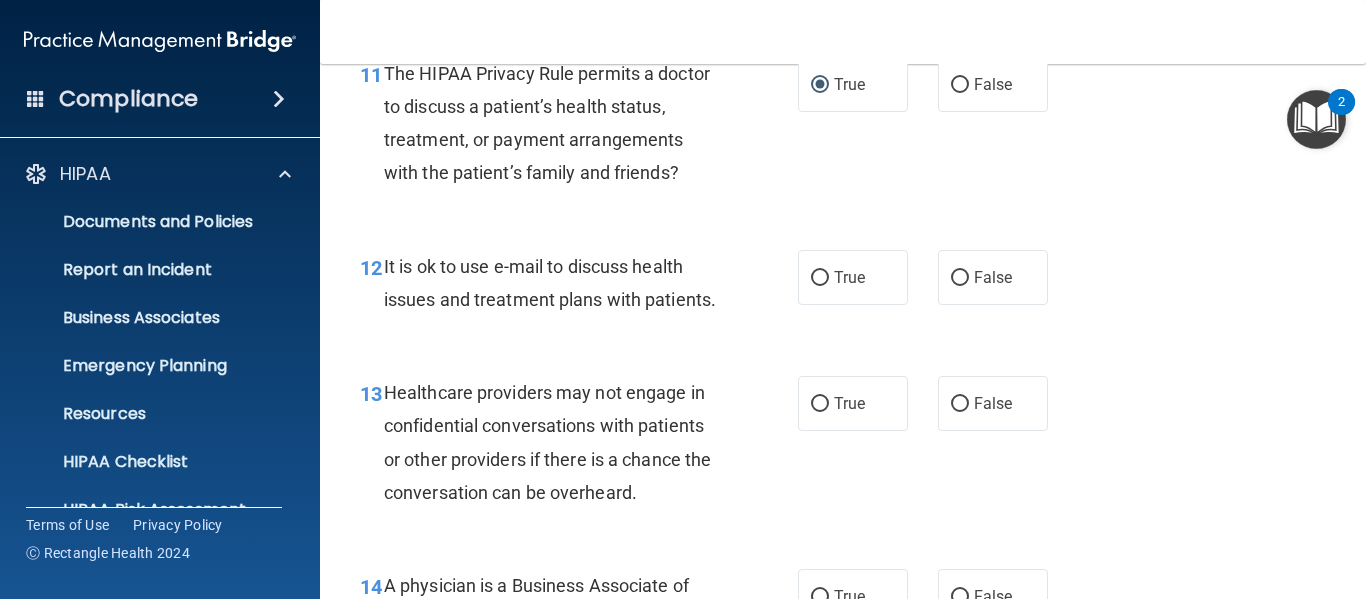 scroll, scrollTop: 2131, scrollLeft: 0, axis: vertical 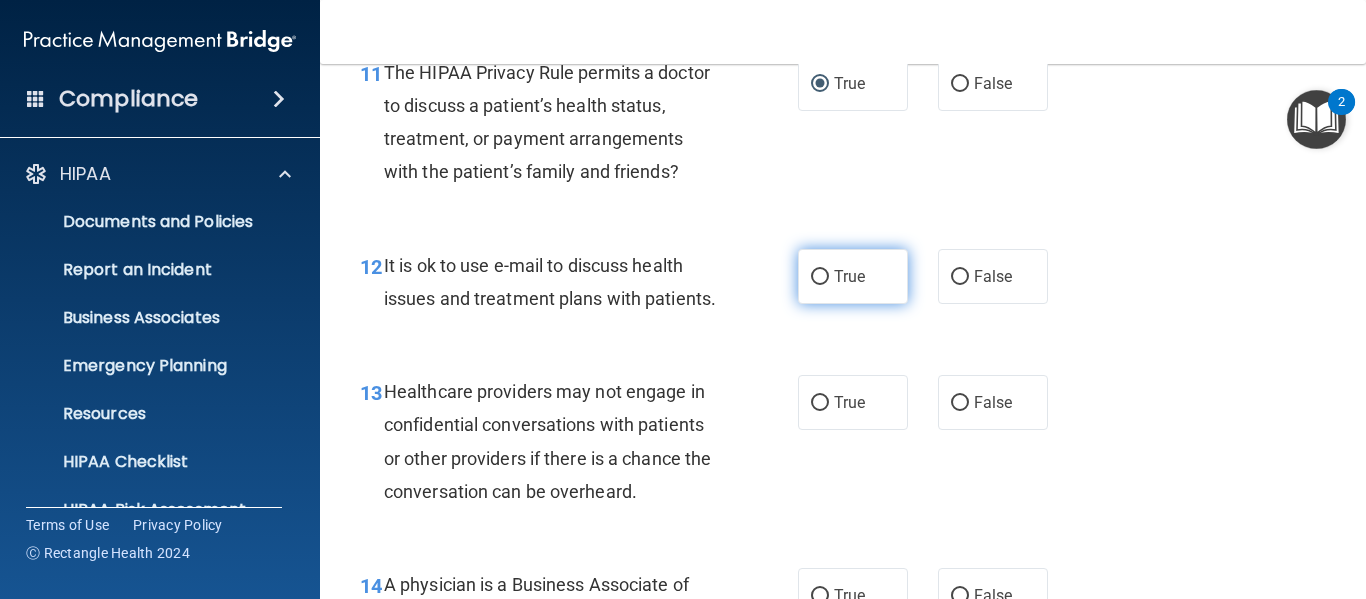 click on "True" at bounding box center [849, 276] 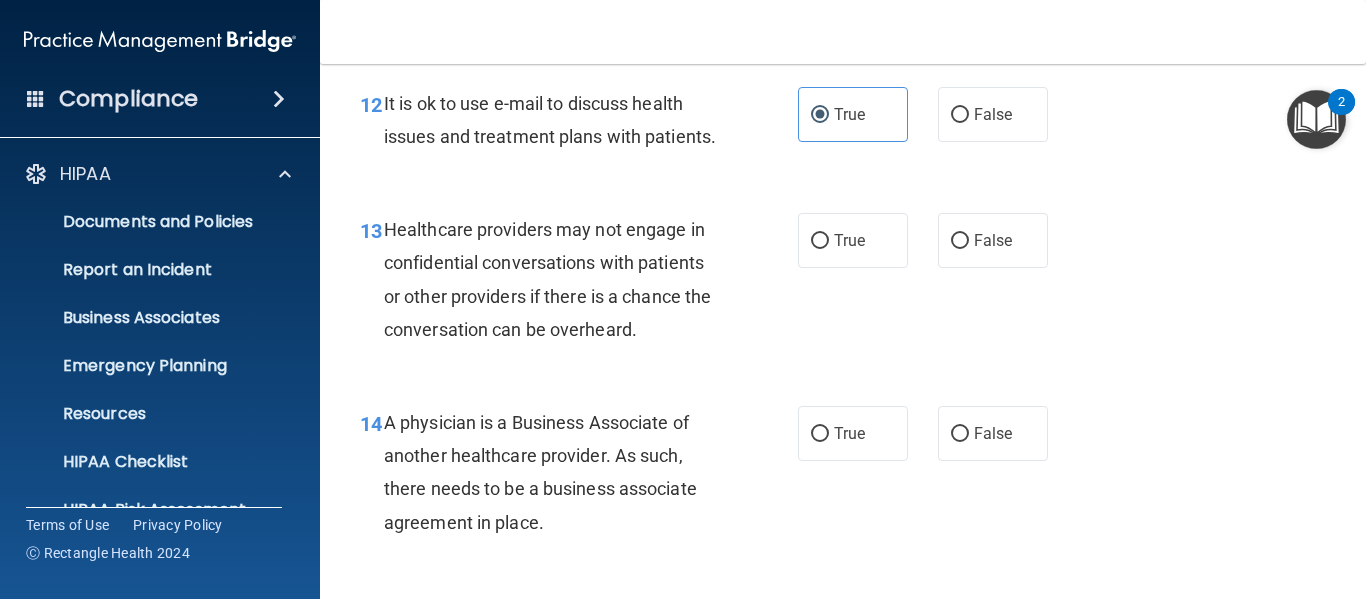 scroll, scrollTop: 2294, scrollLeft: 0, axis: vertical 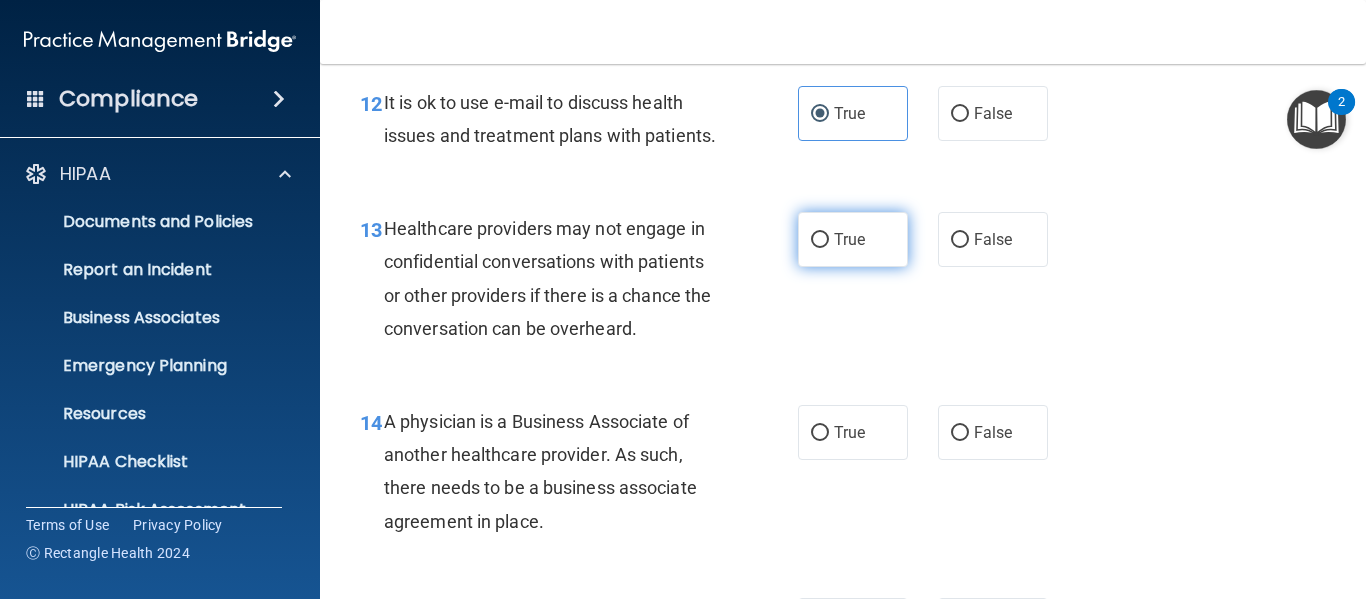 click on "True" at bounding box center [853, 239] 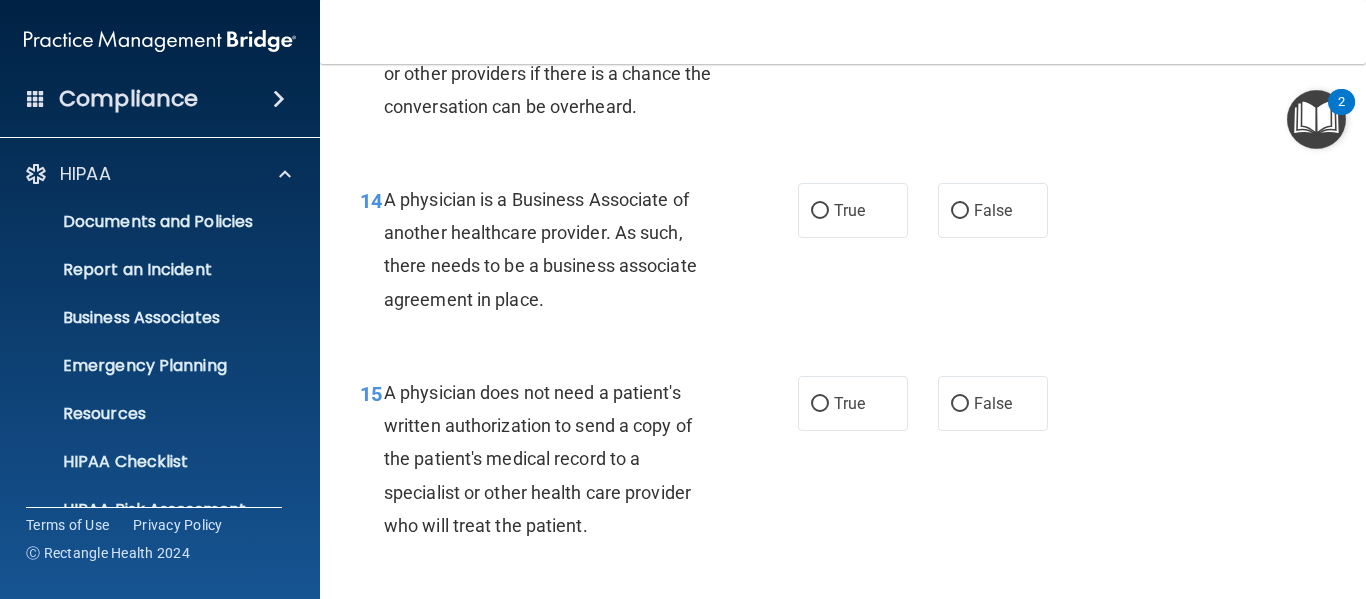 scroll, scrollTop: 2517, scrollLeft: 0, axis: vertical 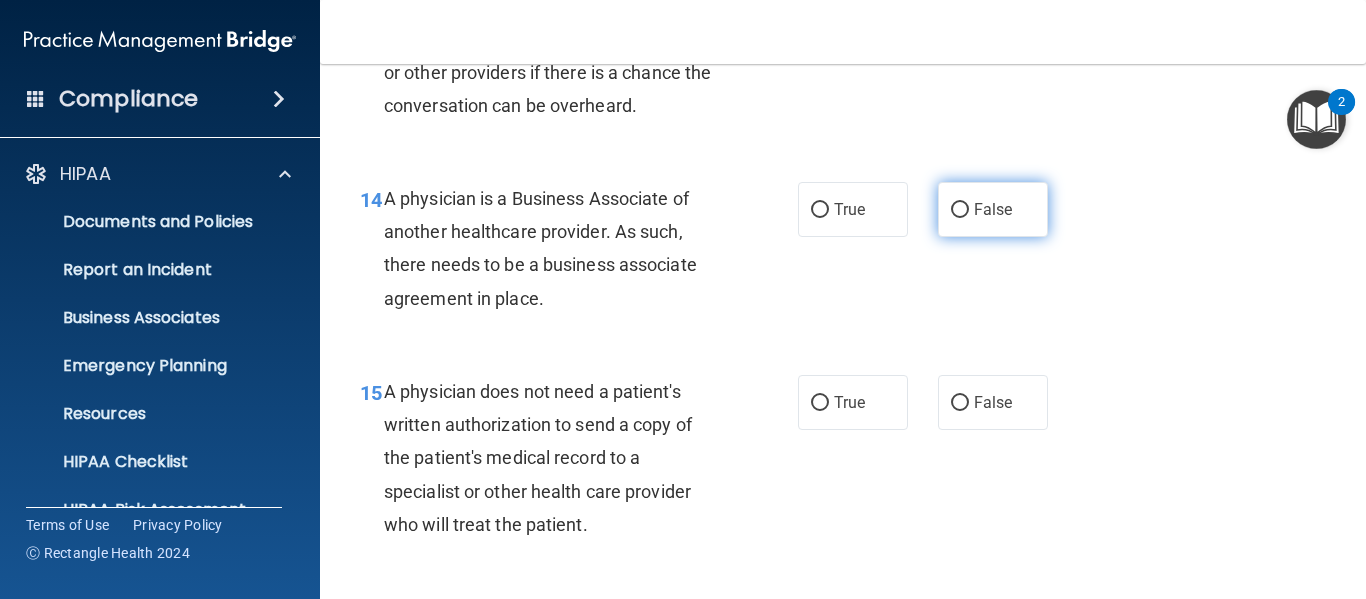 click on "False" at bounding box center (993, 209) 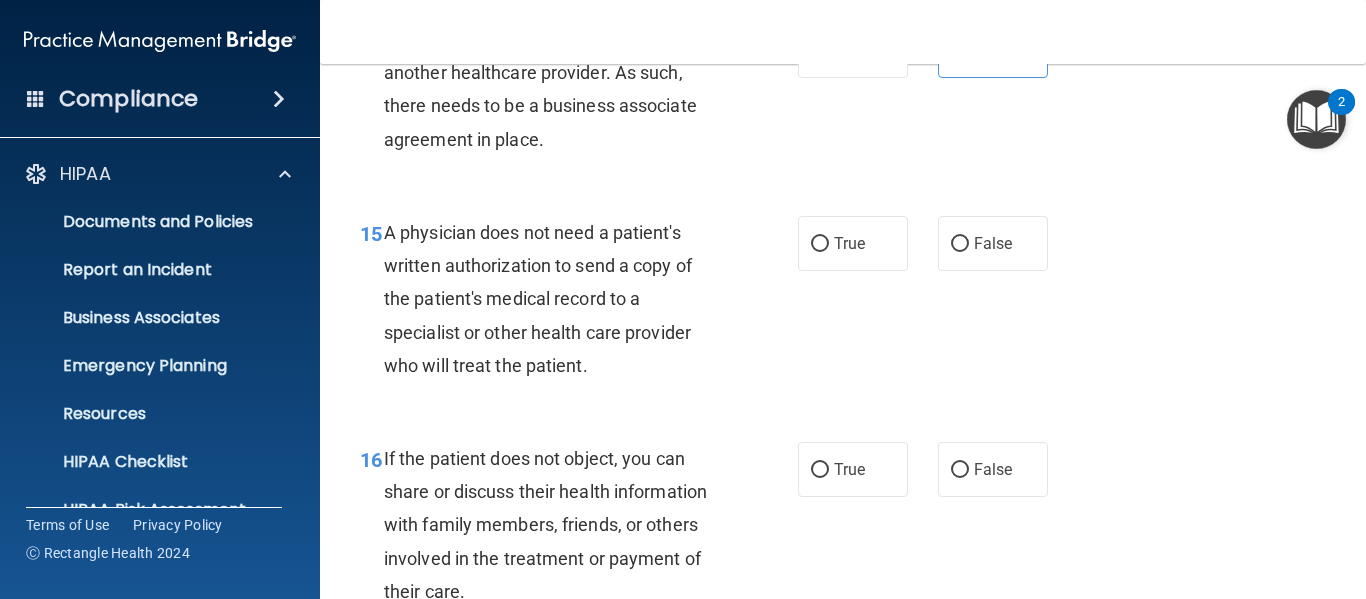 scroll, scrollTop: 2678, scrollLeft: 0, axis: vertical 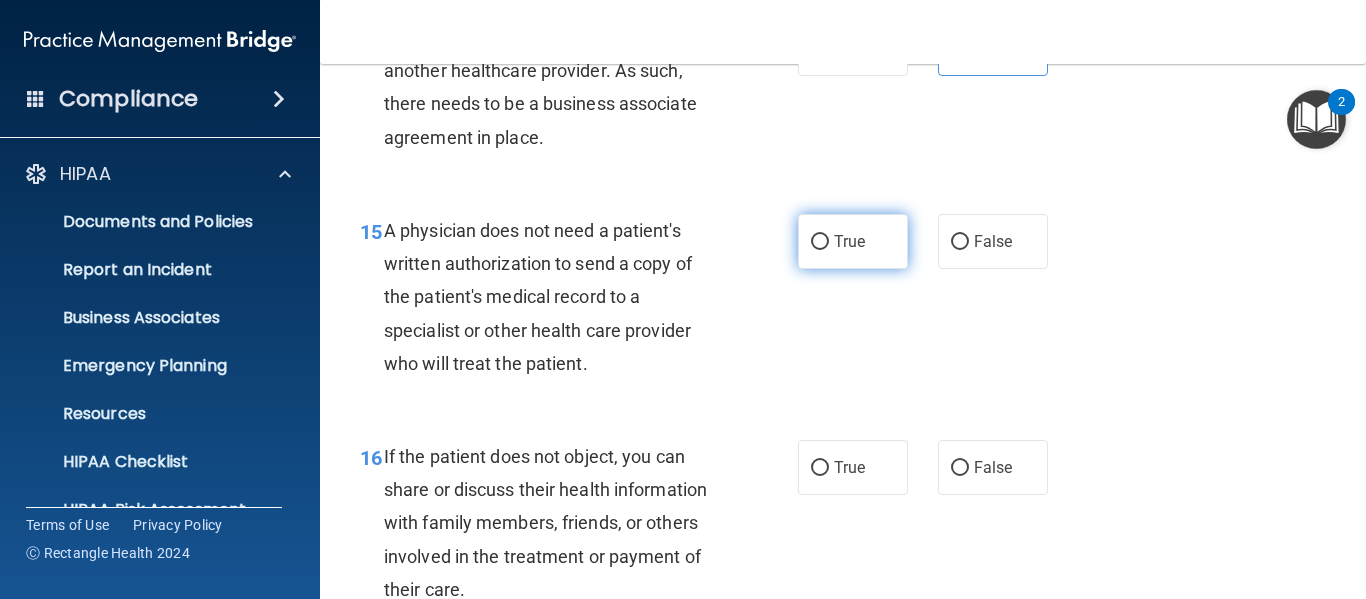 click on "True" at bounding box center [853, 241] 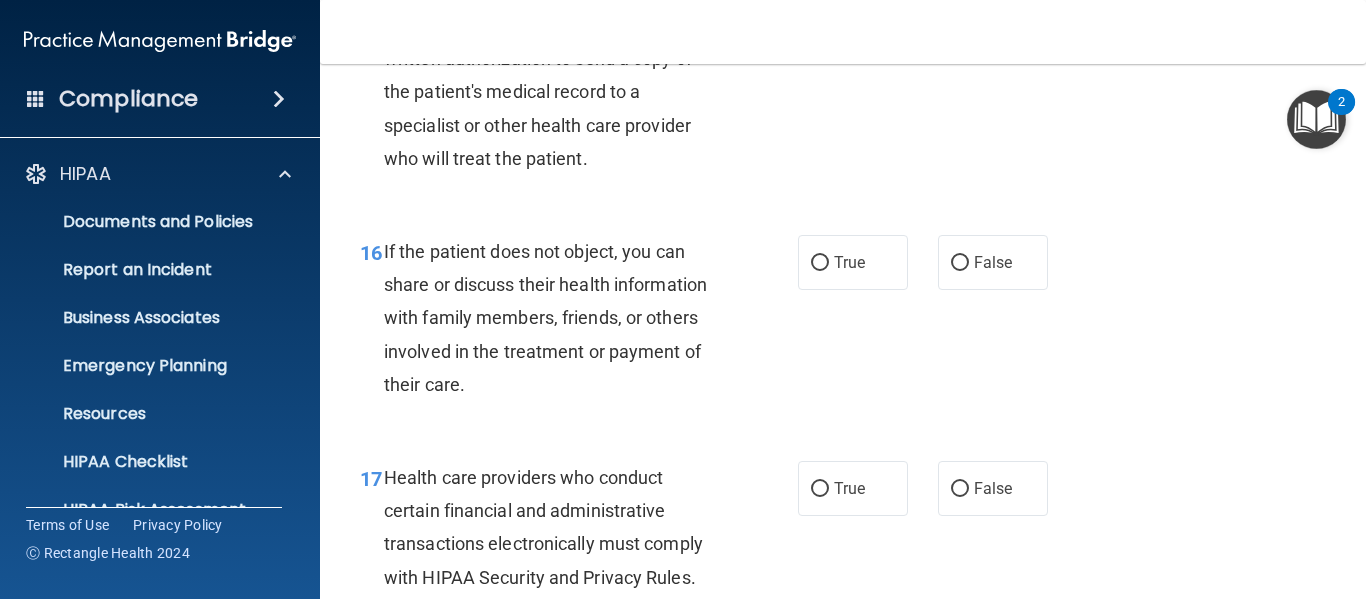 scroll, scrollTop: 2884, scrollLeft: 0, axis: vertical 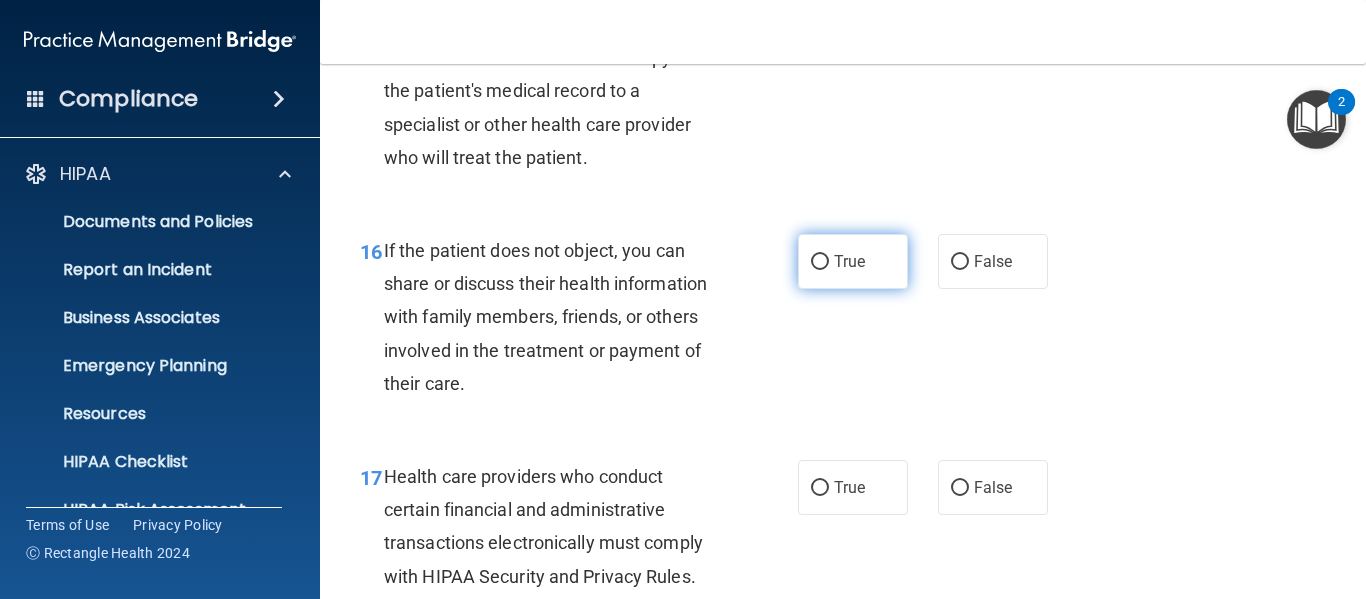 click on "True" at bounding box center [849, 261] 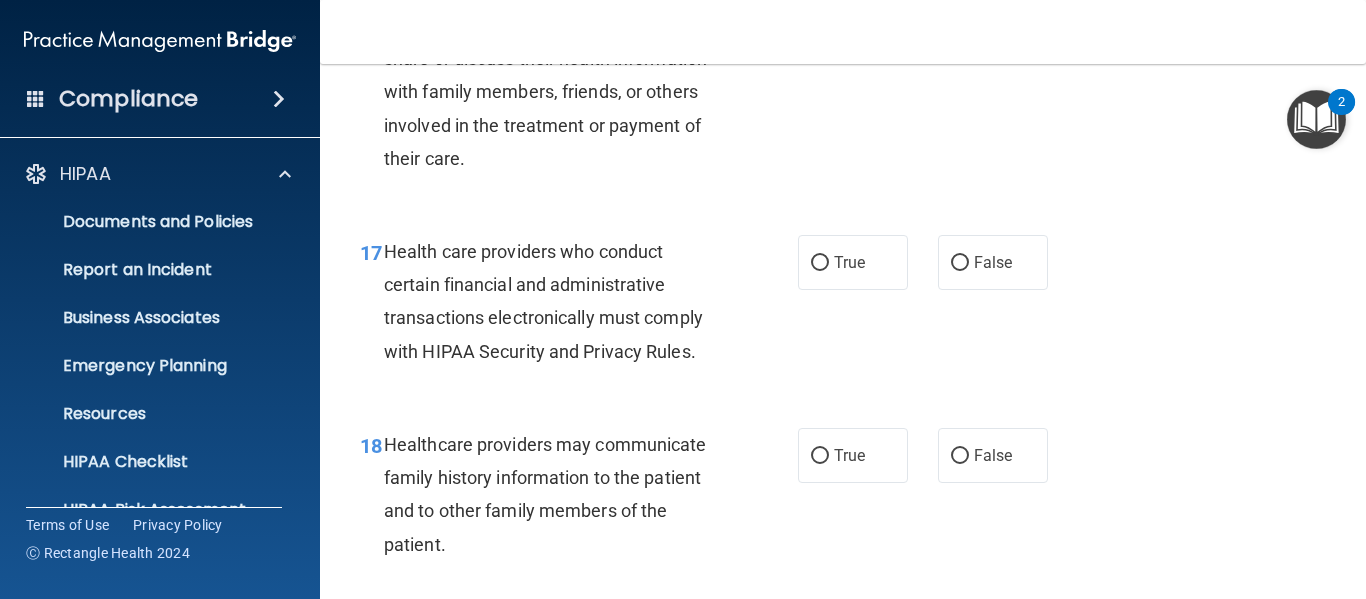 scroll, scrollTop: 3112, scrollLeft: 0, axis: vertical 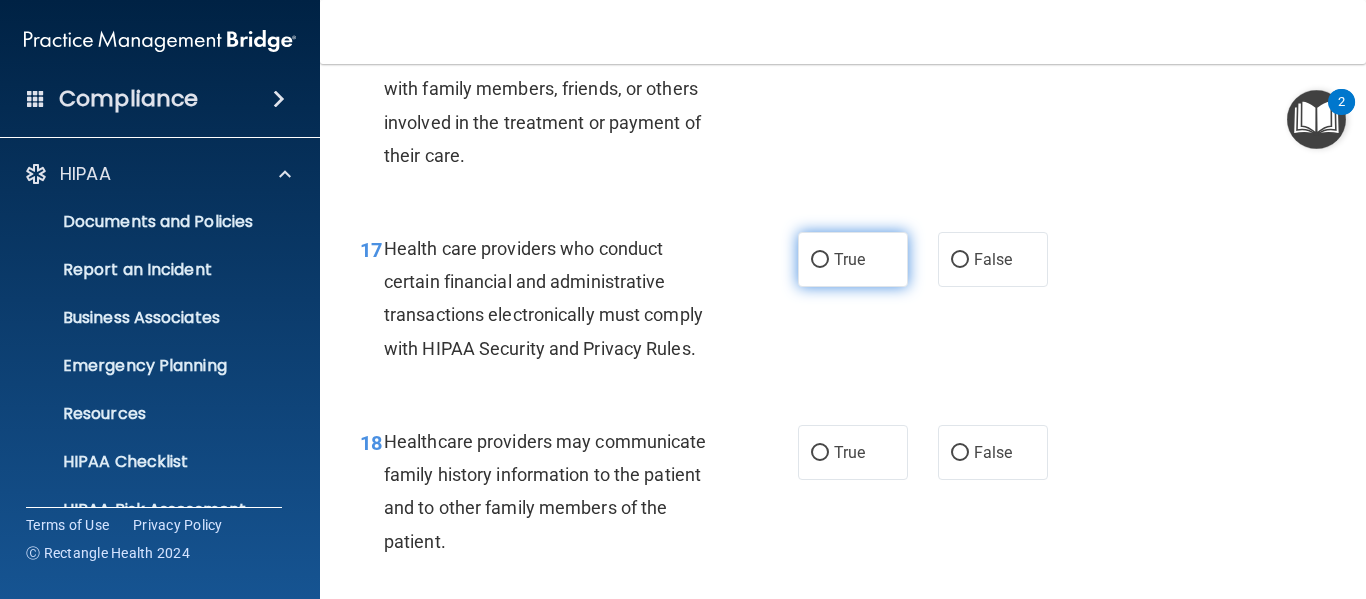 click on "True" at bounding box center (853, 259) 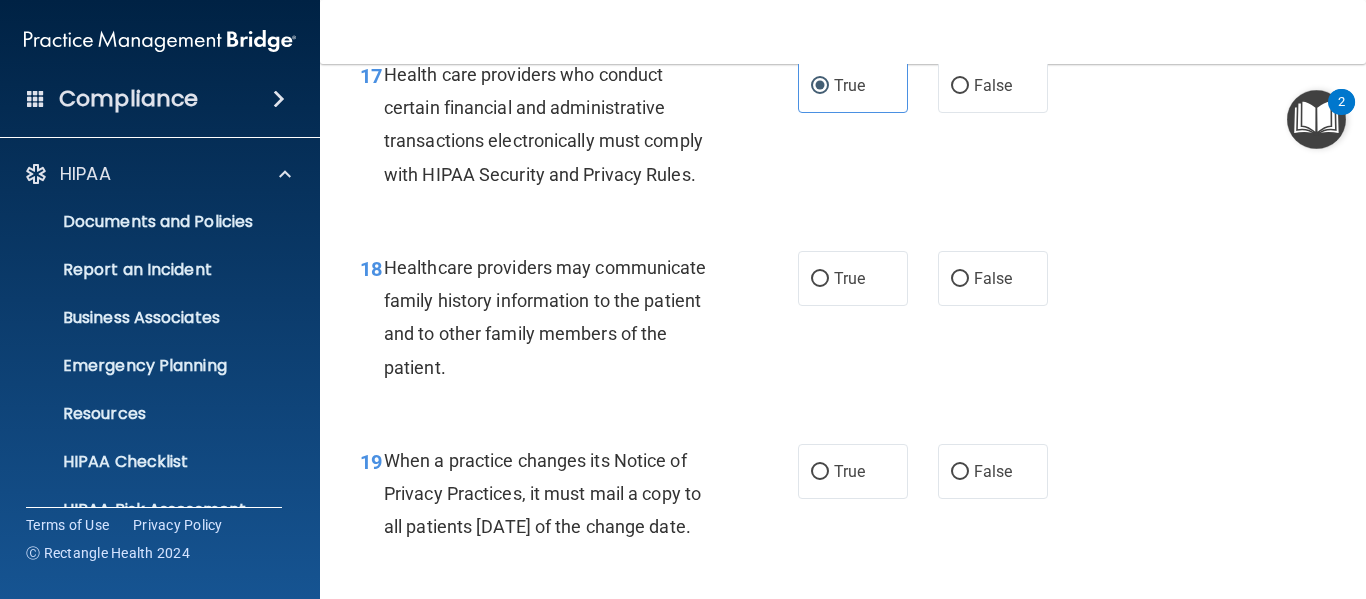 scroll, scrollTop: 3287, scrollLeft: 0, axis: vertical 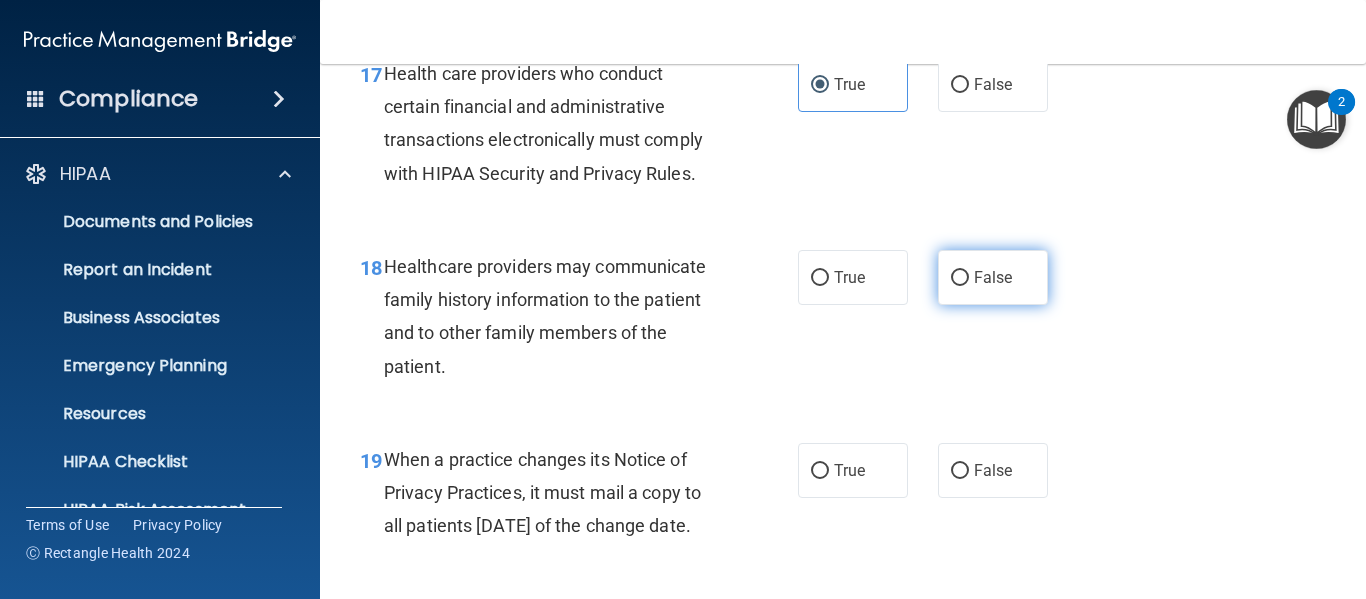 click on "False" at bounding box center (960, 278) 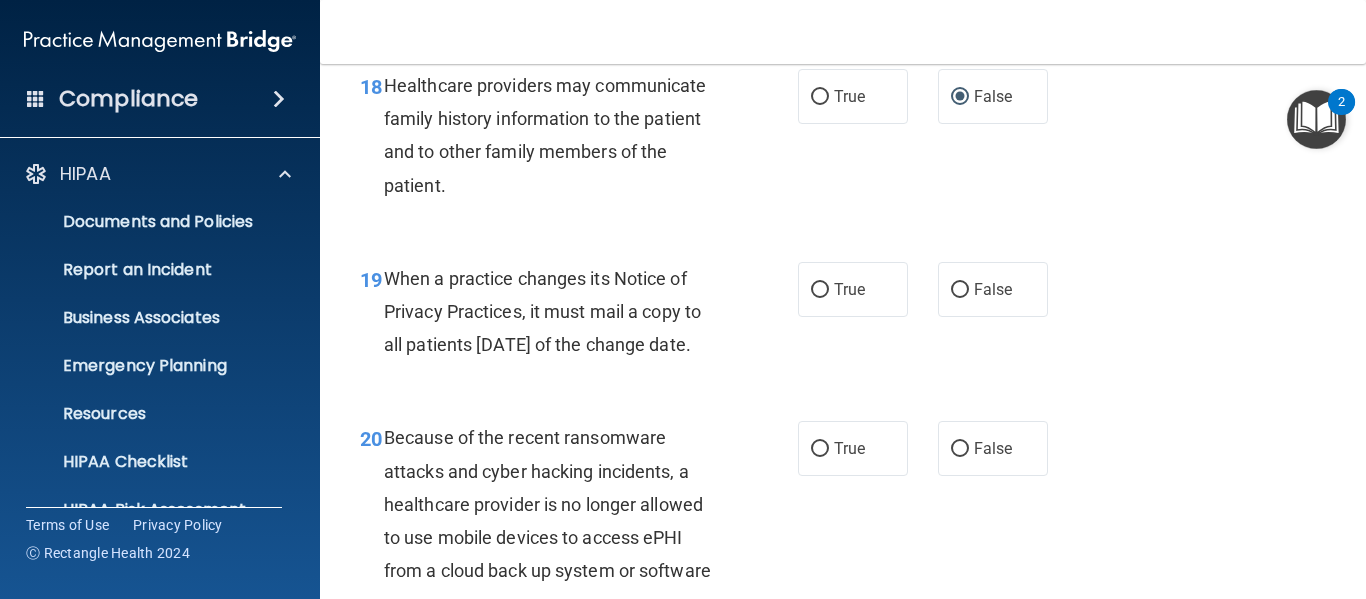 scroll, scrollTop: 3470, scrollLeft: 0, axis: vertical 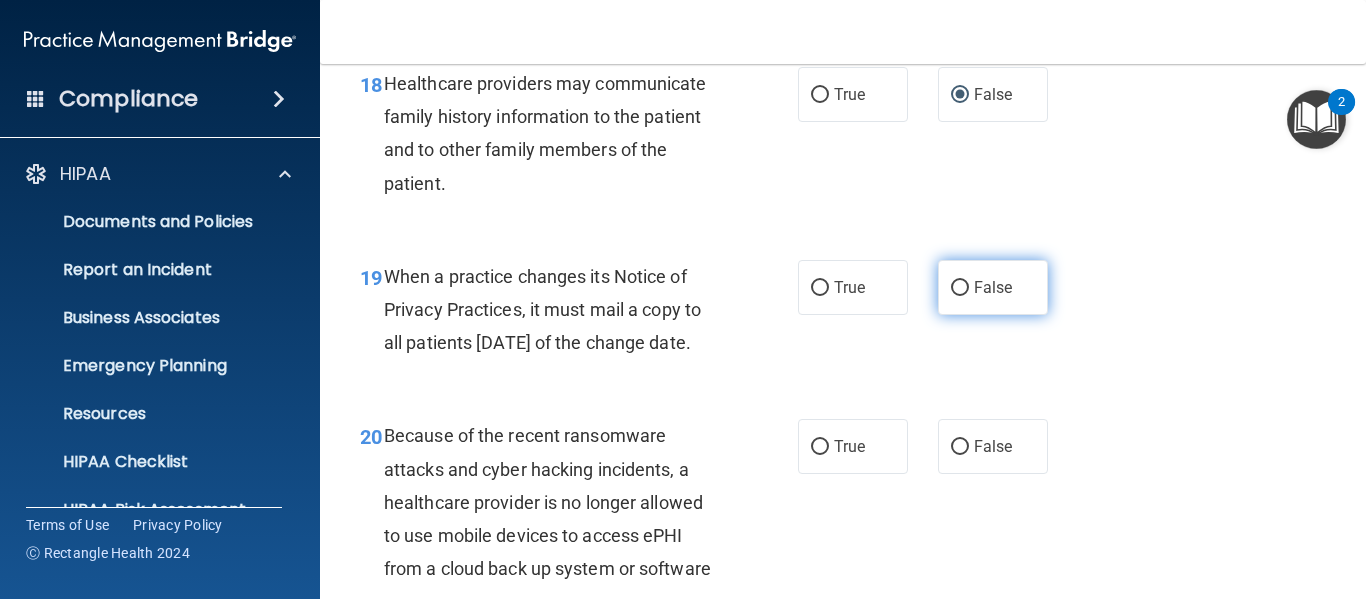 click on "False" at bounding box center (993, 287) 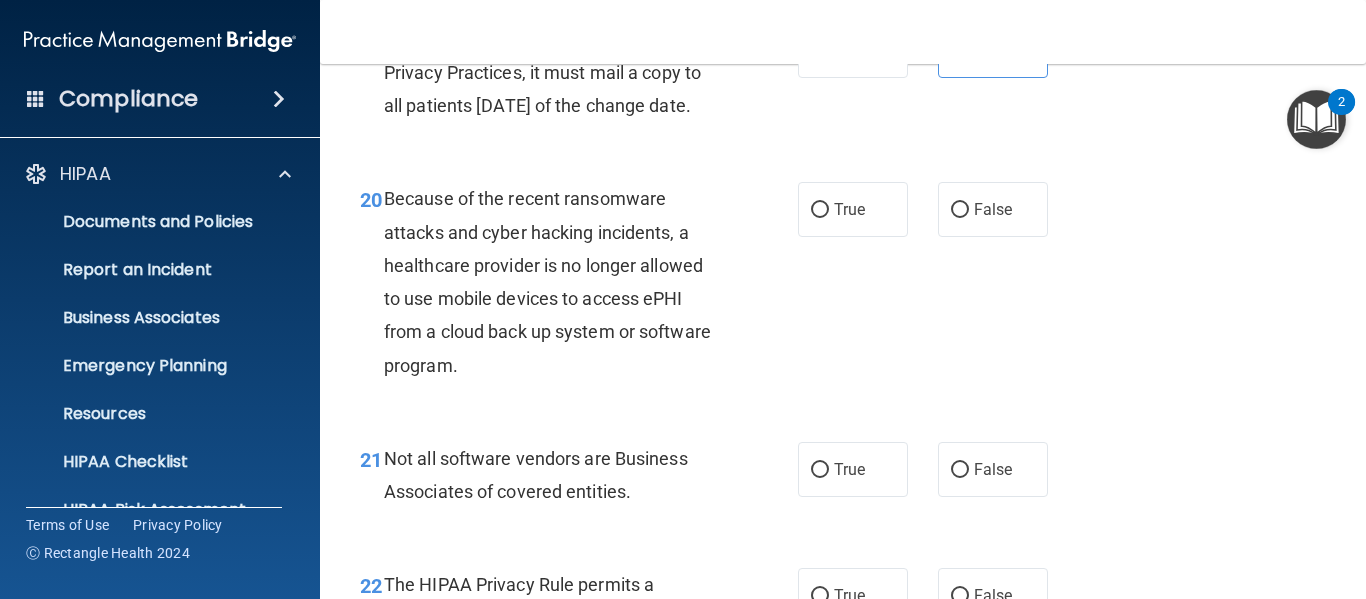 scroll, scrollTop: 3708, scrollLeft: 0, axis: vertical 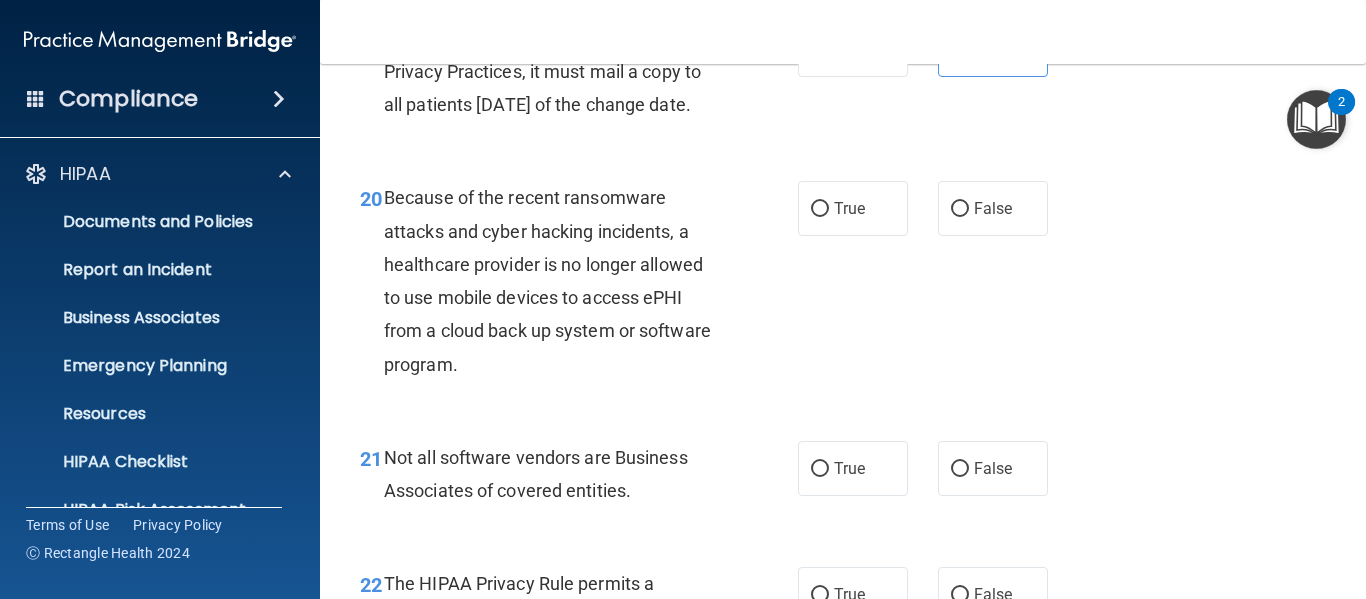 click on "20       Because of the recent ransomware attacks and cyber hacking incidents, a healthcare provider is no longer allowed to use mobile devices to access ePHI from a cloud back up system or software program.                 True           False" at bounding box center [843, 285] 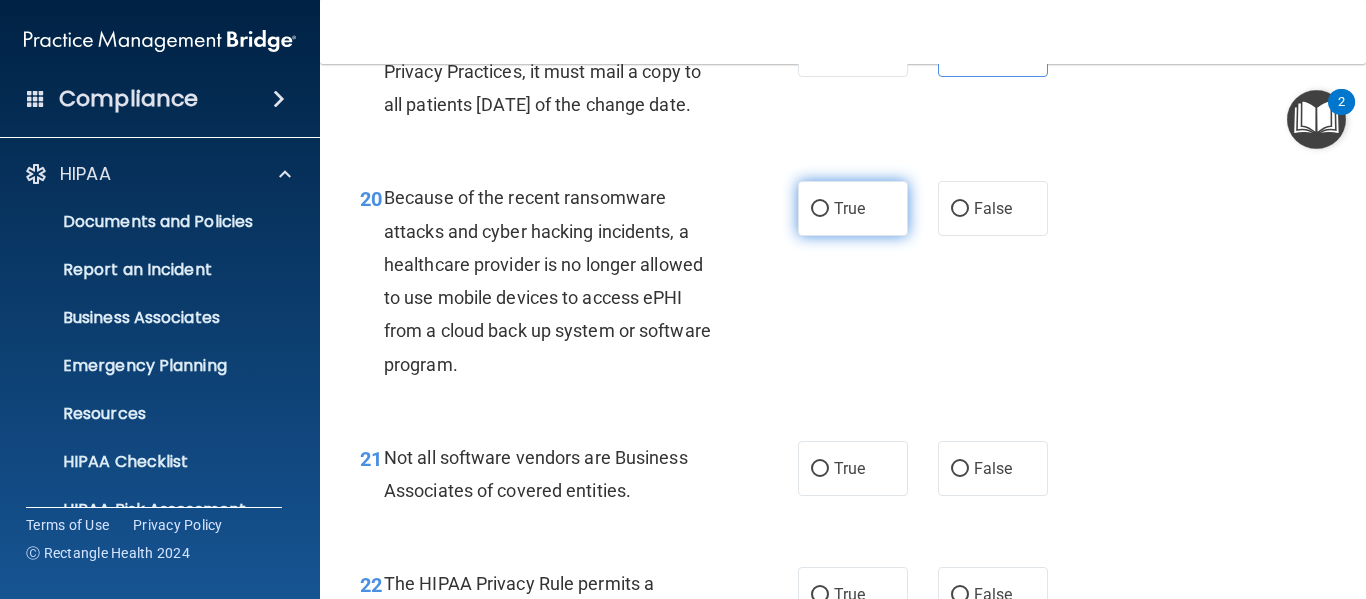 click on "True" at bounding box center [853, 208] 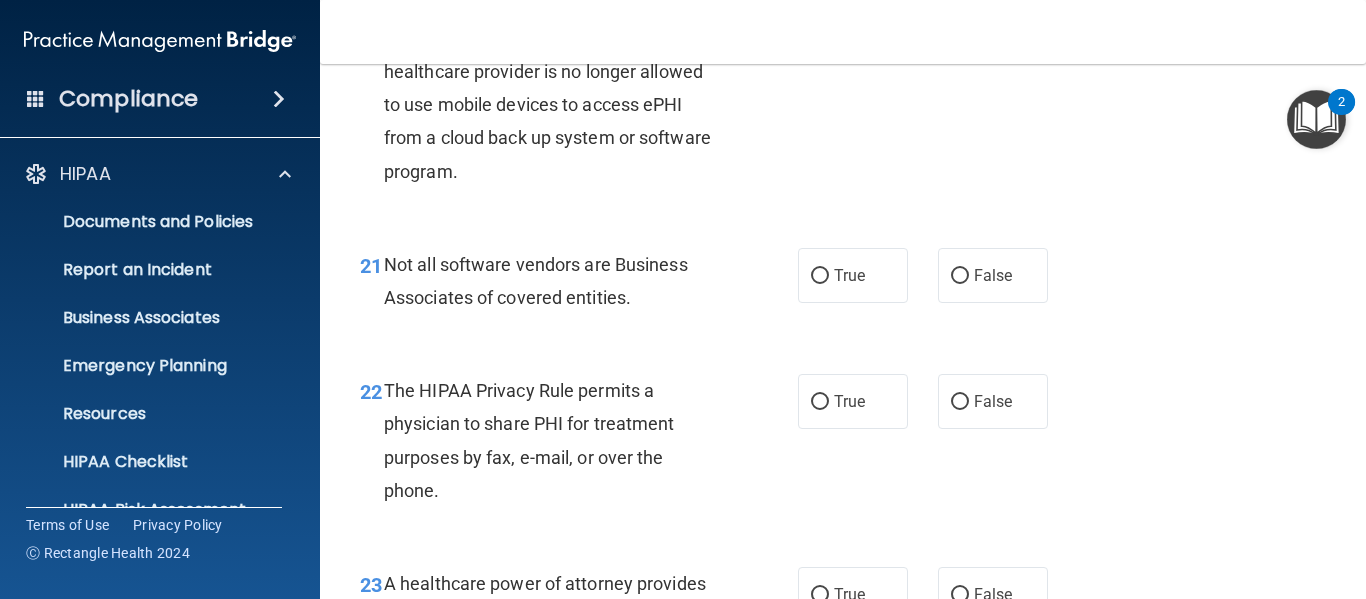 scroll, scrollTop: 3902, scrollLeft: 0, axis: vertical 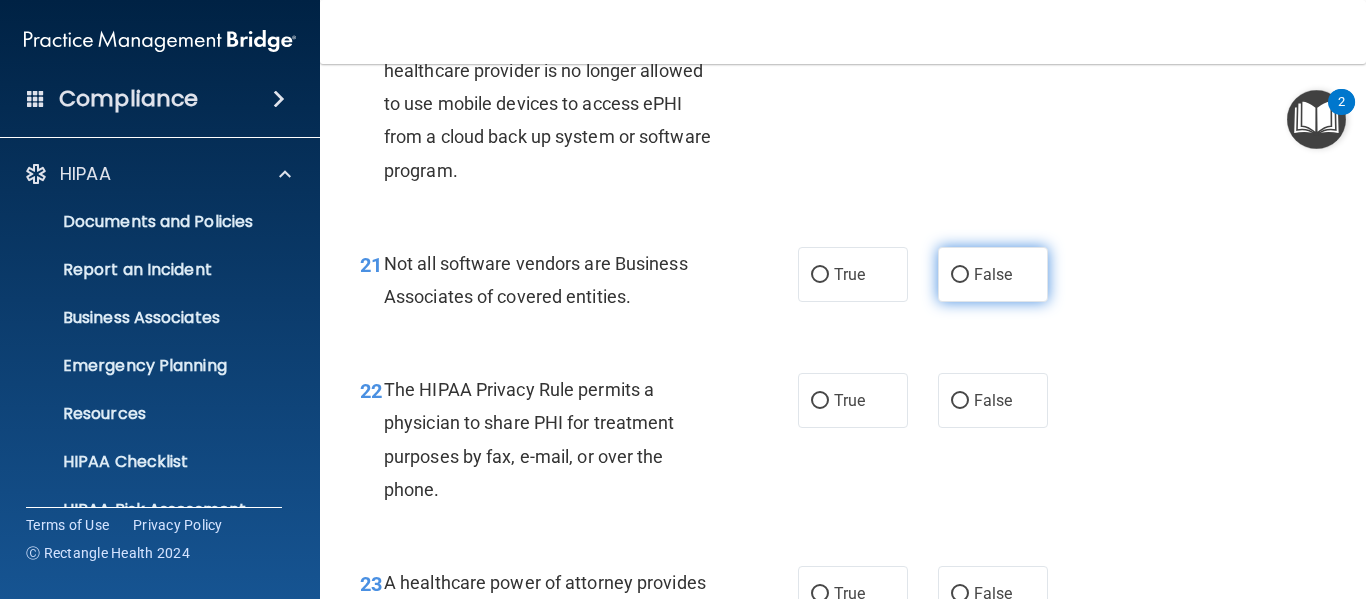 click on "False" at bounding box center [960, 275] 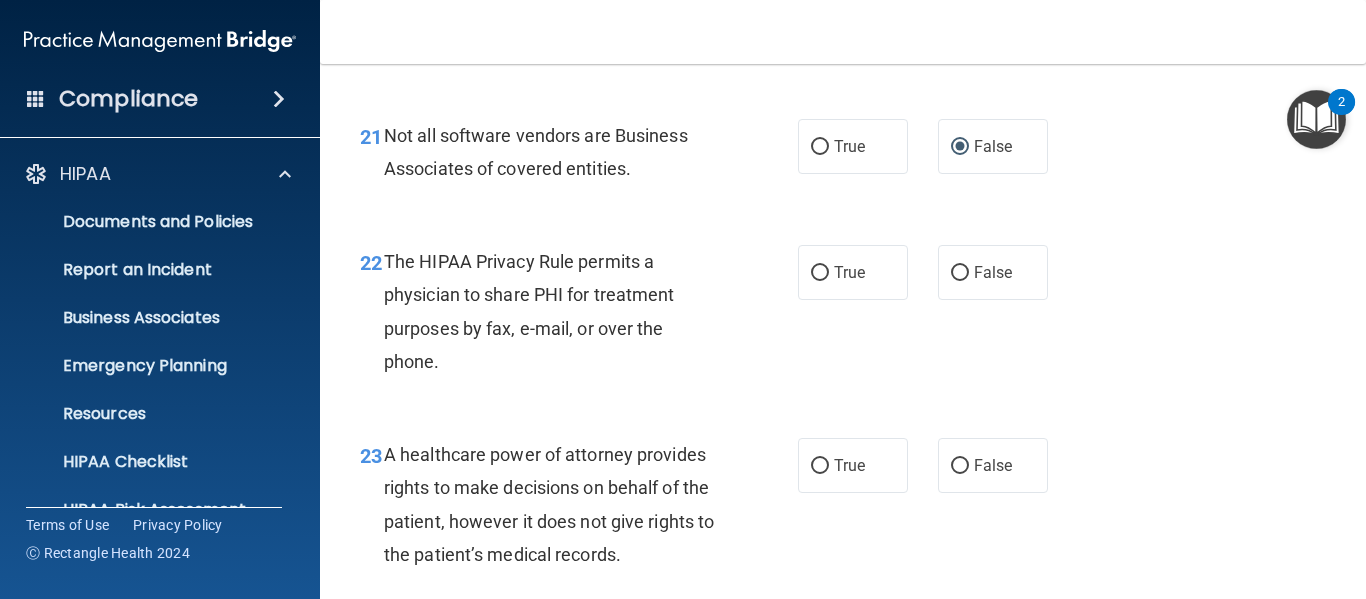 scroll, scrollTop: 4031, scrollLeft: 0, axis: vertical 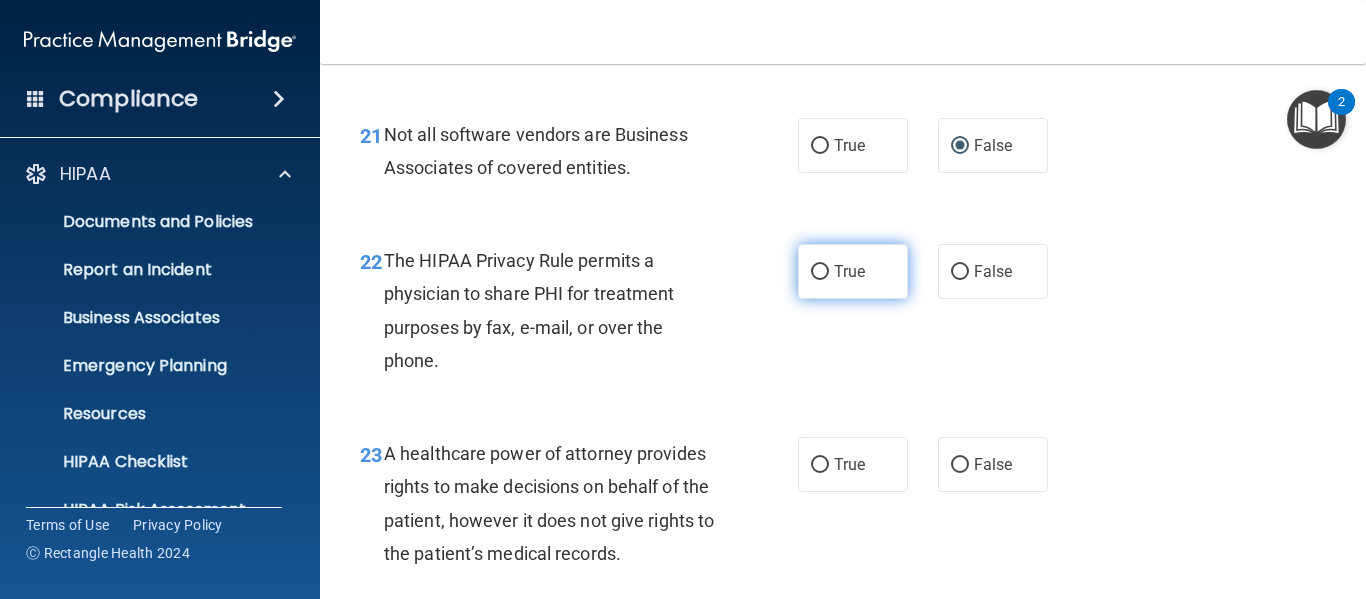click on "True" at bounding box center [853, 271] 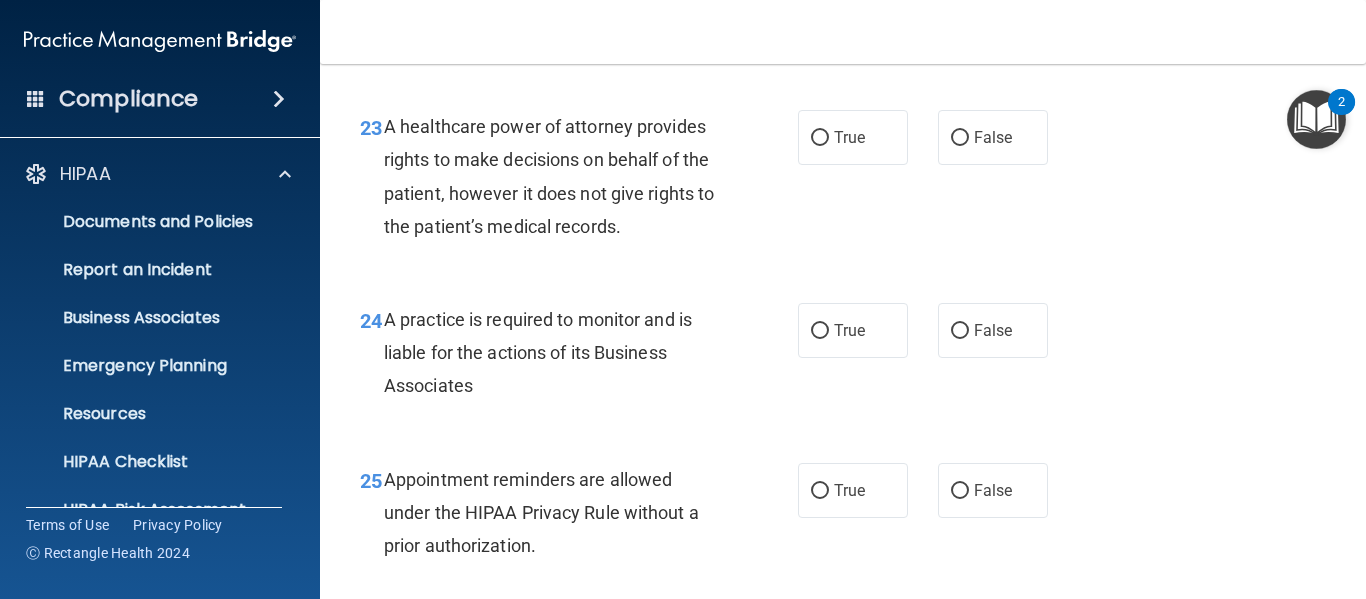 scroll, scrollTop: 4364, scrollLeft: 0, axis: vertical 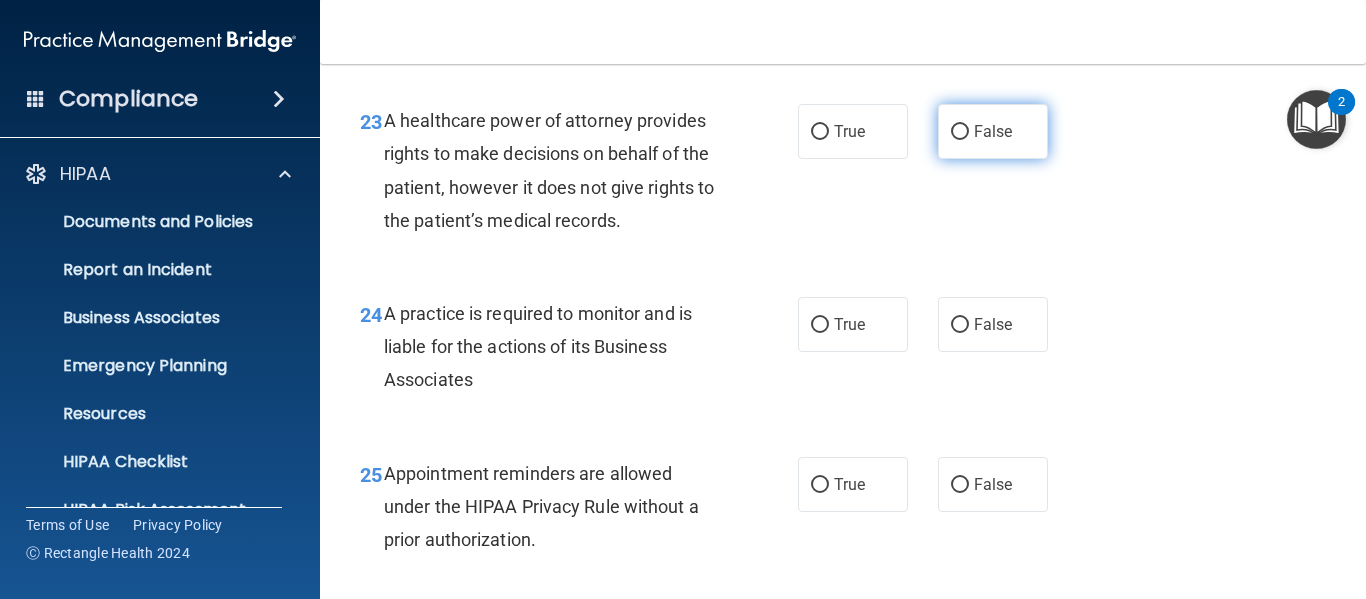 click on "False" at bounding box center [993, 131] 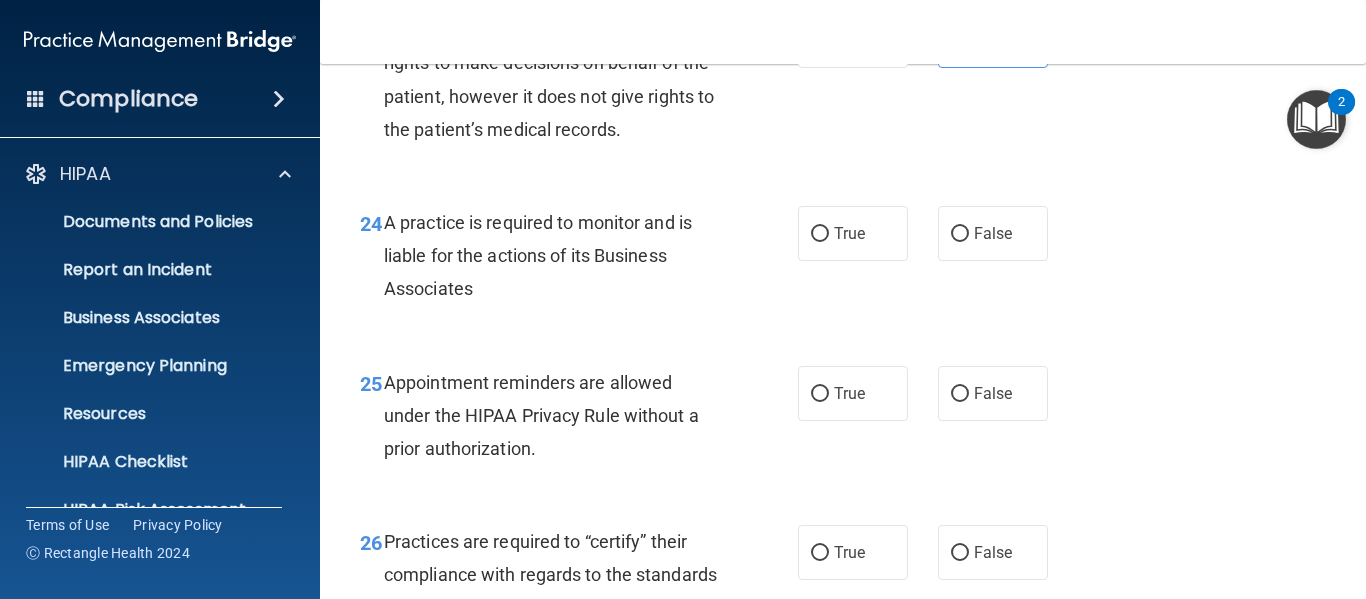 scroll, scrollTop: 4457, scrollLeft: 0, axis: vertical 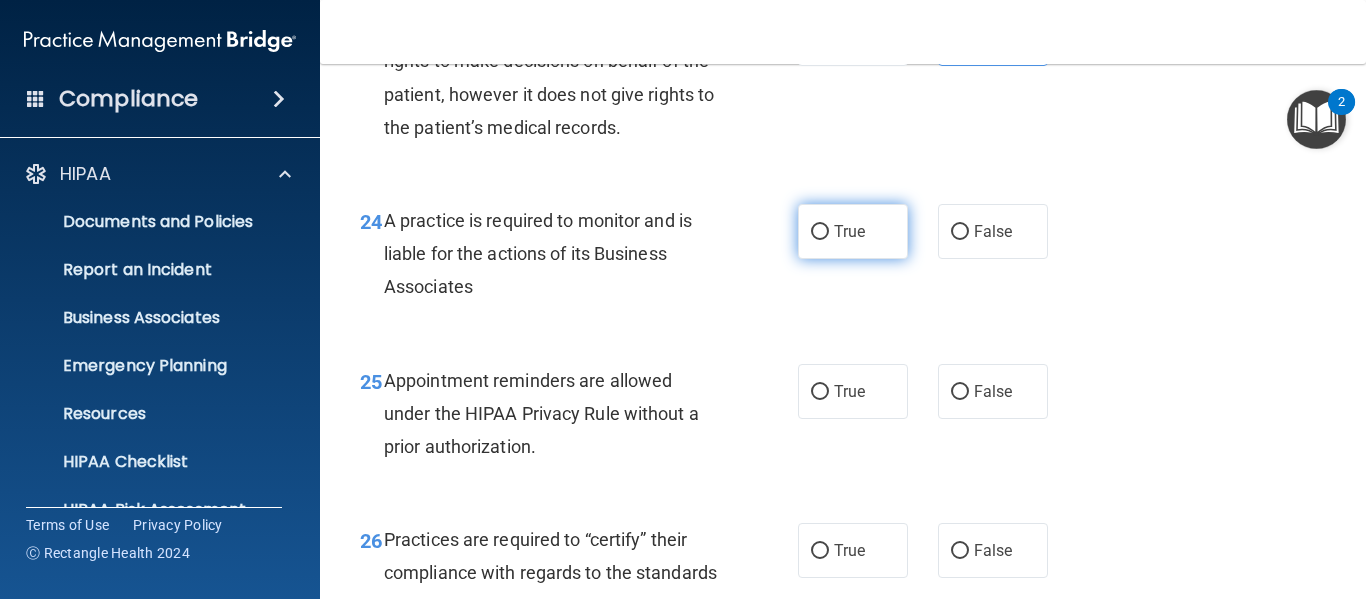 click on "True" at bounding box center (853, 231) 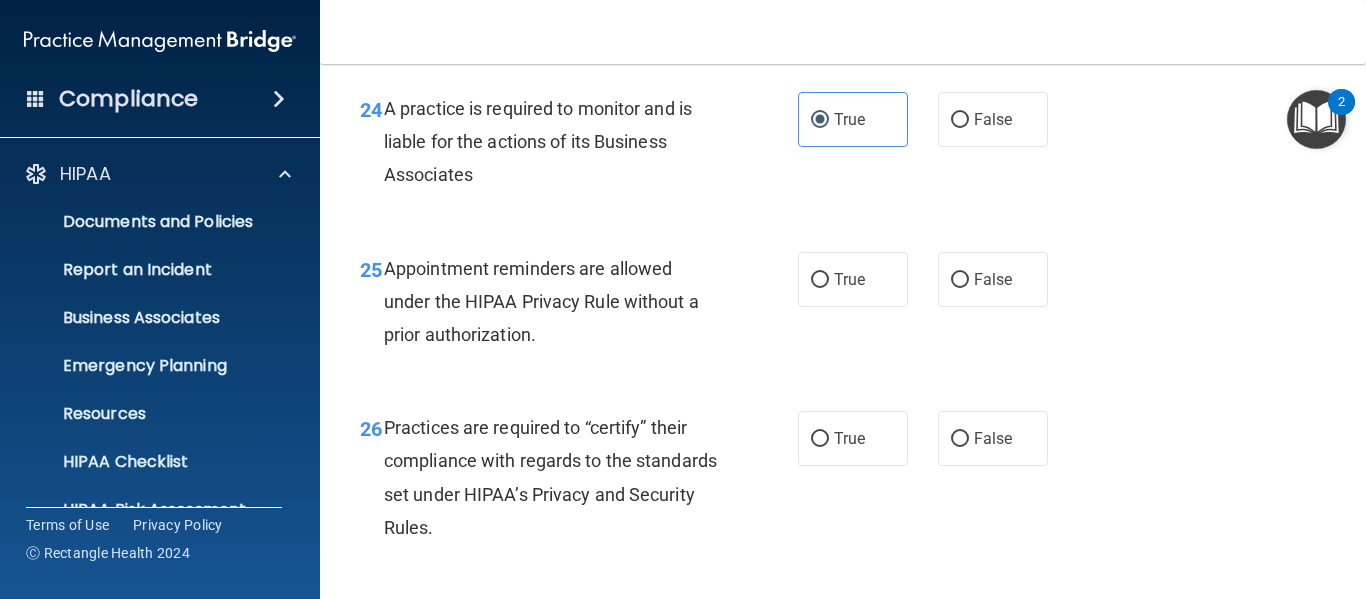 scroll, scrollTop: 4606, scrollLeft: 0, axis: vertical 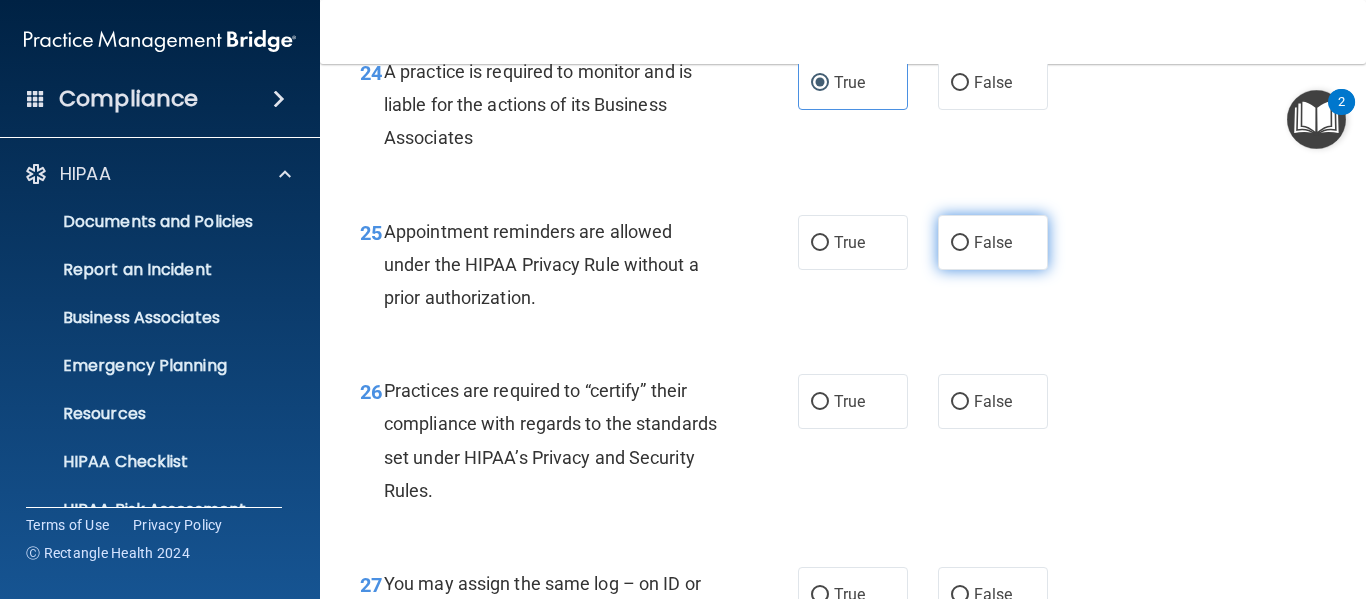 click on "False" at bounding box center (960, 243) 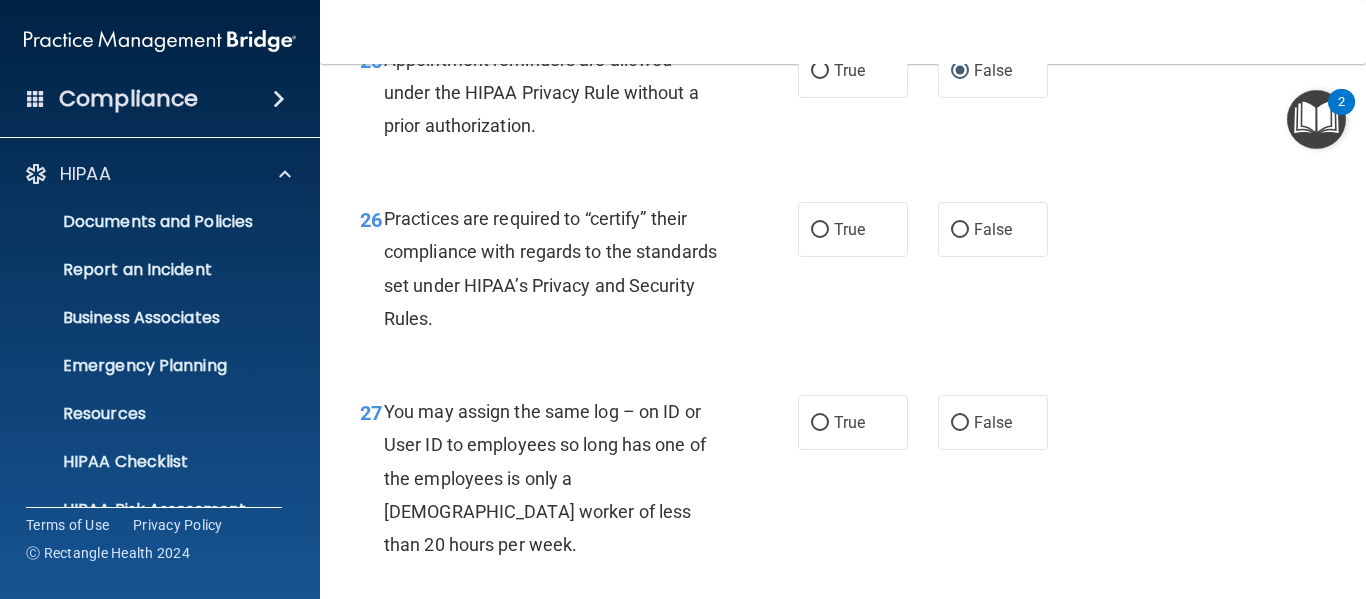 scroll, scrollTop: 4779, scrollLeft: 0, axis: vertical 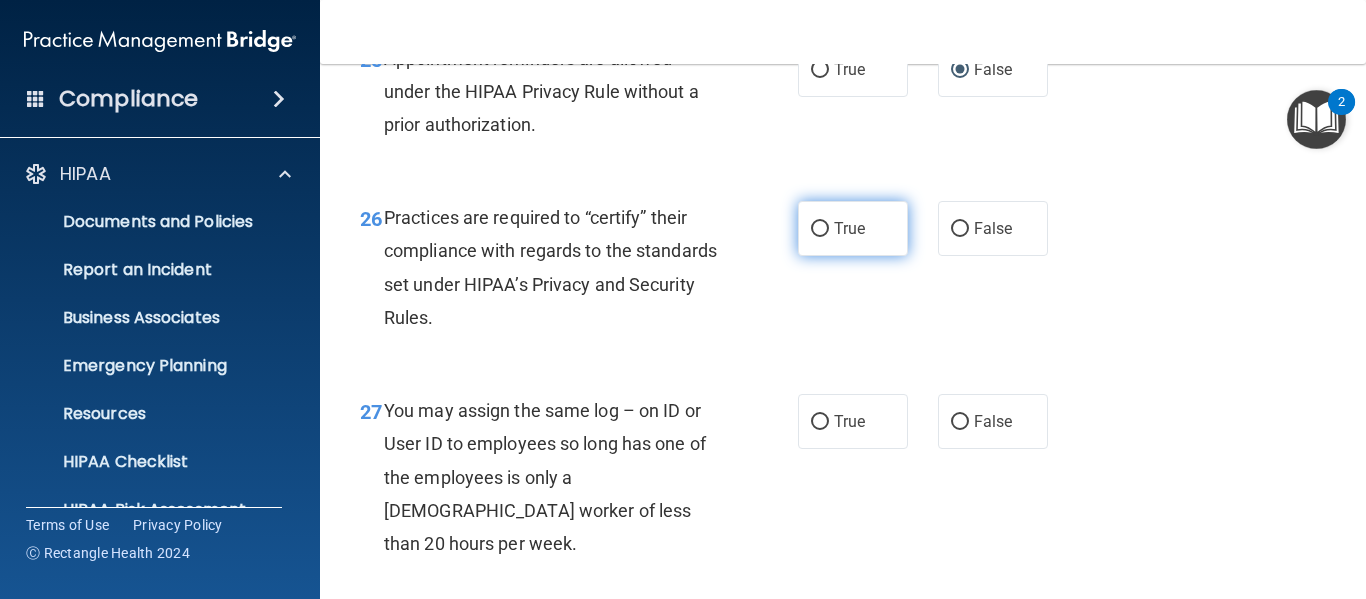 click on "True" at bounding box center [849, 228] 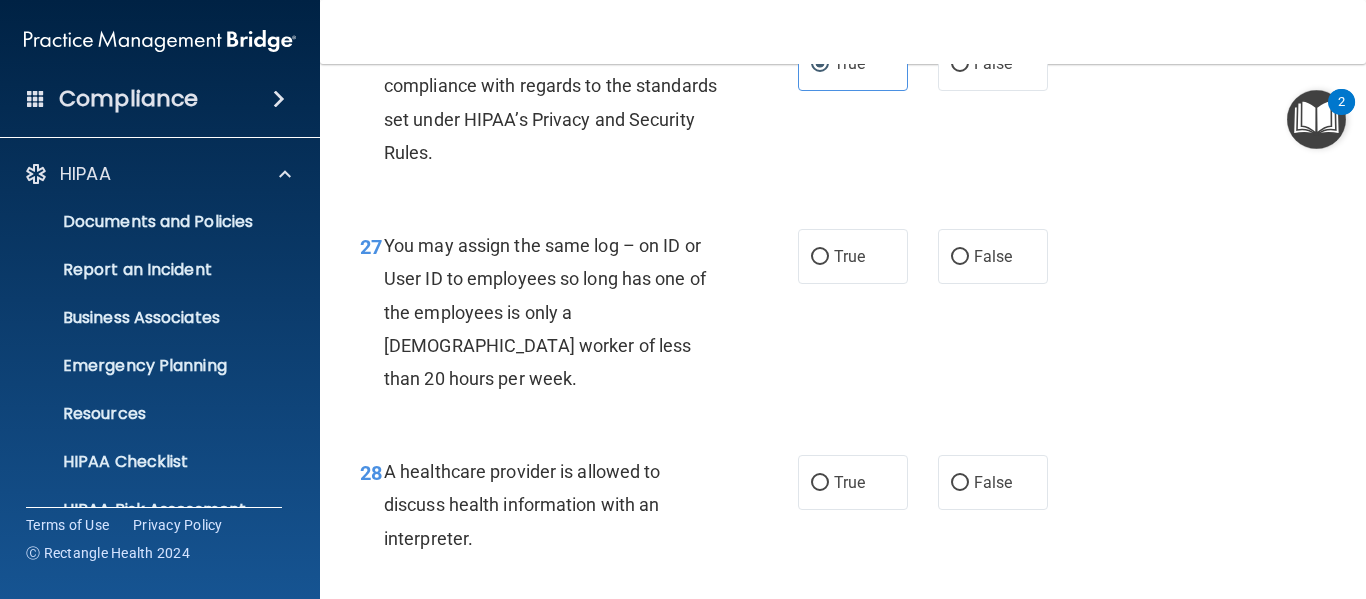 scroll, scrollTop: 4945, scrollLeft: 0, axis: vertical 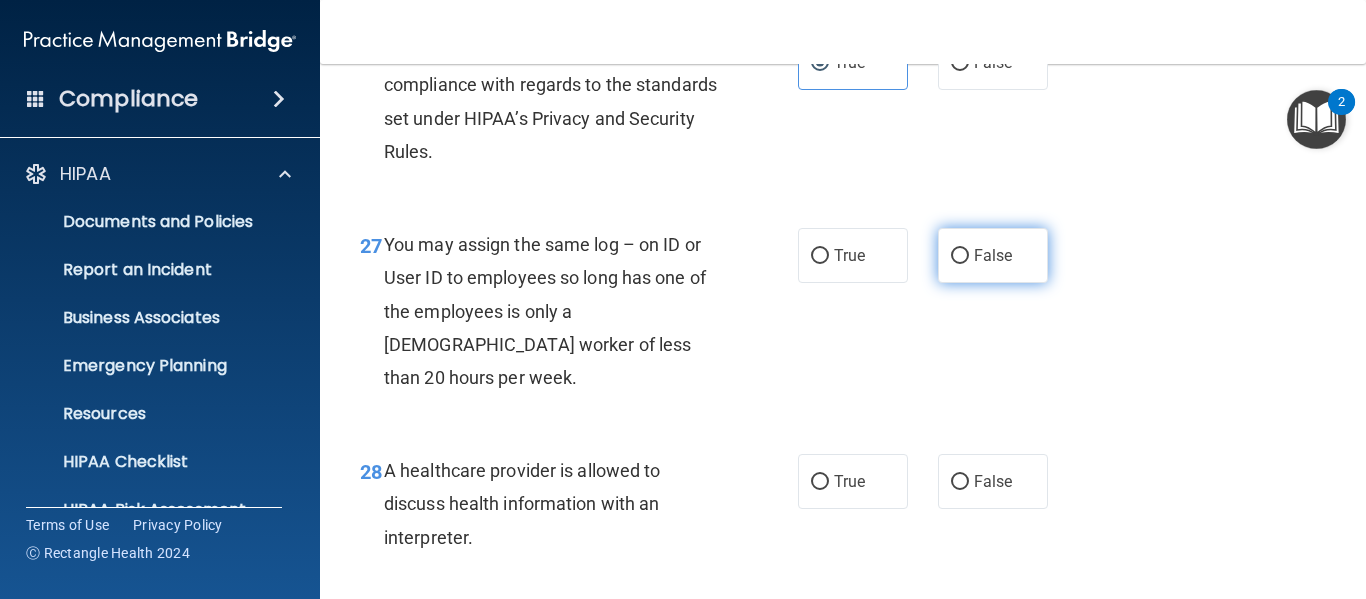 click on "False" at bounding box center (960, 256) 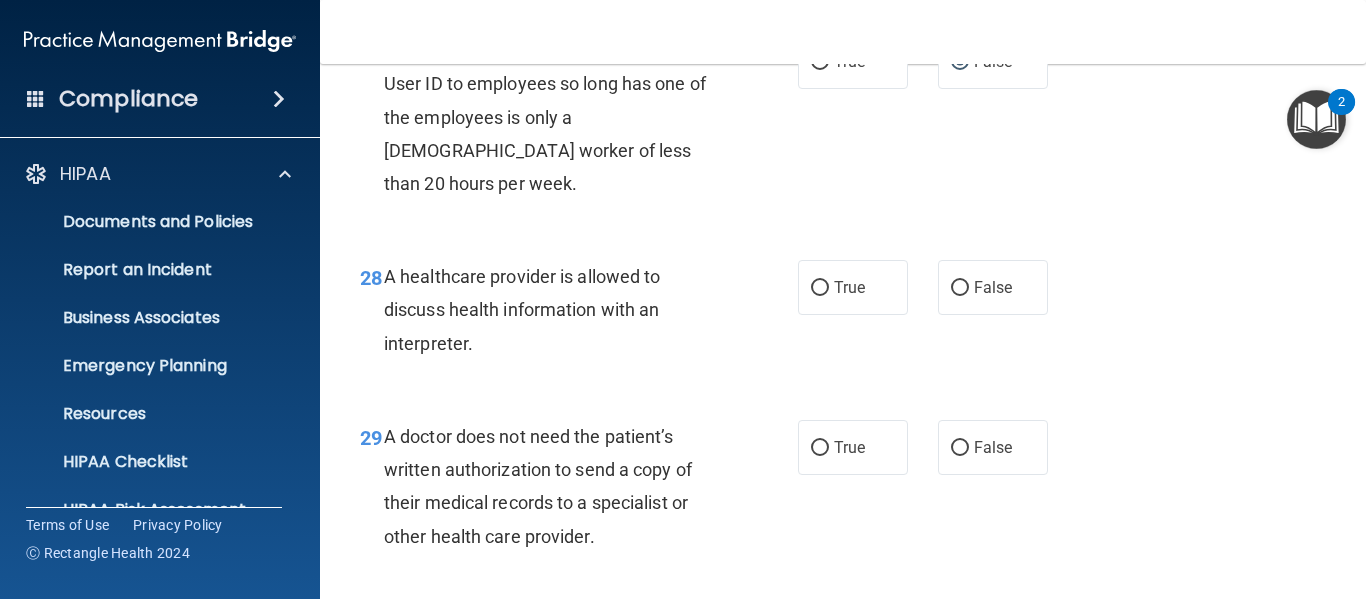 scroll, scrollTop: 5140, scrollLeft: 0, axis: vertical 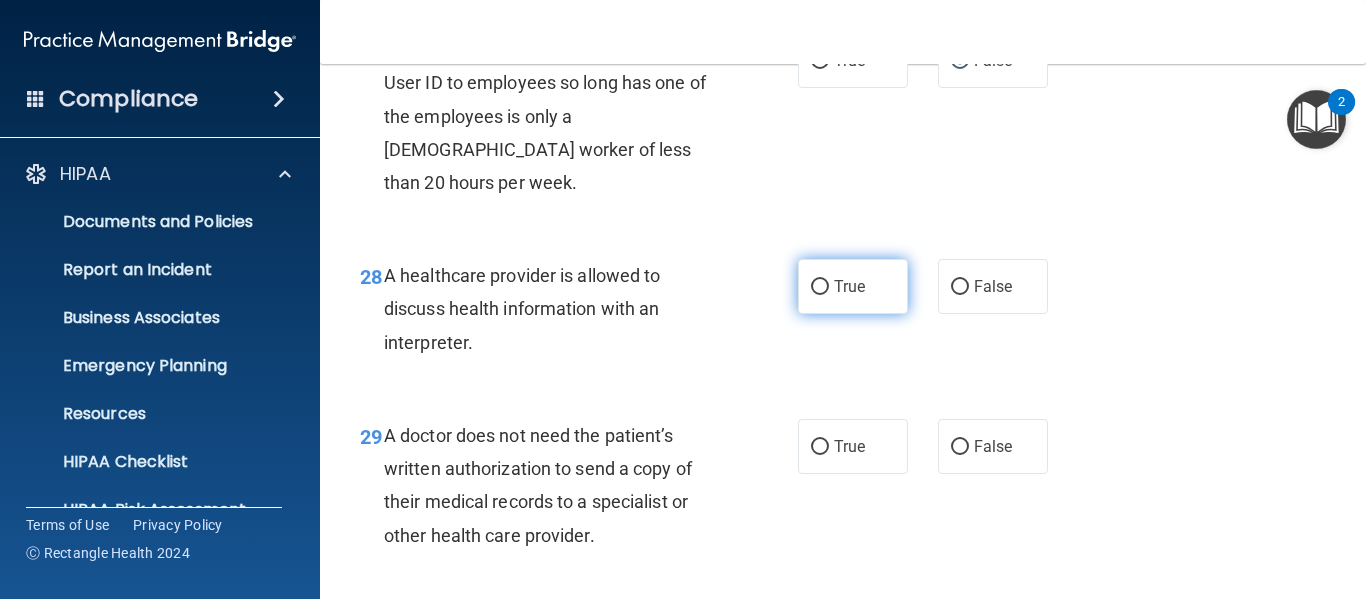 click on "True" at bounding box center [853, 286] 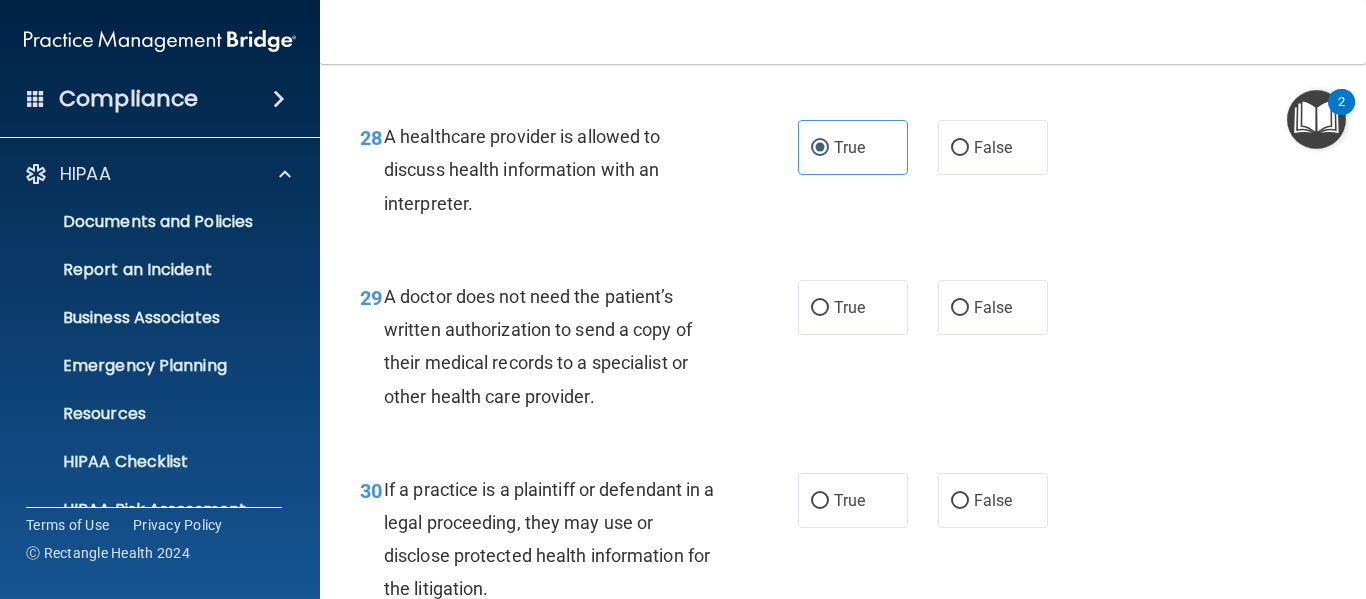 scroll, scrollTop: 5281, scrollLeft: 0, axis: vertical 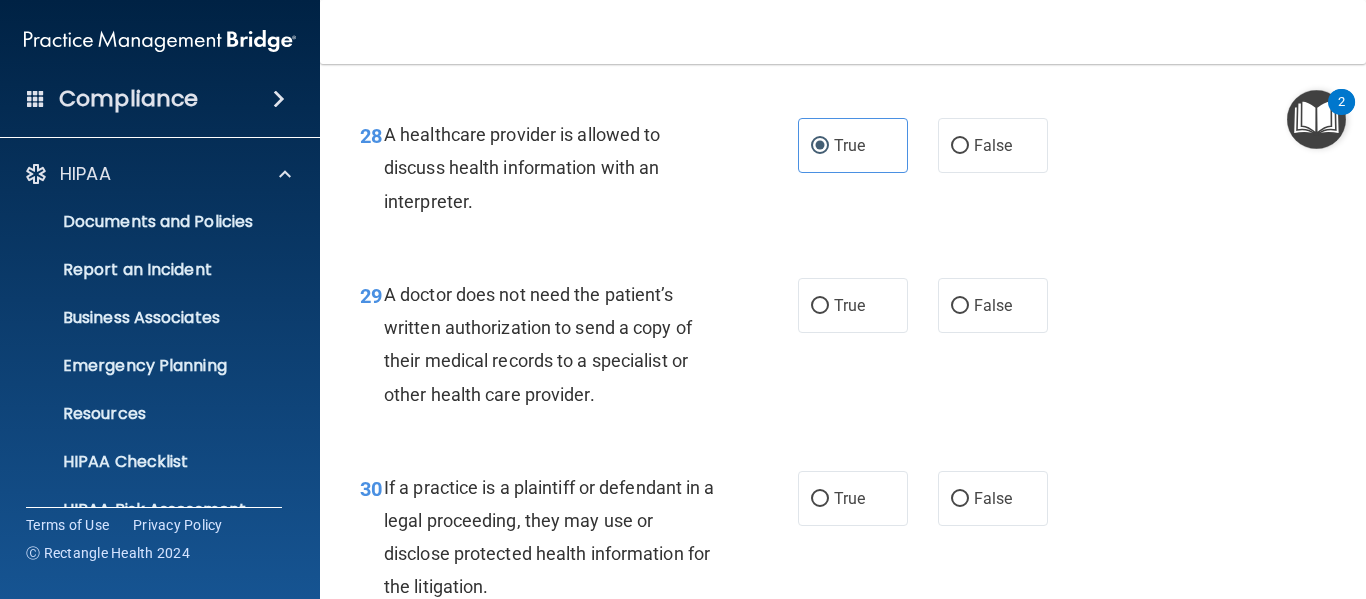 click on "29        A doctor does not need the patient’s written authorization to send a copy of their medical records to a specialist or other health care provider.                  True           False" at bounding box center (843, 349) 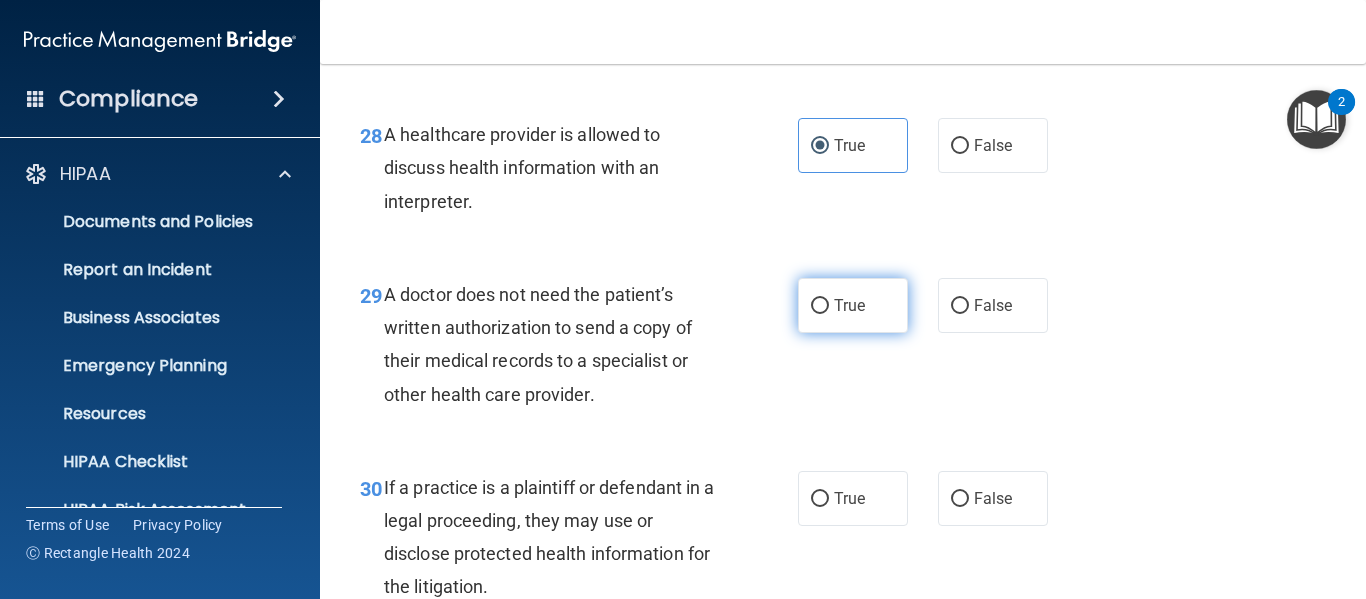 click on "True" at bounding box center (849, 305) 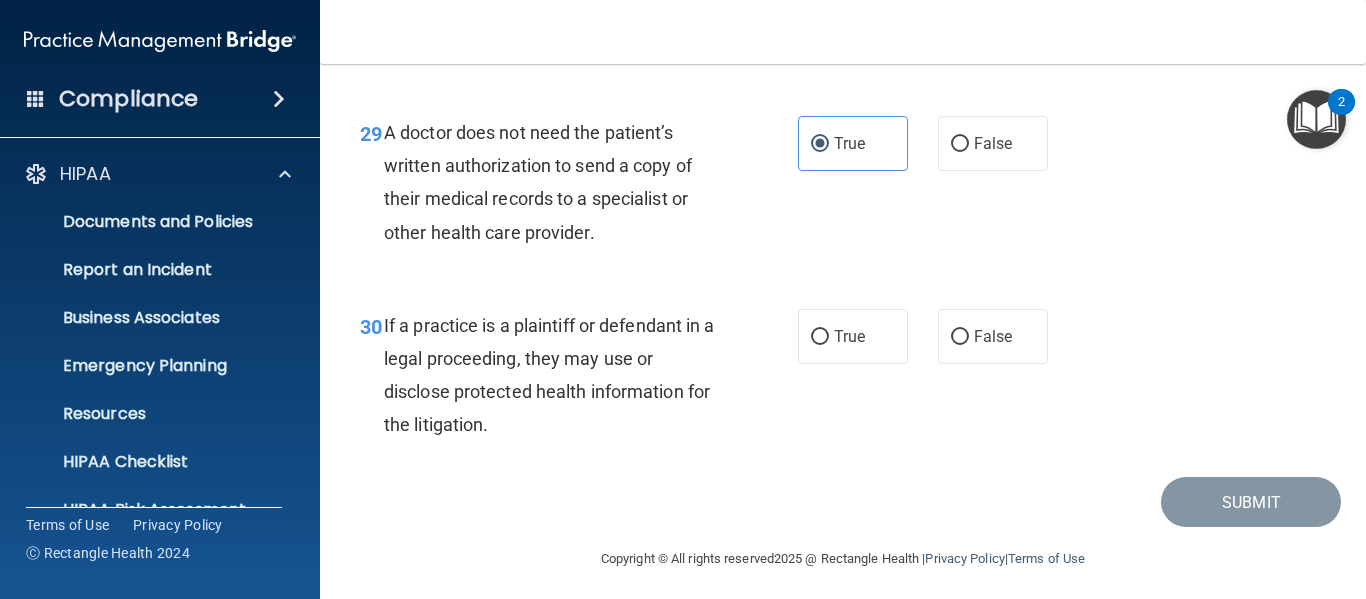 scroll, scrollTop: 5445, scrollLeft: 0, axis: vertical 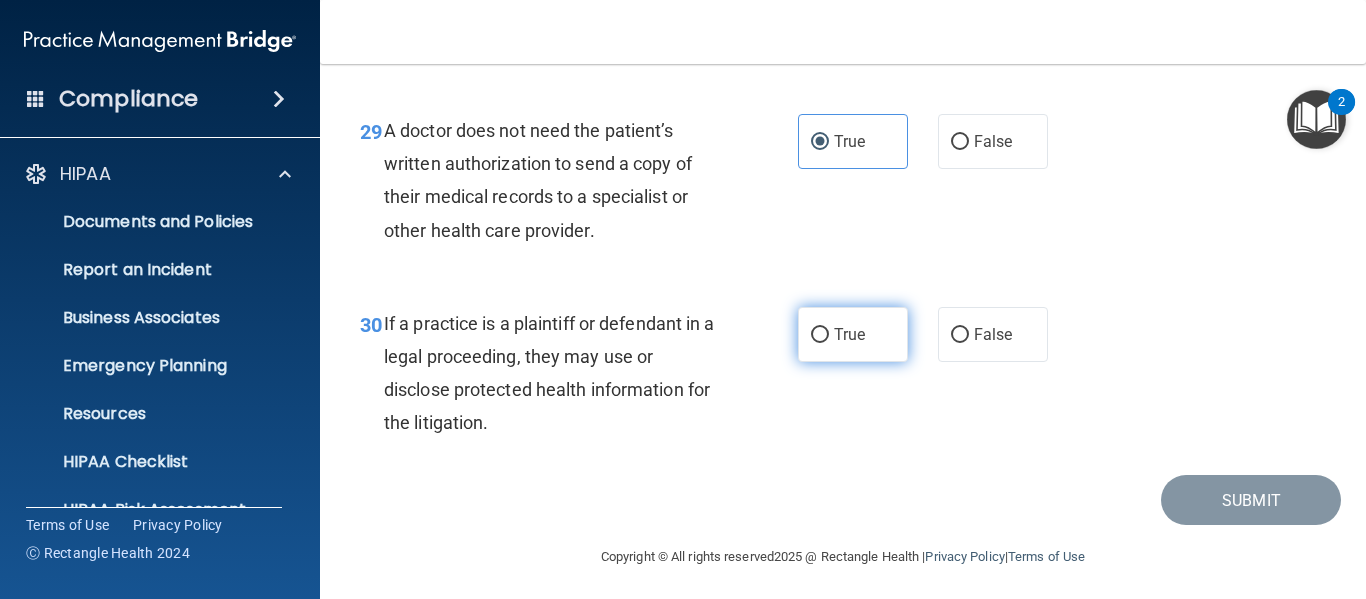 click on "True" at bounding box center [849, 334] 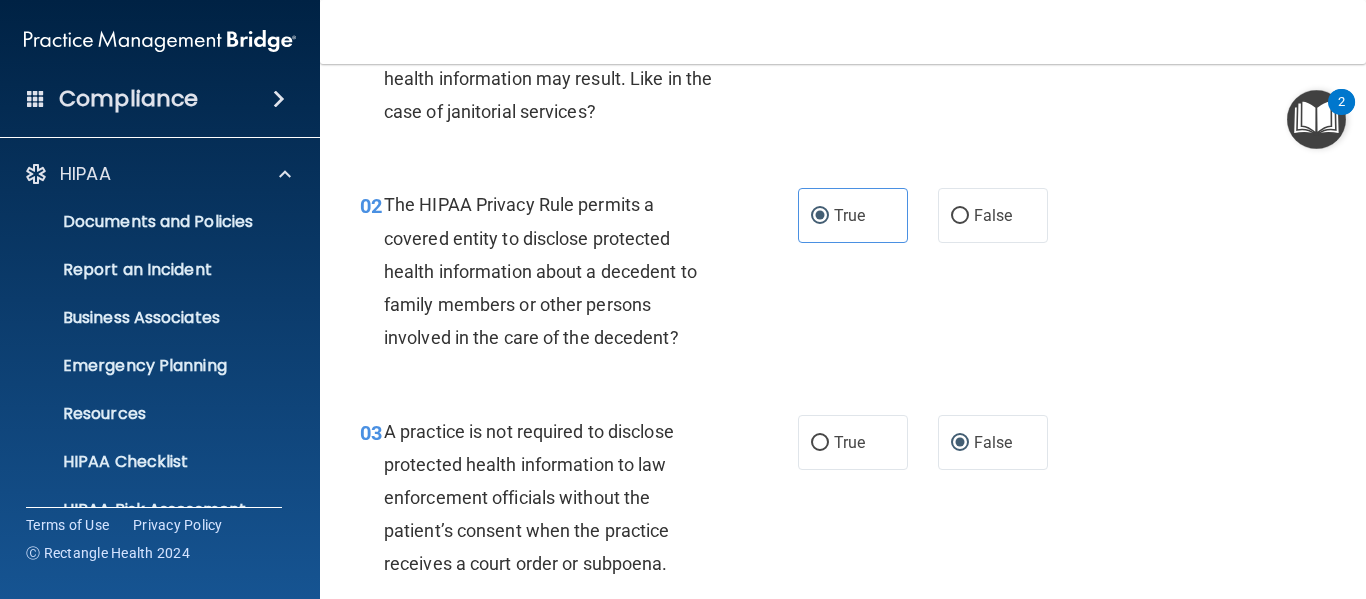scroll, scrollTop: 0, scrollLeft: 0, axis: both 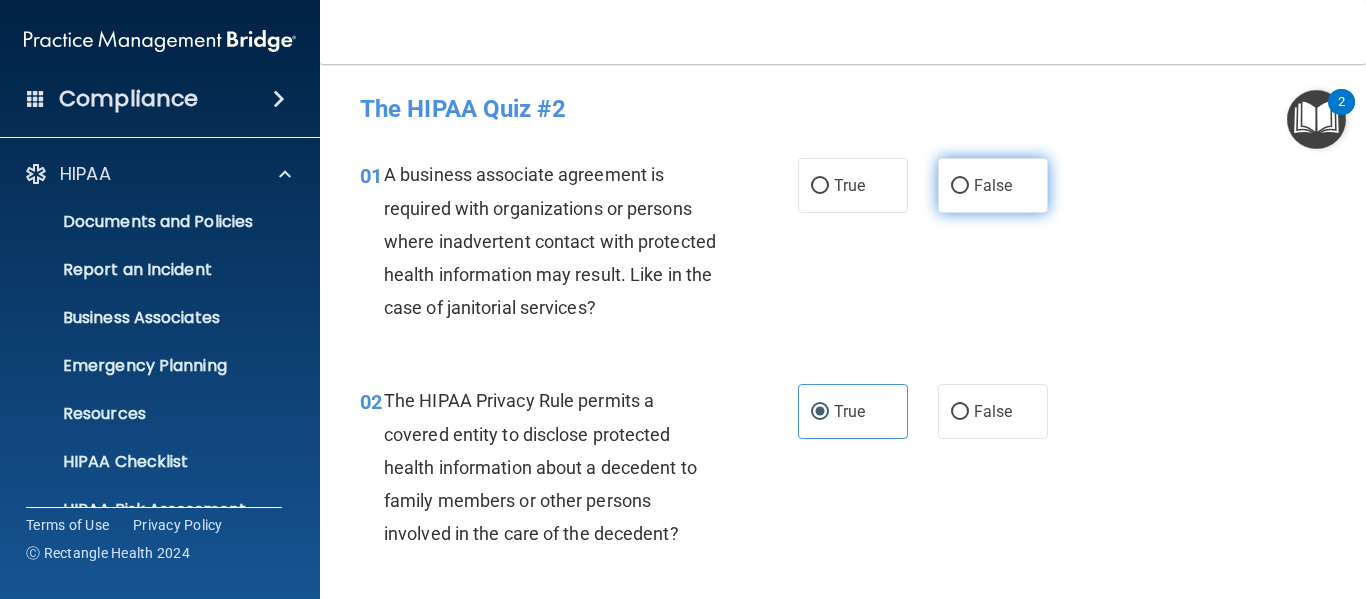 click on "False" at bounding box center [993, 185] 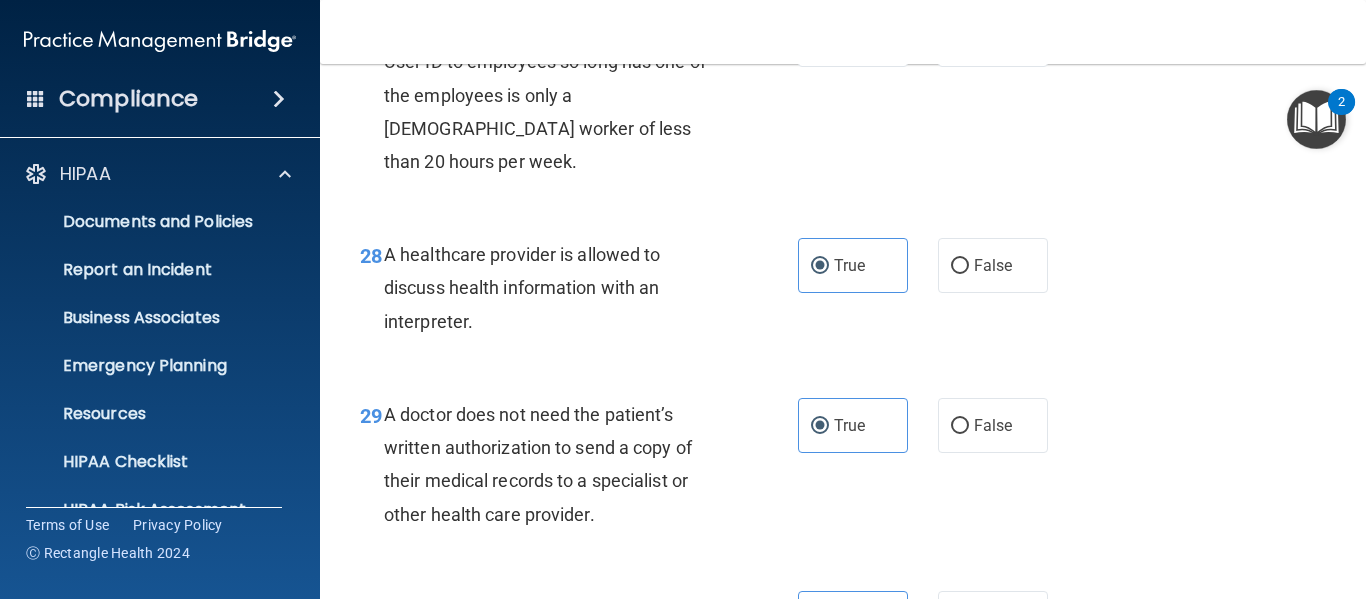 scroll, scrollTop: 5484, scrollLeft: 0, axis: vertical 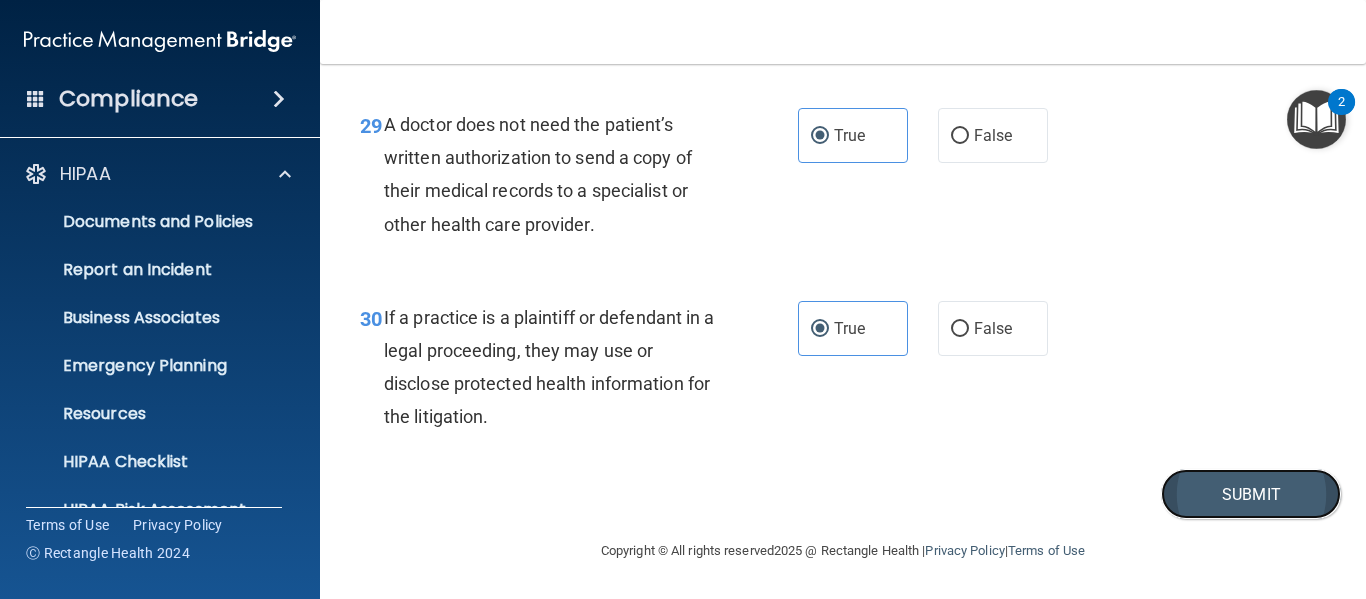 click on "Submit" at bounding box center (1251, 494) 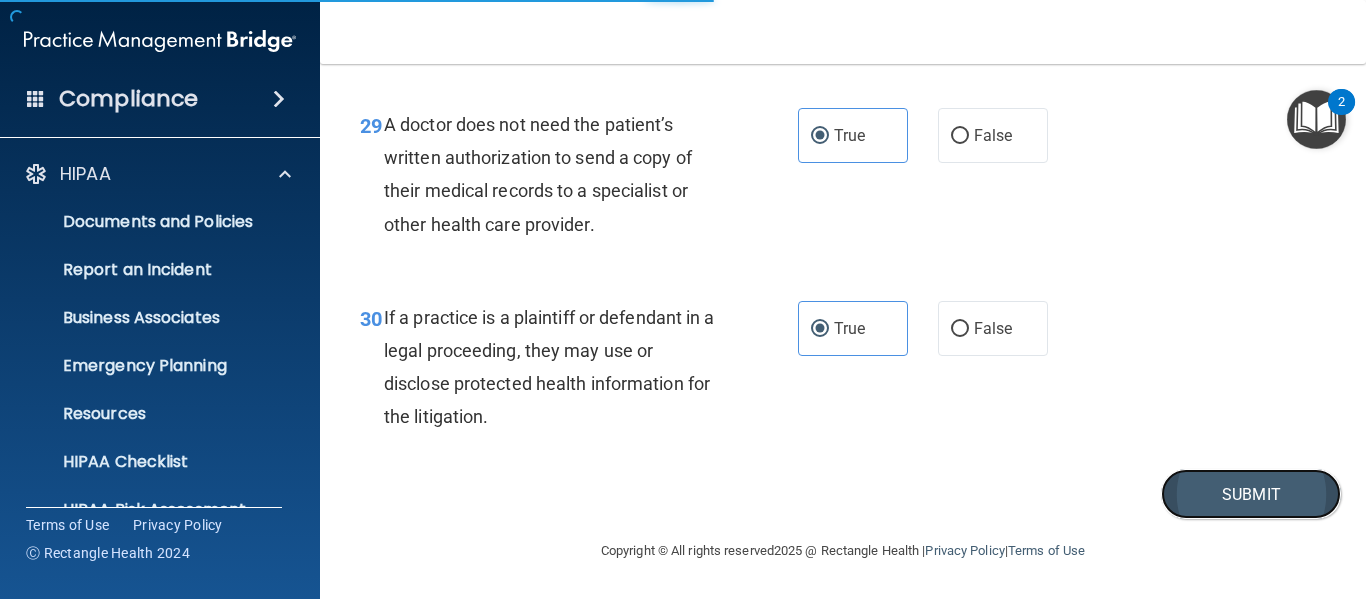 click on "Submit" at bounding box center (1251, 494) 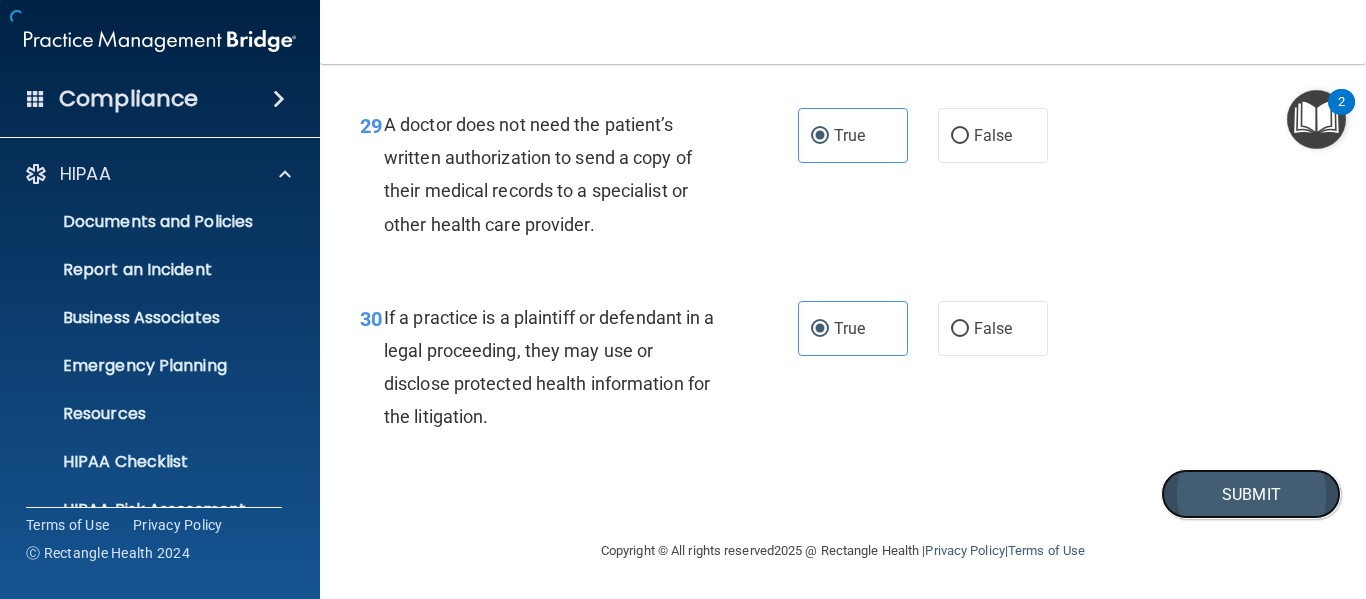 click on "Submit" at bounding box center [1251, 494] 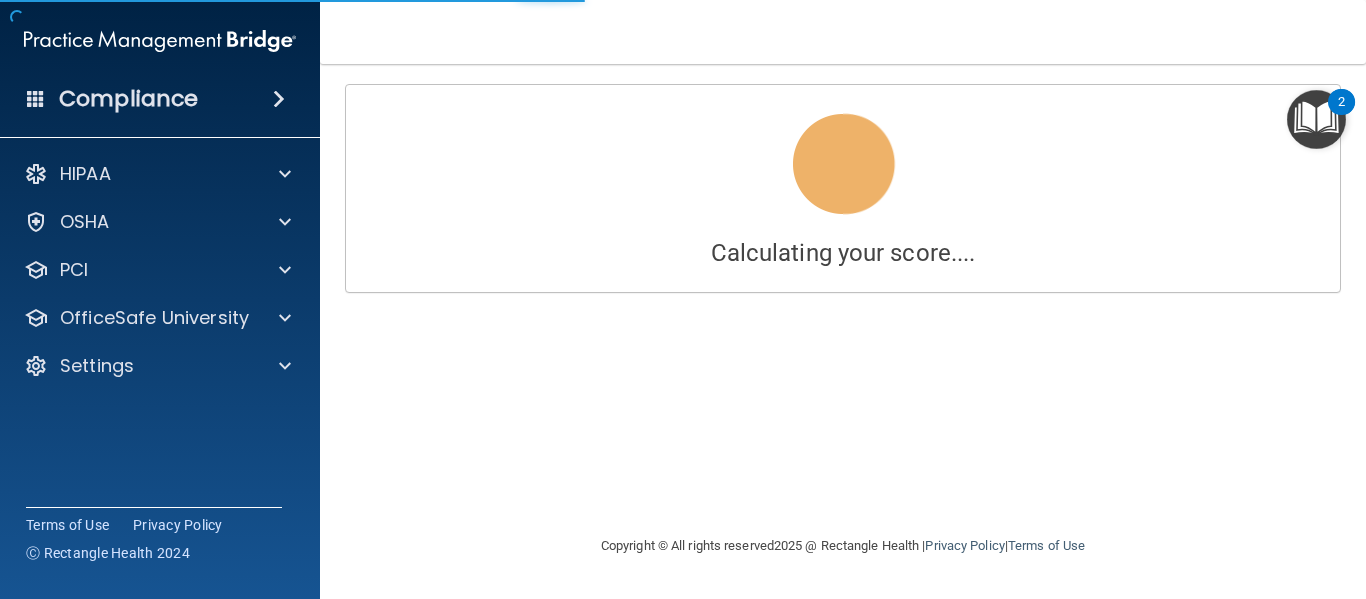 scroll, scrollTop: 0, scrollLeft: 0, axis: both 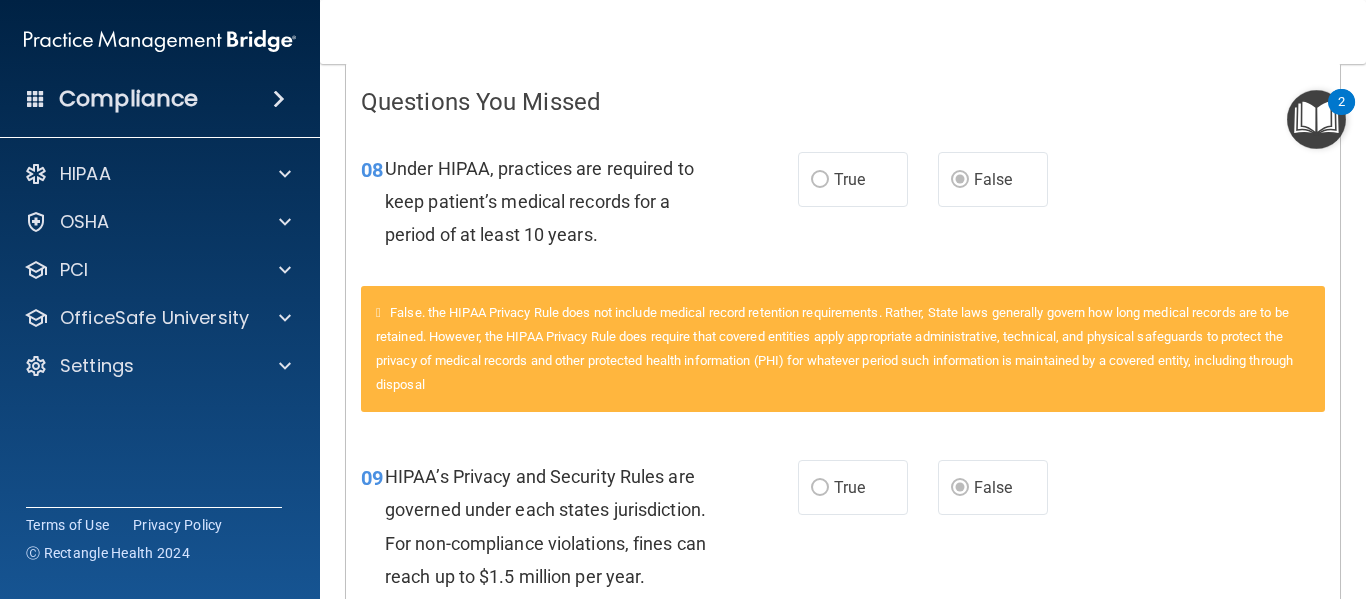 click on "Questions You Missed" at bounding box center (843, 102) 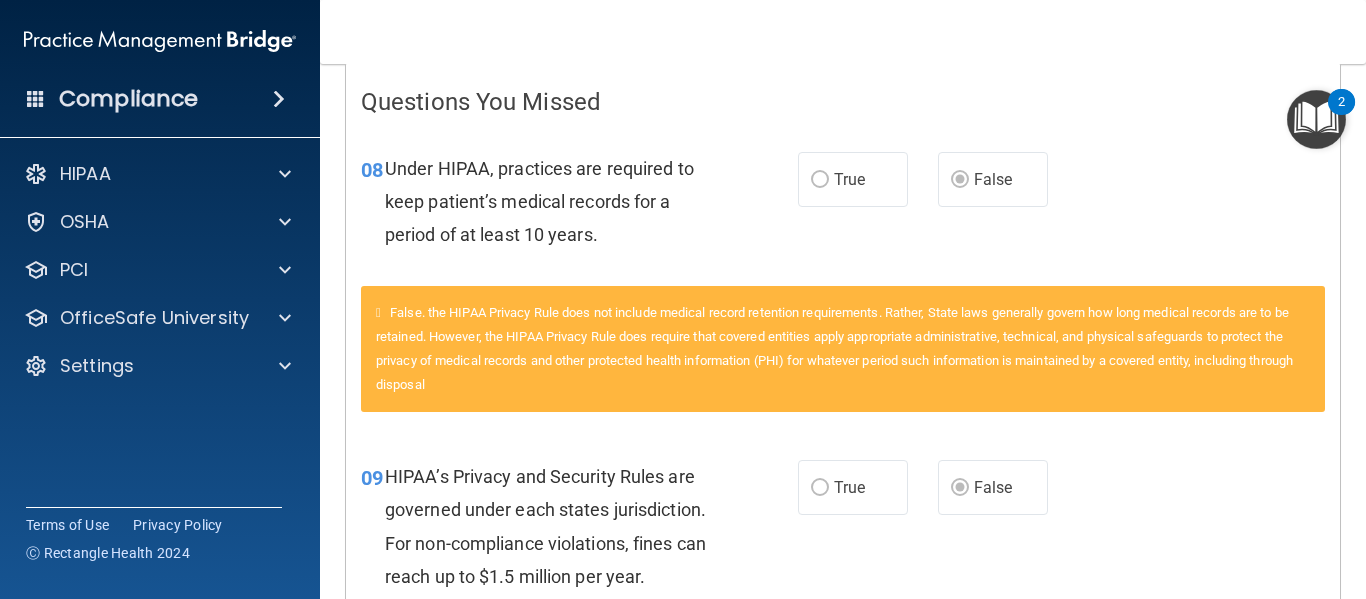 click on "08       Under HIPAA, practices are required to keep patient’s medical records for a period of at least 10 years.                 True           False" at bounding box center [843, 207] 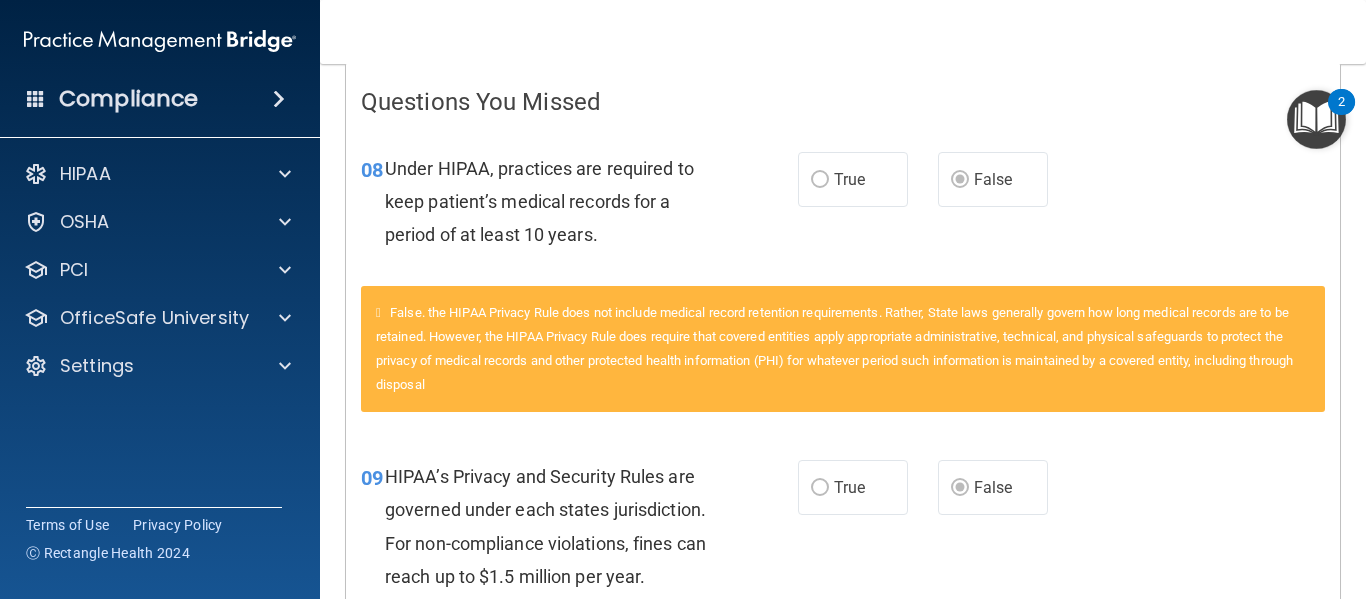 scroll, scrollTop: 0, scrollLeft: 0, axis: both 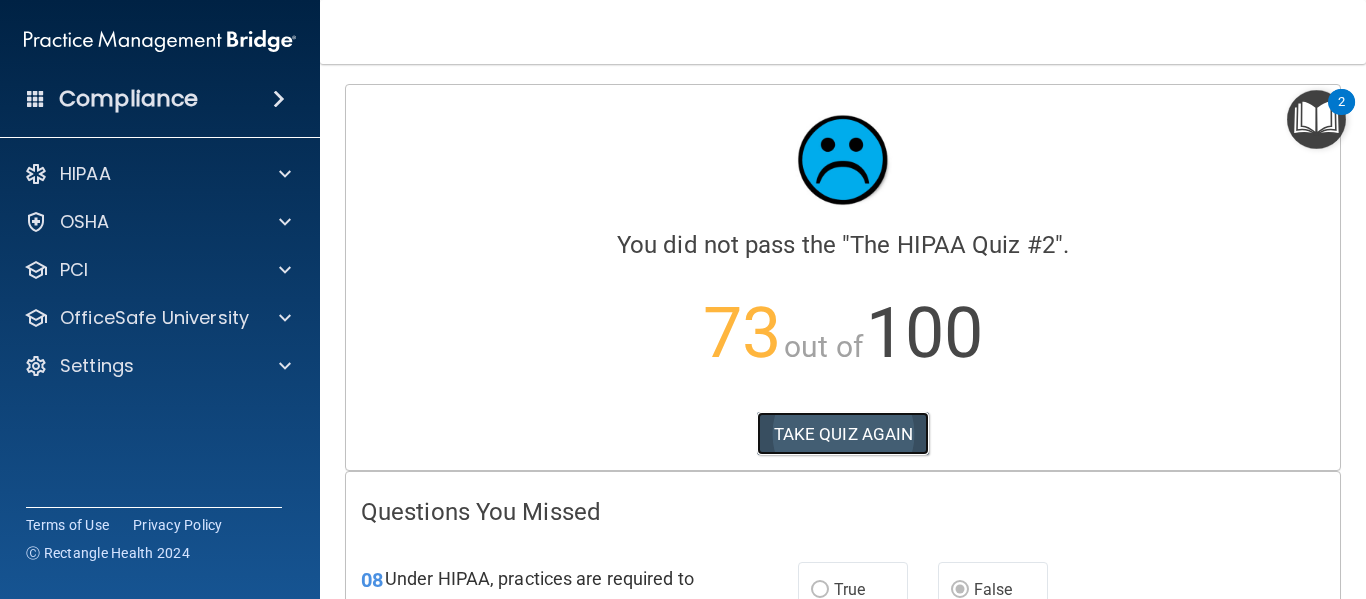 click on "TAKE QUIZ AGAIN" at bounding box center [843, 434] 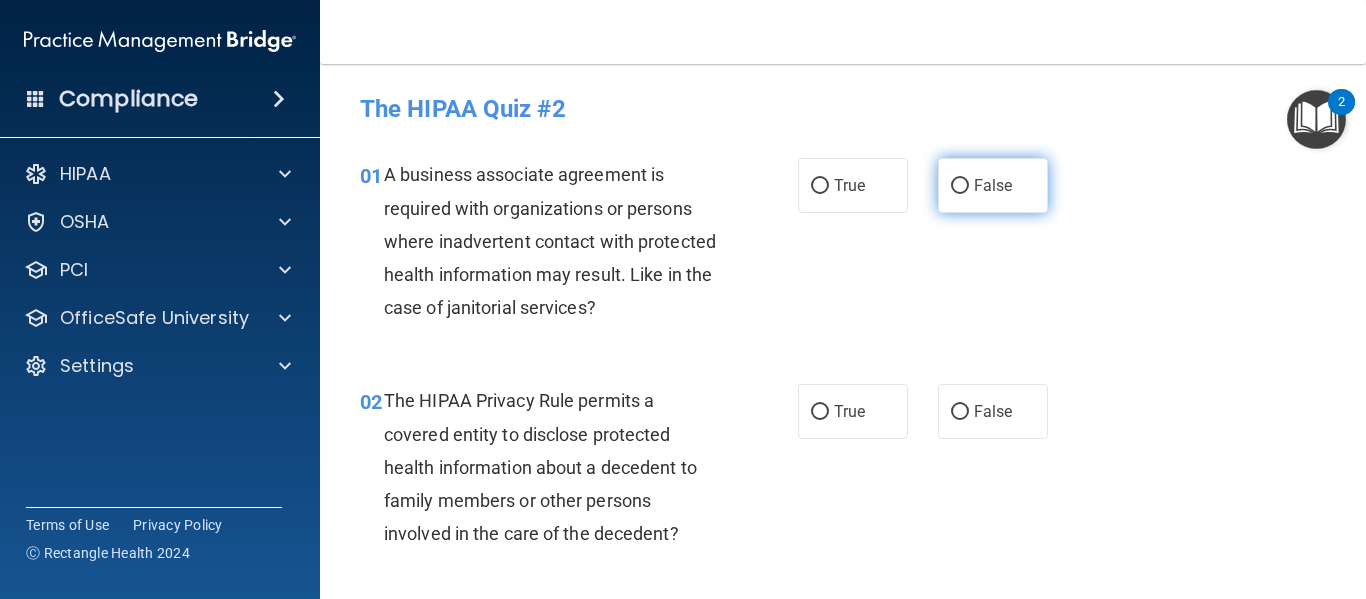 click on "False" at bounding box center [960, 186] 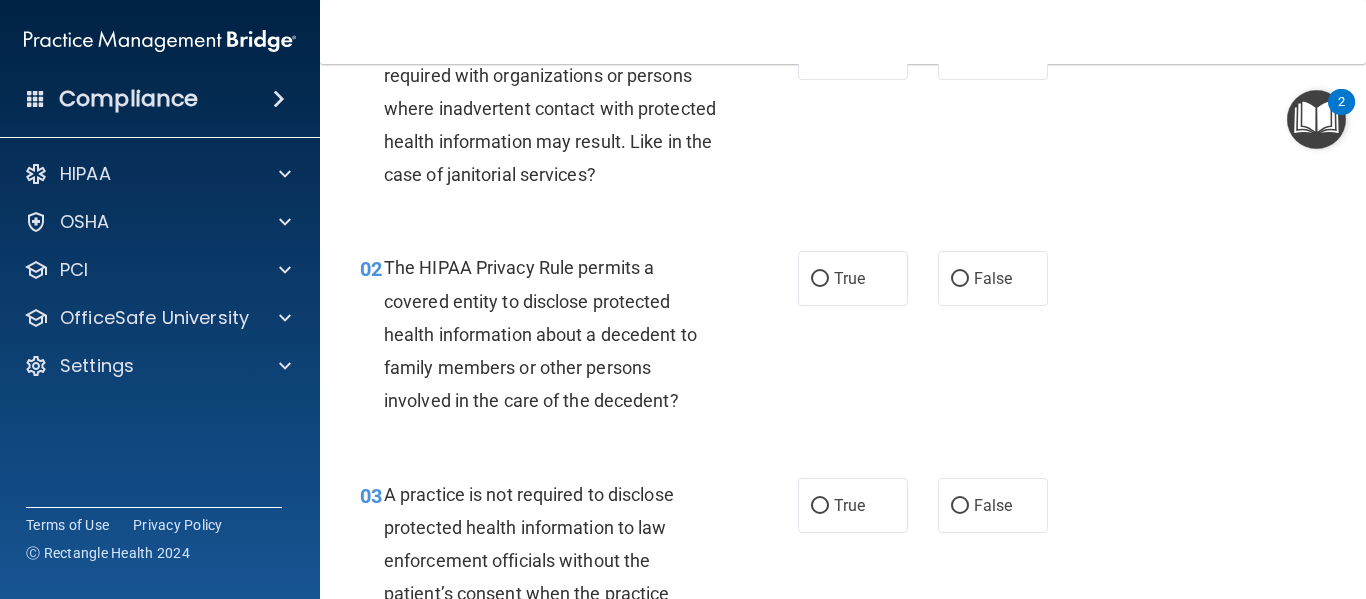 scroll, scrollTop: 161, scrollLeft: 0, axis: vertical 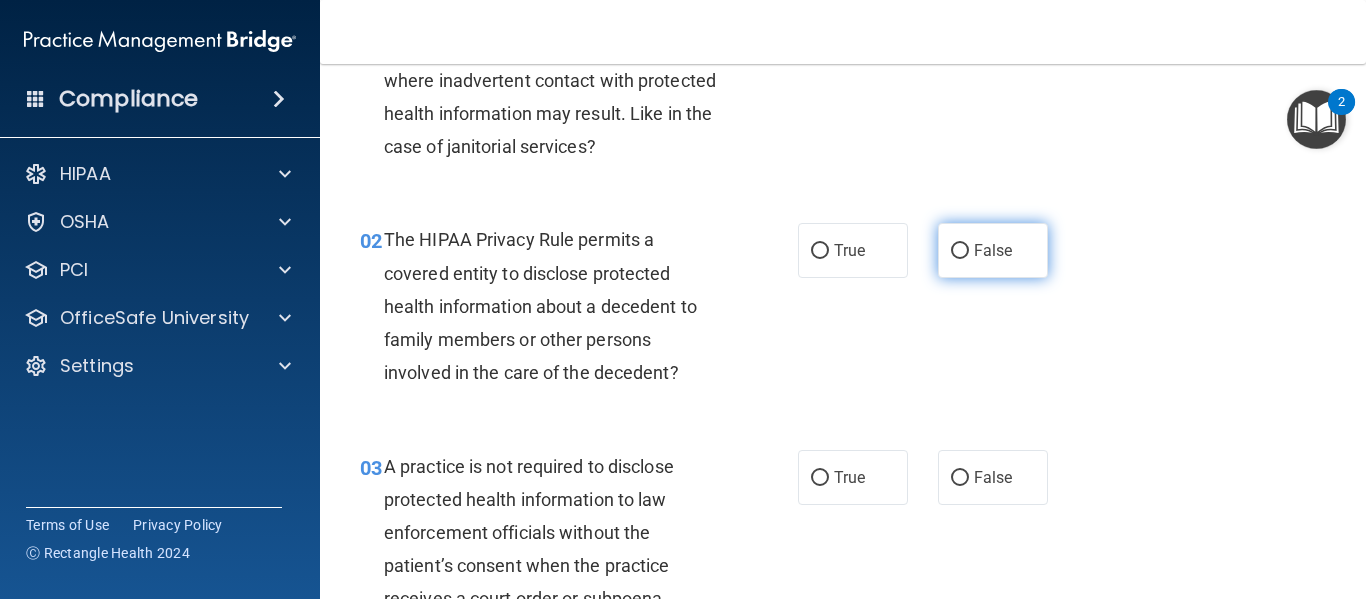 click on "False" at bounding box center [993, 250] 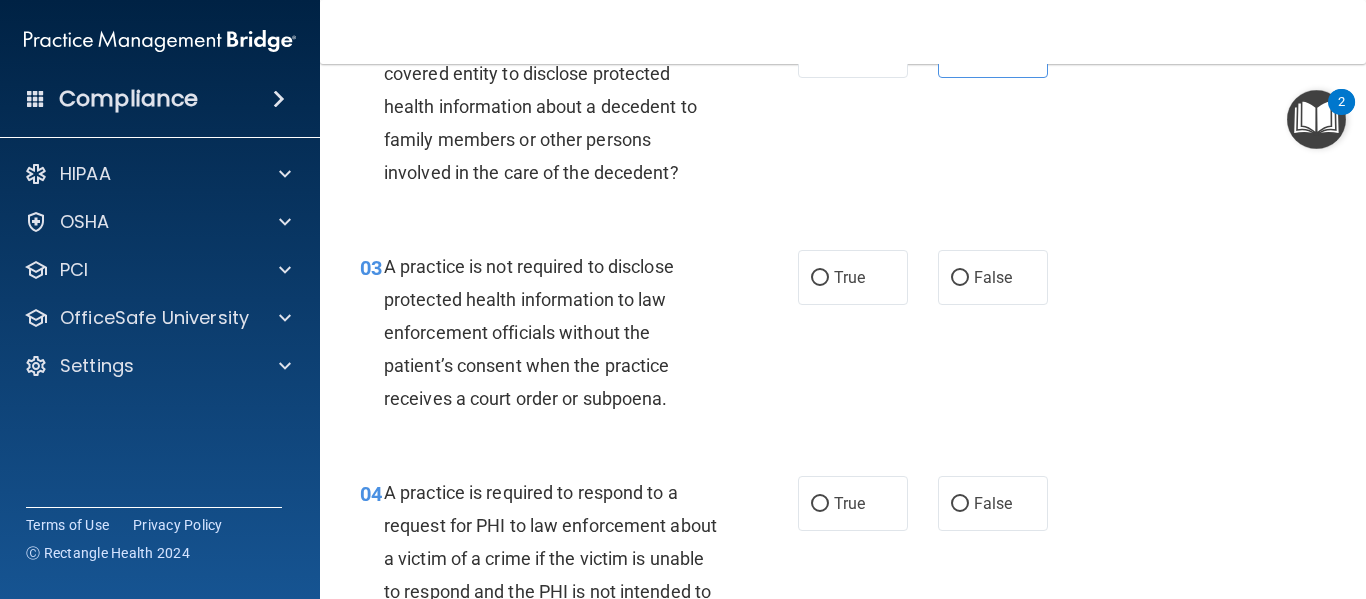 scroll, scrollTop: 364, scrollLeft: 0, axis: vertical 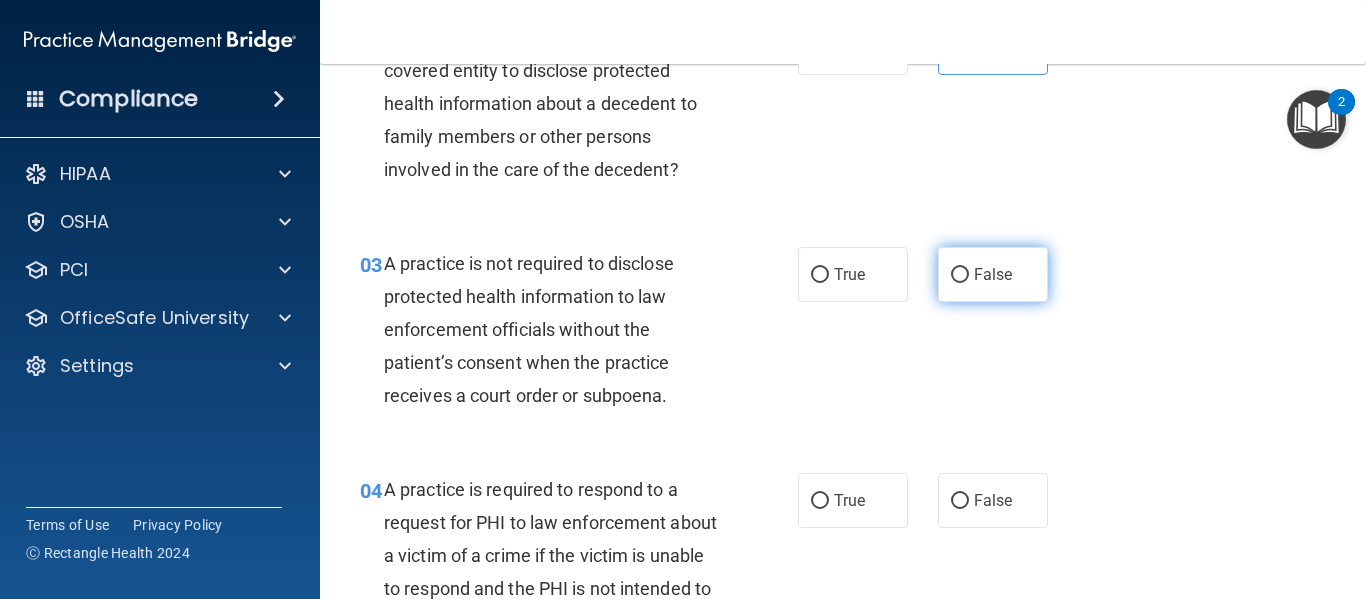 click on "False" at bounding box center (960, 275) 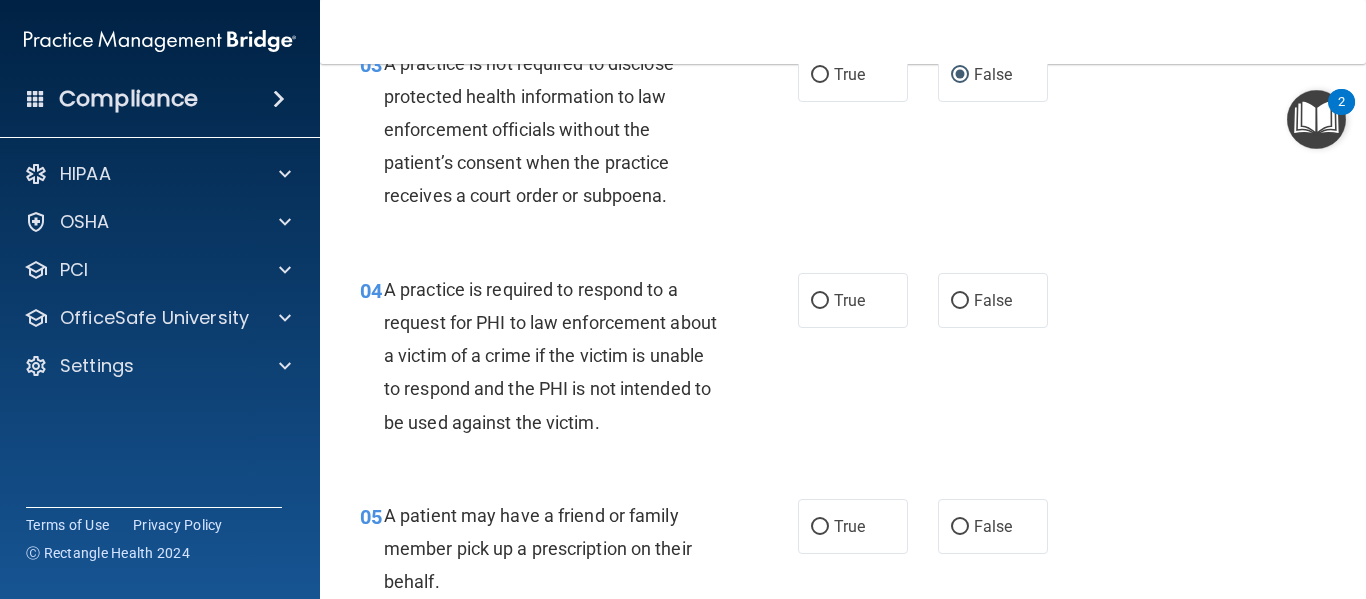 scroll, scrollTop: 565, scrollLeft: 0, axis: vertical 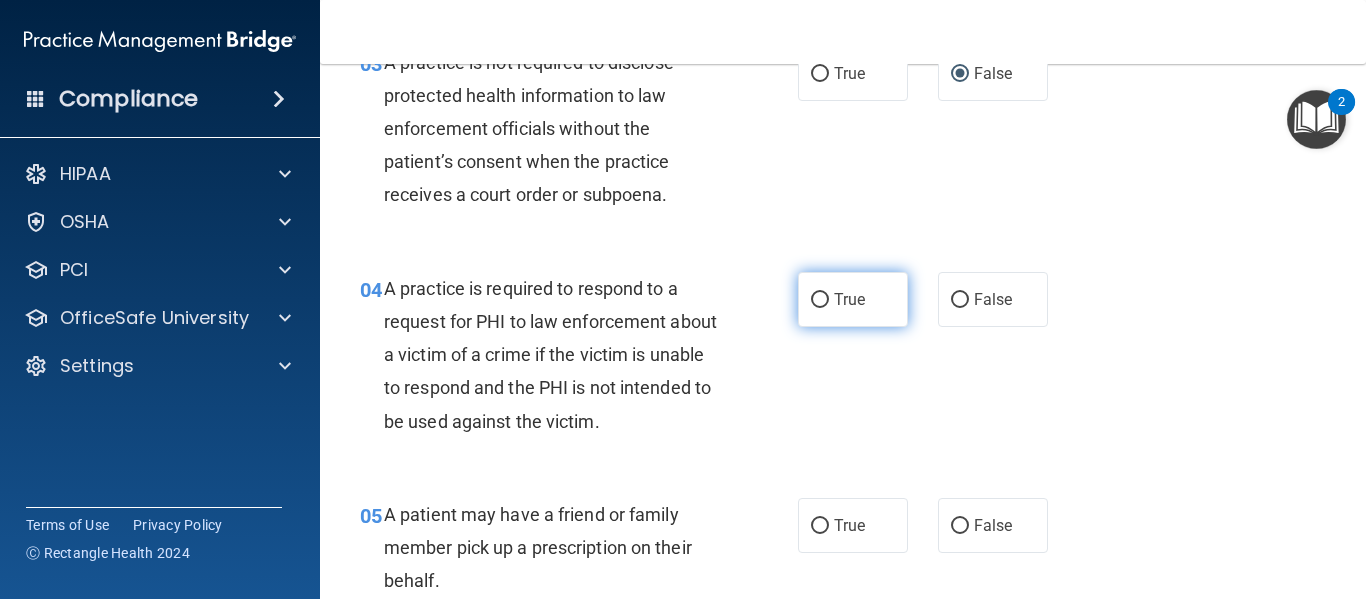 click on "True" at bounding box center [853, 299] 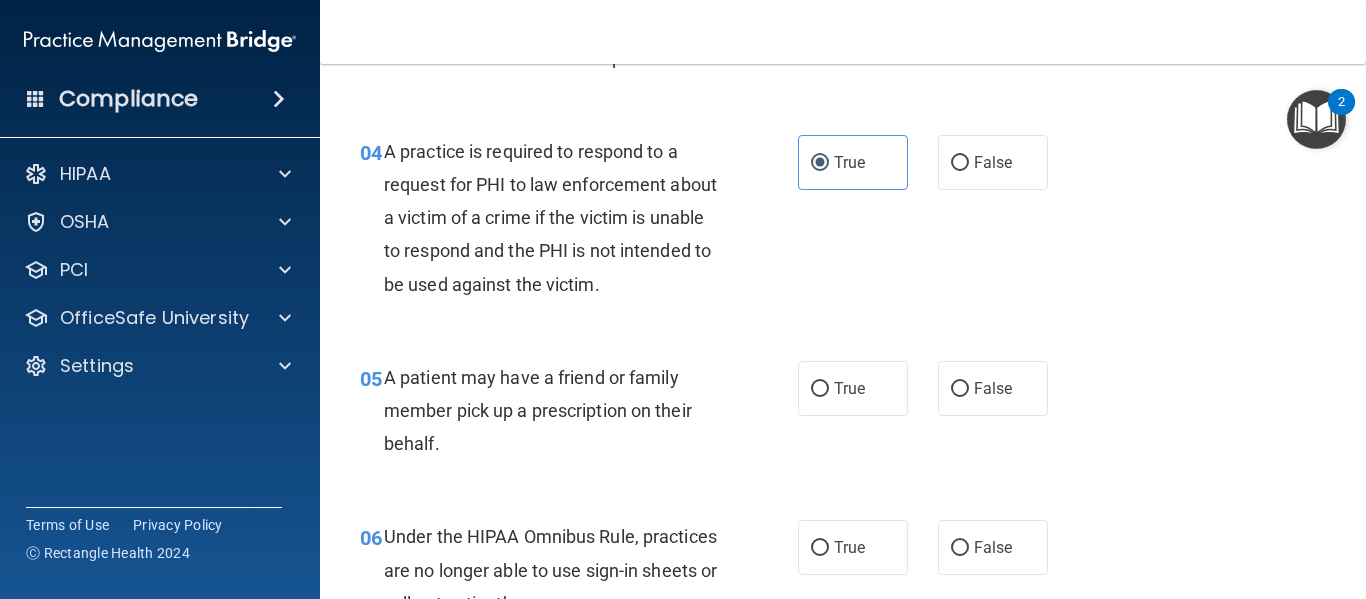 scroll, scrollTop: 703, scrollLeft: 0, axis: vertical 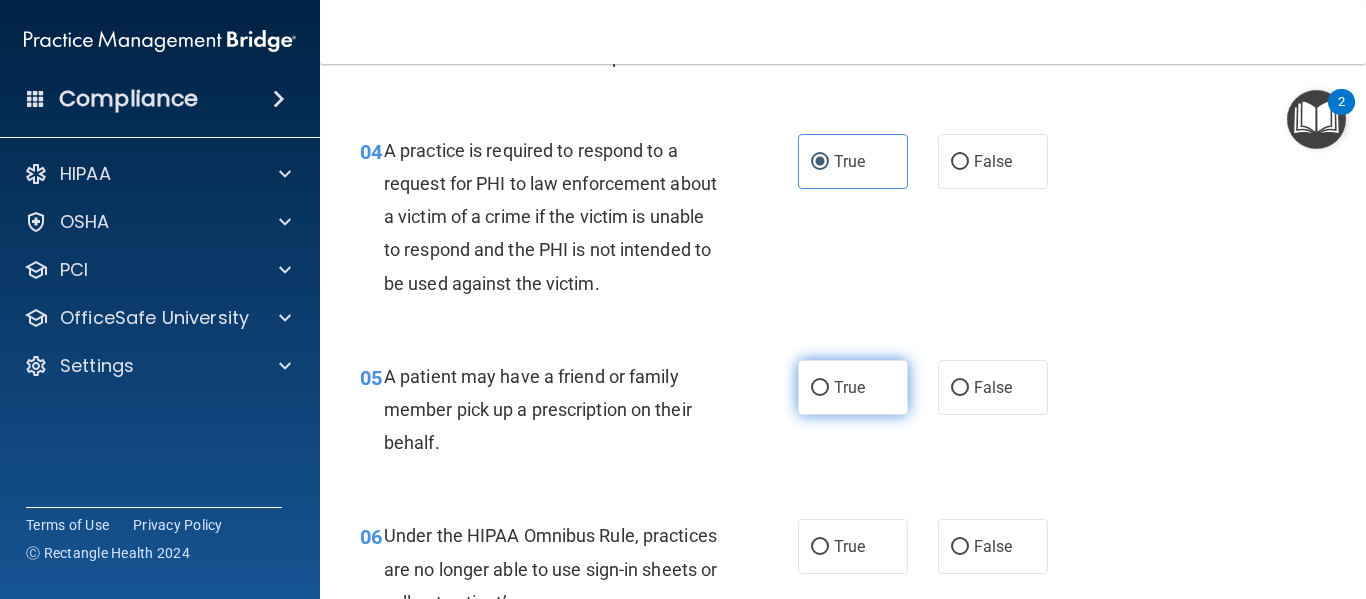 click on "True" at bounding box center (853, 387) 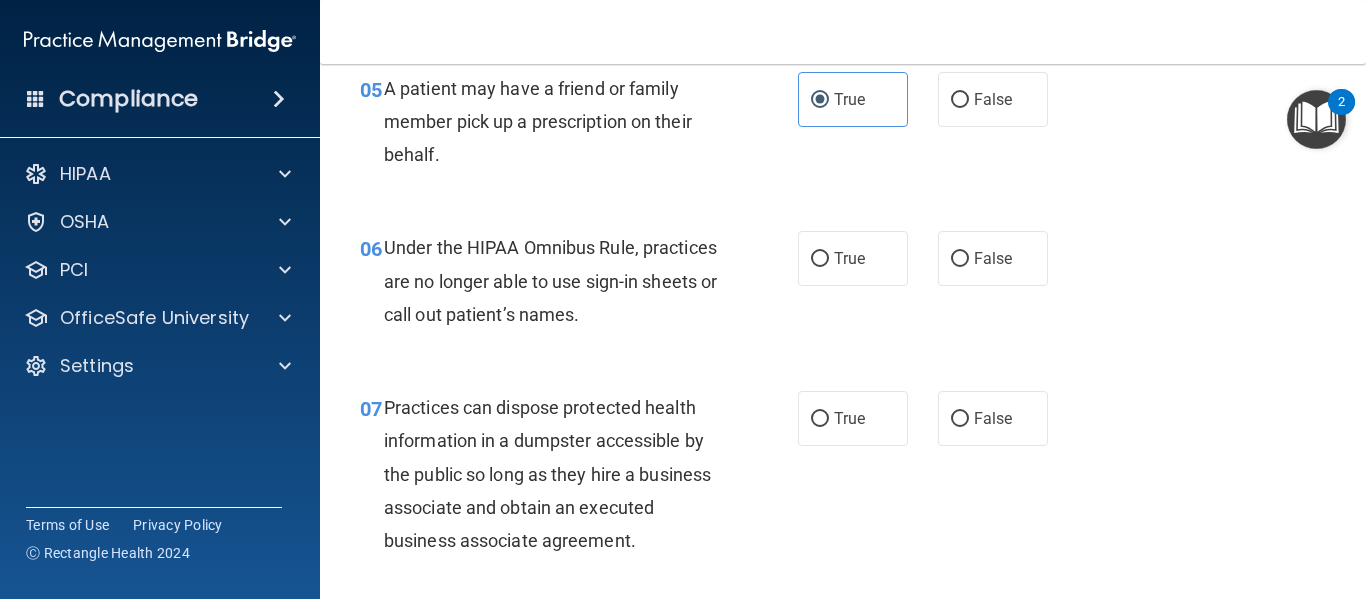 scroll, scrollTop: 992, scrollLeft: 0, axis: vertical 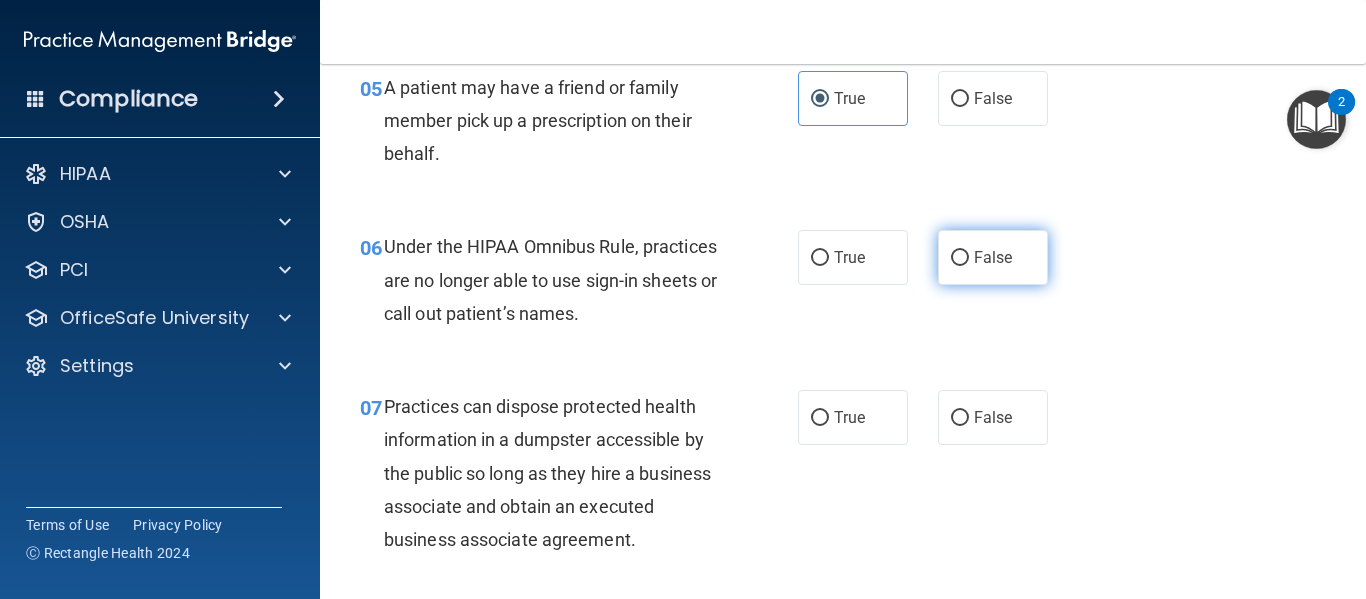 click on "False" at bounding box center [960, 258] 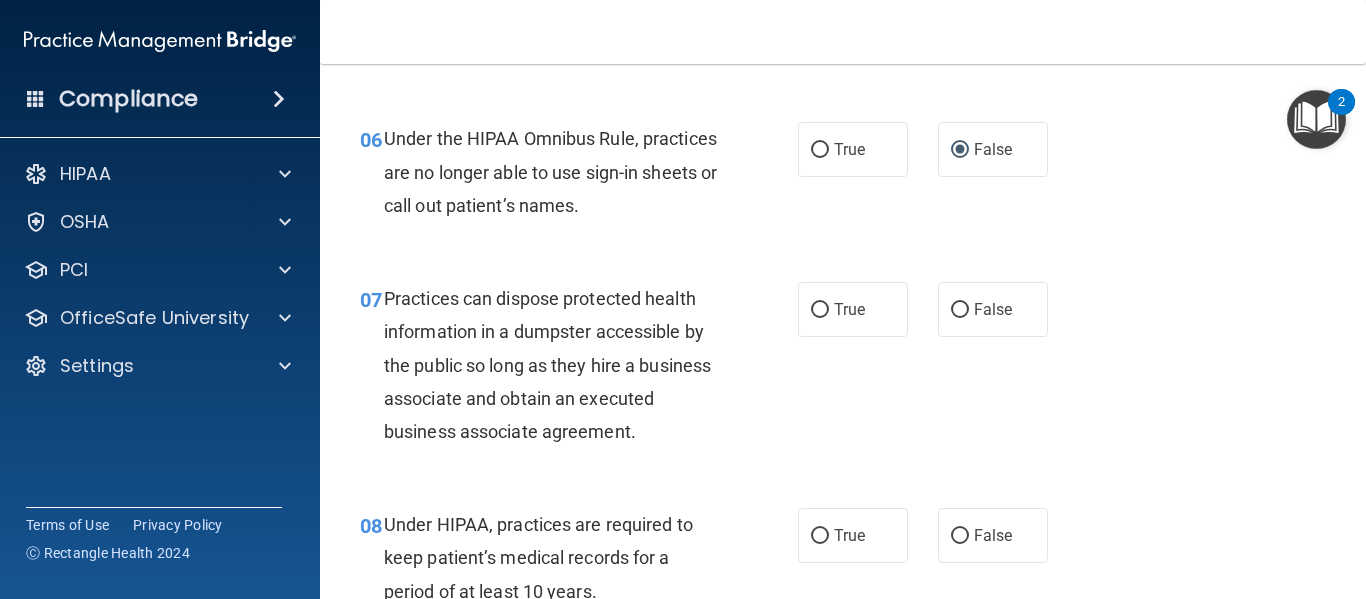 scroll, scrollTop: 1102, scrollLeft: 0, axis: vertical 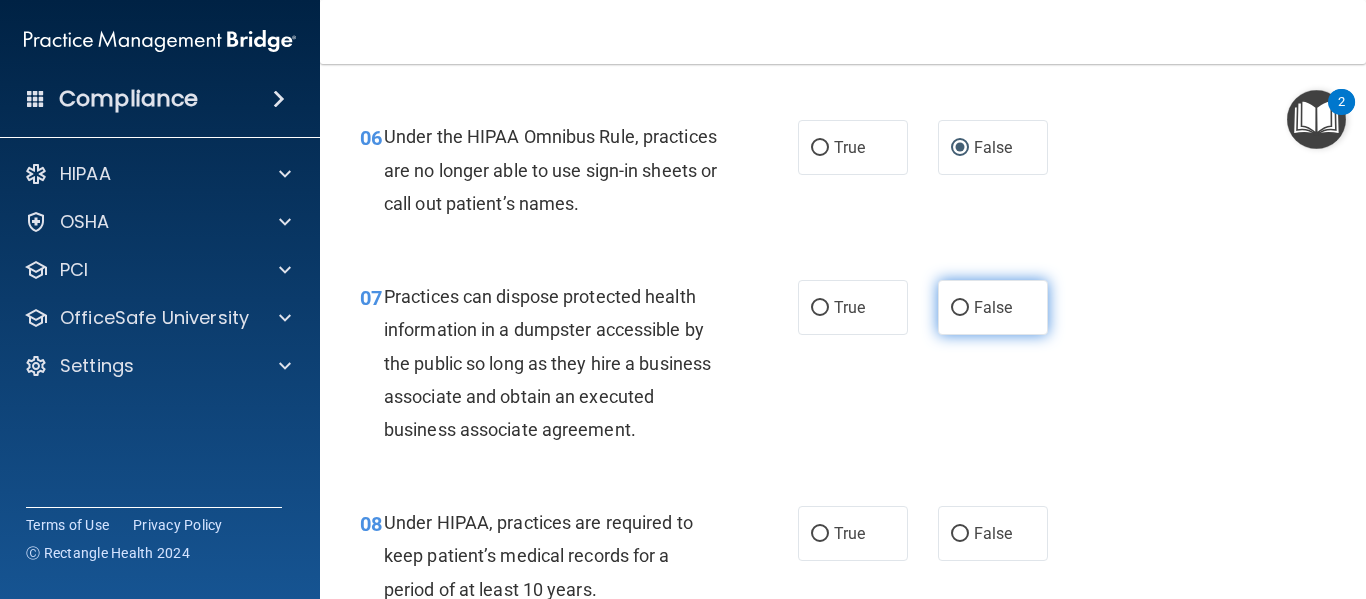 click on "False" at bounding box center (960, 308) 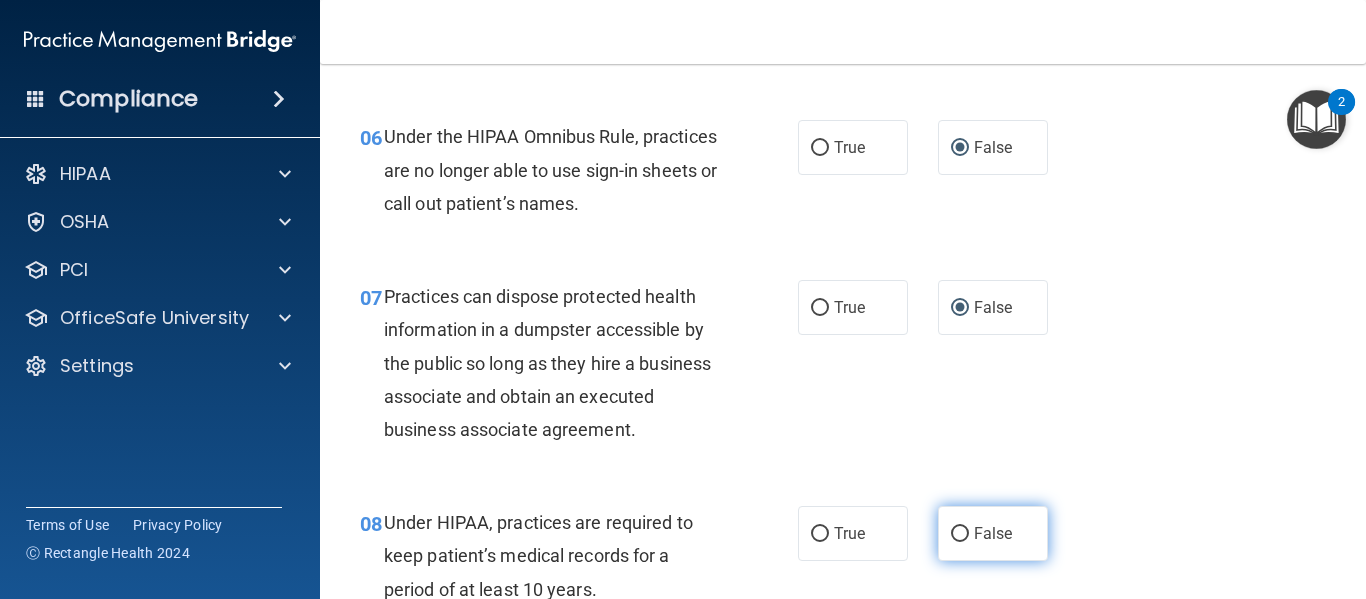 click on "False" at bounding box center (993, 533) 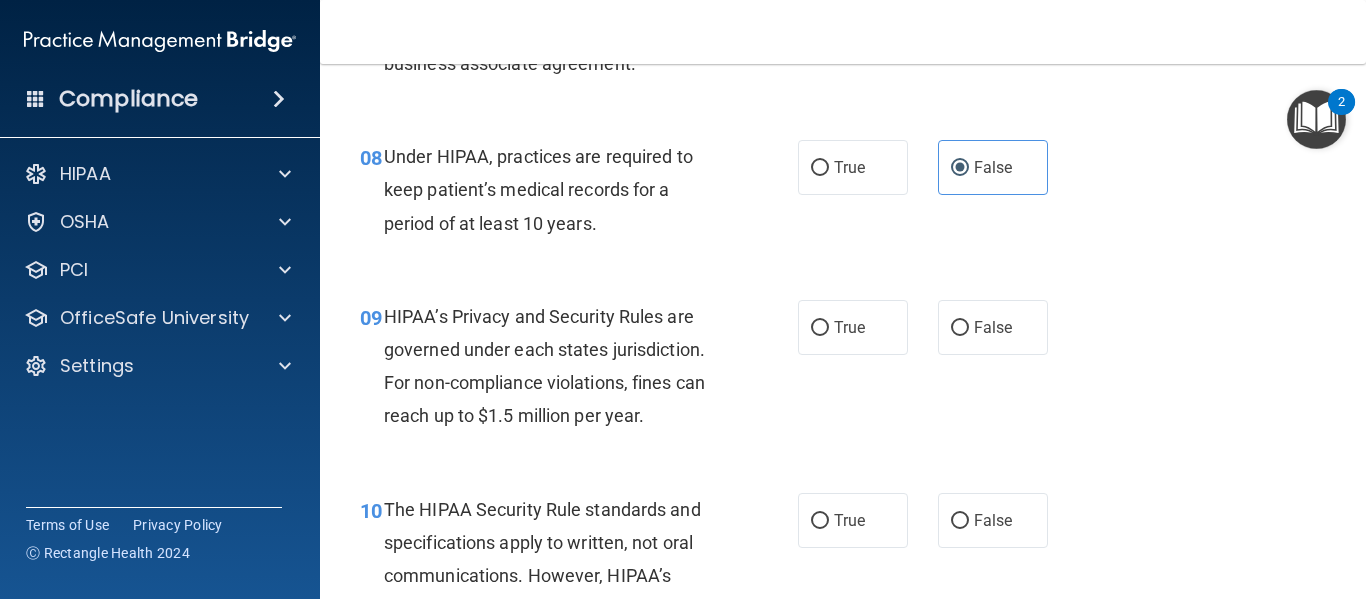 scroll, scrollTop: 1470, scrollLeft: 0, axis: vertical 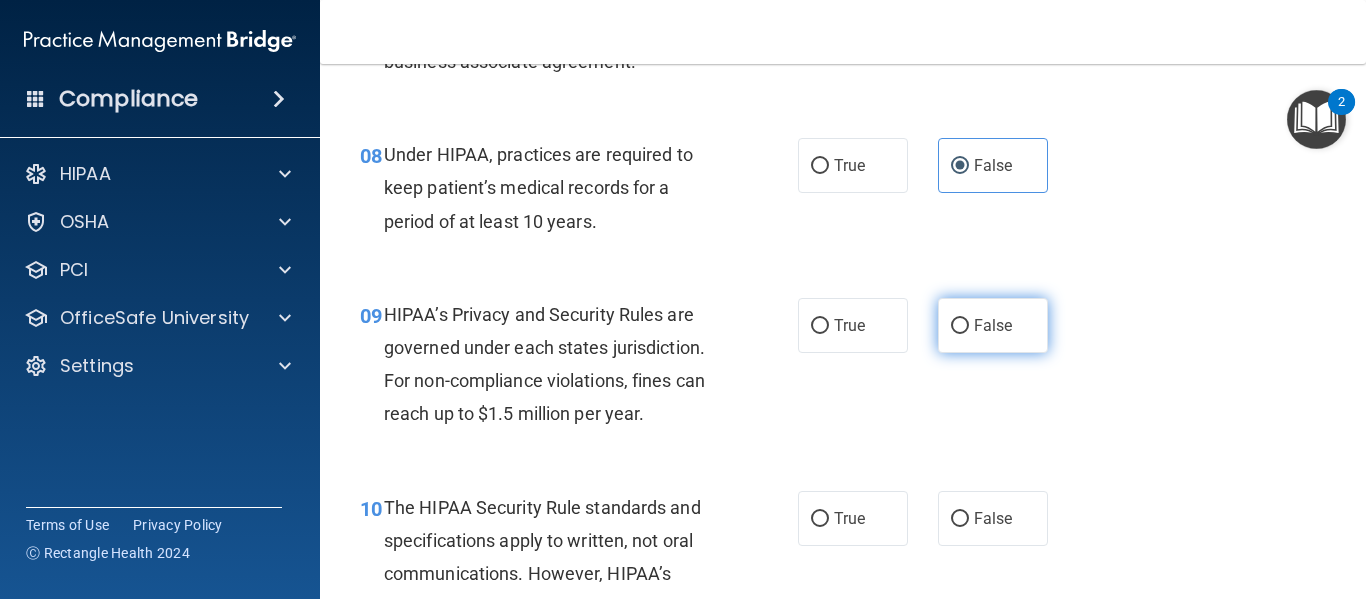 click on "False" at bounding box center [993, 325] 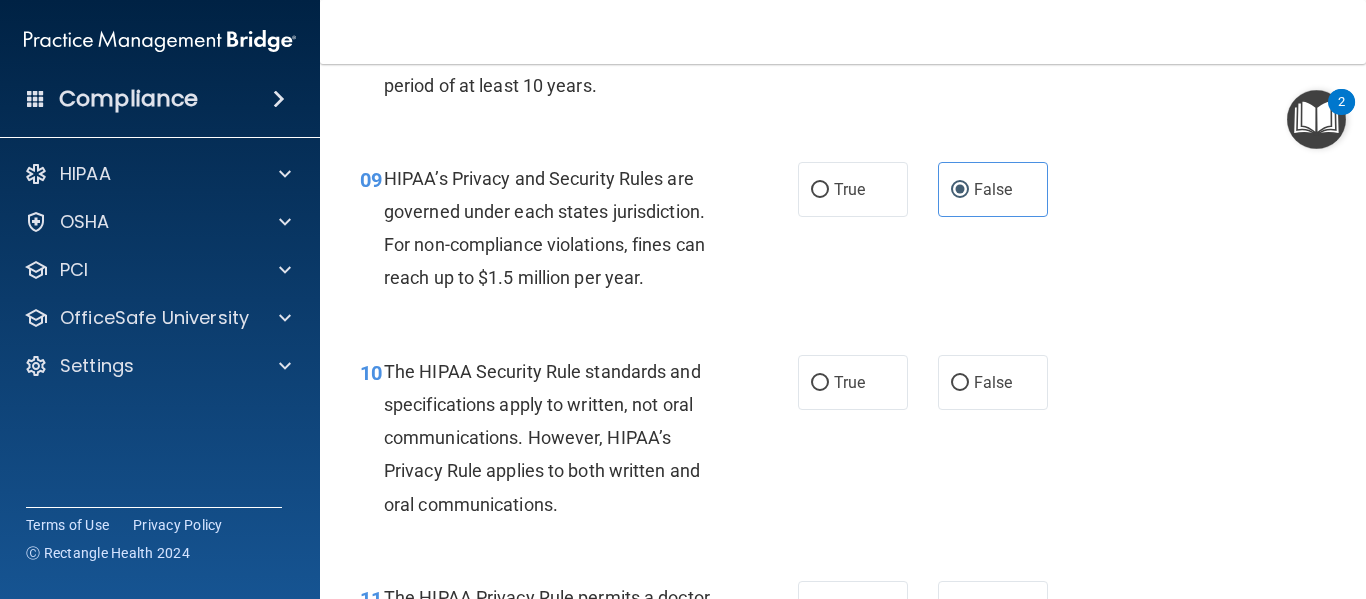 scroll, scrollTop: 1607, scrollLeft: 0, axis: vertical 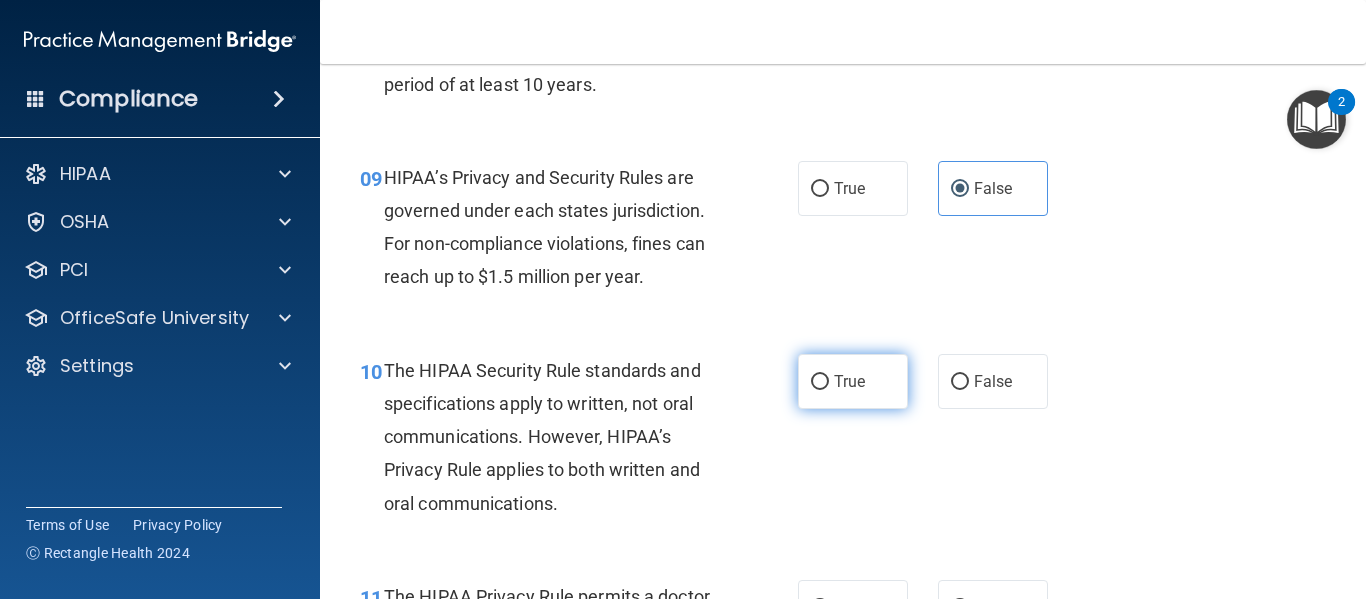 click on "True" at bounding box center (853, 381) 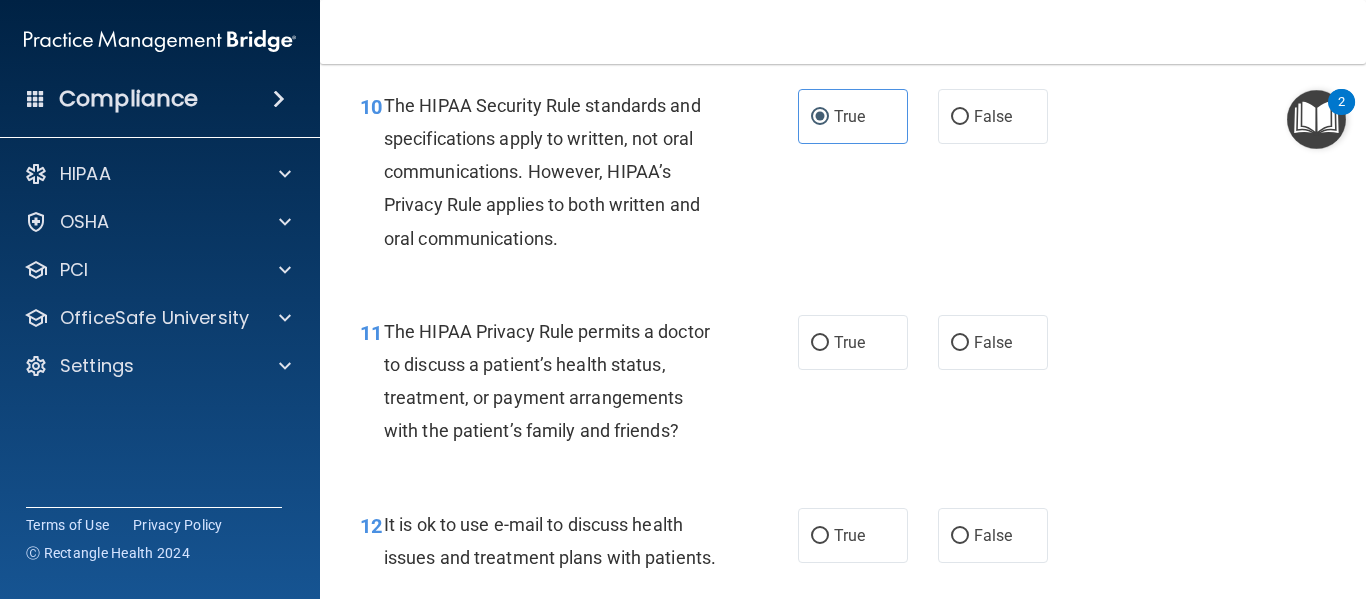 scroll, scrollTop: 1874, scrollLeft: 0, axis: vertical 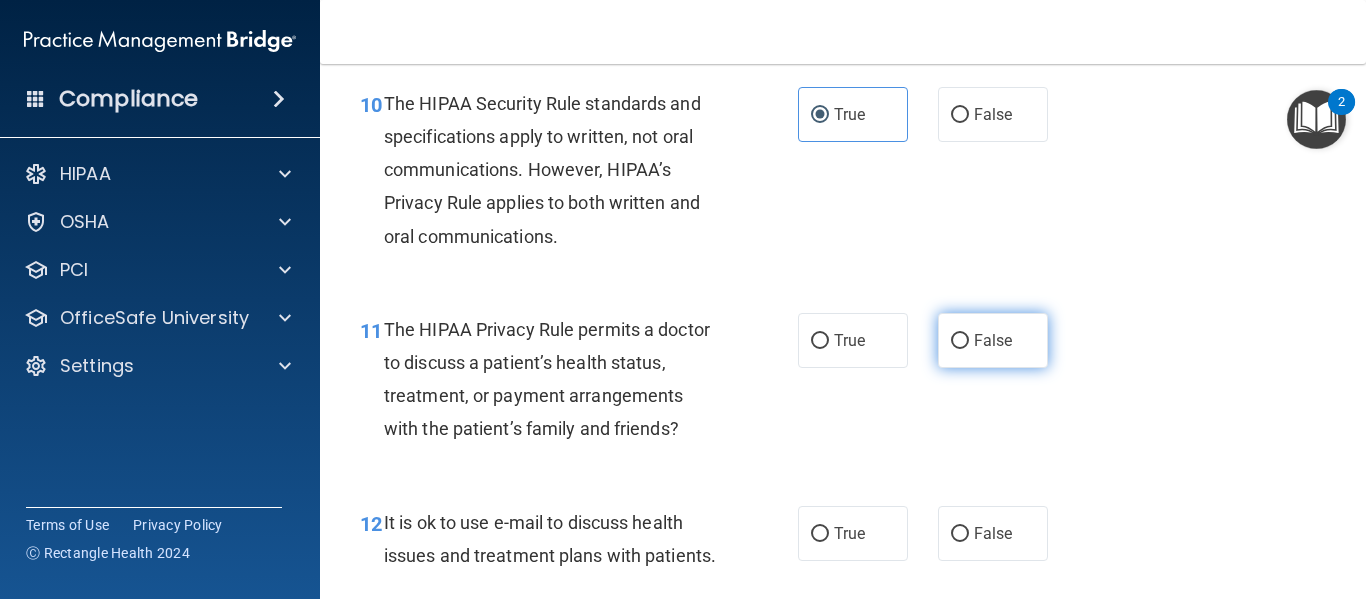 click on "False" at bounding box center (993, 340) 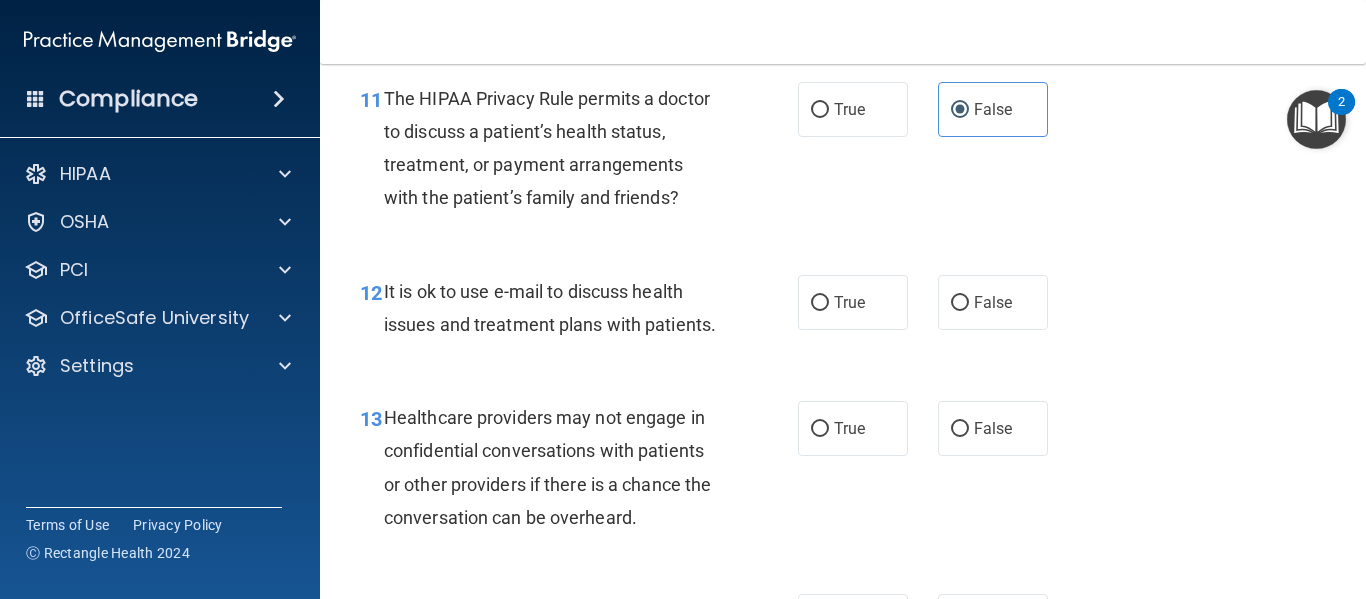 scroll, scrollTop: 2108, scrollLeft: 0, axis: vertical 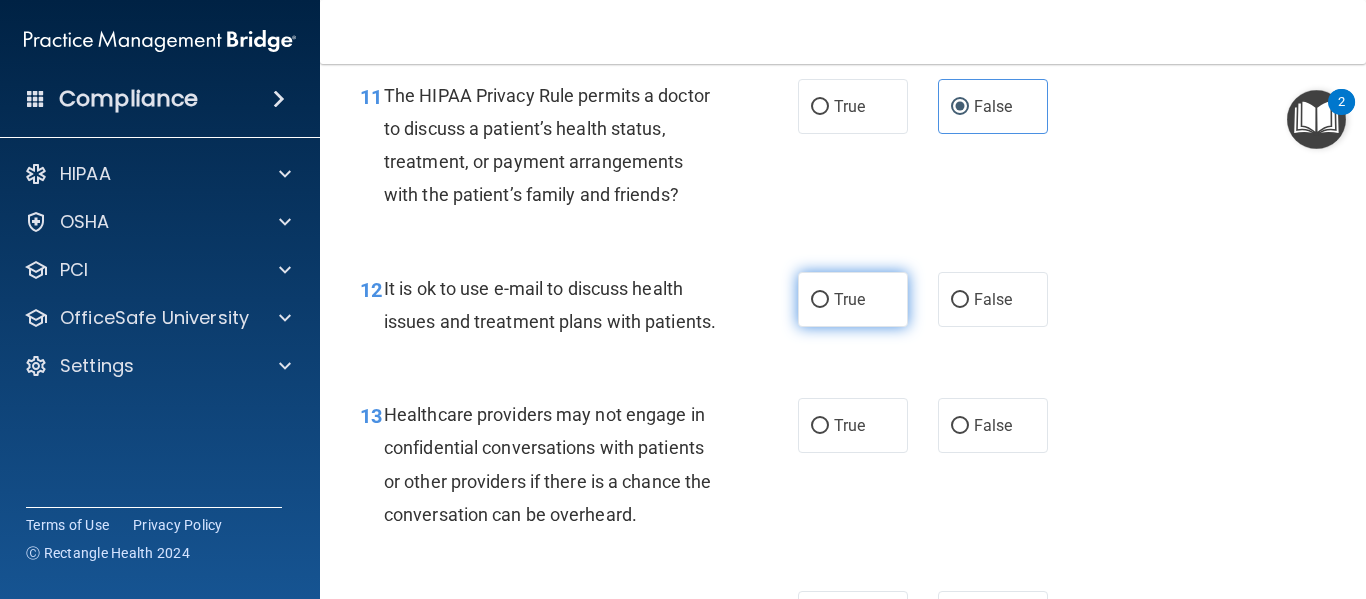 click on "True" at bounding box center [849, 299] 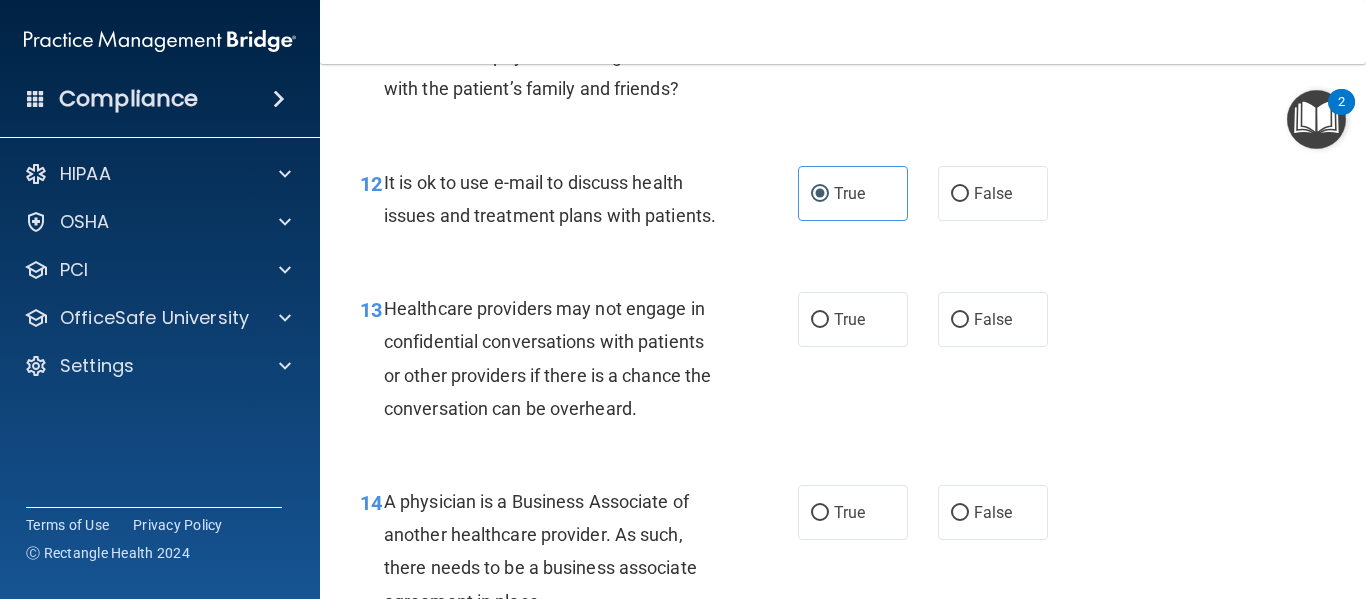 scroll, scrollTop: 2215, scrollLeft: 0, axis: vertical 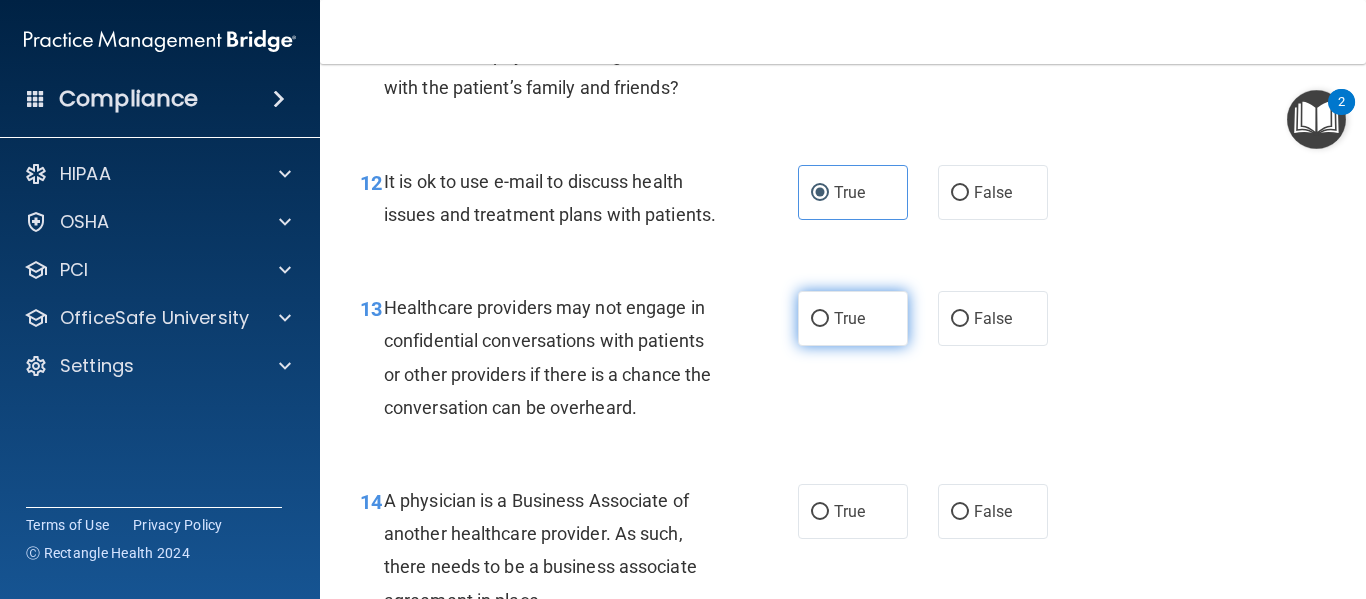 click on "True" at bounding box center [853, 318] 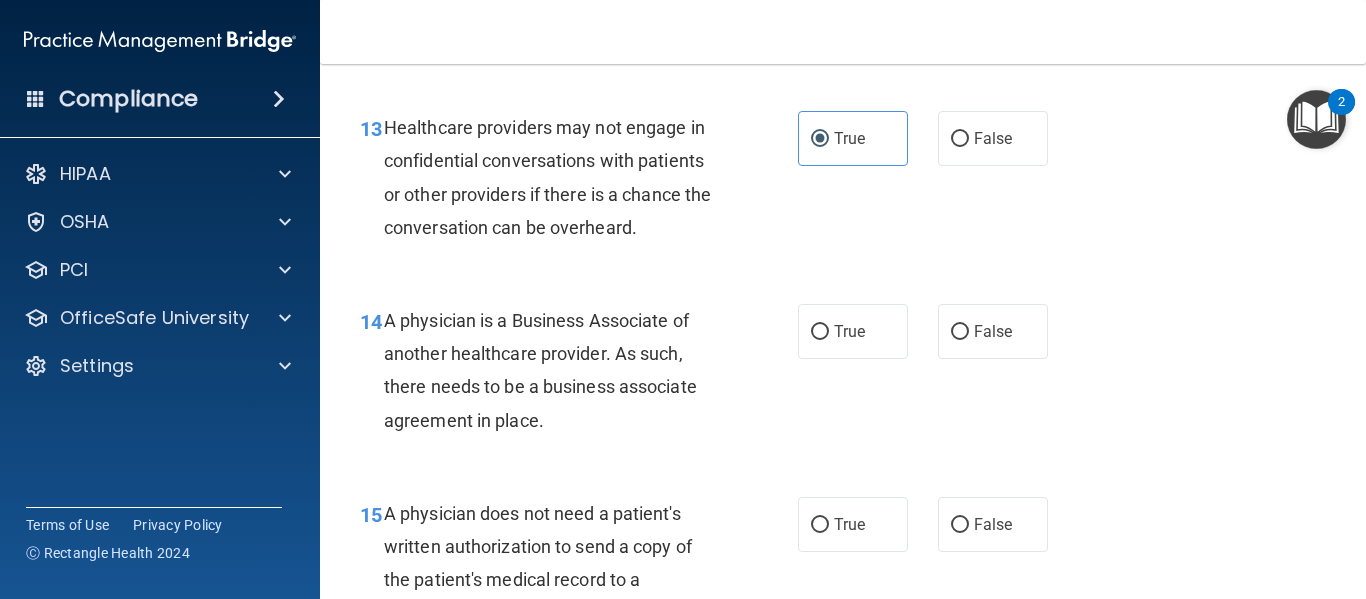 scroll, scrollTop: 2397, scrollLeft: 0, axis: vertical 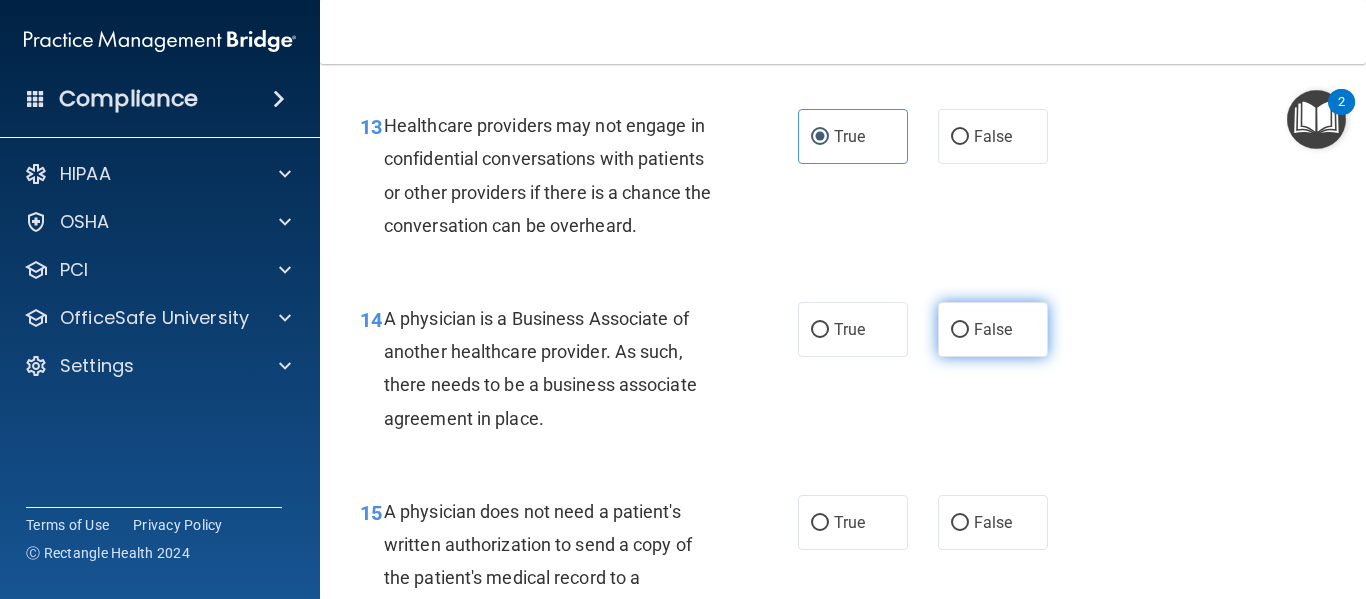 click on "False" at bounding box center (993, 329) 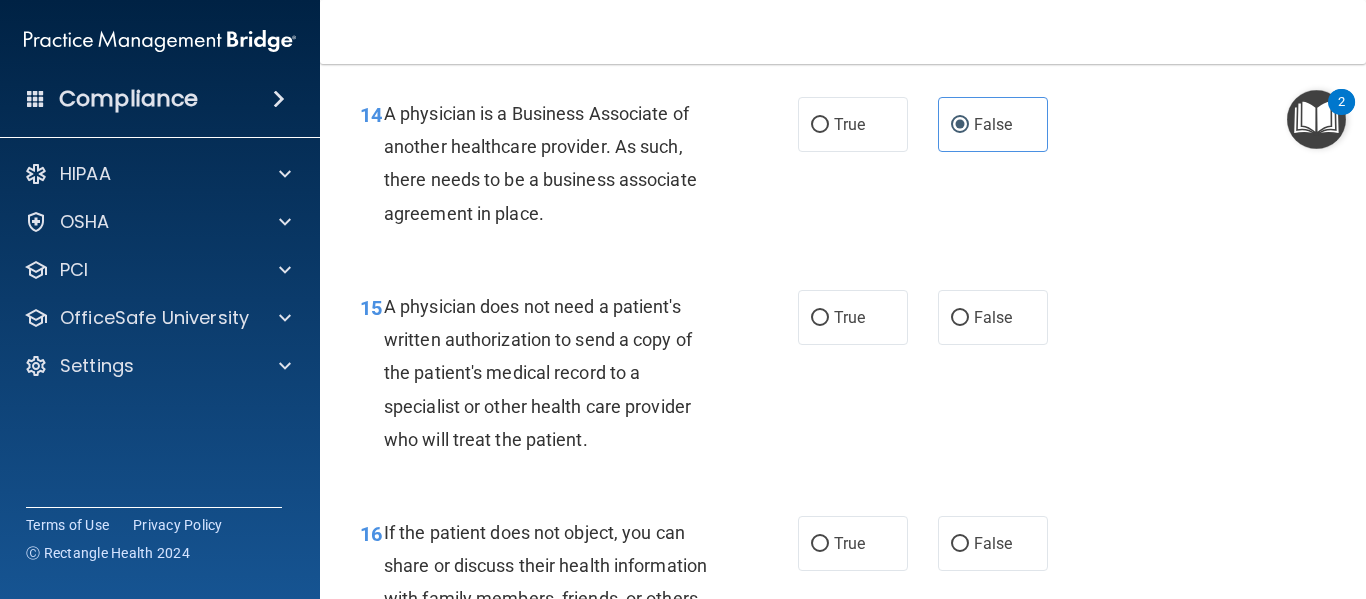 scroll, scrollTop: 2604, scrollLeft: 0, axis: vertical 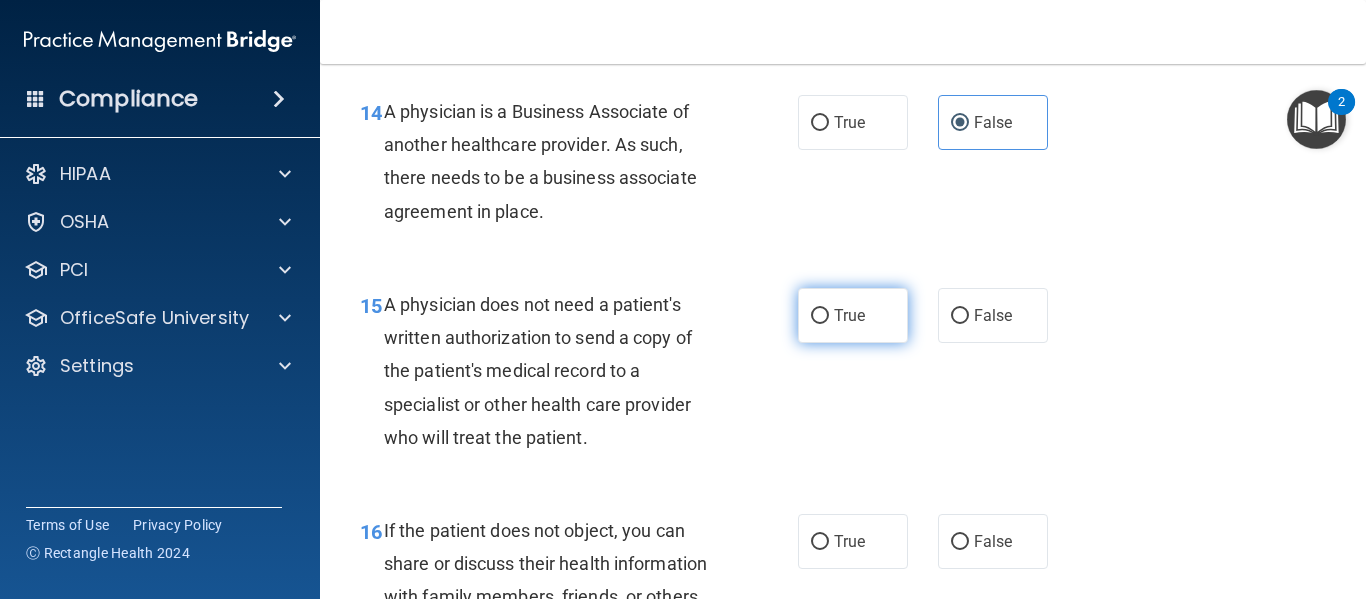 click on "True" at bounding box center [853, 315] 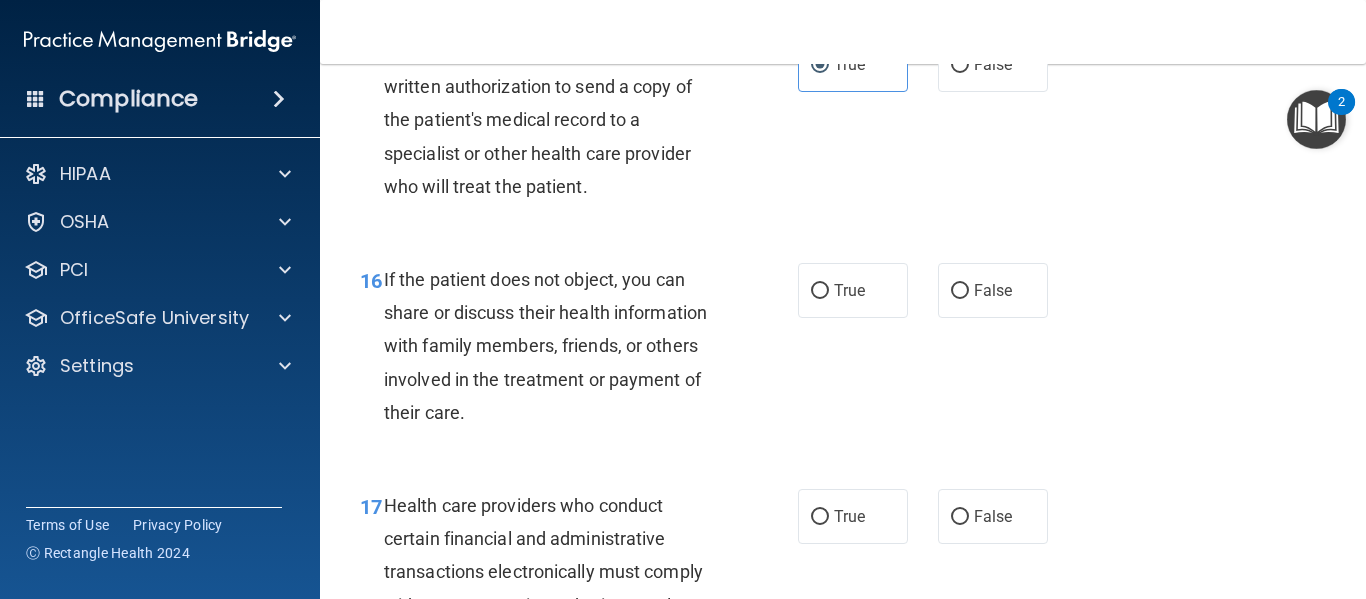 scroll, scrollTop: 2856, scrollLeft: 0, axis: vertical 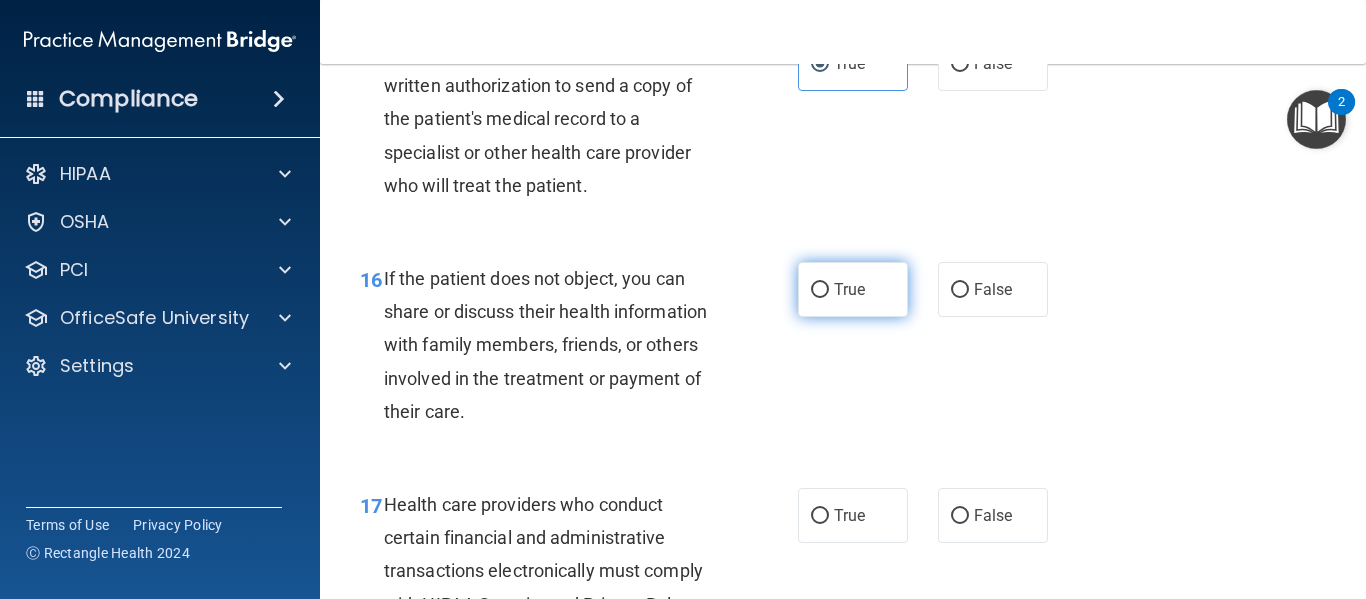 click on "True" at bounding box center (853, 289) 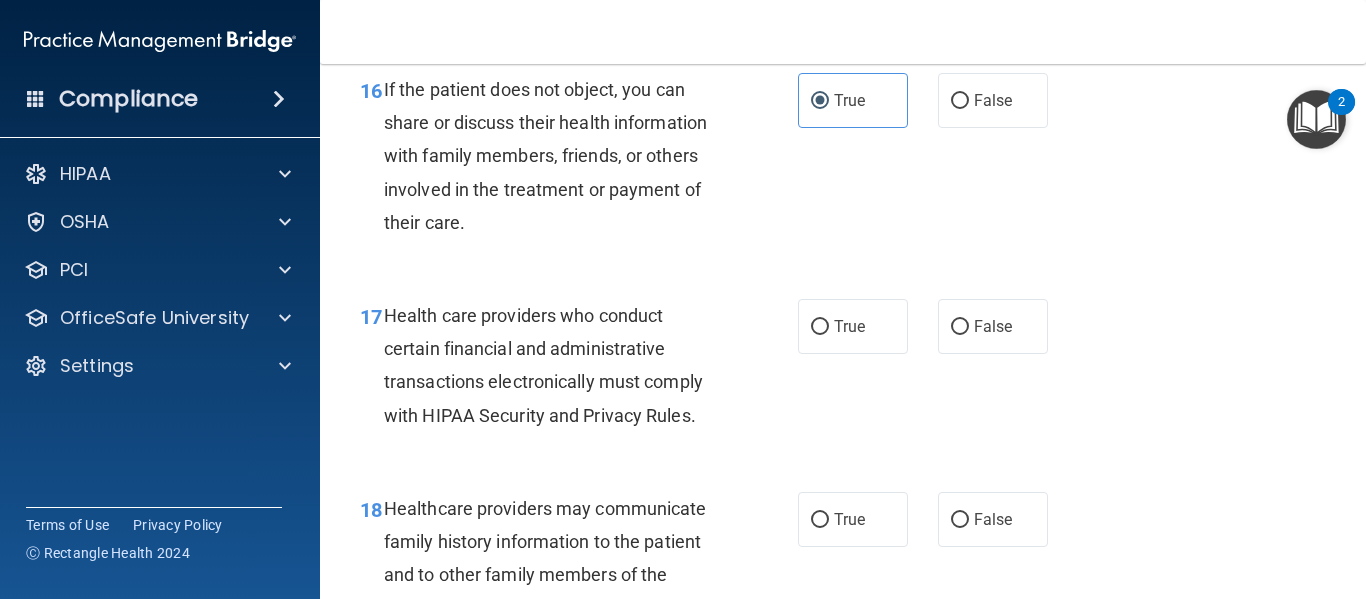 scroll, scrollTop: 3047, scrollLeft: 0, axis: vertical 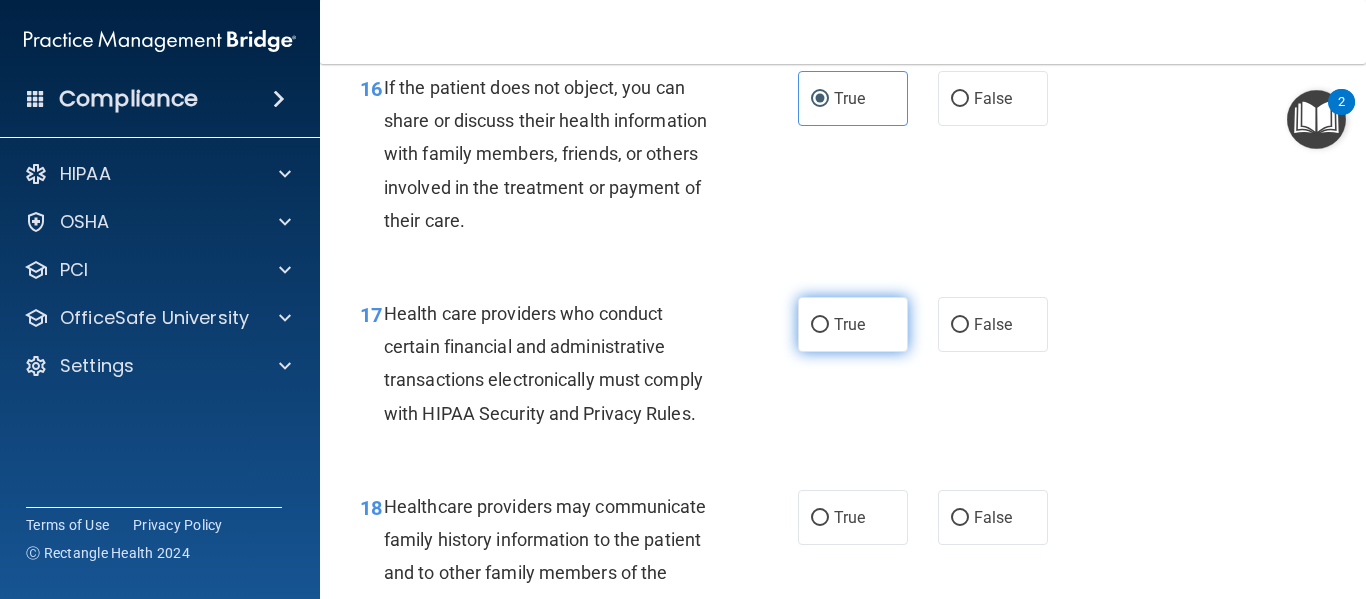 click on "True" at bounding box center [849, 324] 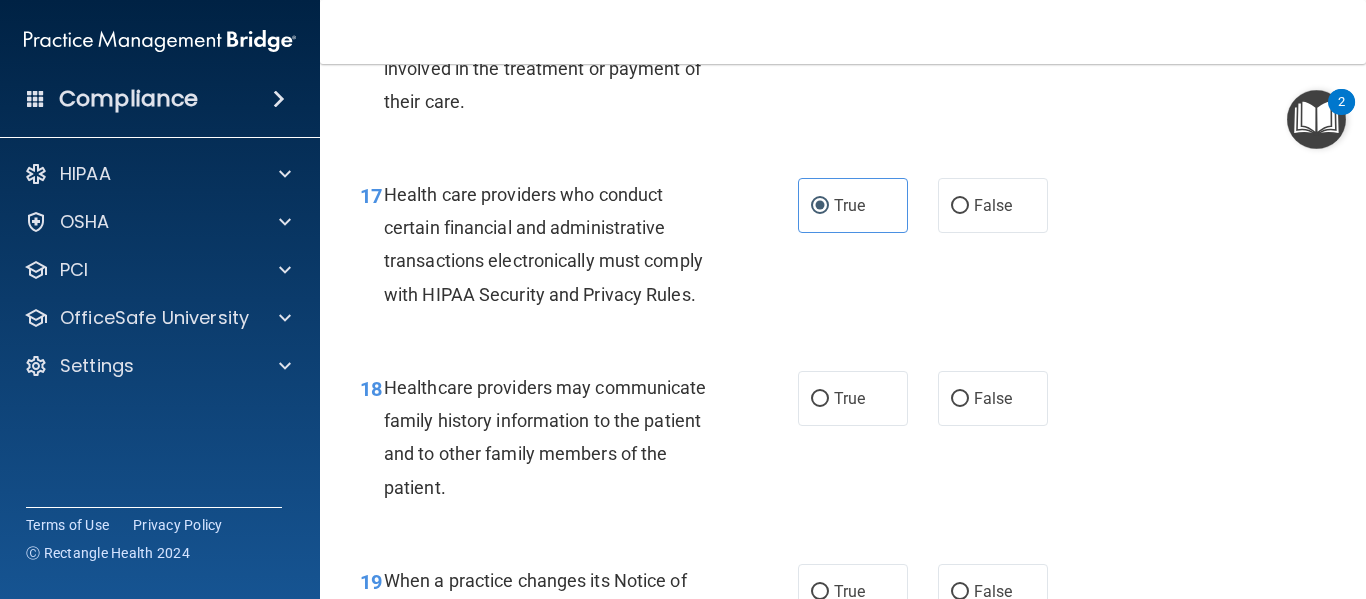 scroll, scrollTop: 3172, scrollLeft: 0, axis: vertical 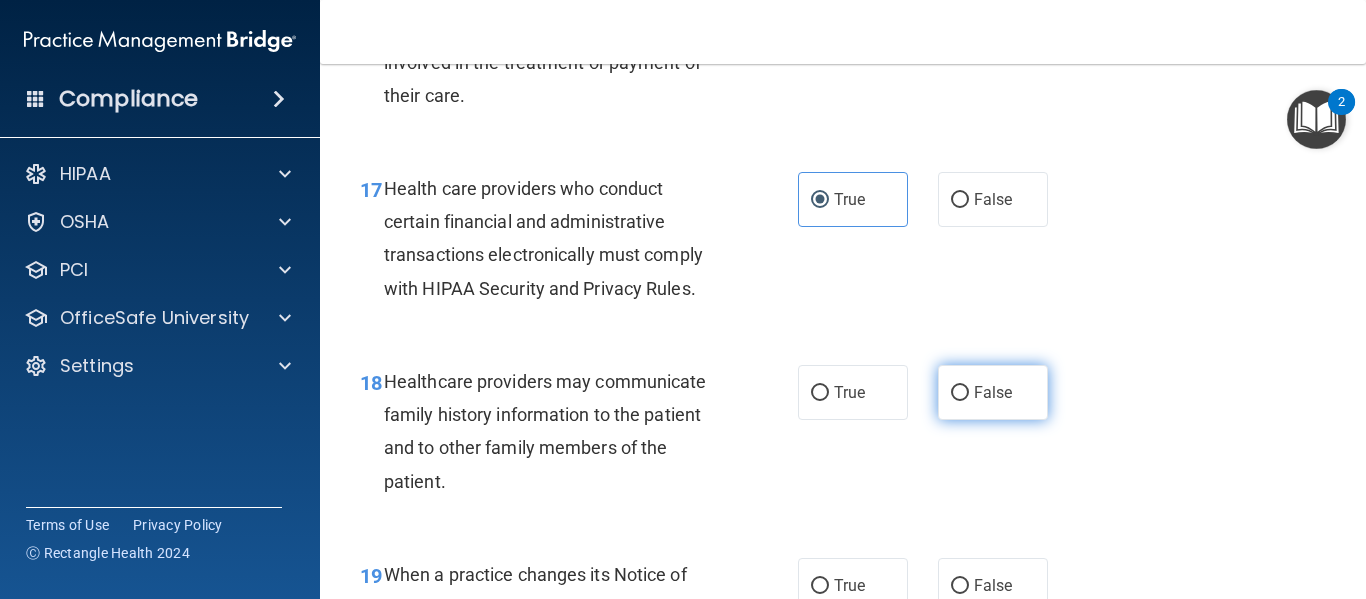 click on "False" at bounding box center (960, 393) 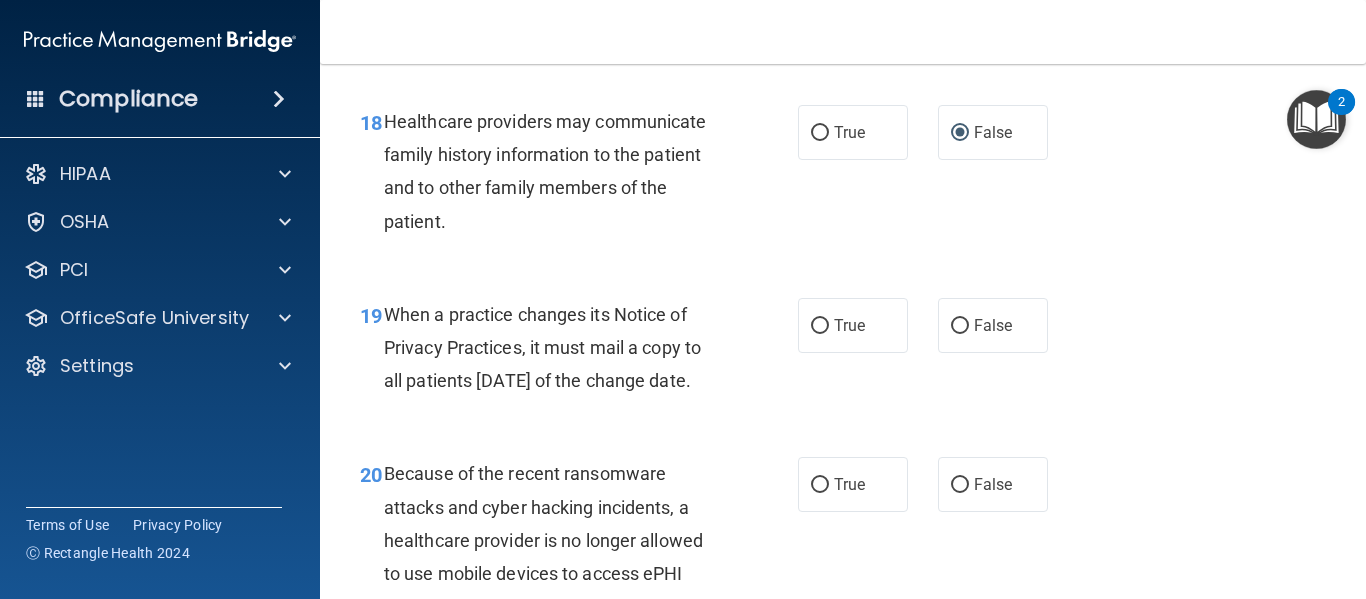 scroll, scrollTop: 3433, scrollLeft: 0, axis: vertical 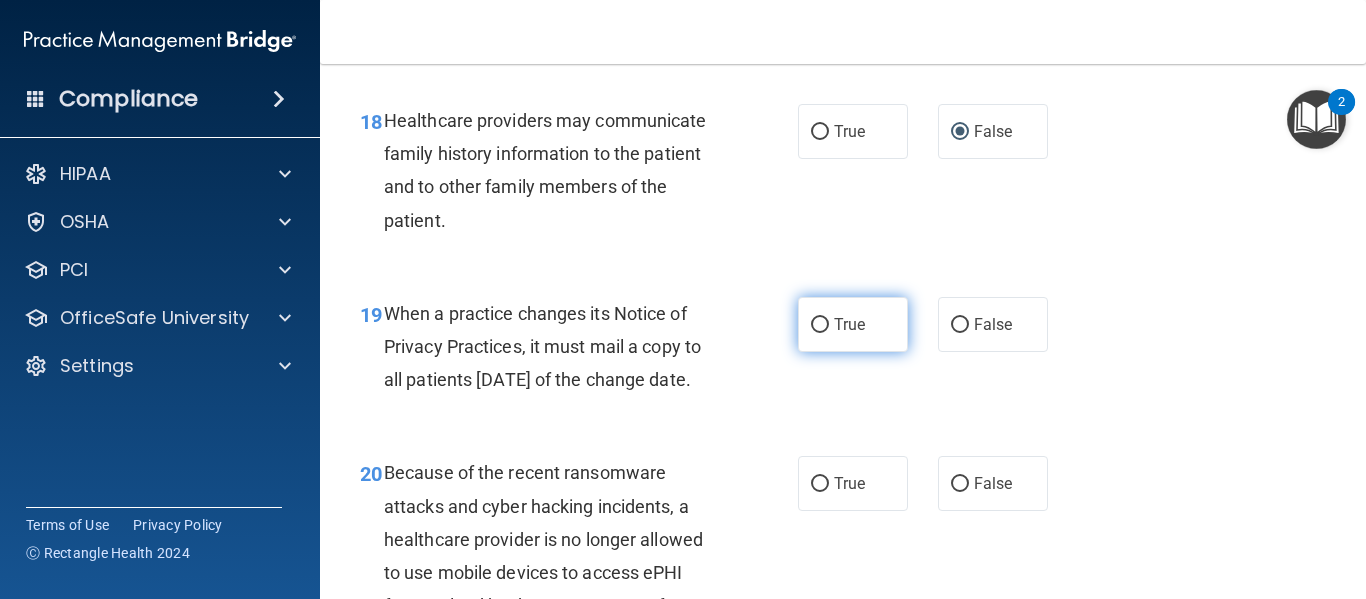 click on "True" at bounding box center [853, 324] 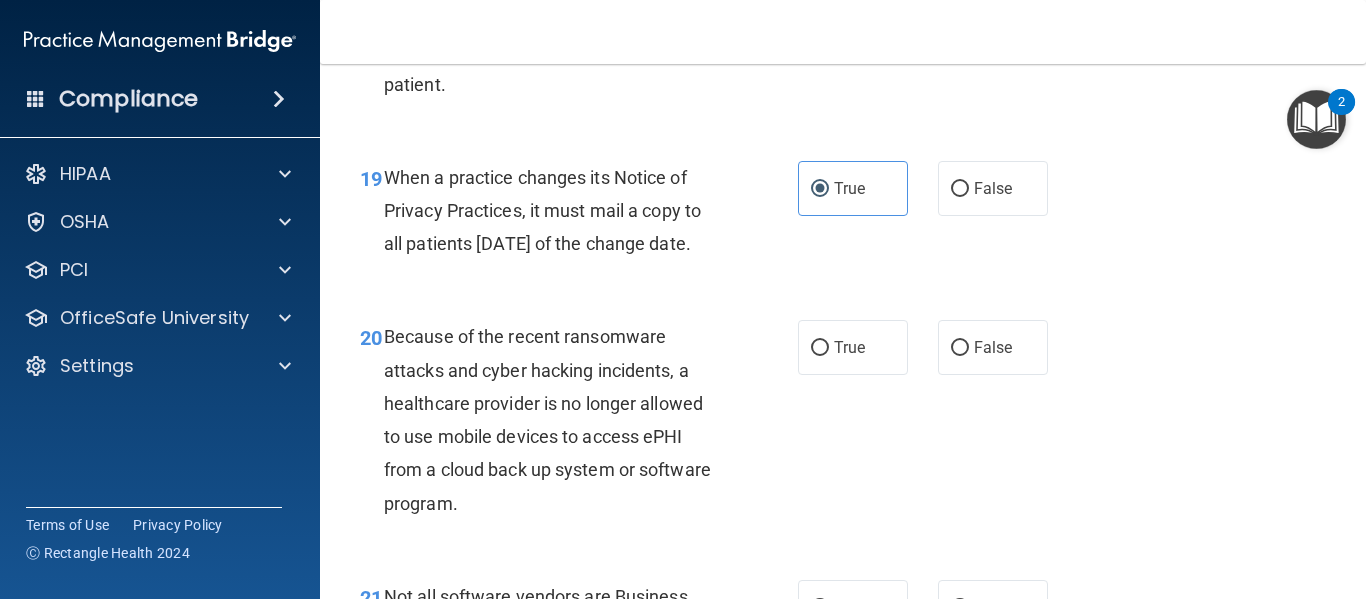 scroll, scrollTop: 3570, scrollLeft: 0, axis: vertical 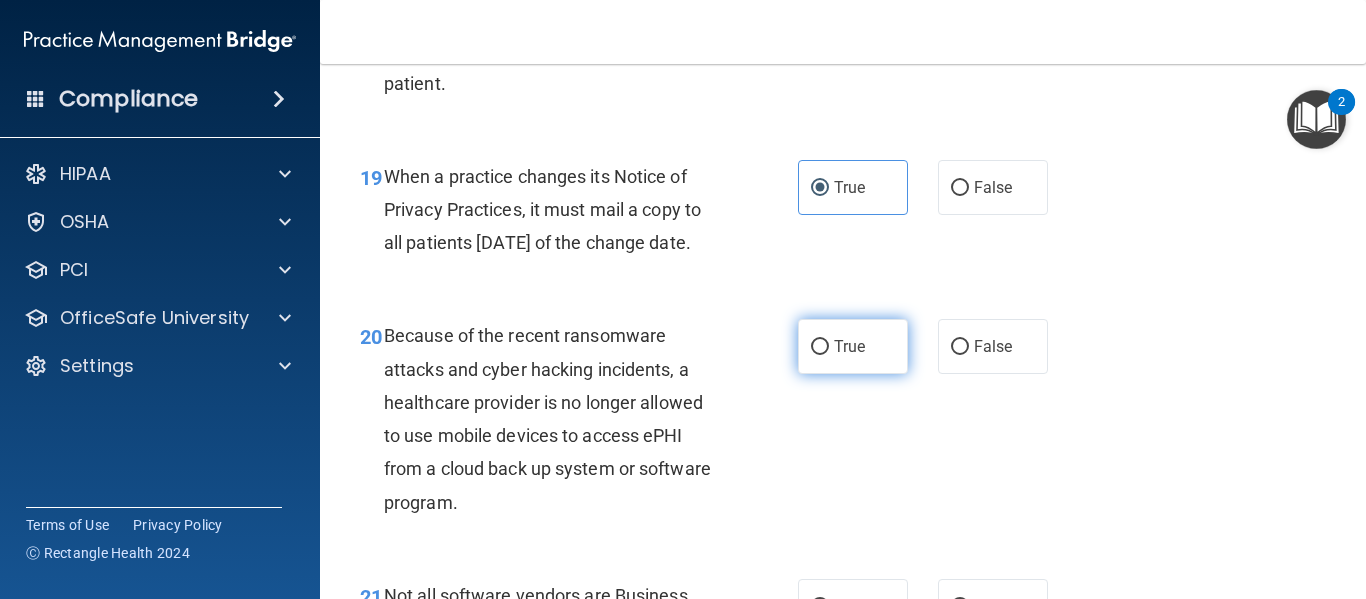 click on "True" at bounding box center (853, 346) 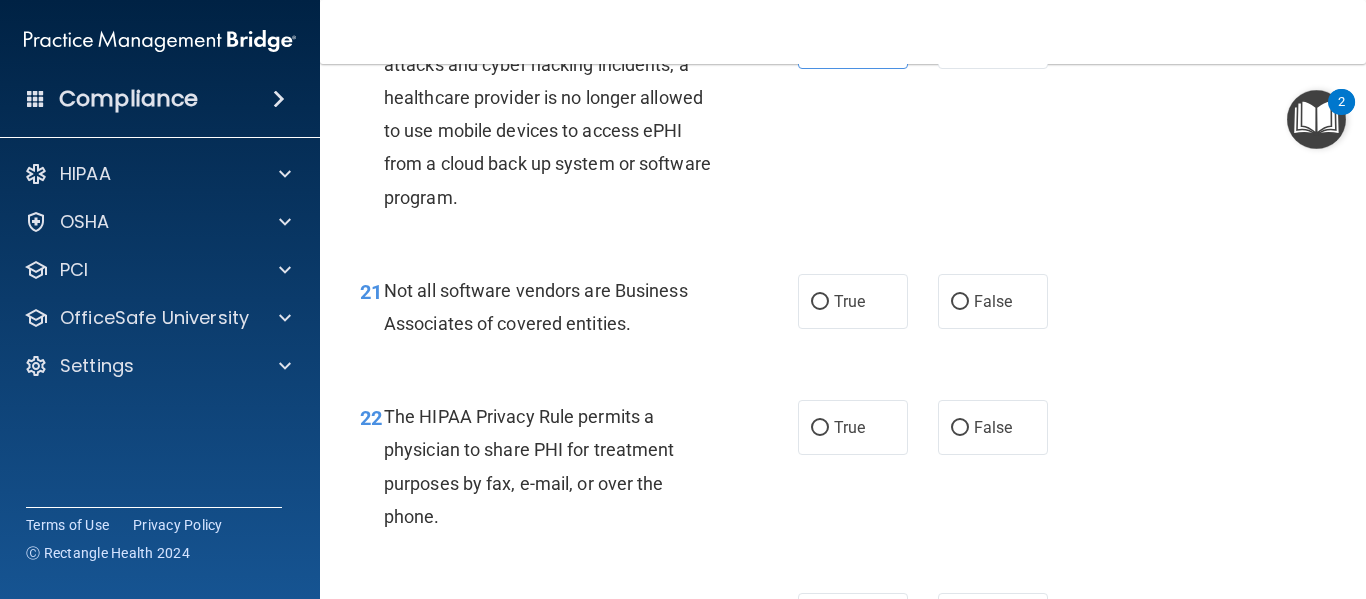 scroll, scrollTop: 3890, scrollLeft: 0, axis: vertical 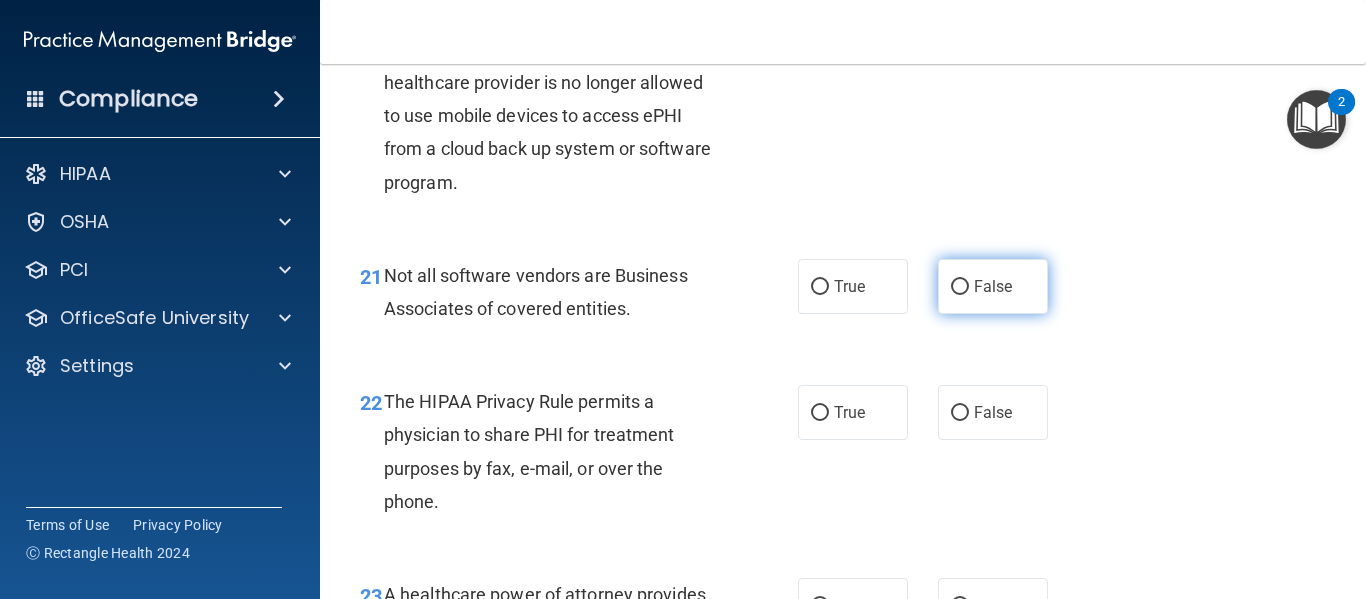 click on "False" at bounding box center [960, 287] 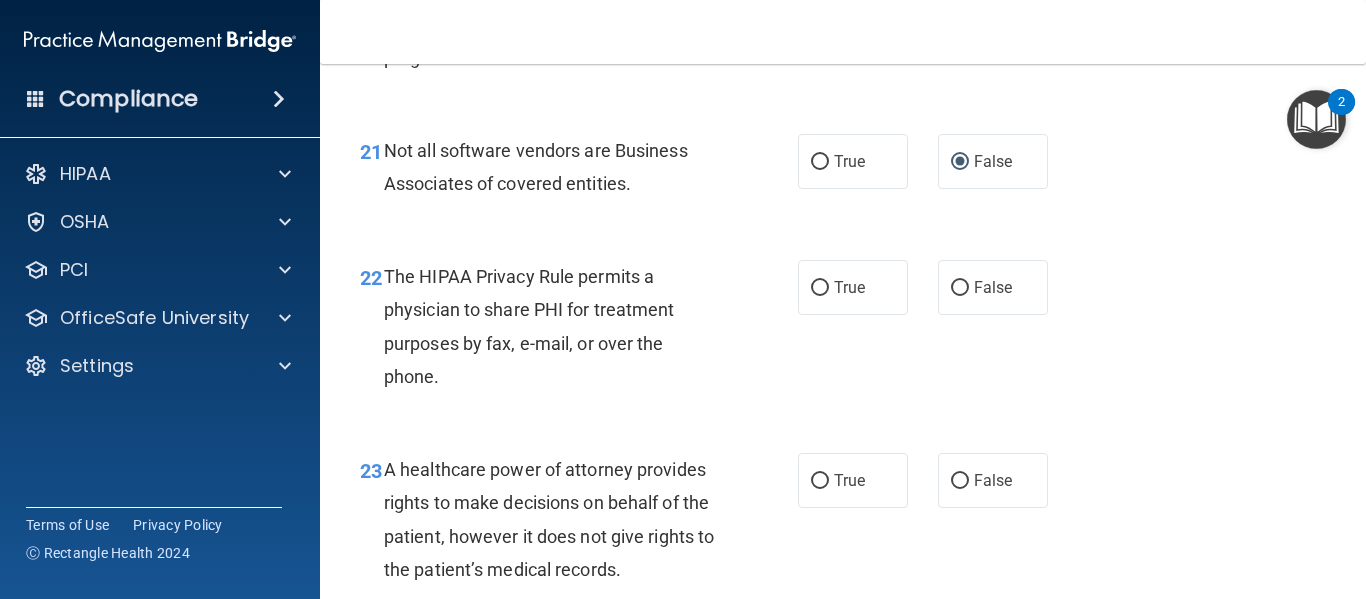 scroll, scrollTop: 4016, scrollLeft: 0, axis: vertical 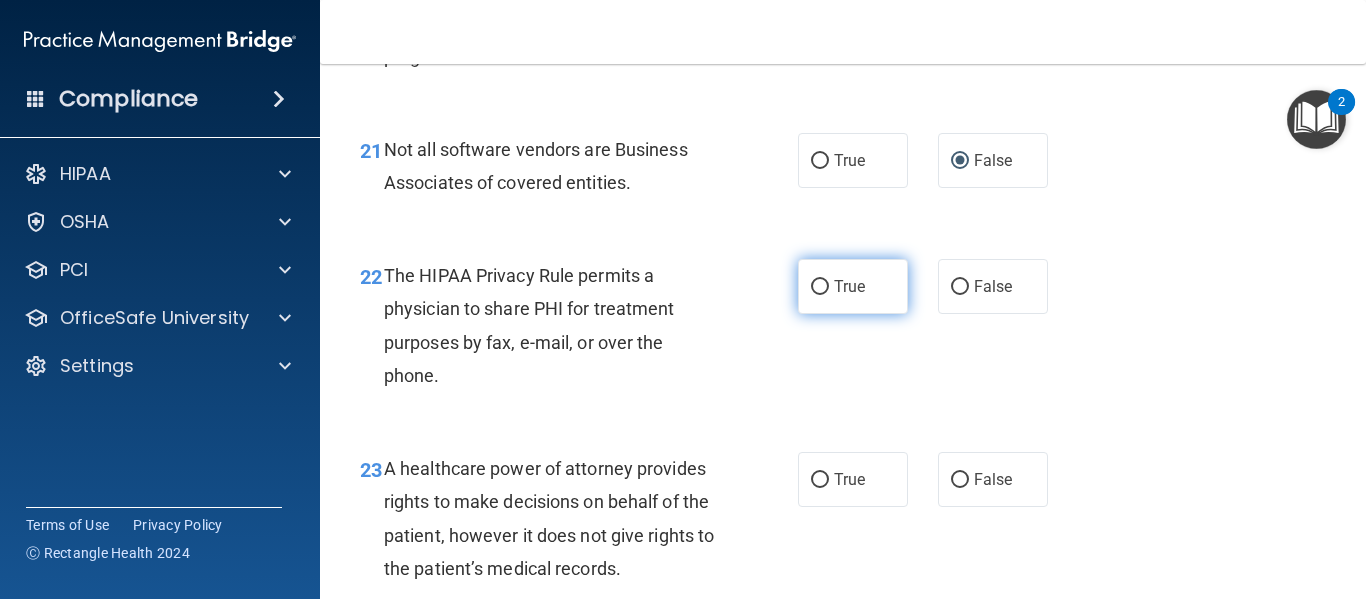 click on "True" at bounding box center (849, 286) 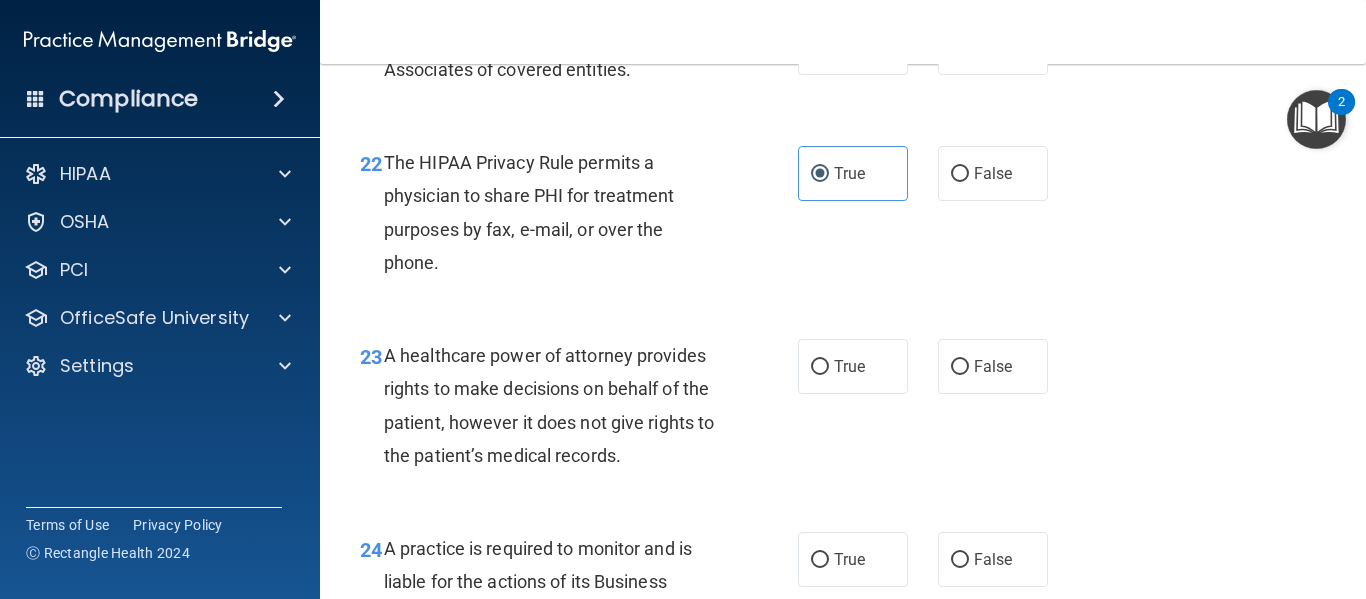 scroll, scrollTop: 4145, scrollLeft: 0, axis: vertical 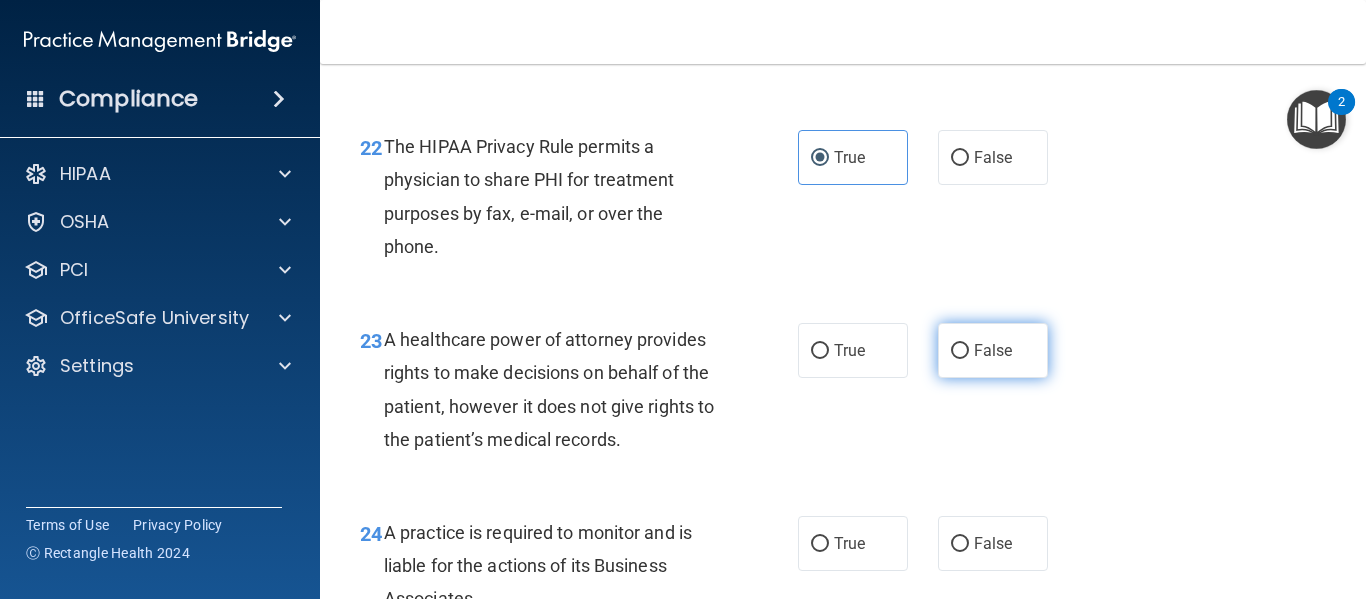 click on "False" at bounding box center (960, 351) 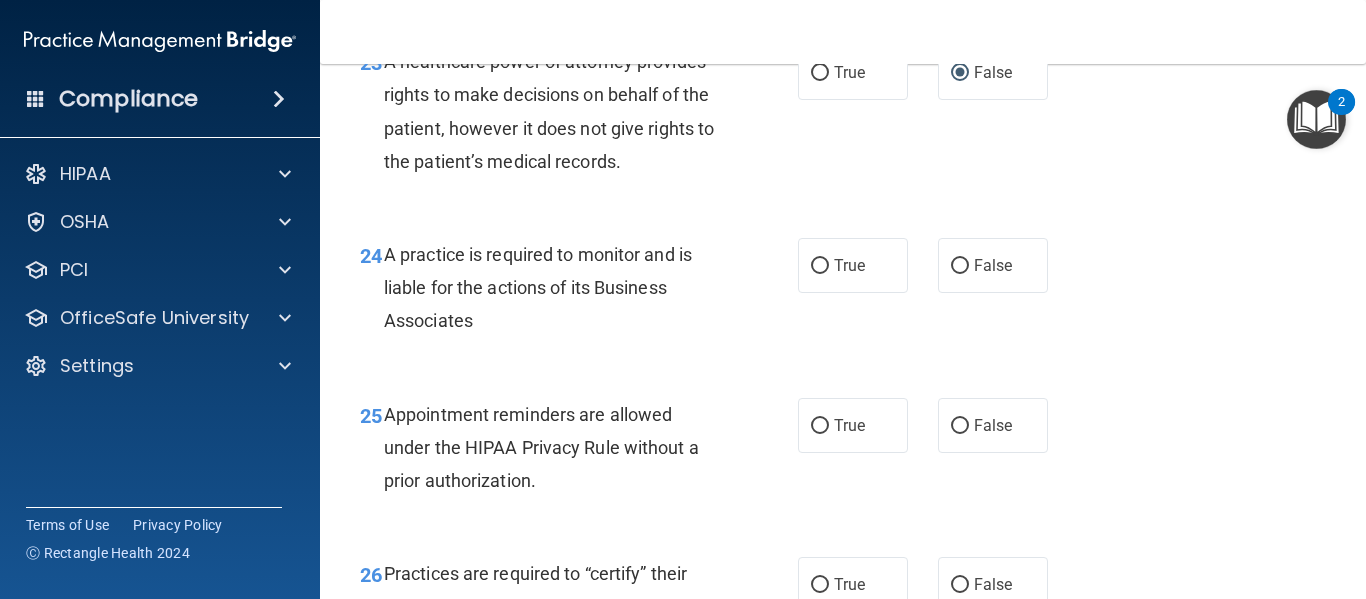 scroll, scrollTop: 4424, scrollLeft: 0, axis: vertical 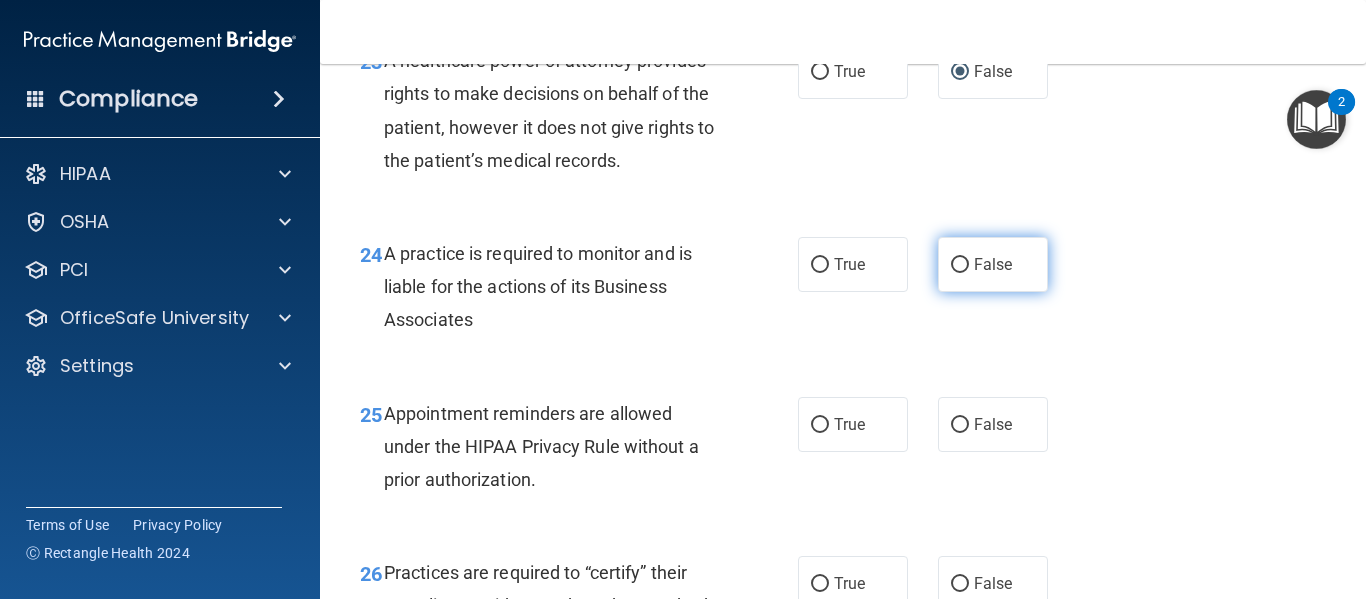 click on "False" at bounding box center [993, 264] 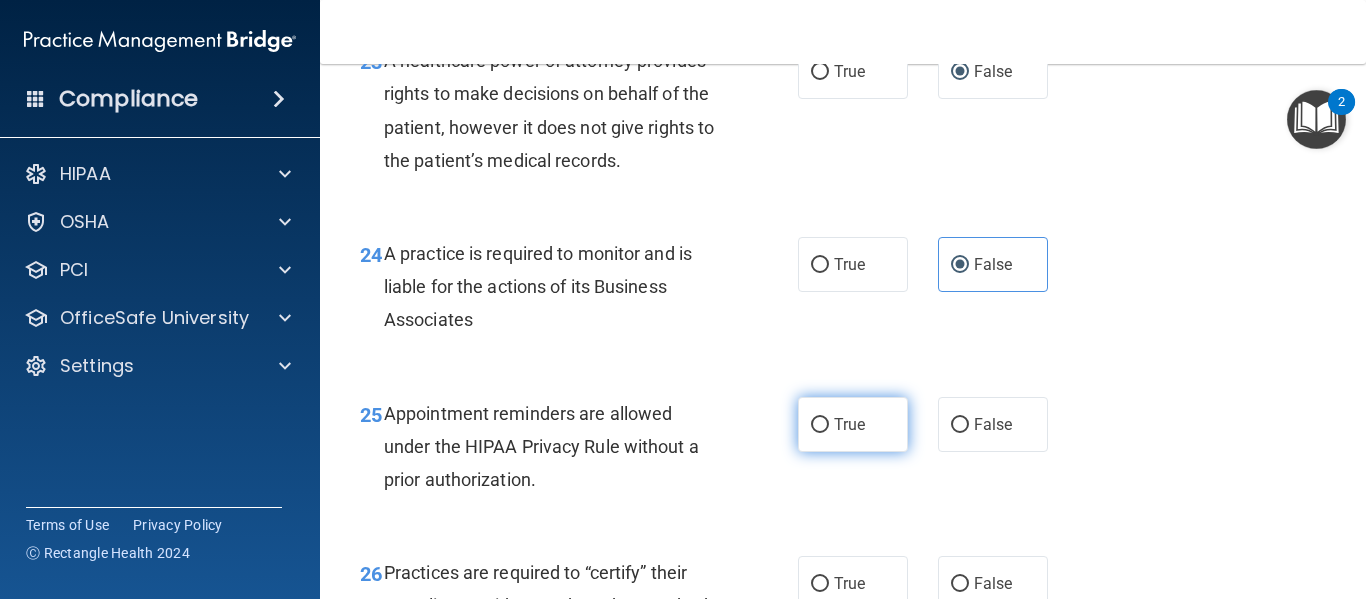 click on "True" at bounding box center [853, 424] 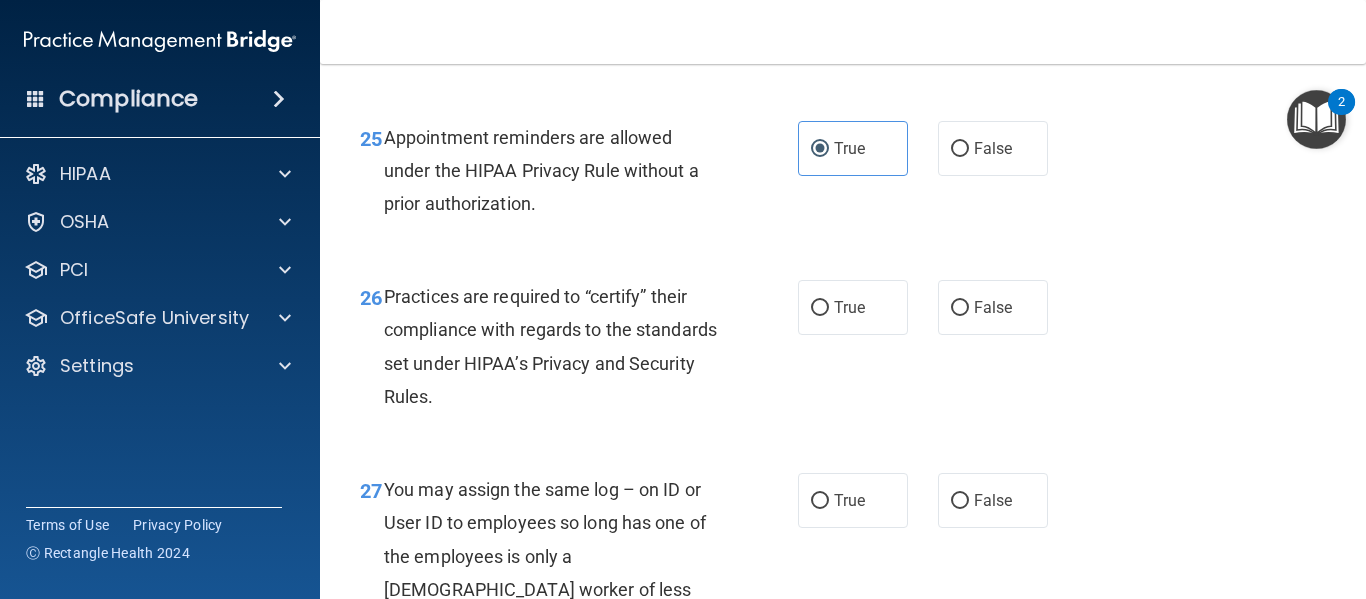 scroll, scrollTop: 4701, scrollLeft: 0, axis: vertical 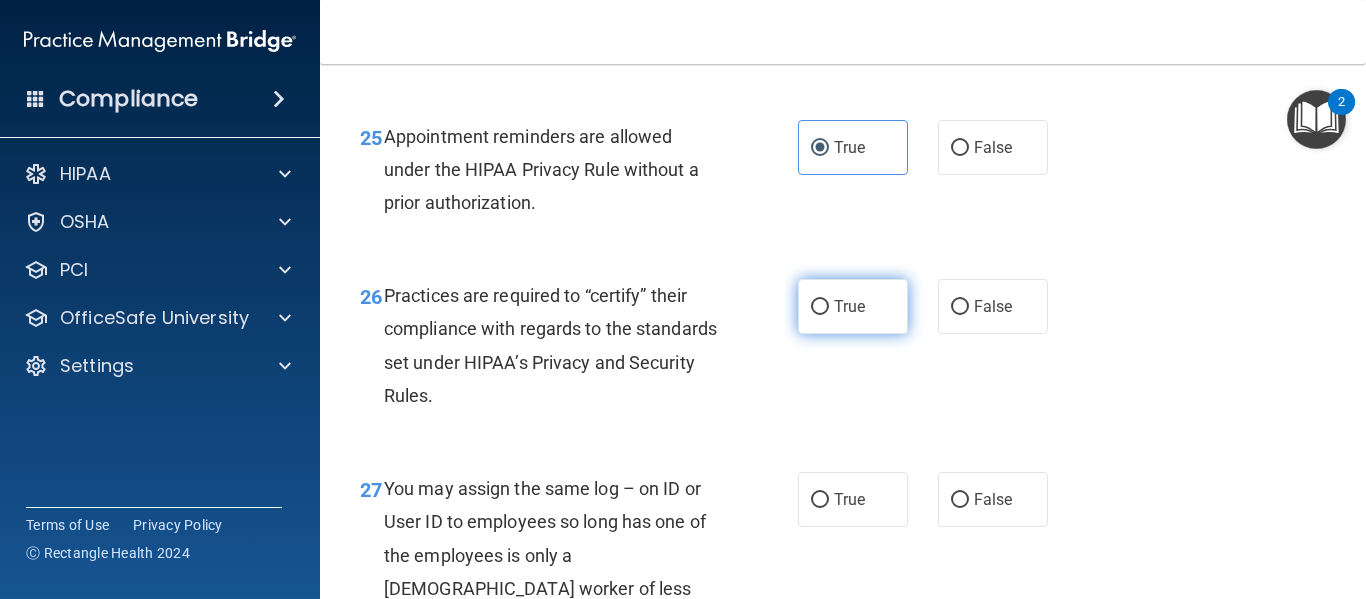 click on "True" at bounding box center [853, 306] 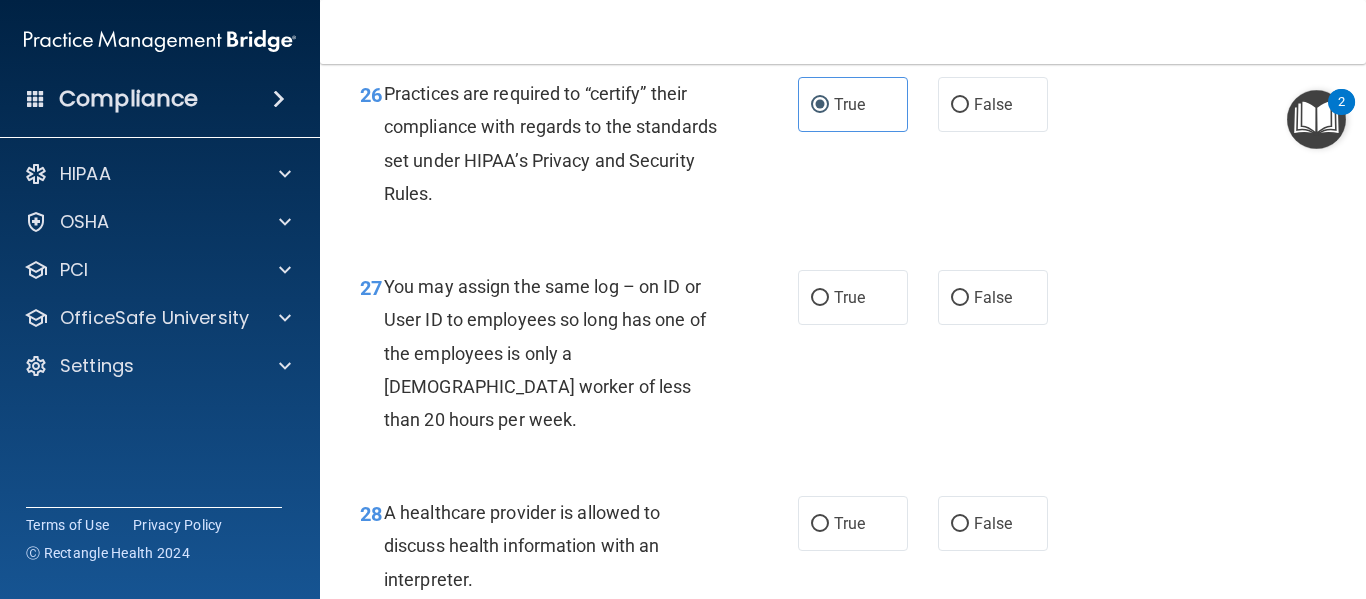 scroll, scrollTop: 4904, scrollLeft: 0, axis: vertical 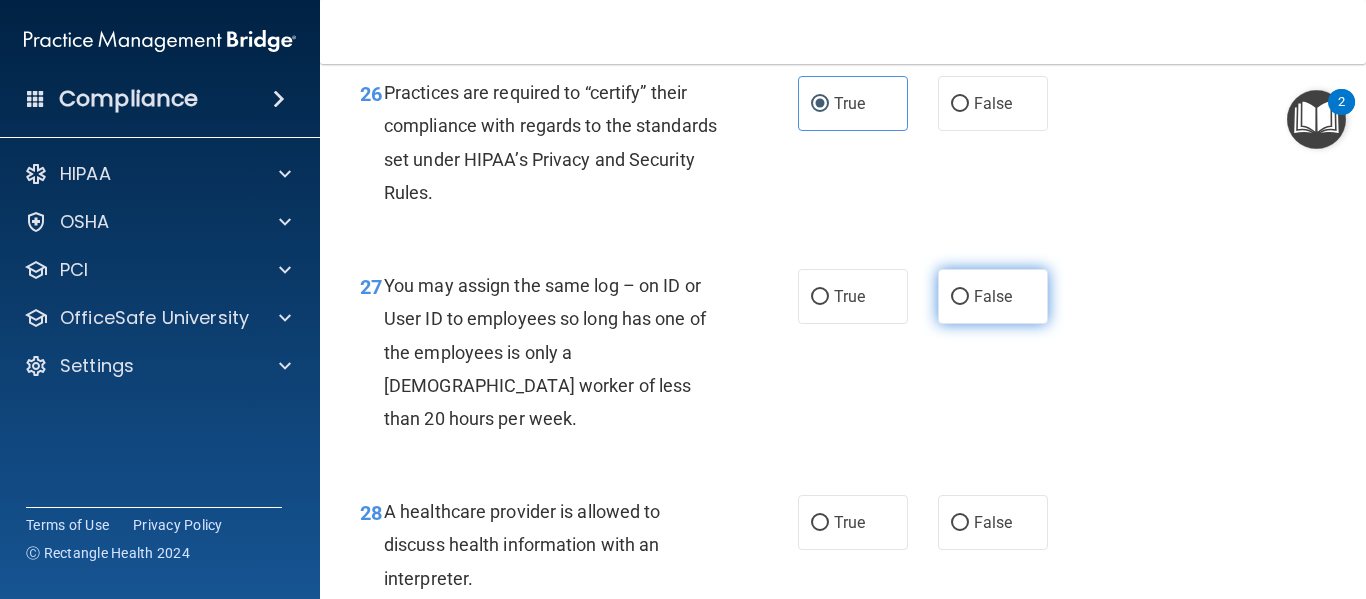 click on "False" at bounding box center (960, 297) 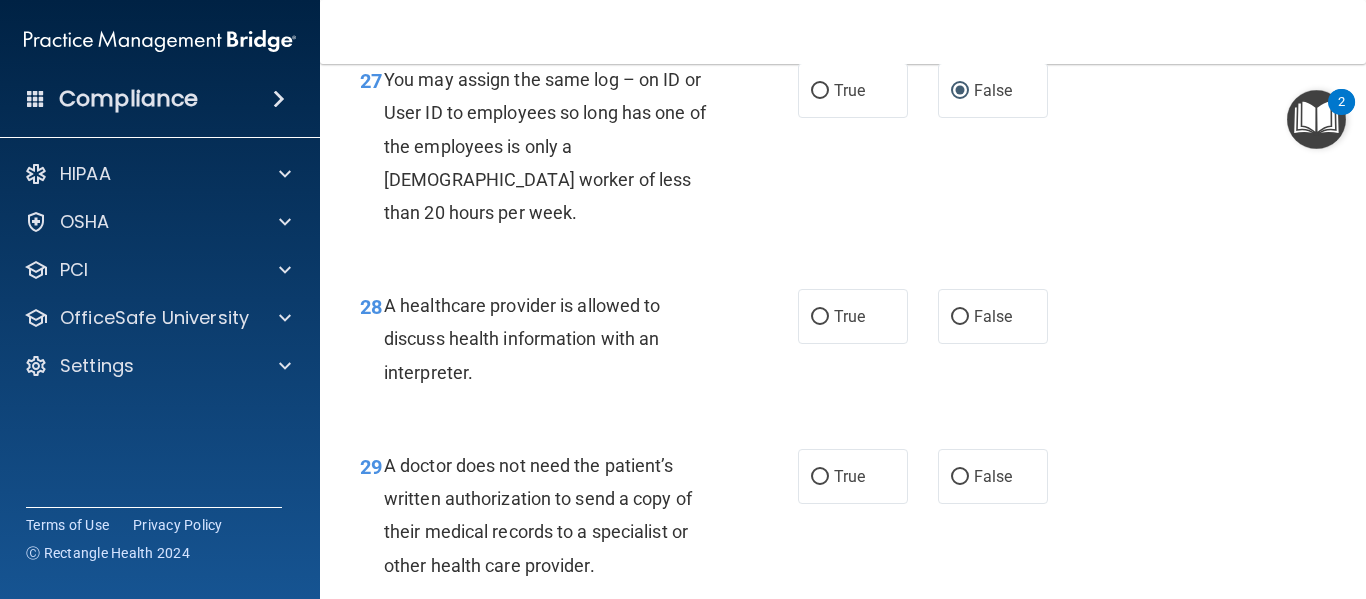 scroll, scrollTop: 5112, scrollLeft: 0, axis: vertical 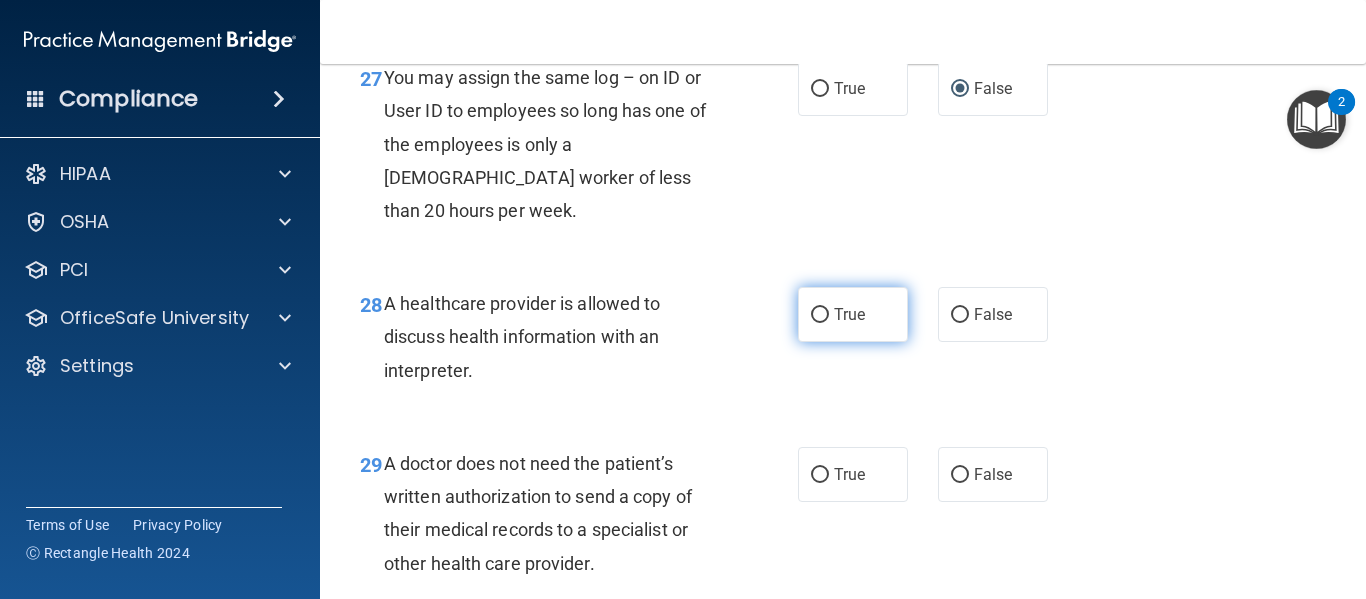 click on "True" at bounding box center (849, 314) 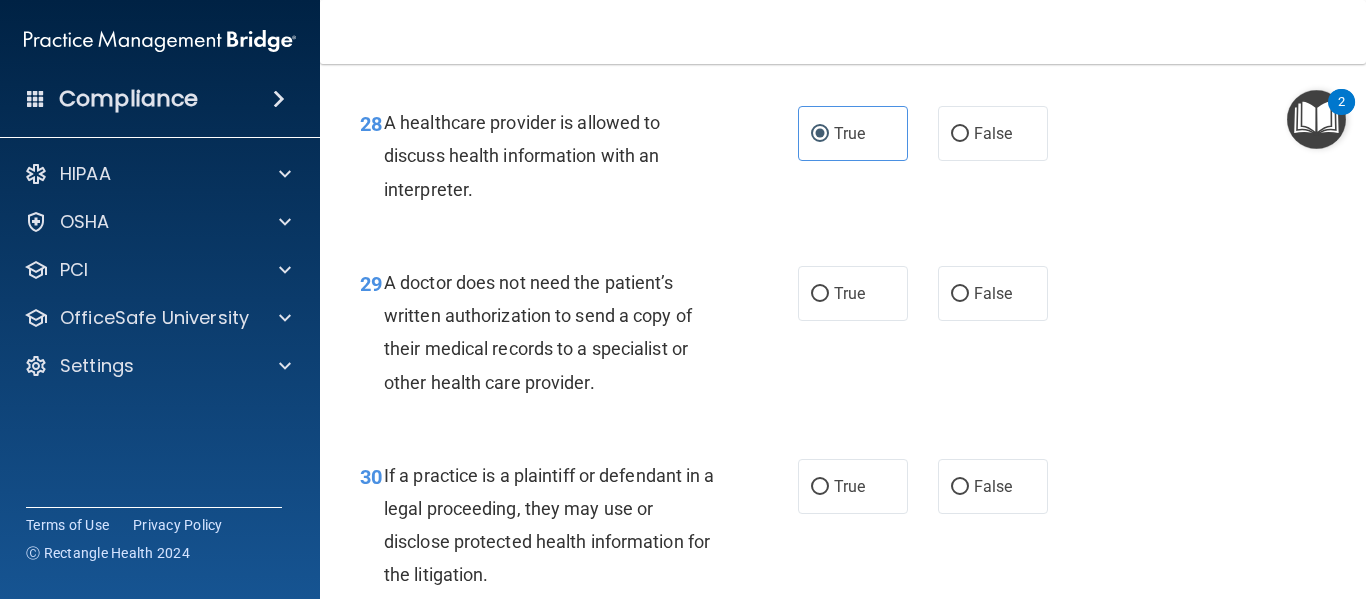 scroll, scrollTop: 5297, scrollLeft: 0, axis: vertical 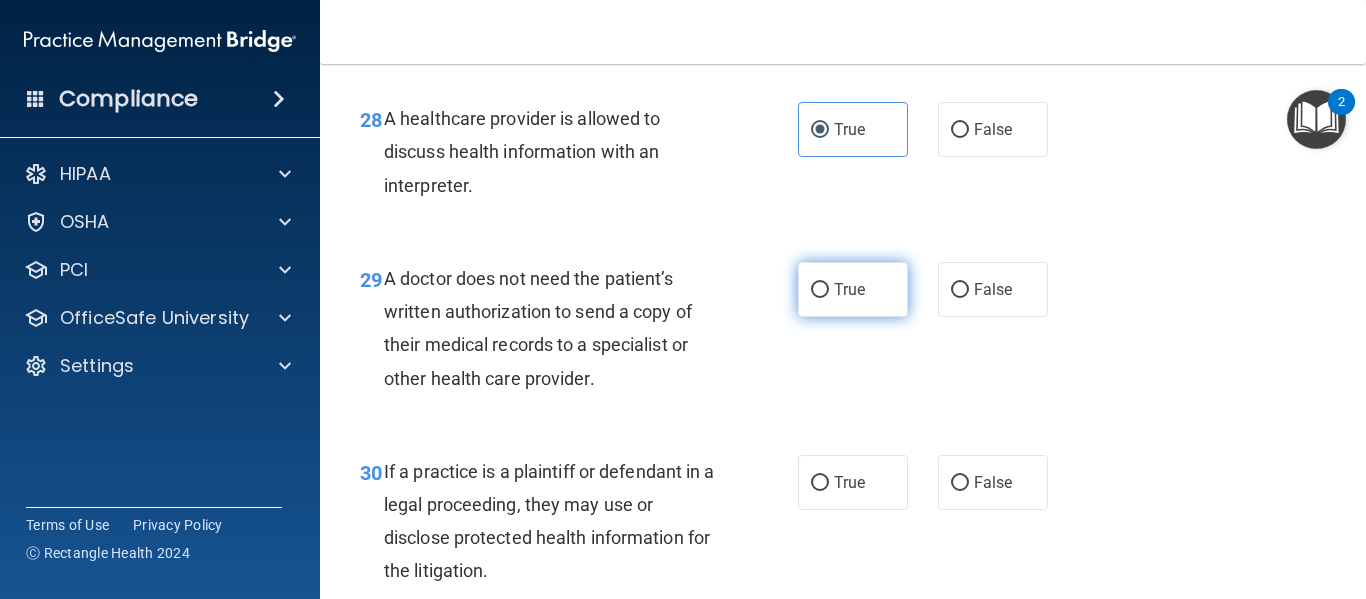 click on "True" at bounding box center [820, 290] 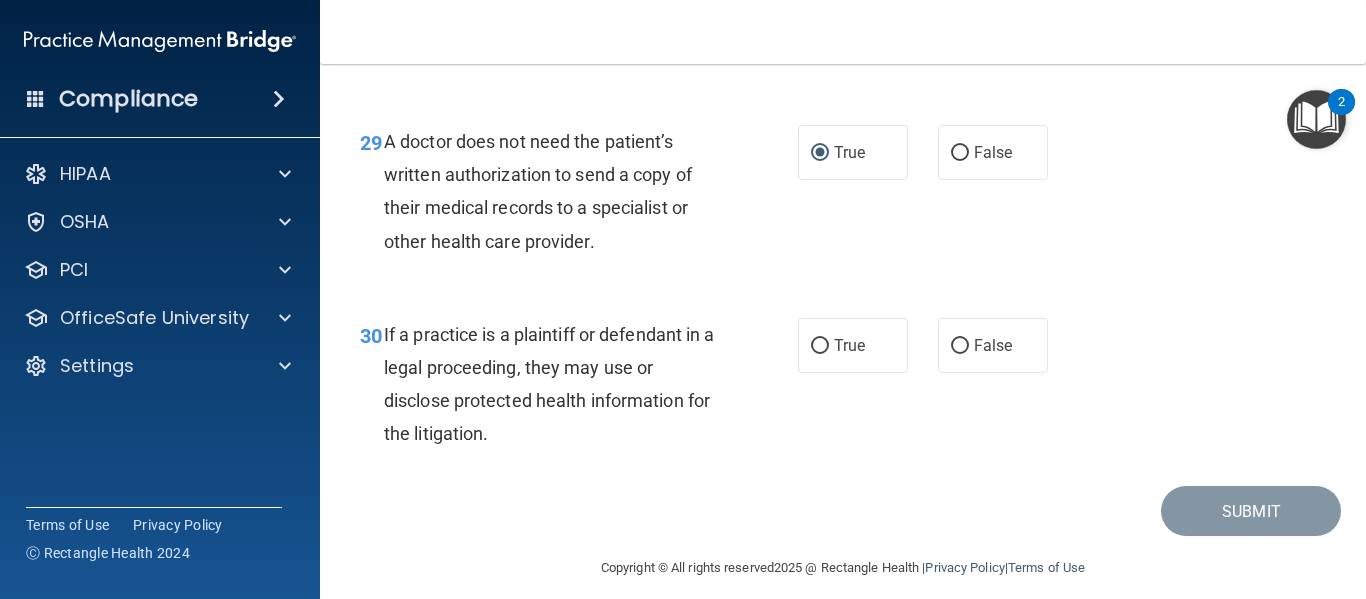 scroll, scrollTop: 5435, scrollLeft: 0, axis: vertical 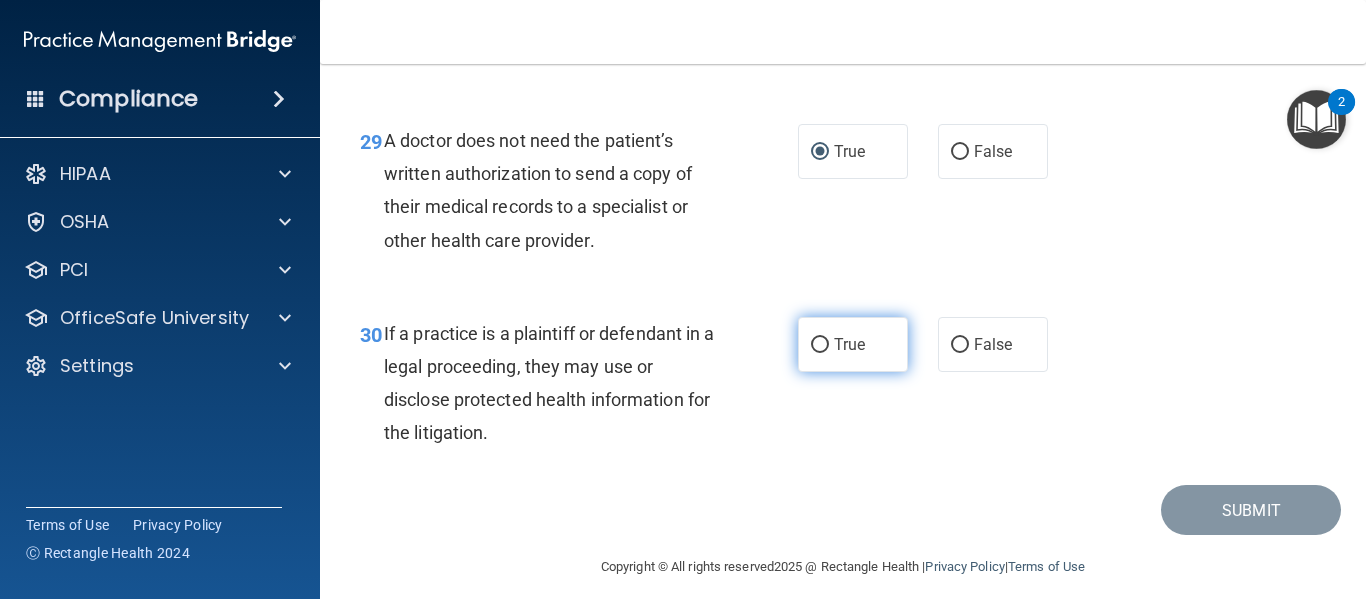 click on "True" at bounding box center (853, 344) 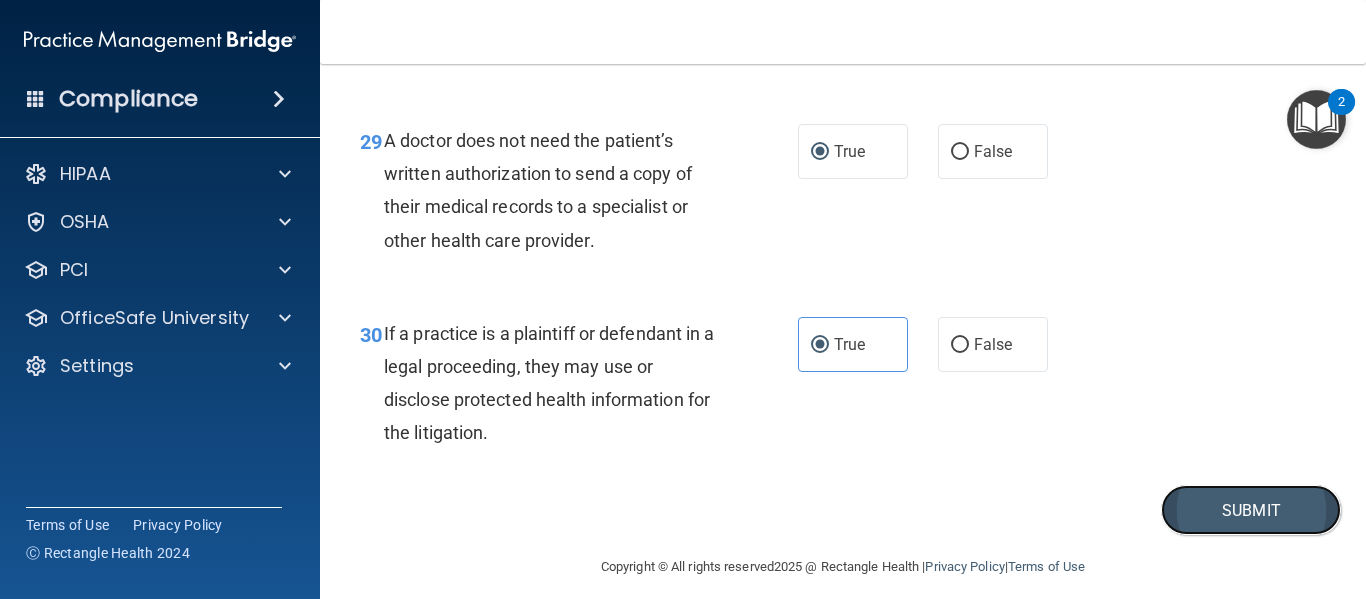 click on "Submit" at bounding box center [1251, 510] 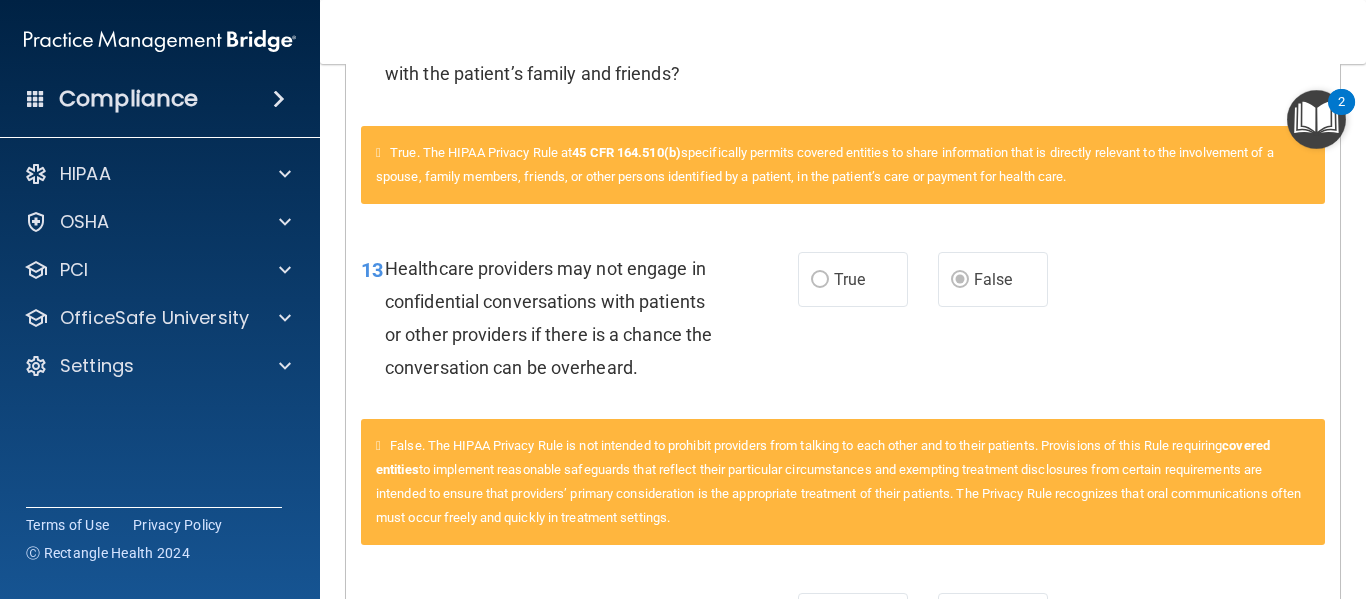 scroll, scrollTop: 898, scrollLeft: 0, axis: vertical 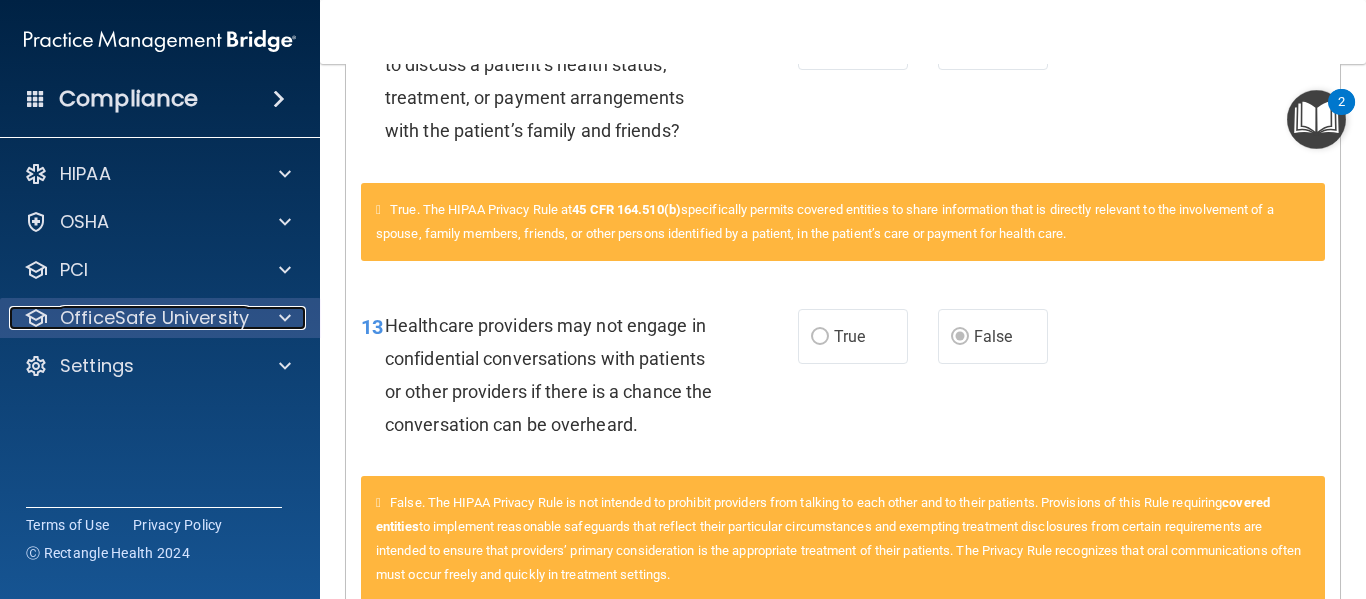 click at bounding box center (282, 318) 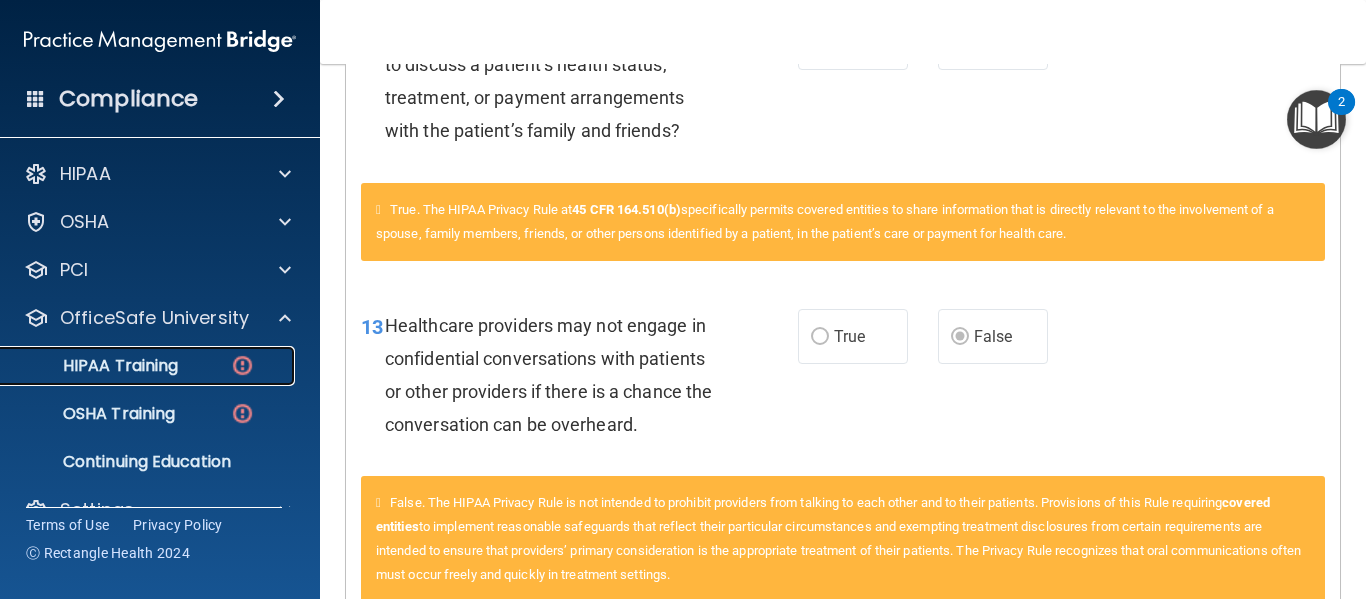 click on "HIPAA Training" at bounding box center (95, 366) 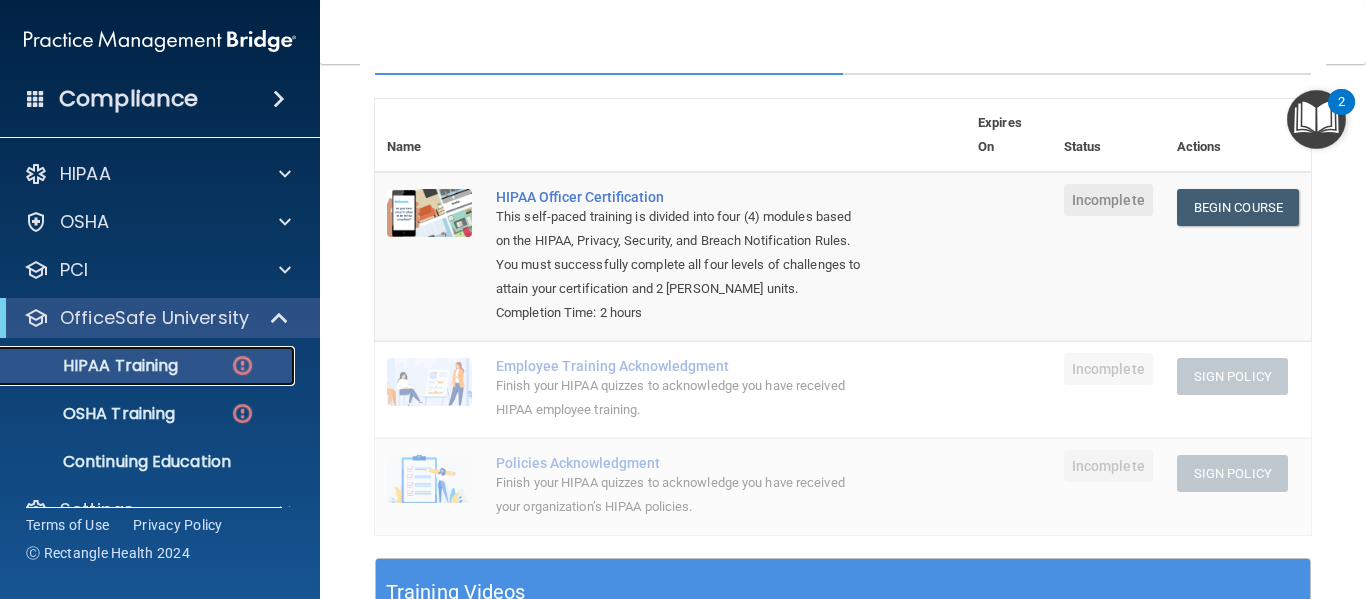 scroll, scrollTop: 0, scrollLeft: 0, axis: both 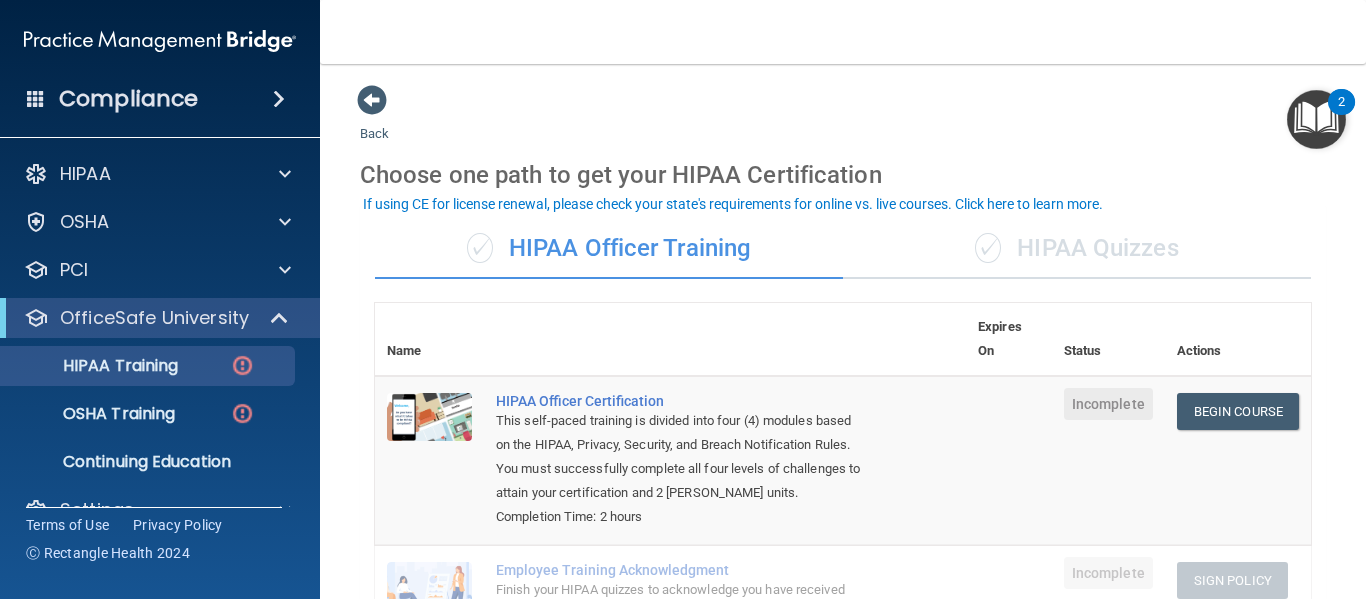 click on "✓   HIPAA Quizzes" at bounding box center (1077, 249) 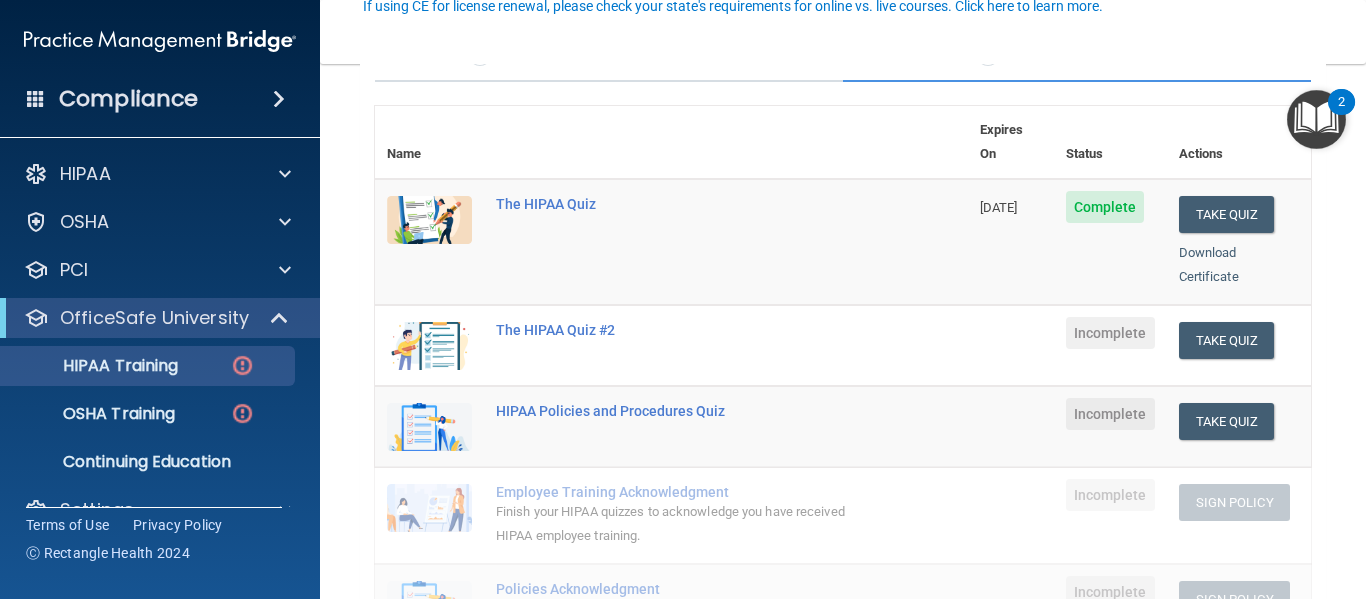scroll, scrollTop: 198, scrollLeft: 0, axis: vertical 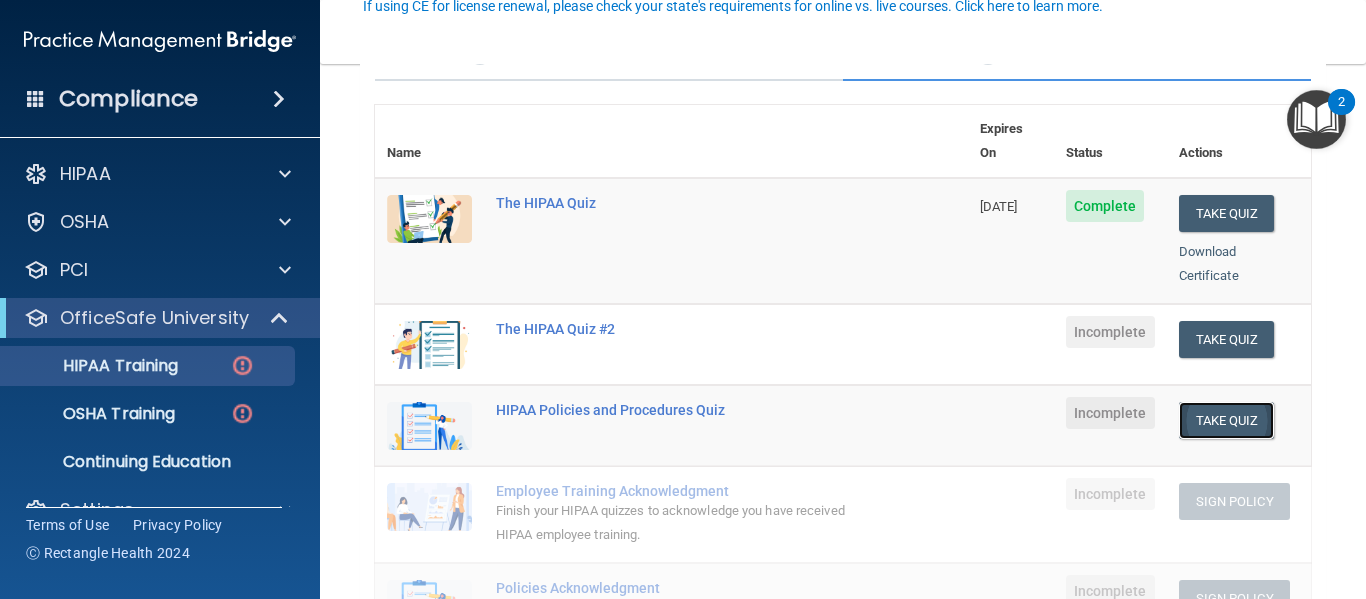 click on "Take Quiz" at bounding box center (1227, 420) 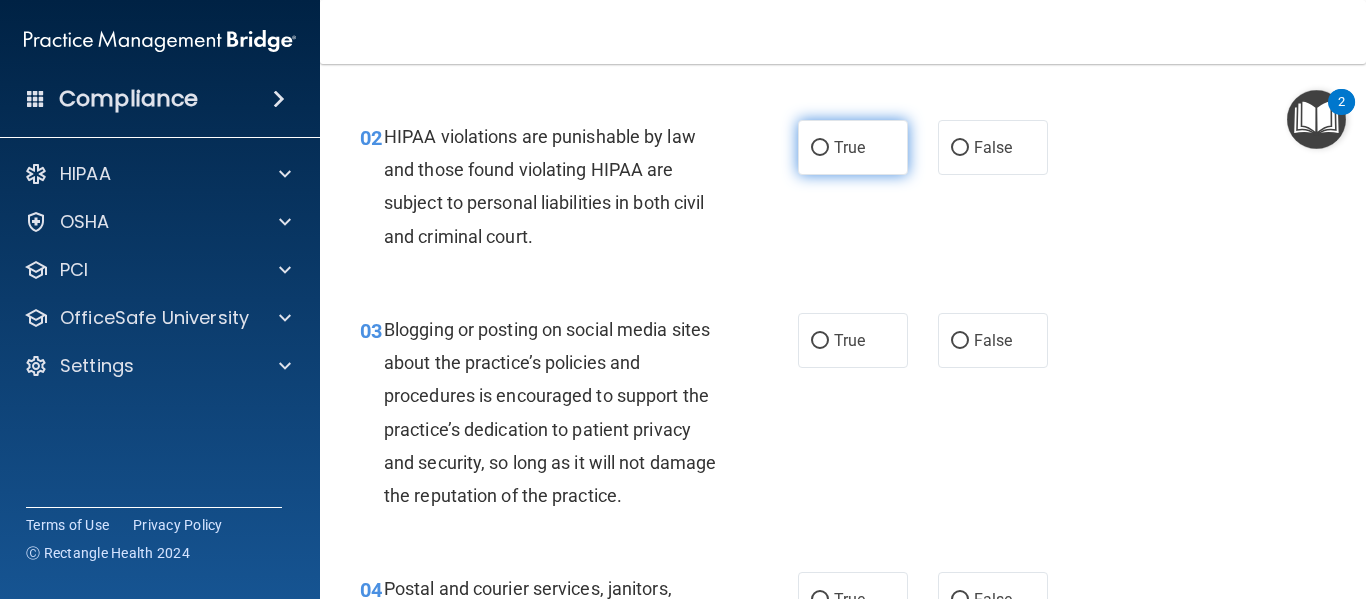 click on "True" at bounding box center [853, 147] 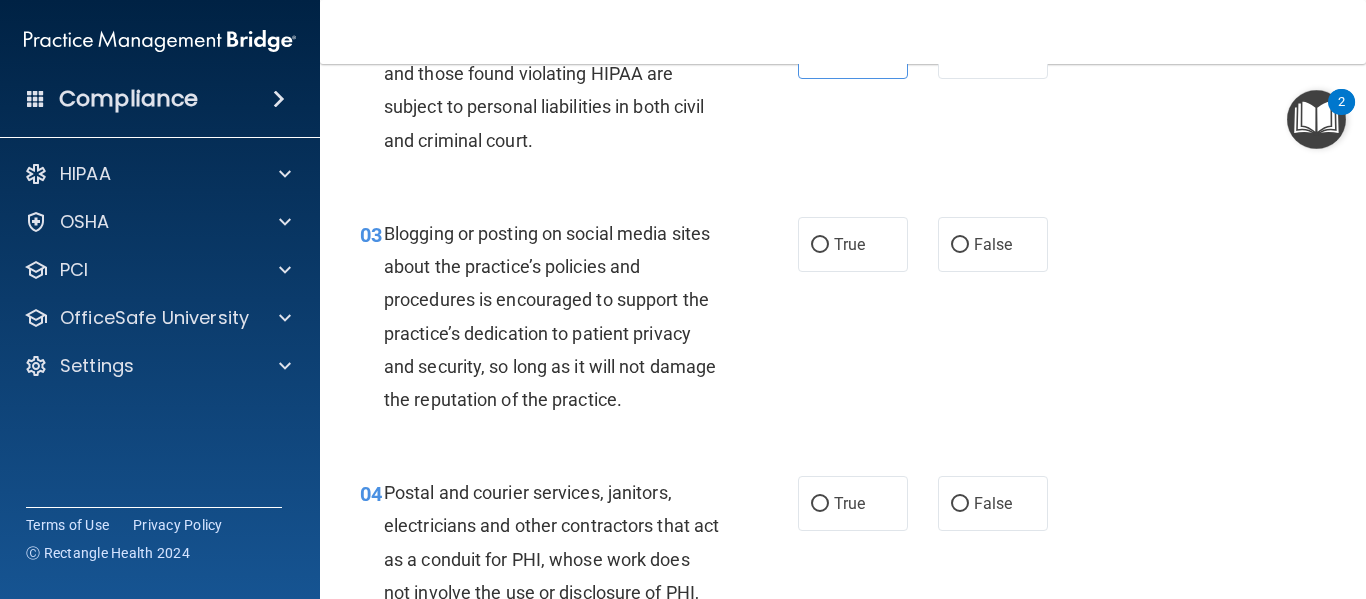 scroll, scrollTop: 295, scrollLeft: 0, axis: vertical 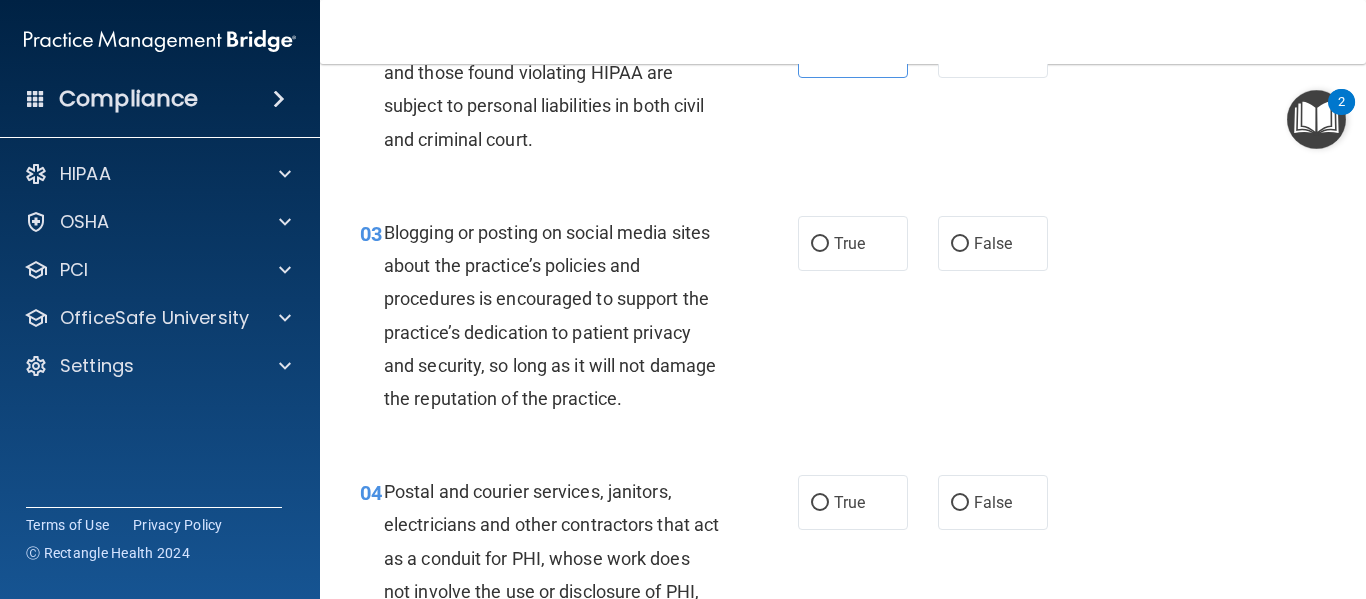 click on "03       Blogging or posting on social media sites about the practice’s policies and procedures is encouraged to support the practice’s dedication to patient privacy and security, so long as it will not damage the reputation of the practice." at bounding box center (579, 320) 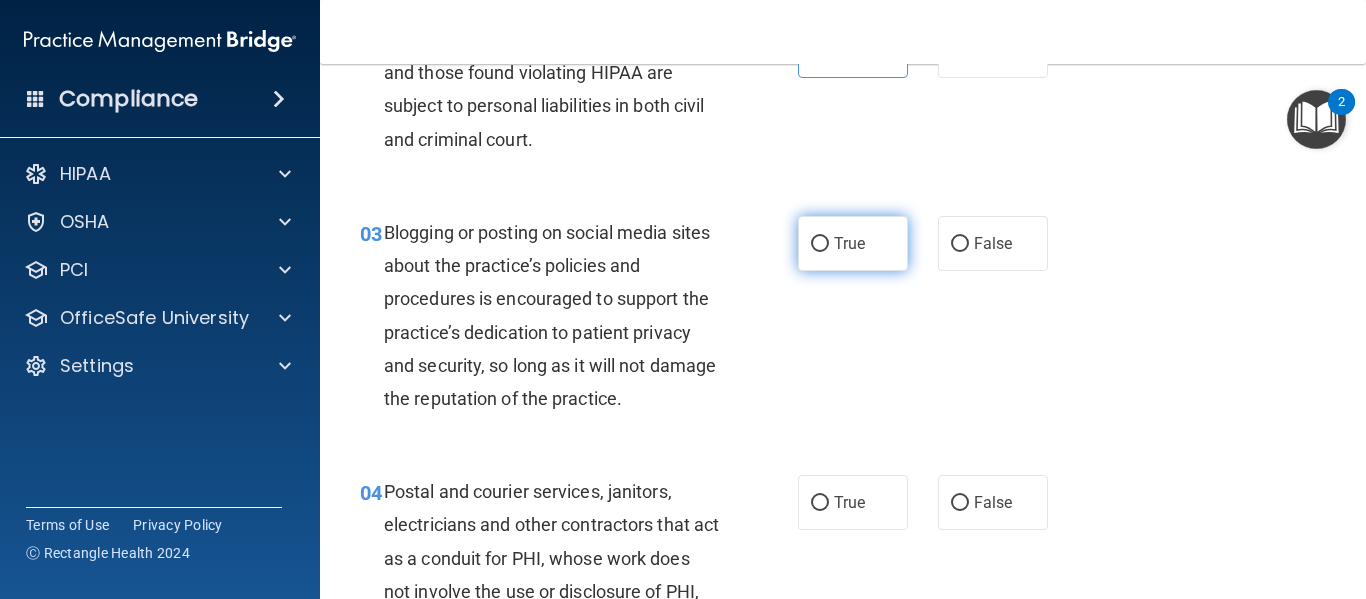 click on "True" at bounding box center [853, 243] 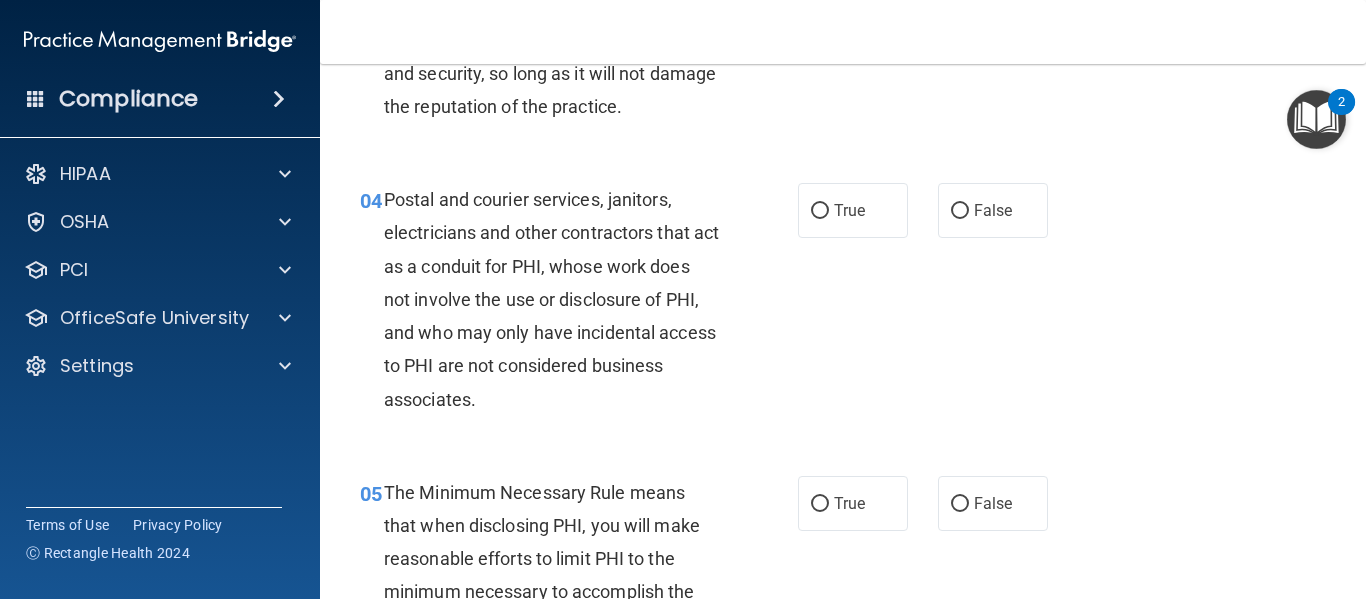 scroll, scrollTop: 588, scrollLeft: 0, axis: vertical 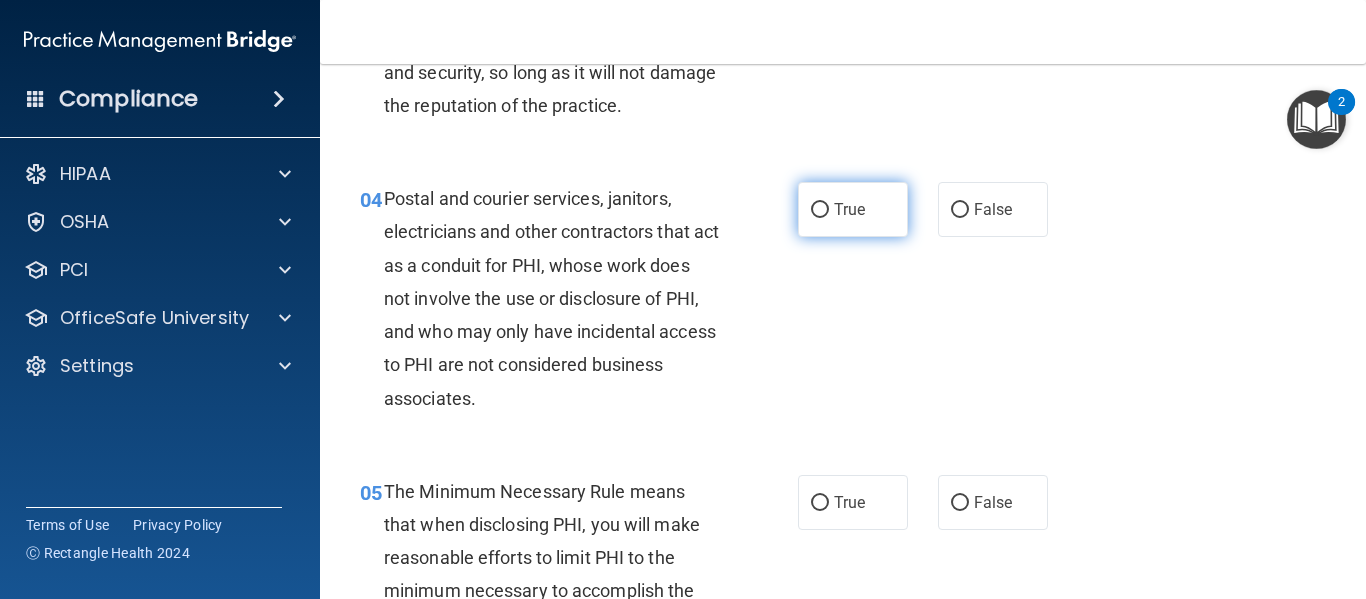 click on "True" at bounding box center (849, 209) 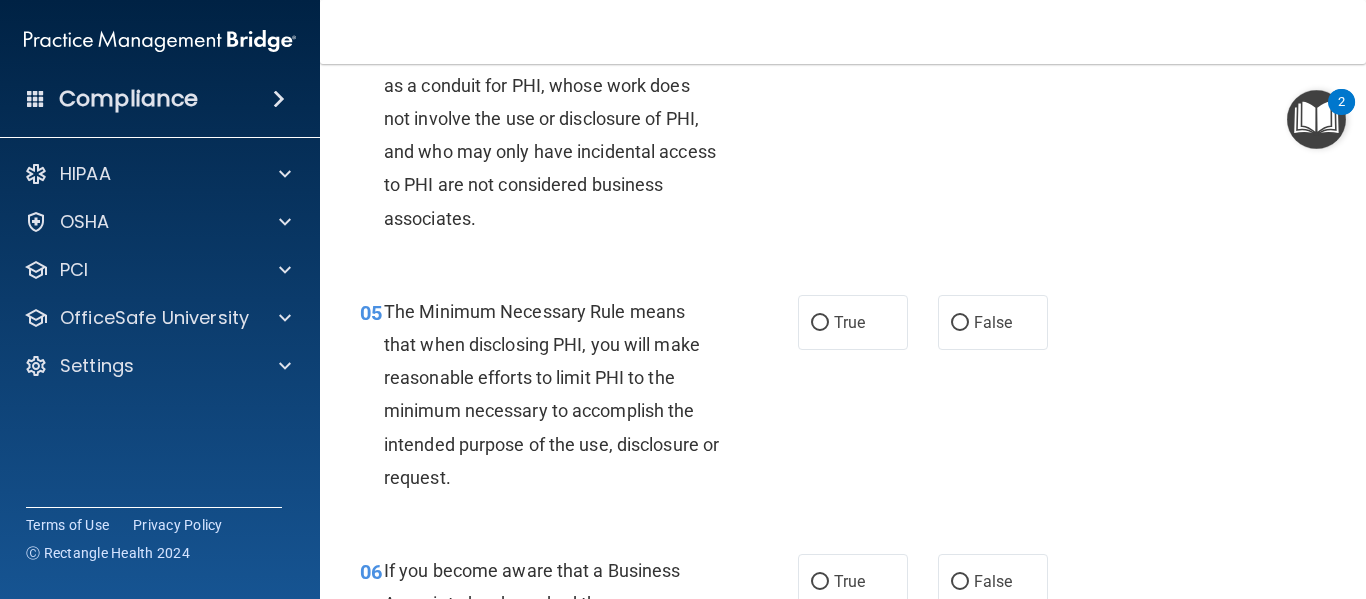 scroll, scrollTop: 769, scrollLeft: 0, axis: vertical 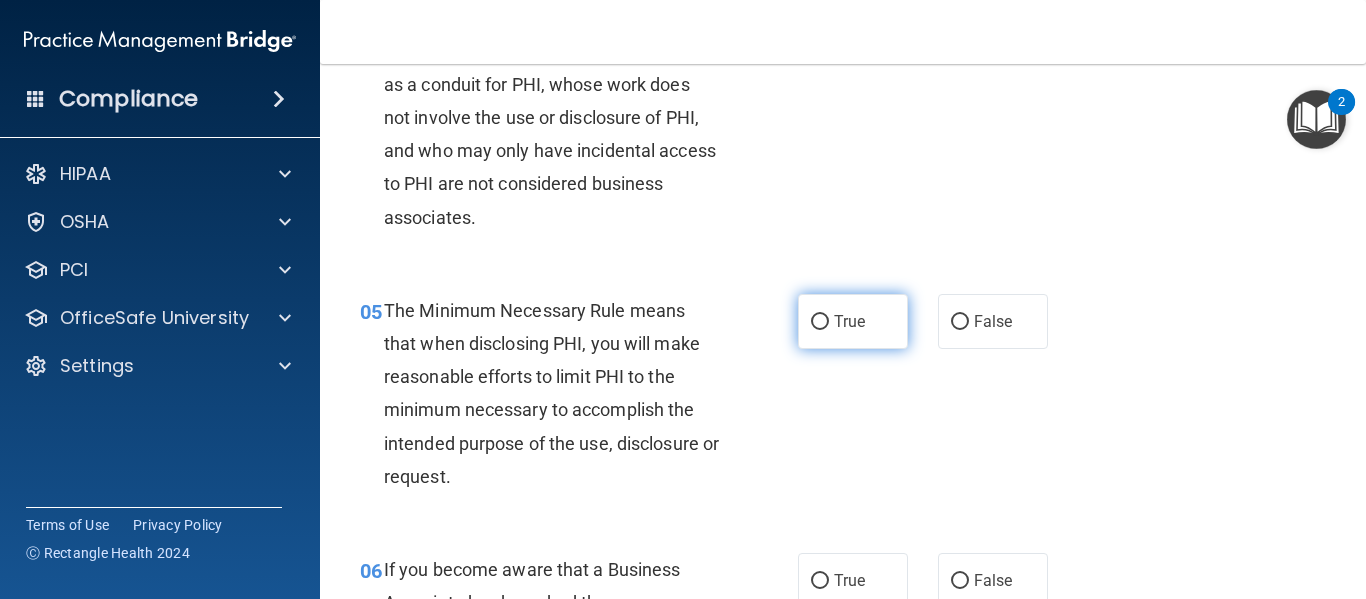 click on "True" at bounding box center (849, 321) 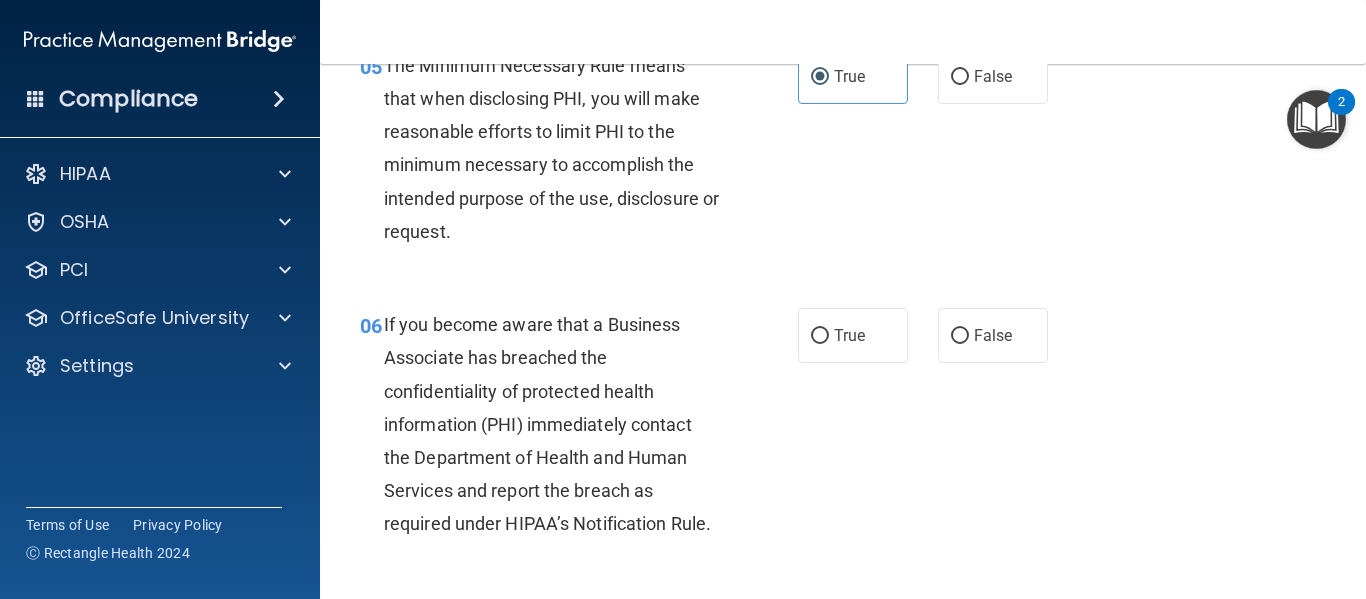 scroll, scrollTop: 1016, scrollLeft: 0, axis: vertical 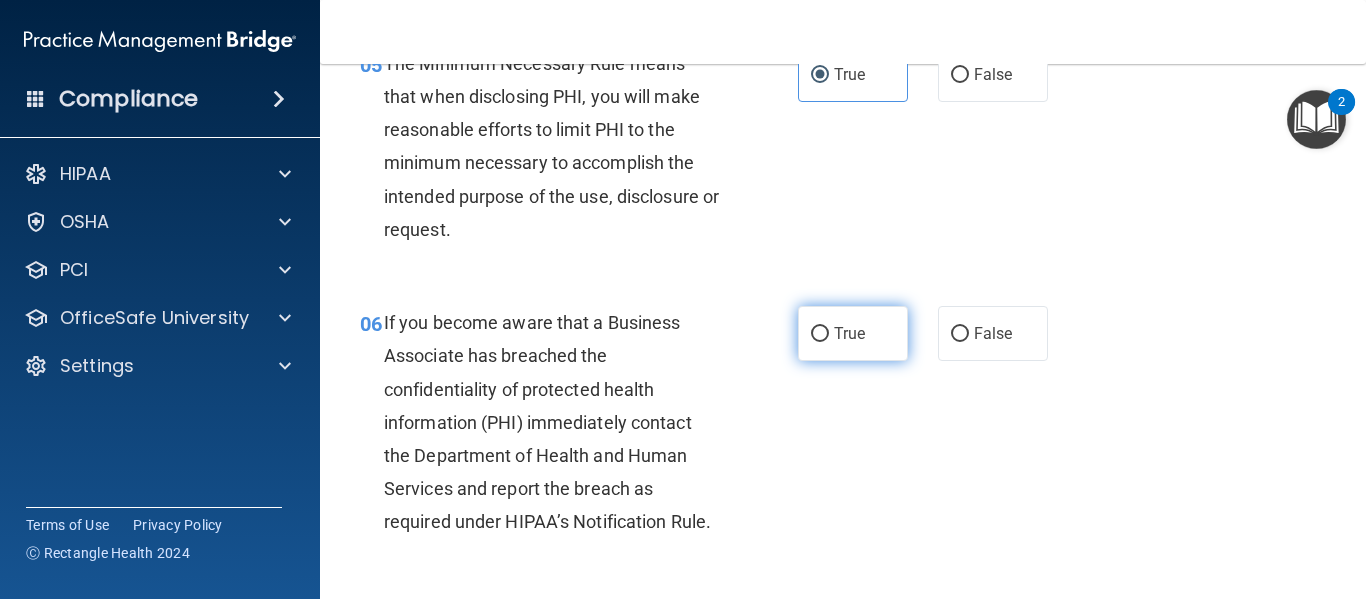 click on "True" at bounding box center (853, 333) 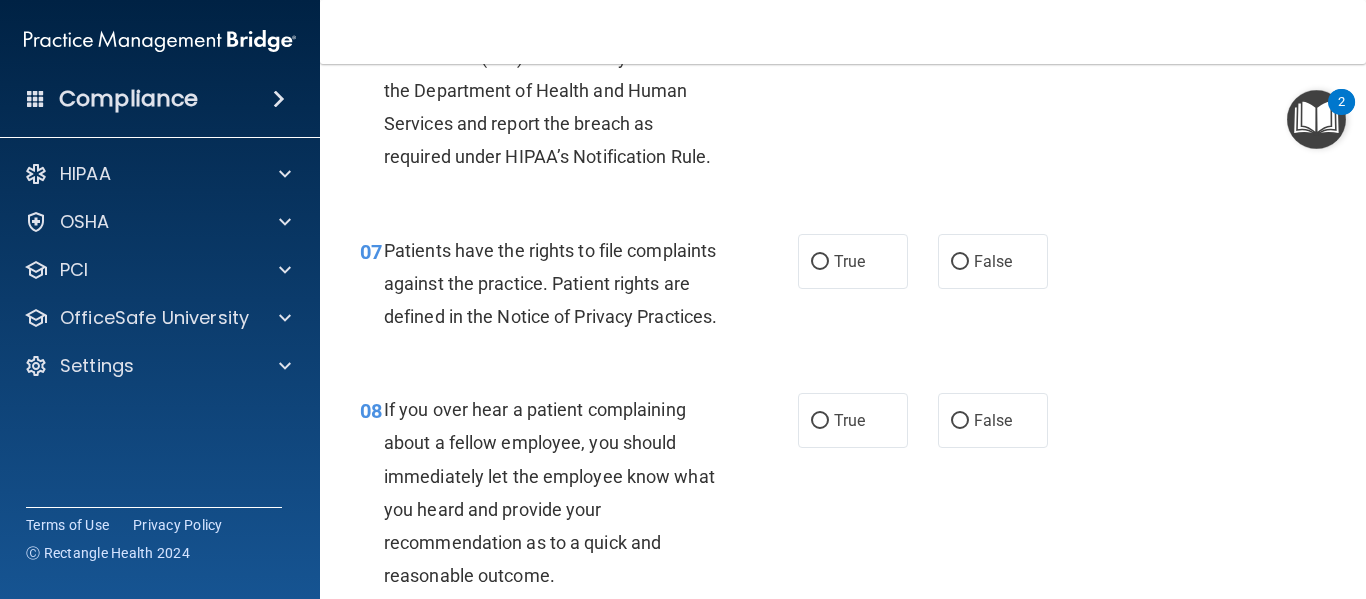 scroll, scrollTop: 1382, scrollLeft: 0, axis: vertical 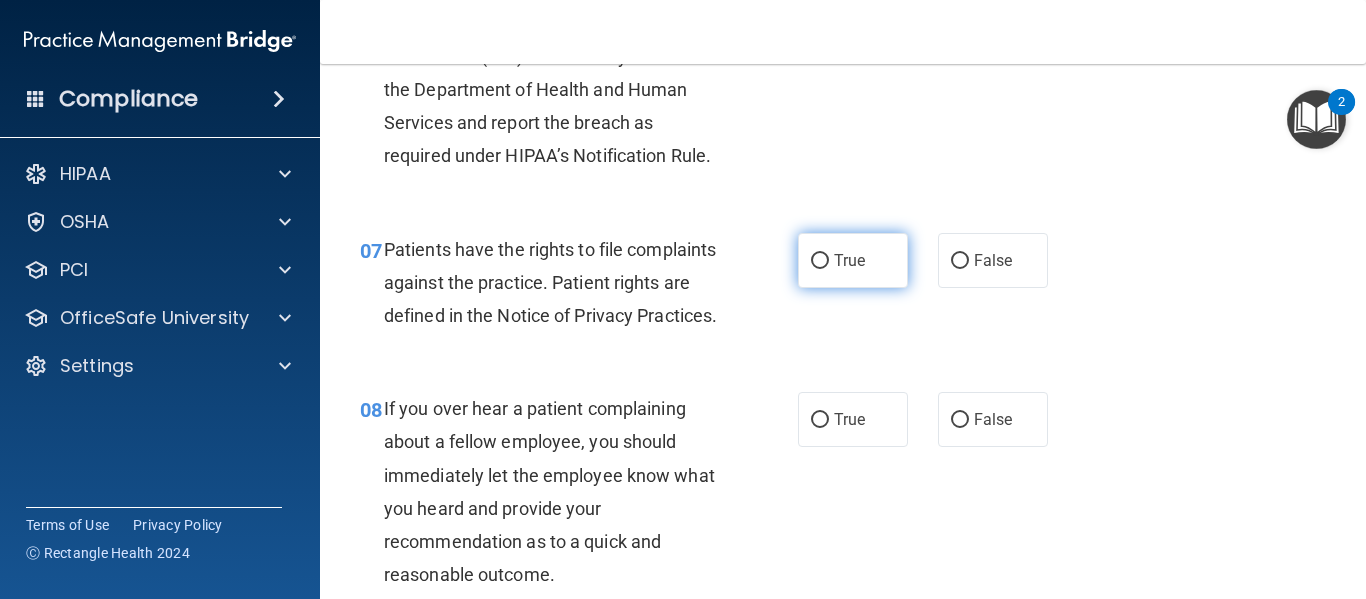 click on "True" at bounding box center (820, 261) 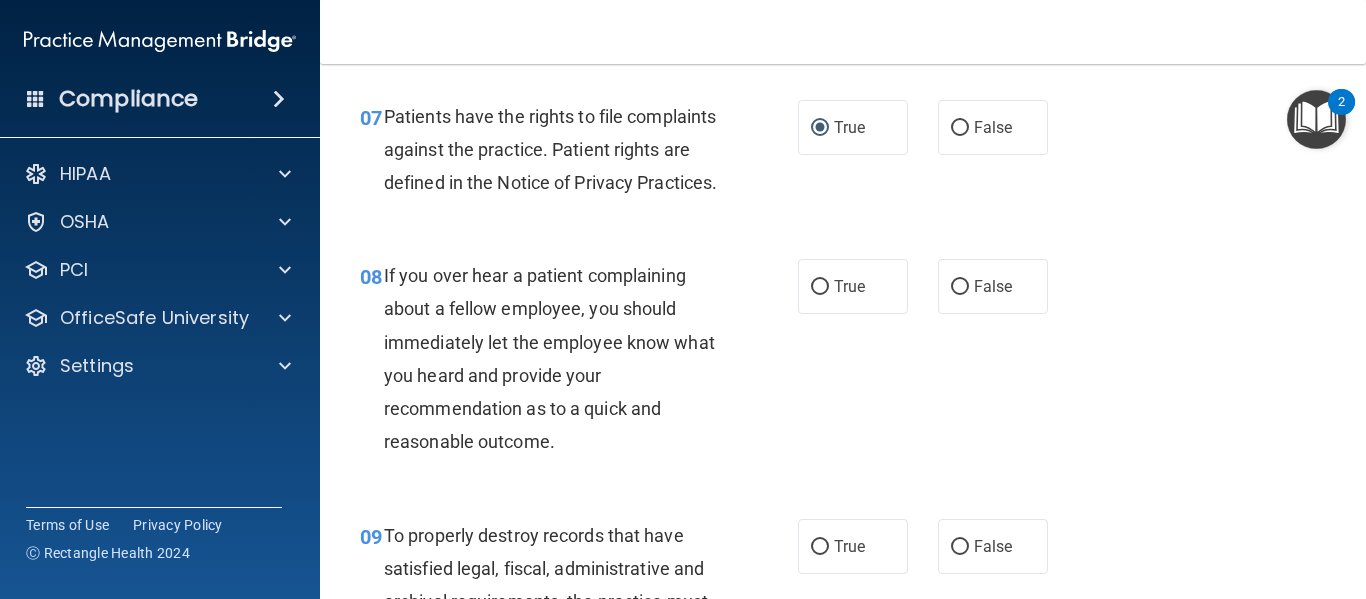 scroll, scrollTop: 1517, scrollLeft: 0, axis: vertical 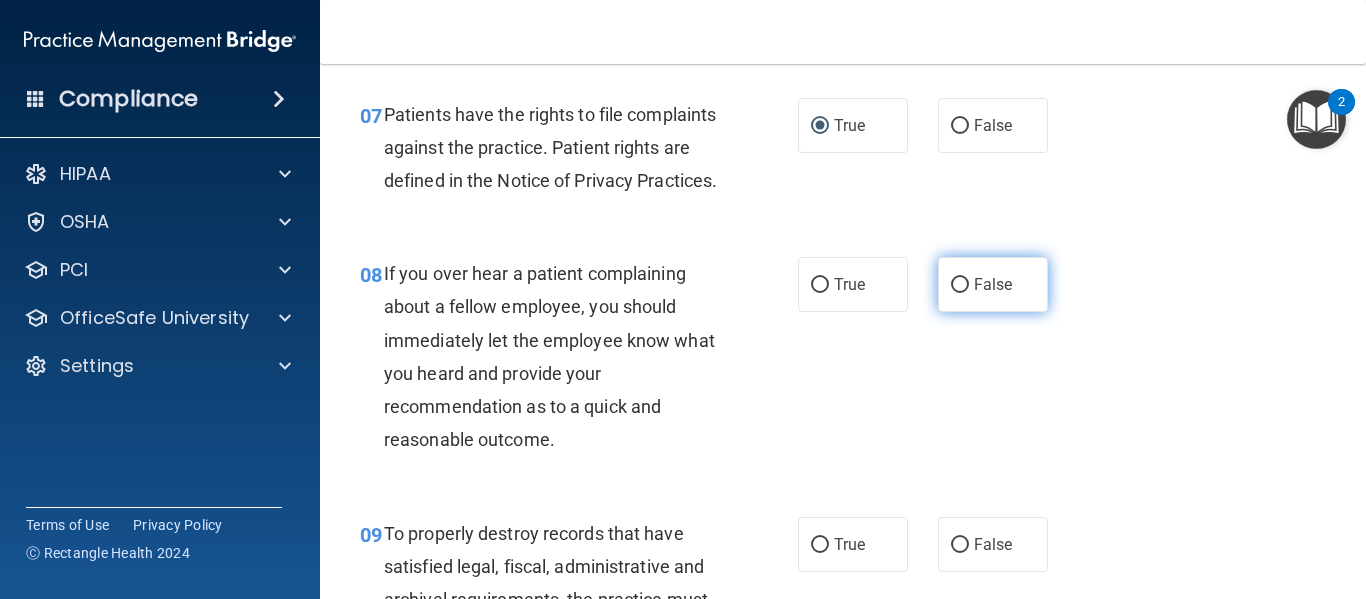 click on "False" at bounding box center (993, 284) 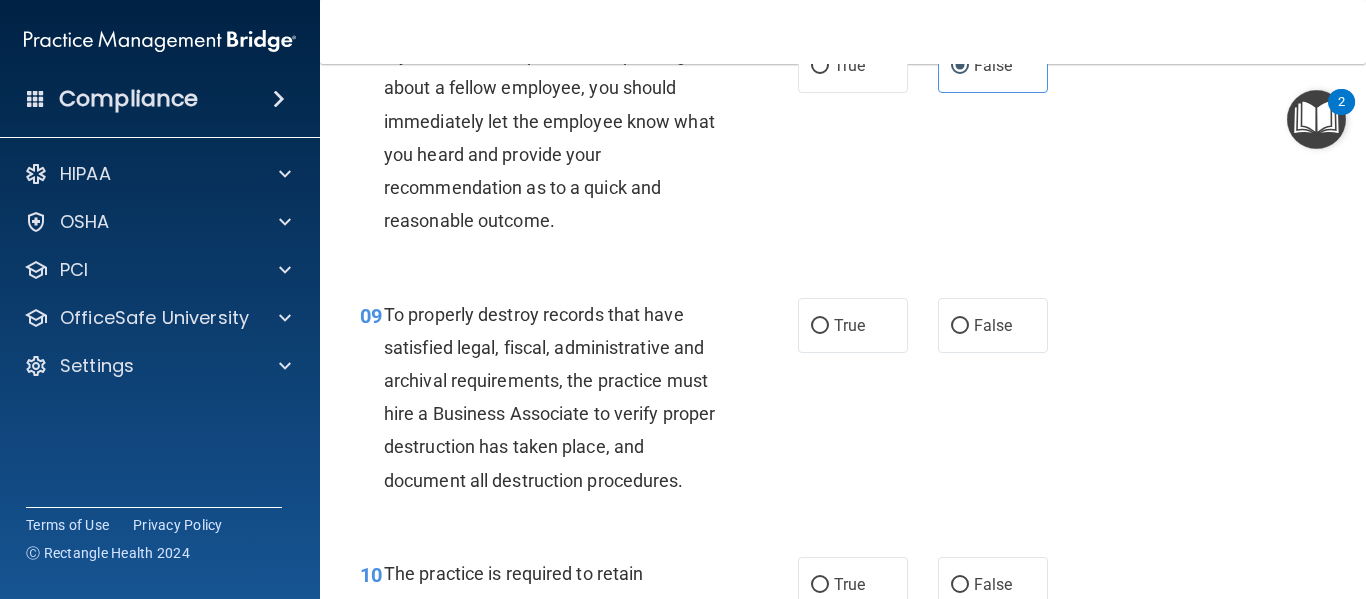 scroll, scrollTop: 1737, scrollLeft: 0, axis: vertical 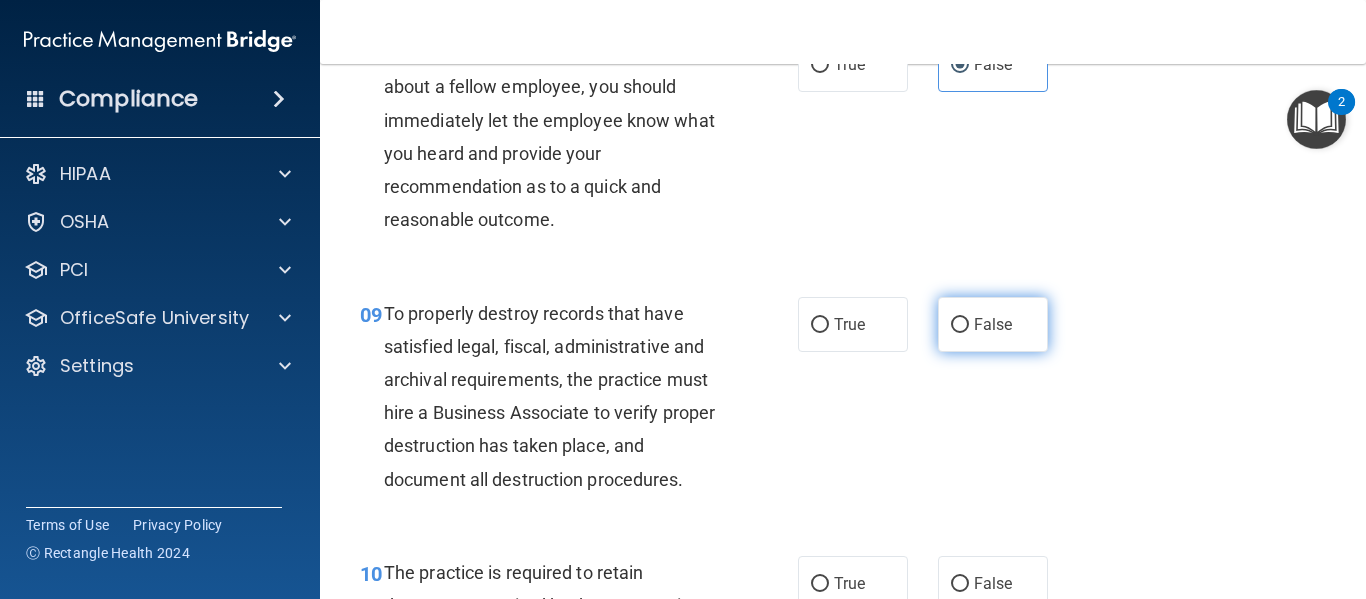 click on "False" at bounding box center [993, 324] 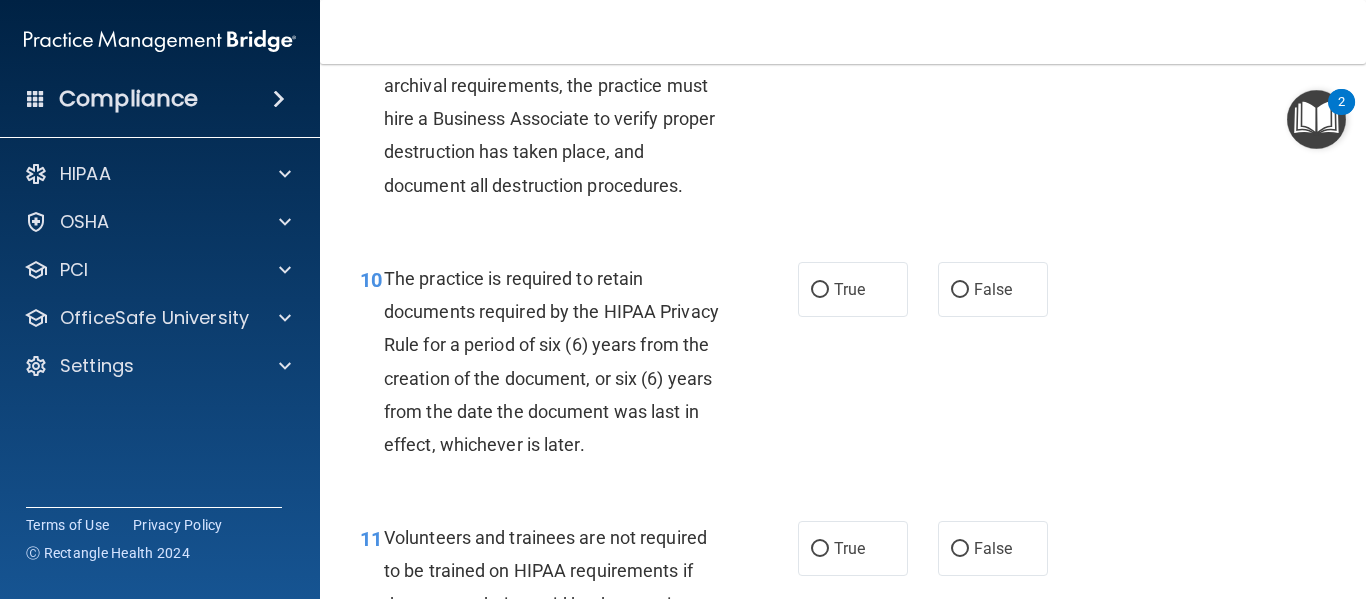 scroll, scrollTop: 2039, scrollLeft: 0, axis: vertical 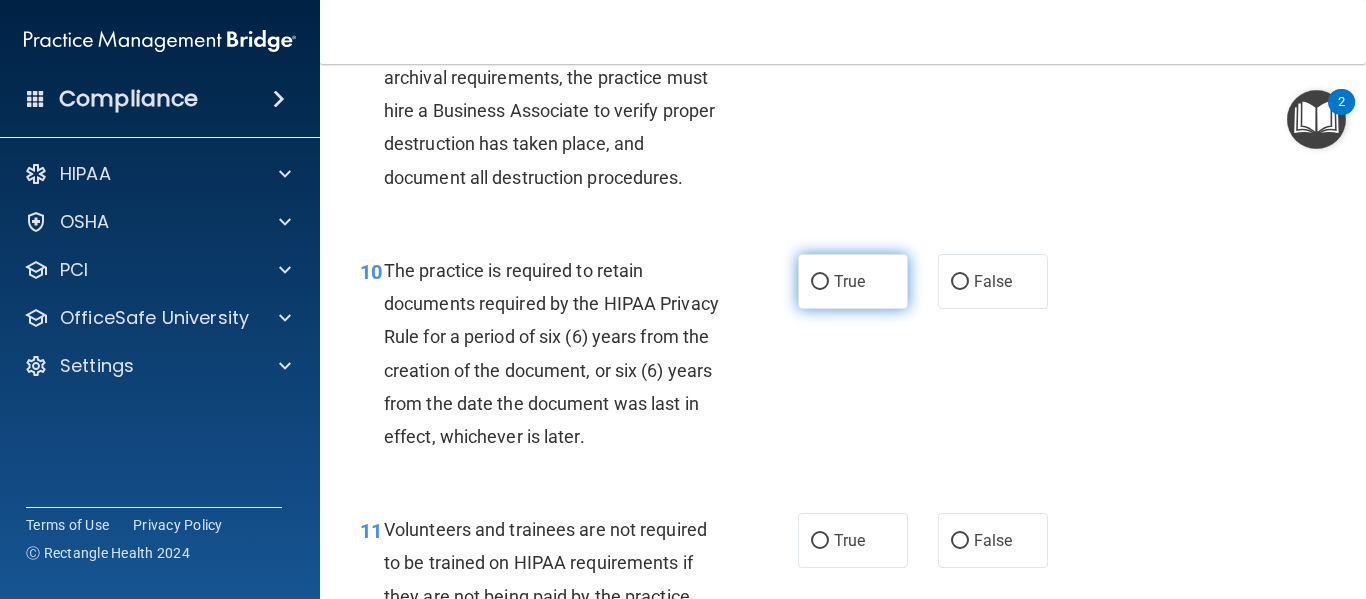 click on "True" at bounding box center [853, 281] 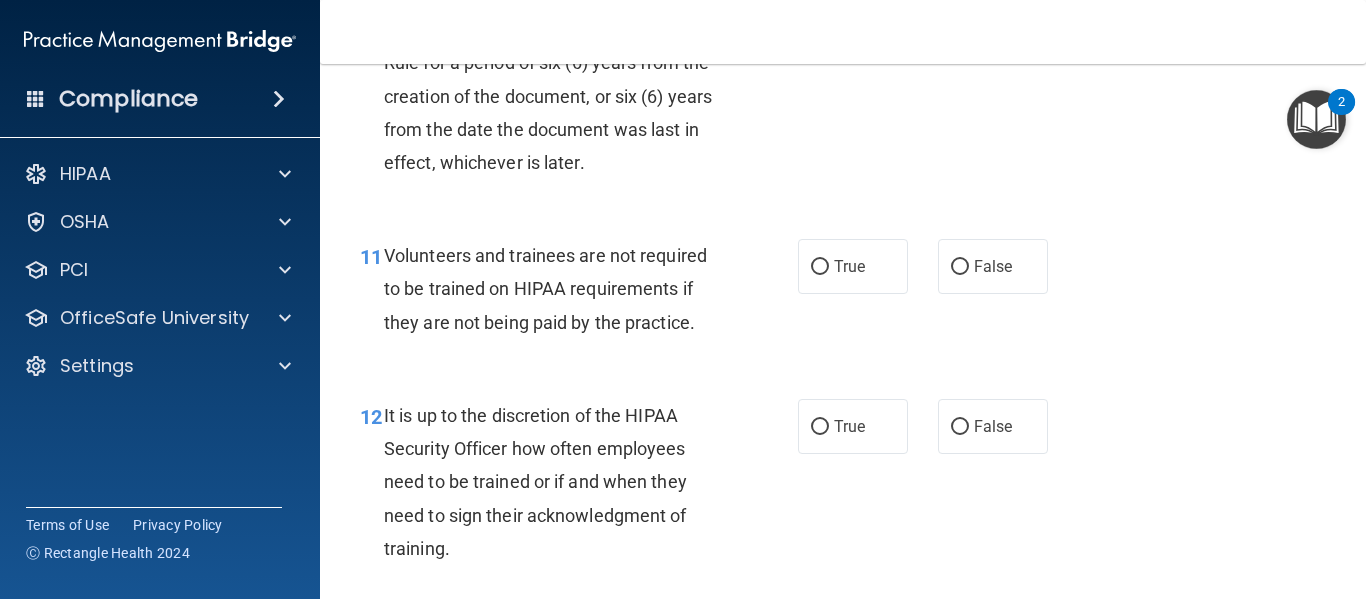 scroll, scrollTop: 2313, scrollLeft: 0, axis: vertical 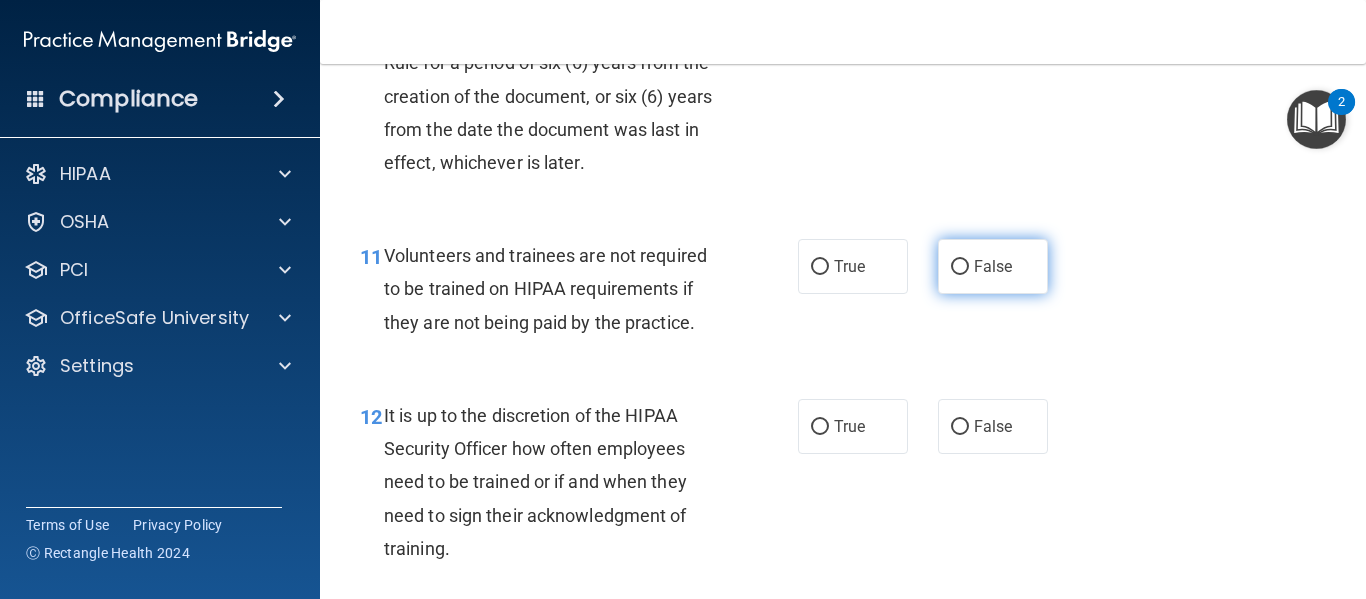 click on "False" at bounding box center (960, 267) 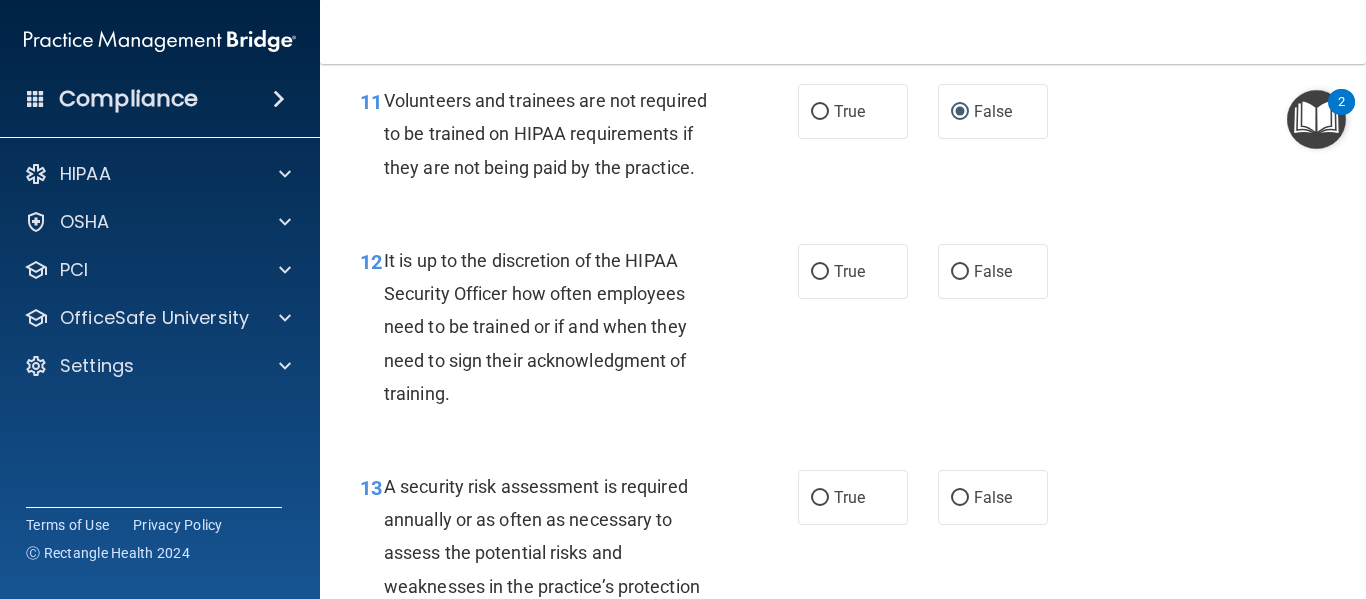 scroll, scrollTop: 2473, scrollLeft: 0, axis: vertical 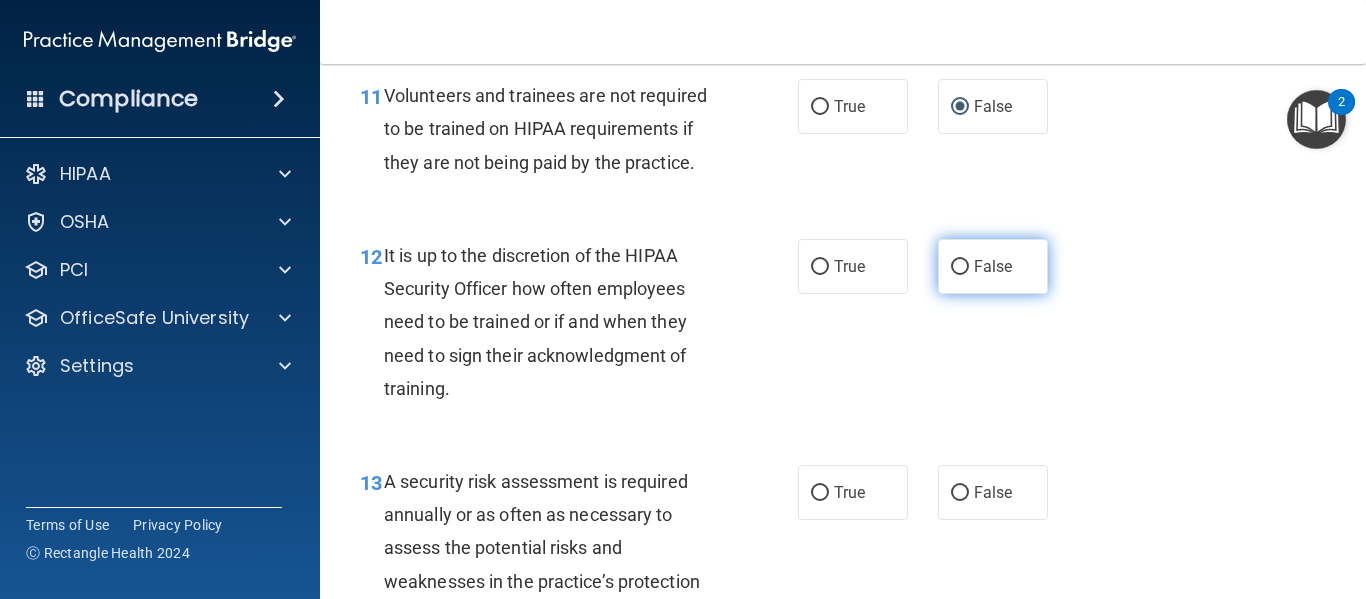 click on "False" at bounding box center [960, 267] 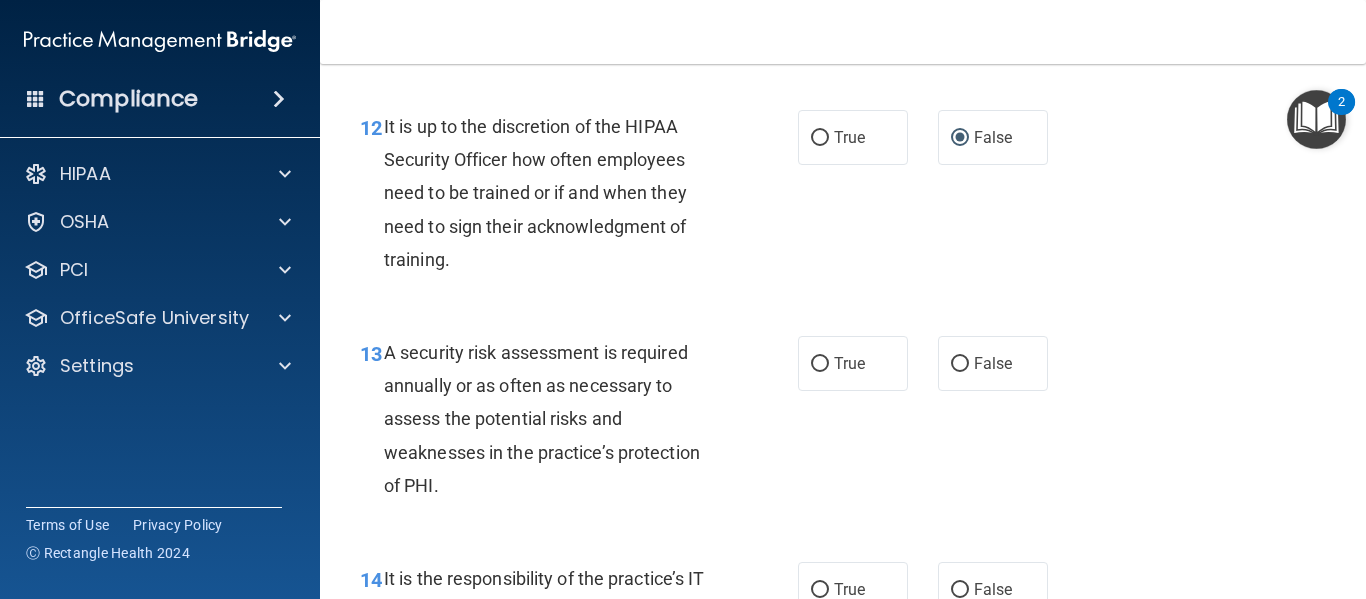 scroll, scrollTop: 2607, scrollLeft: 0, axis: vertical 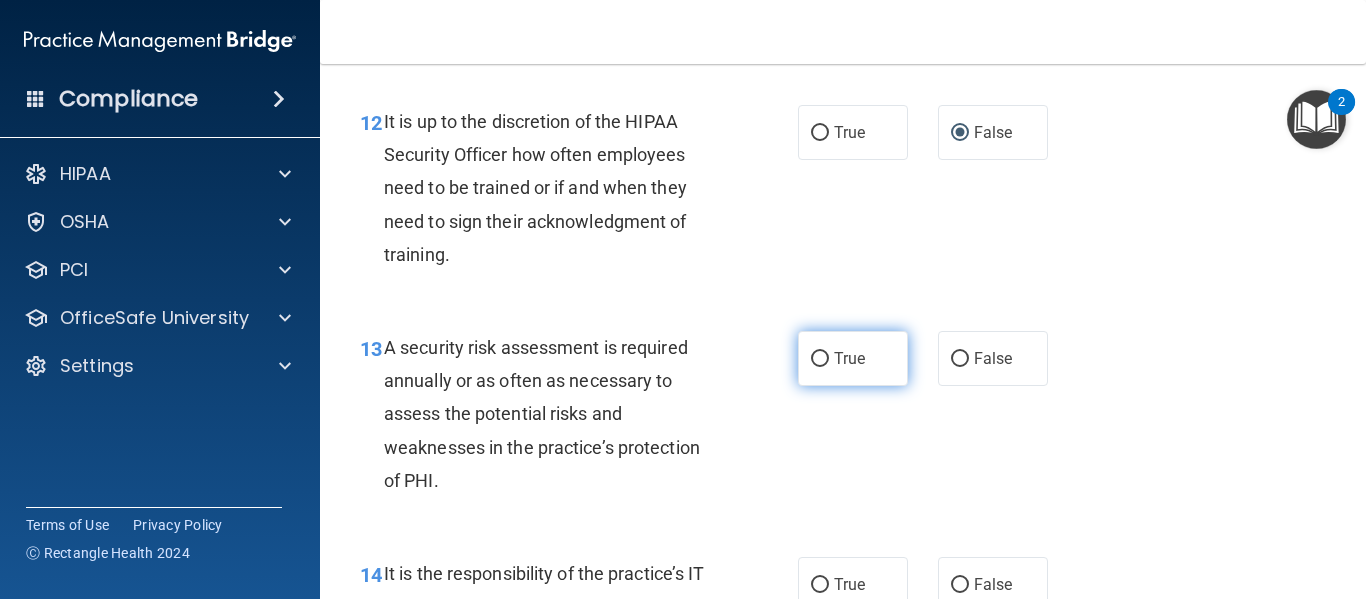 click on "True" at bounding box center [849, 358] 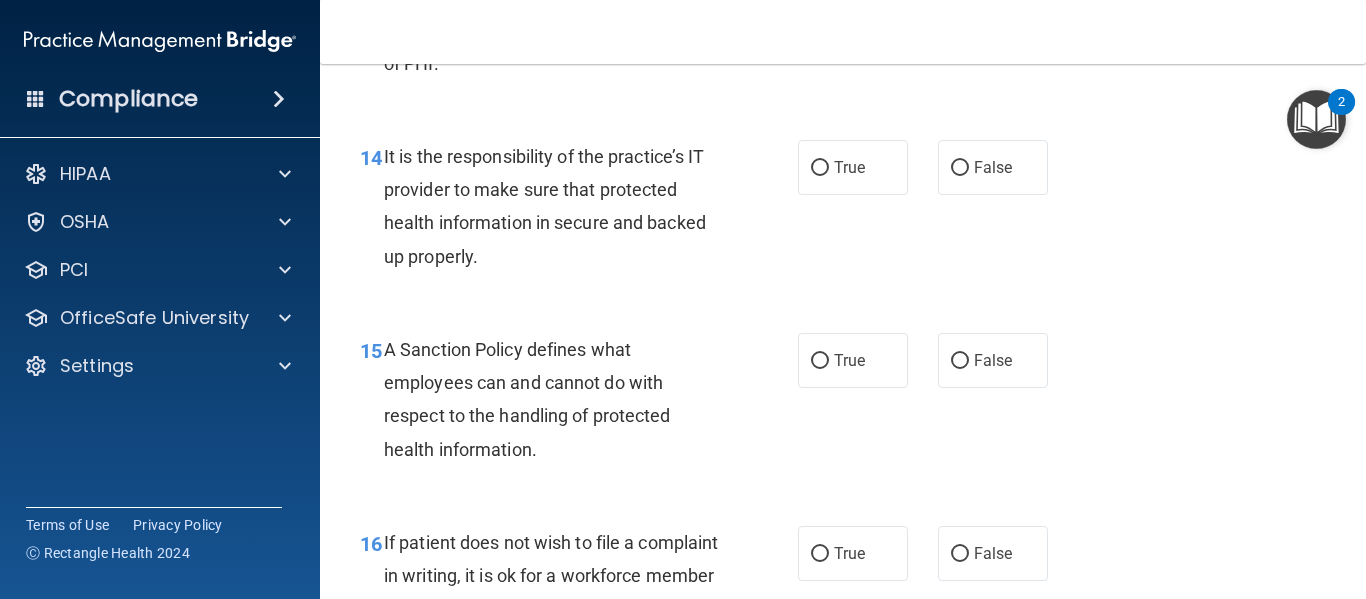 scroll, scrollTop: 3026, scrollLeft: 0, axis: vertical 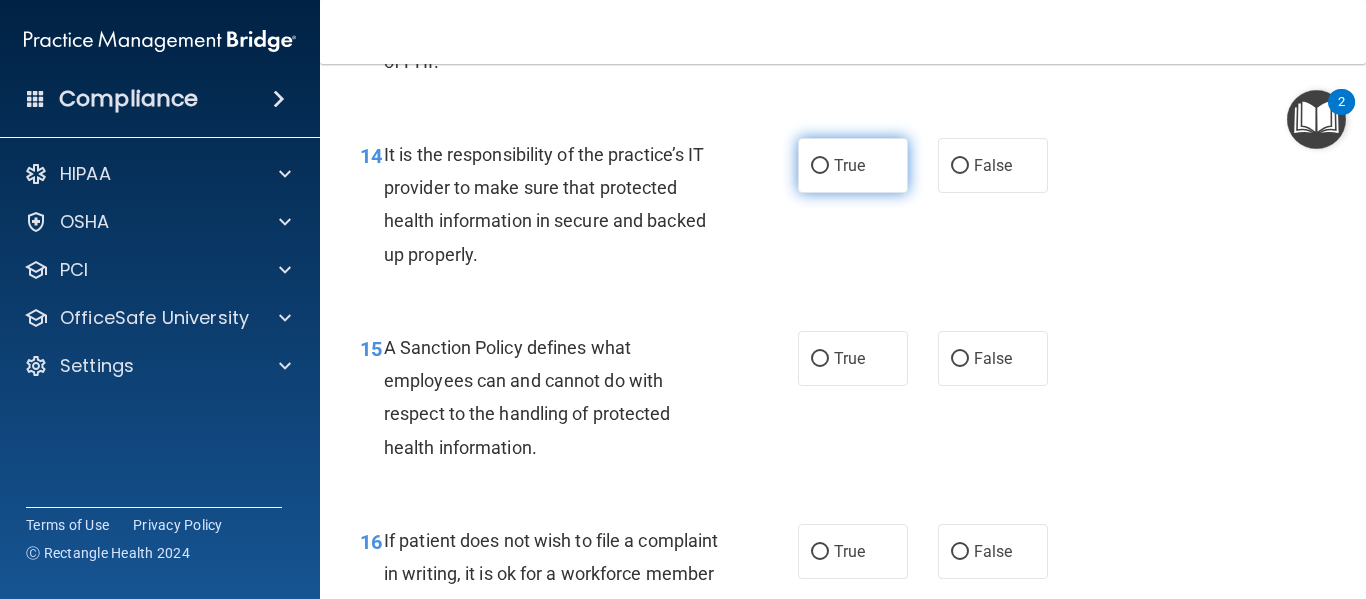 click on "True" at bounding box center [849, 165] 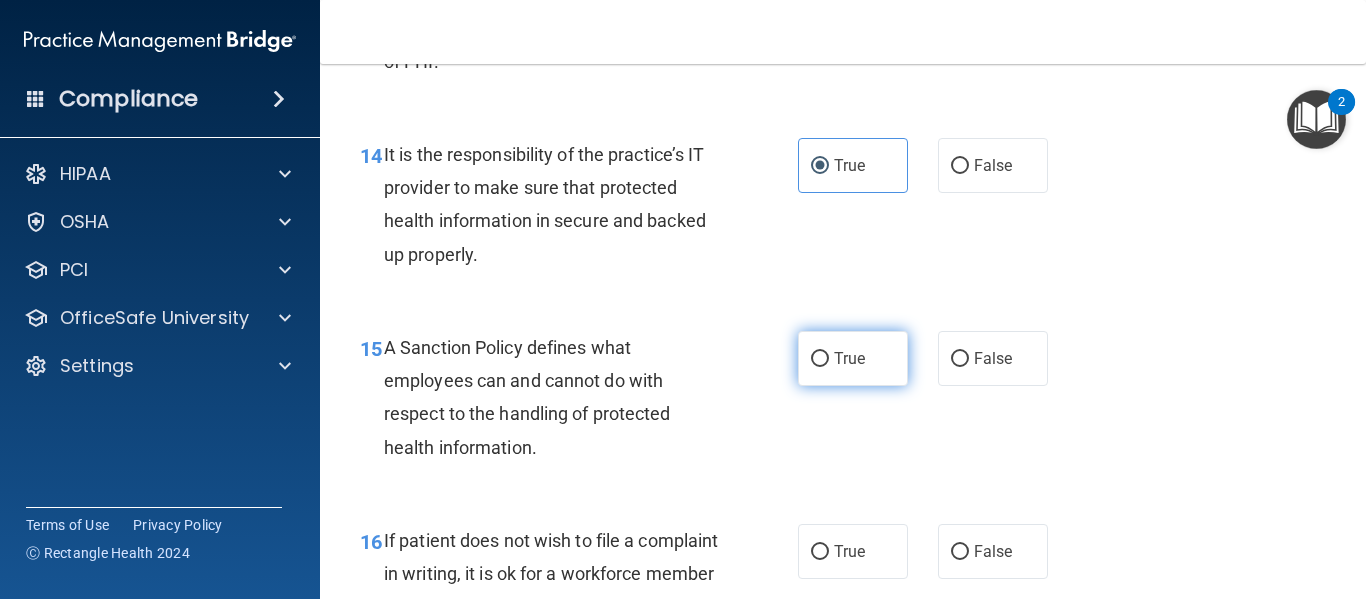 click on "True" at bounding box center [849, 358] 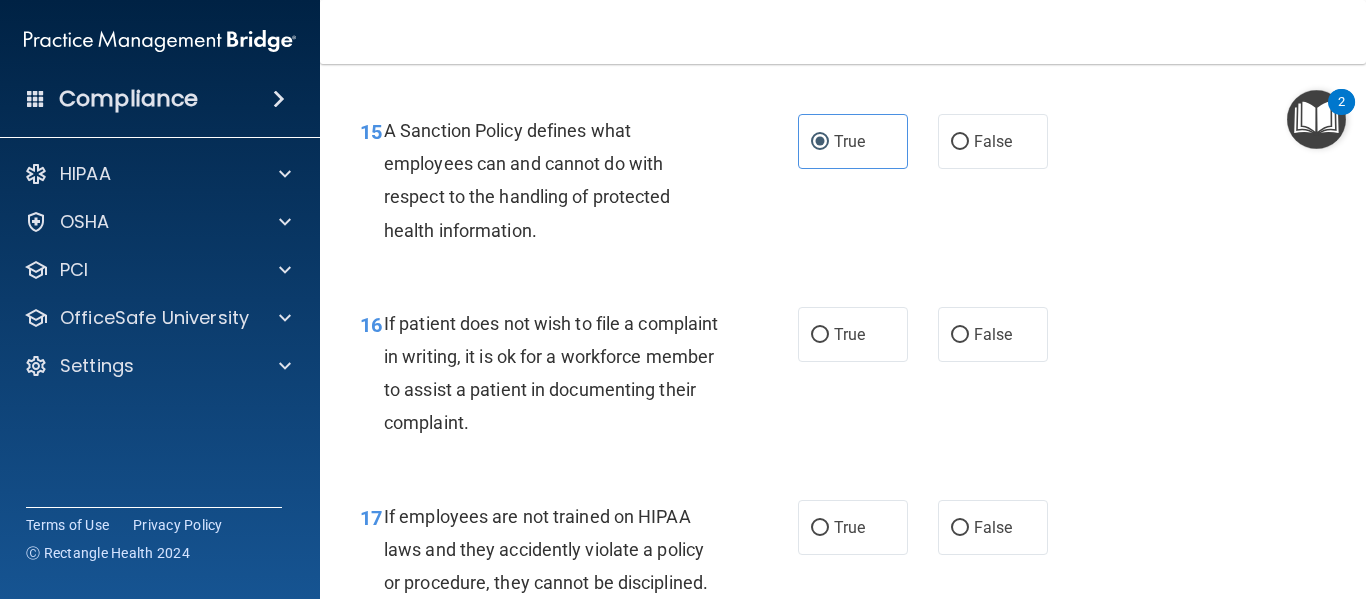 scroll, scrollTop: 3244, scrollLeft: 0, axis: vertical 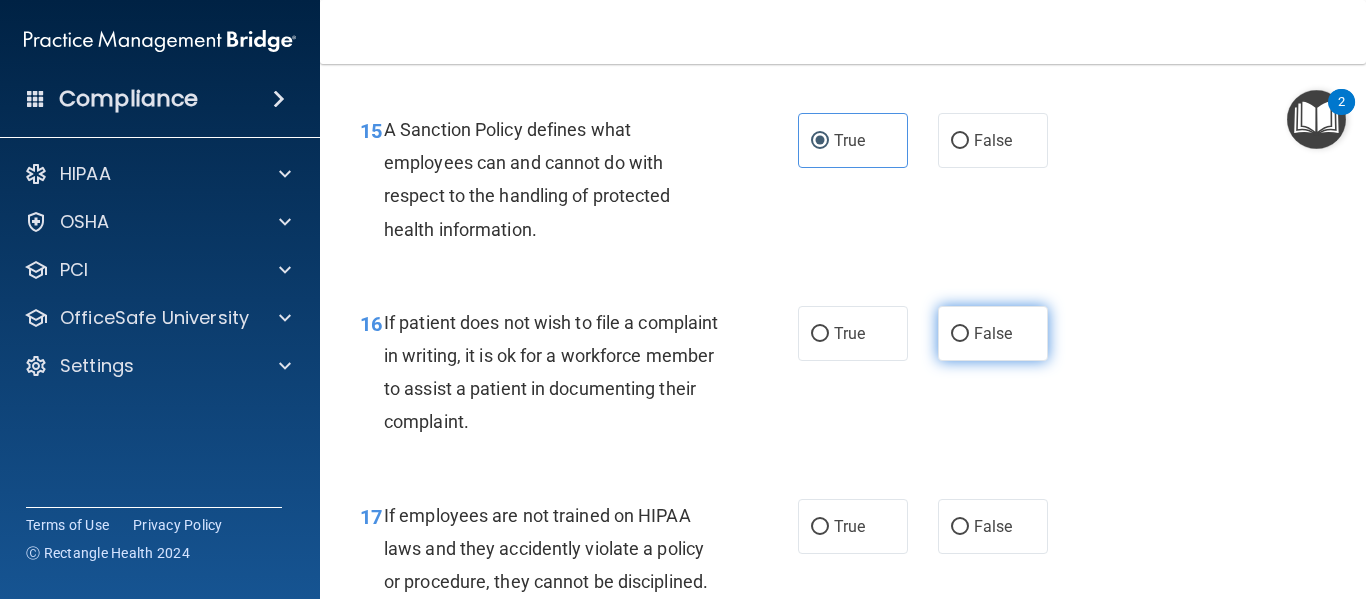 click on "False" at bounding box center (960, 334) 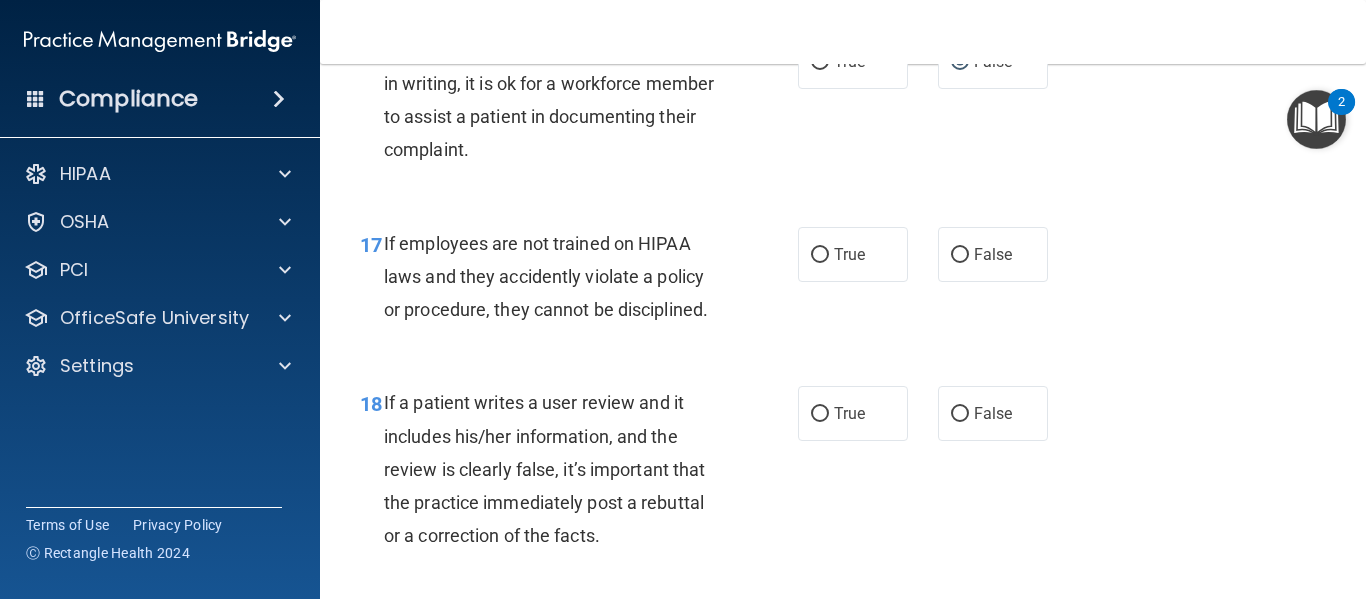 scroll, scrollTop: 3517, scrollLeft: 0, axis: vertical 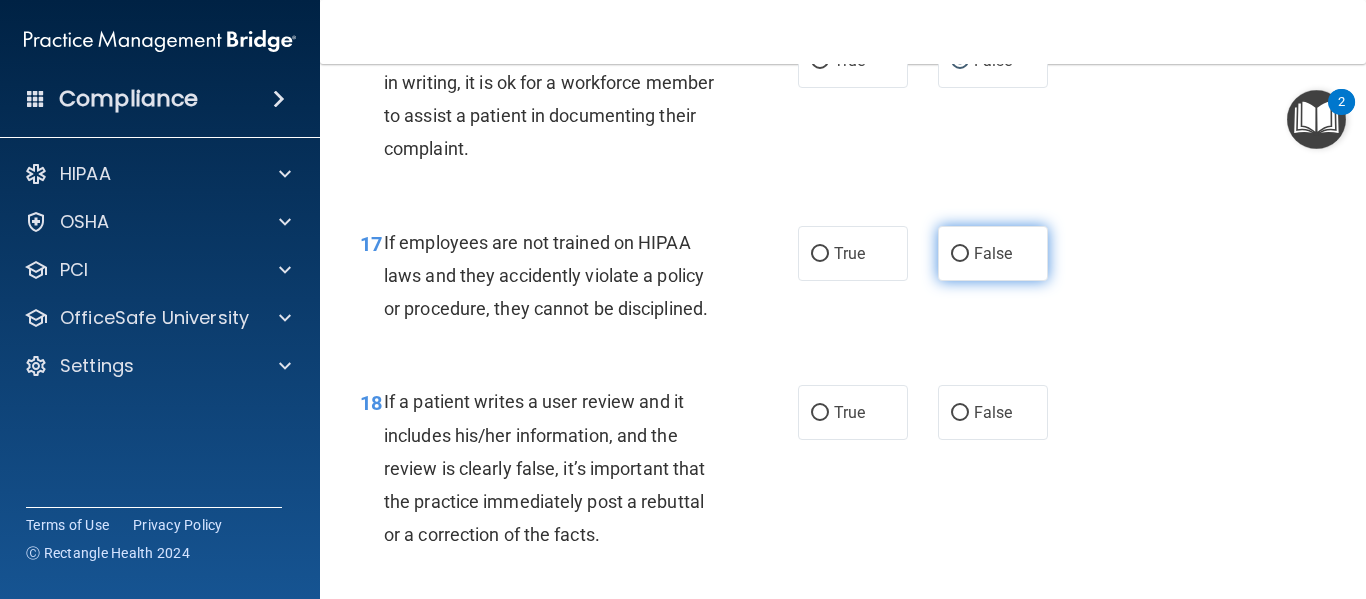 click on "False" at bounding box center [960, 254] 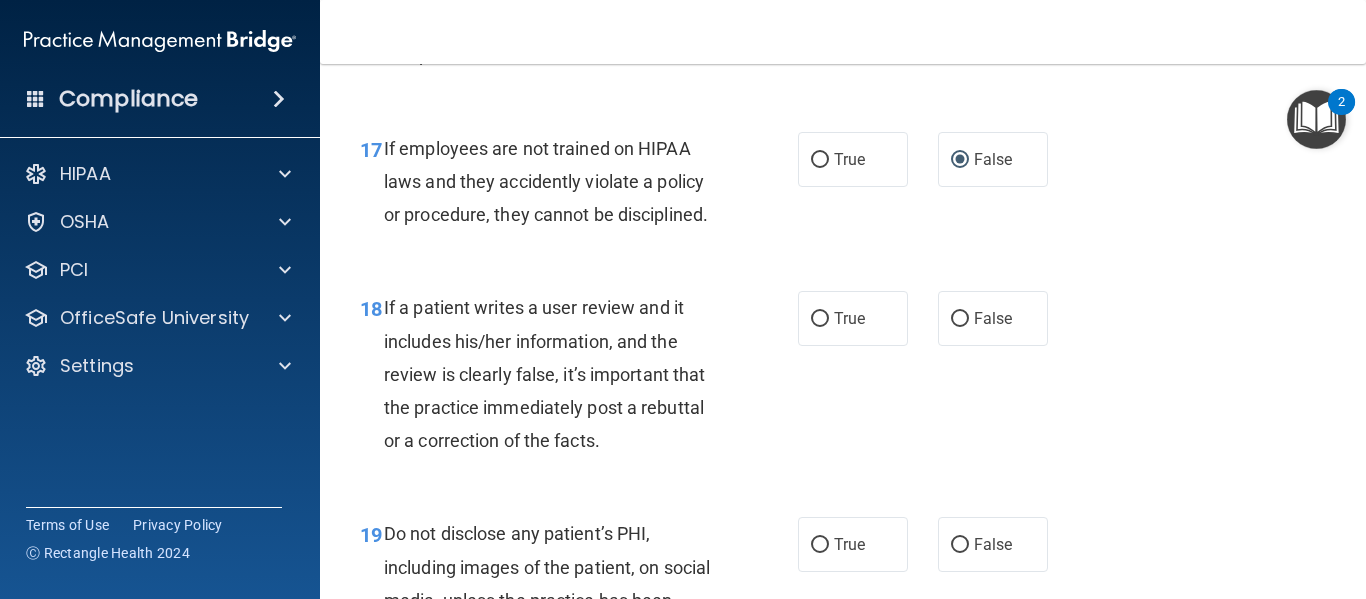 scroll, scrollTop: 3612, scrollLeft: 0, axis: vertical 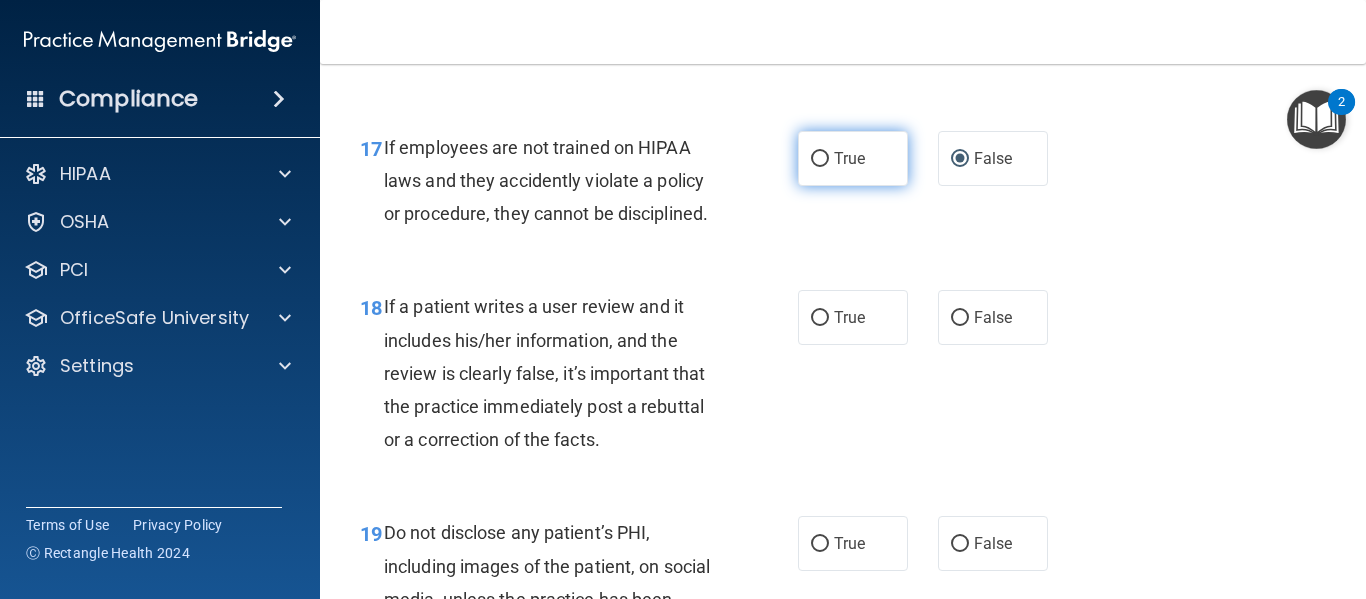 click on "True" at bounding box center (820, 159) 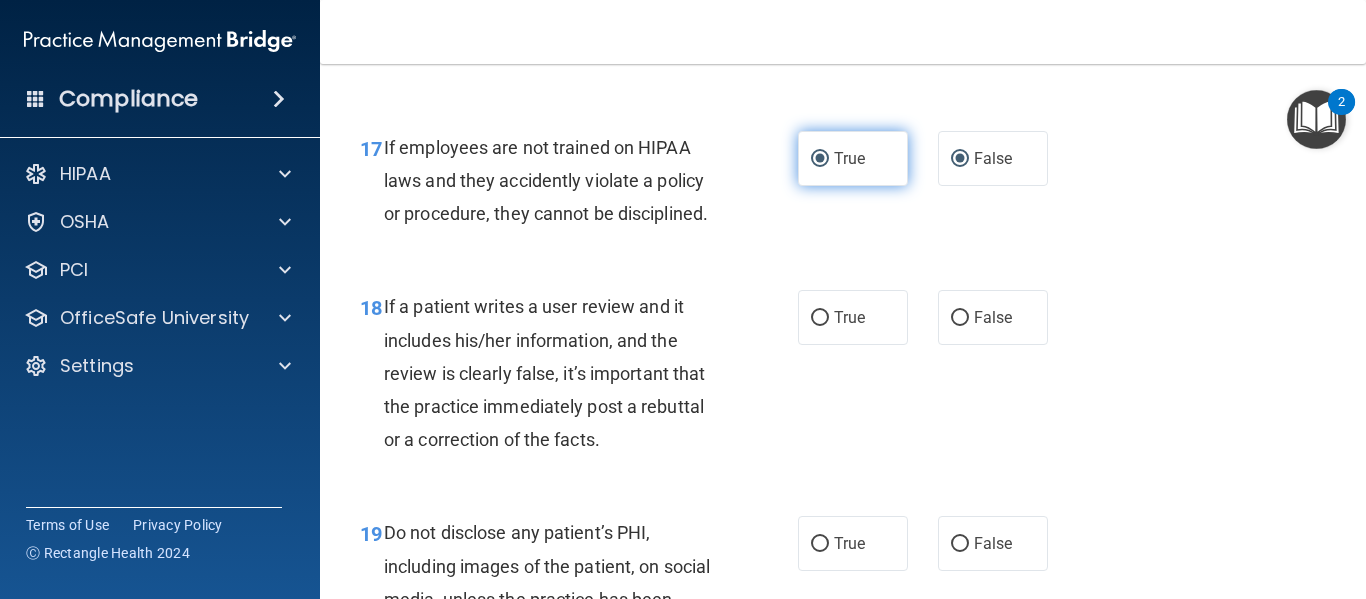 radio on "false" 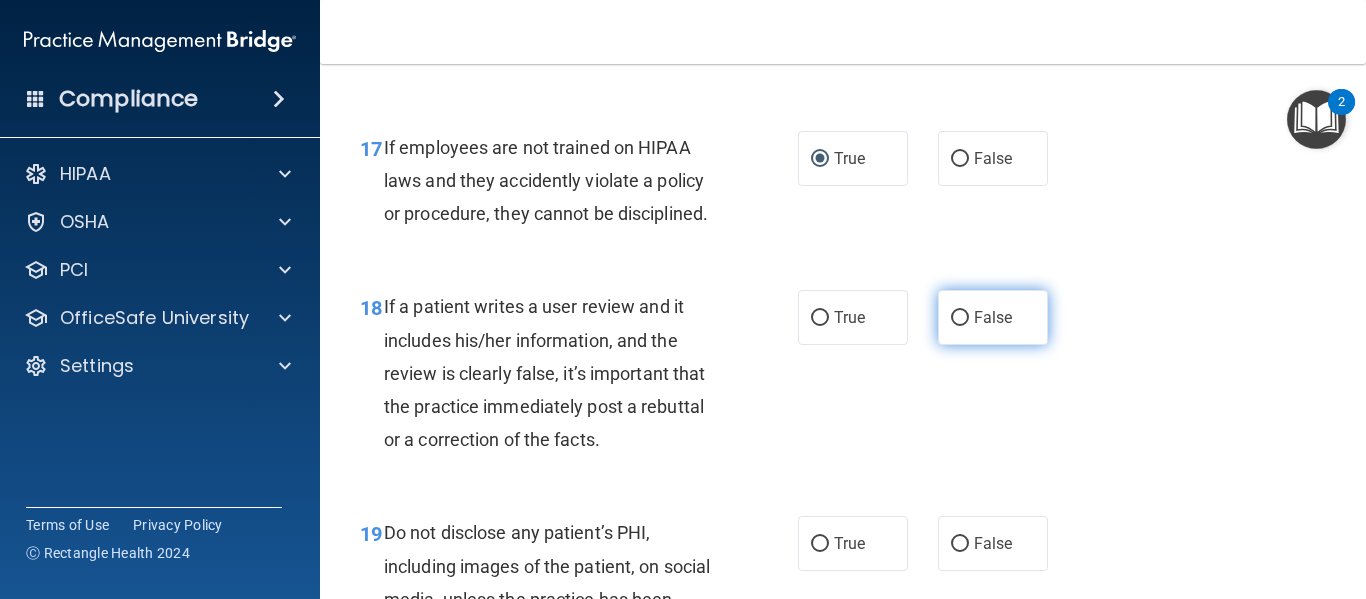 click on "False" at bounding box center (960, 318) 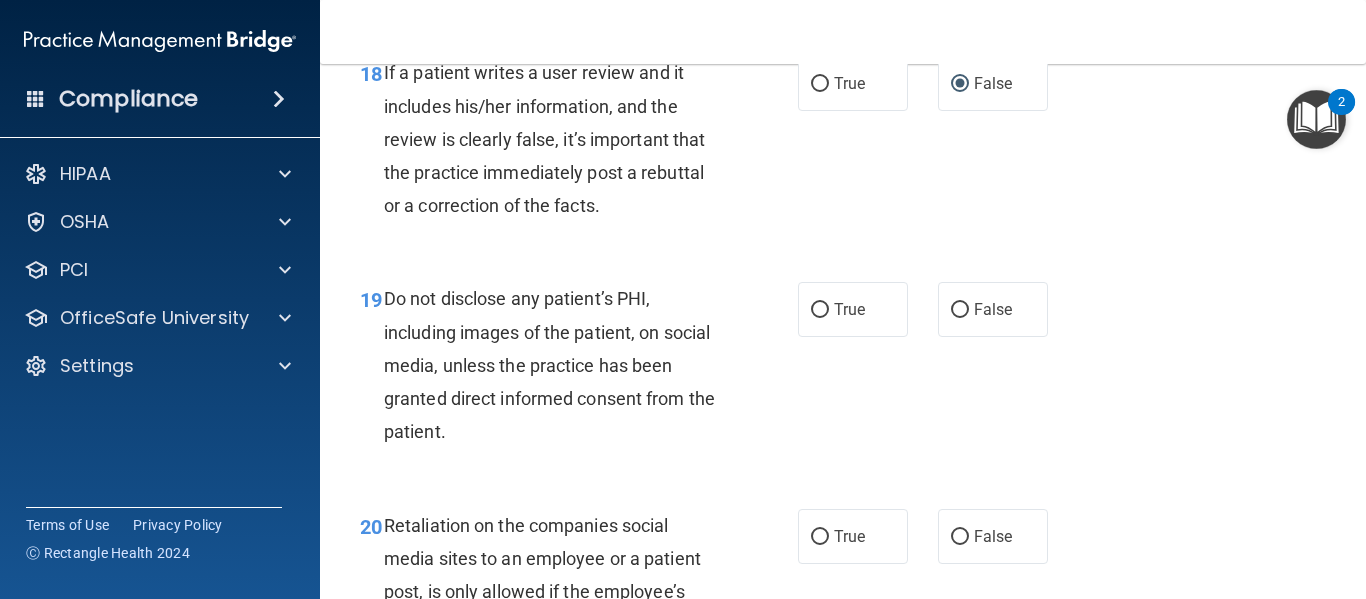 scroll, scrollTop: 3859, scrollLeft: 0, axis: vertical 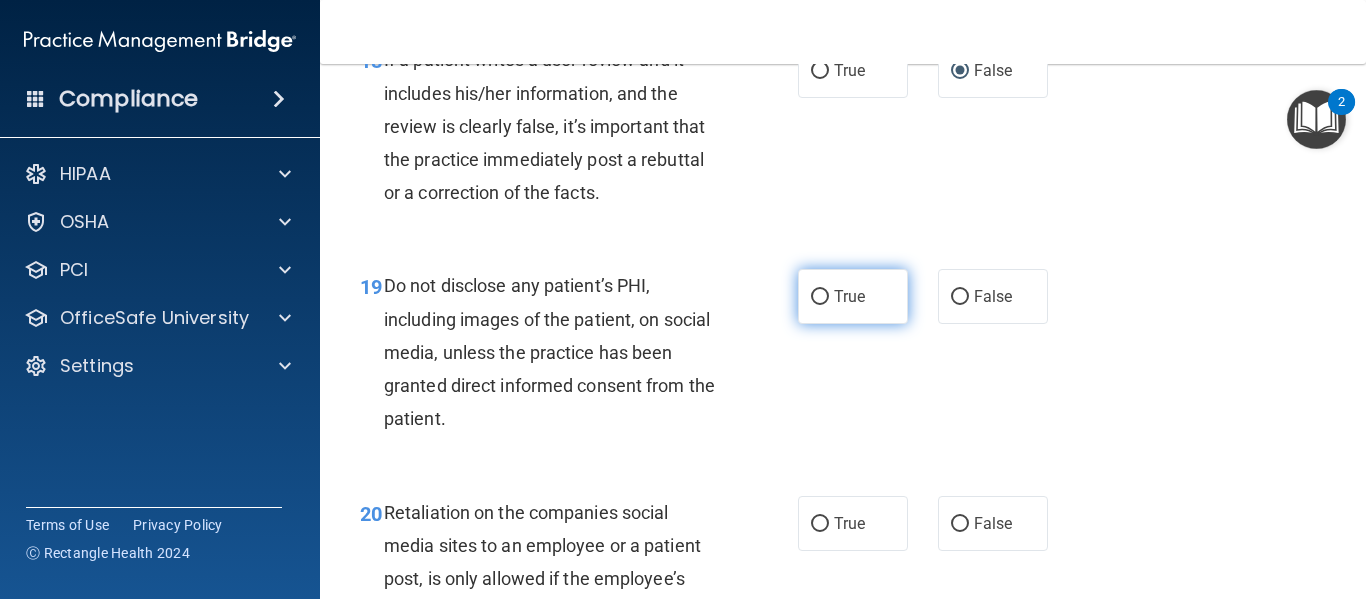 click on "True" at bounding box center (853, 296) 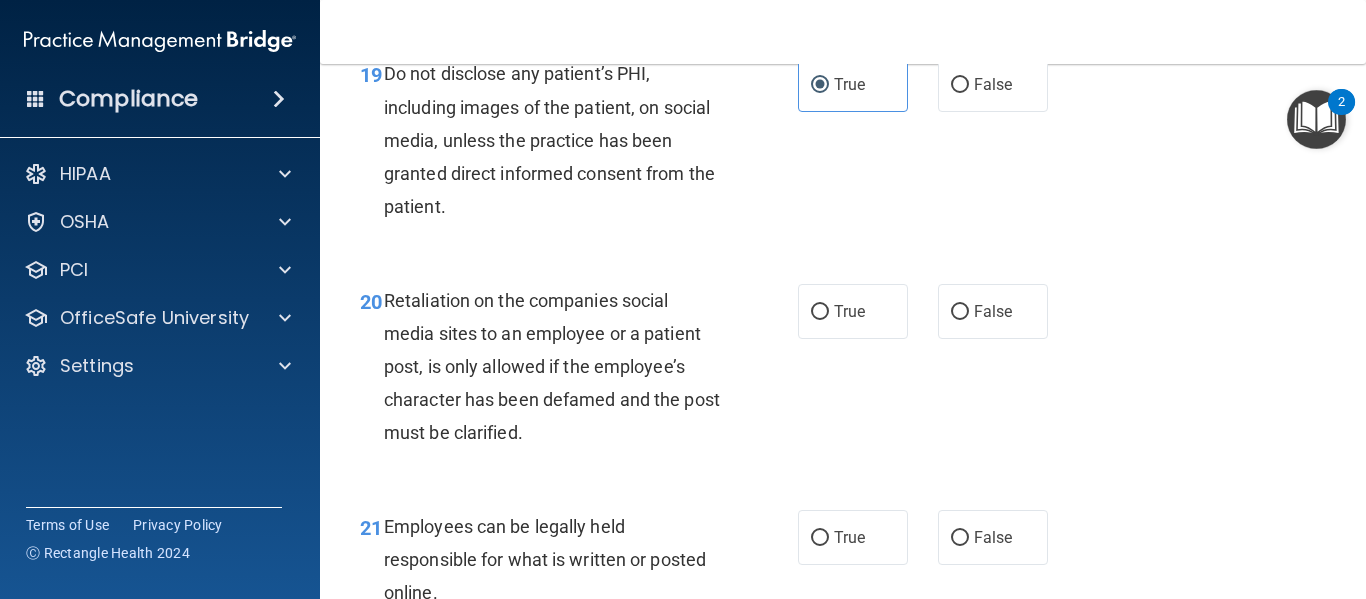 scroll, scrollTop: 4073, scrollLeft: 0, axis: vertical 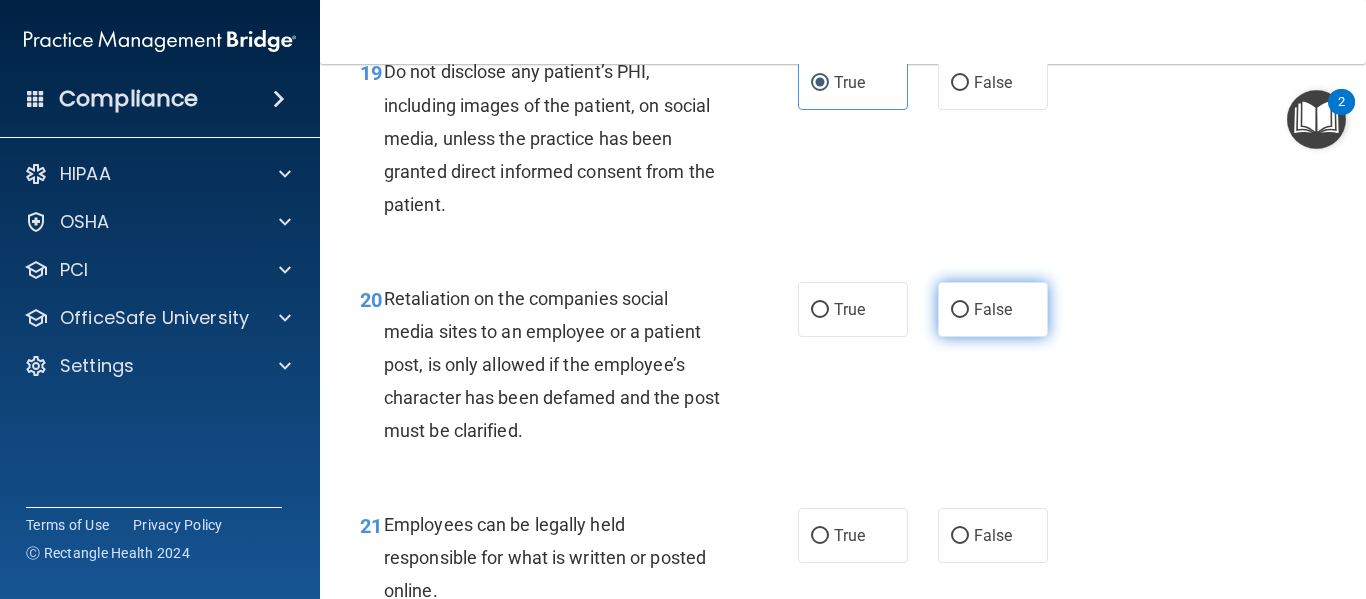 click on "False" at bounding box center (993, 309) 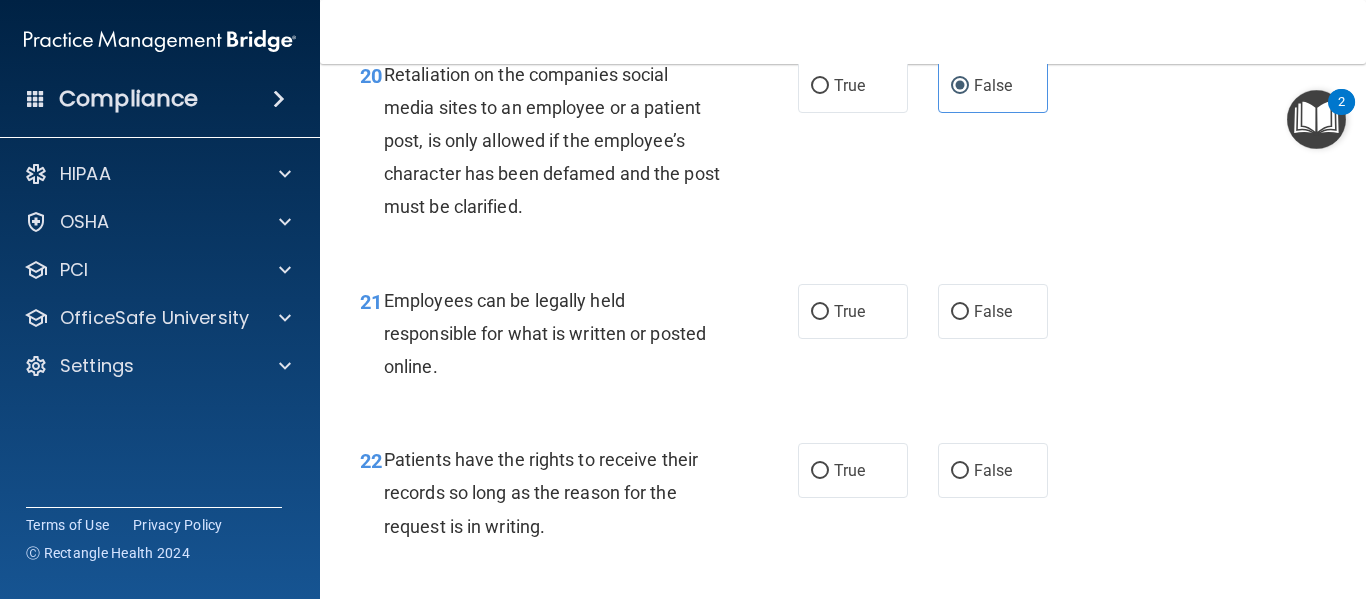 scroll, scrollTop: 4298, scrollLeft: 0, axis: vertical 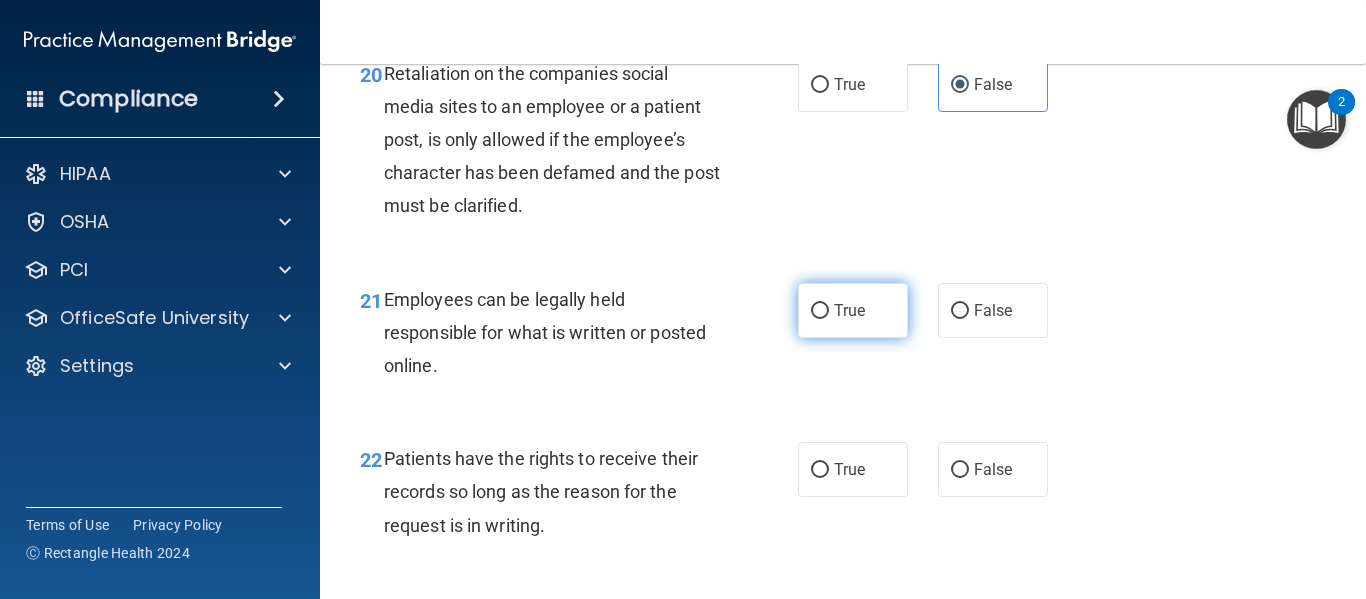 click on "True" at bounding box center (820, 311) 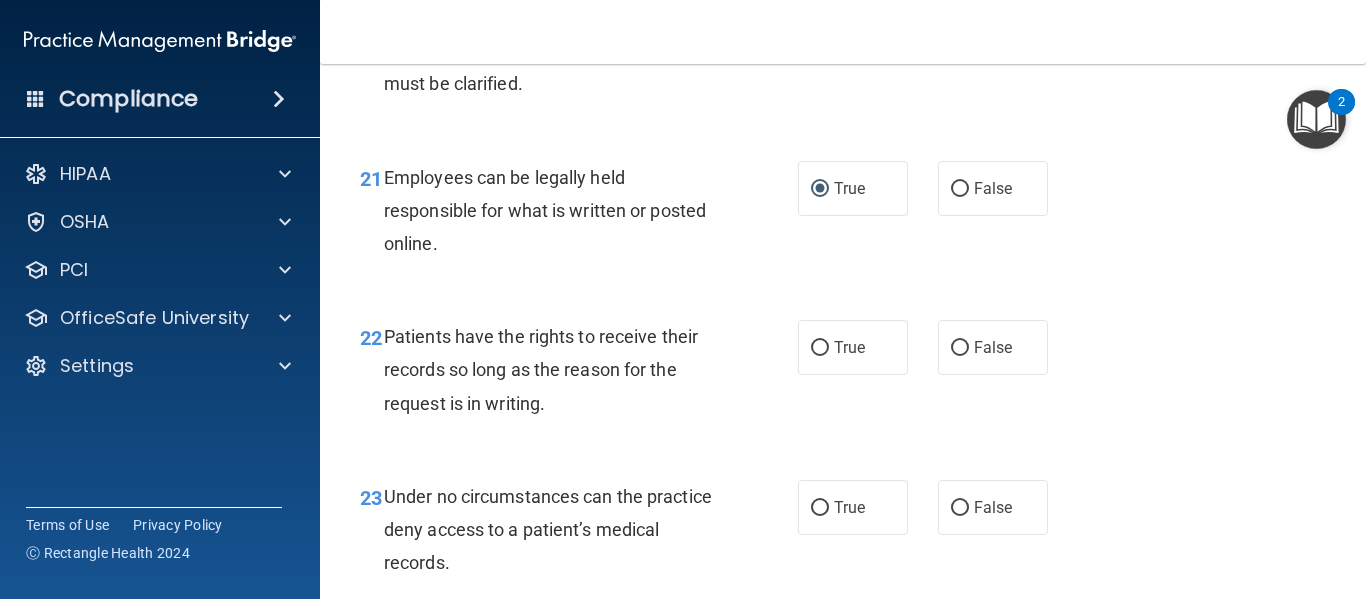 scroll, scrollTop: 4421, scrollLeft: 0, axis: vertical 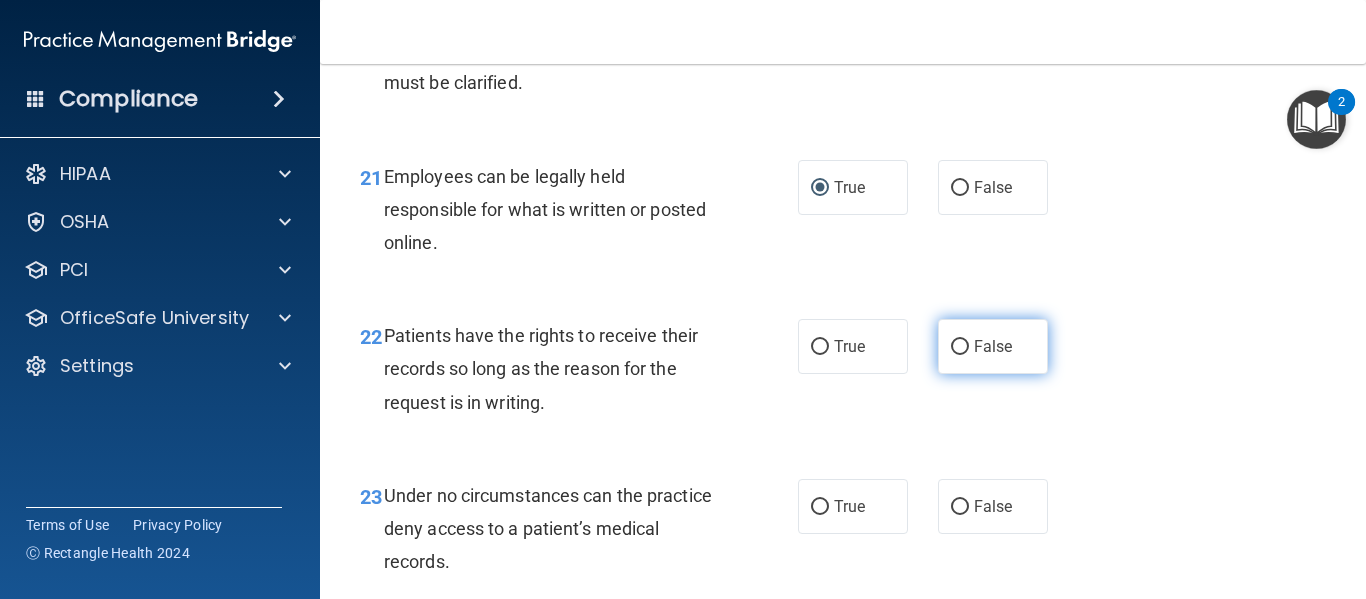 click on "False" at bounding box center (960, 347) 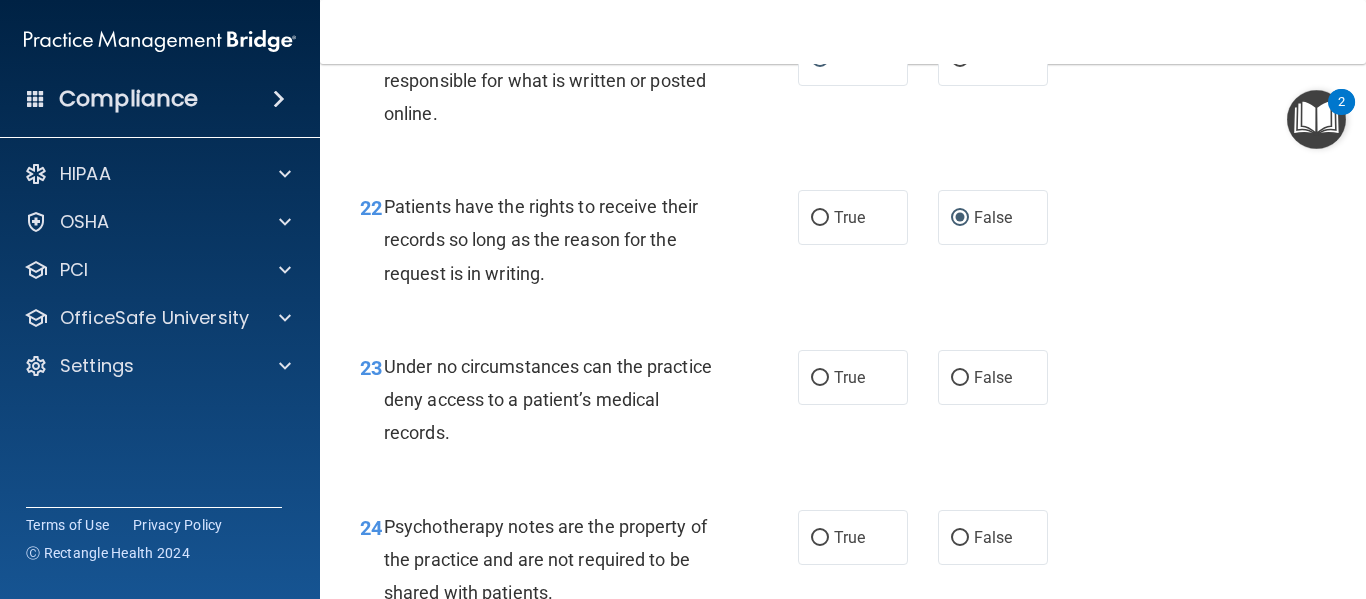 scroll, scrollTop: 4551, scrollLeft: 0, axis: vertical 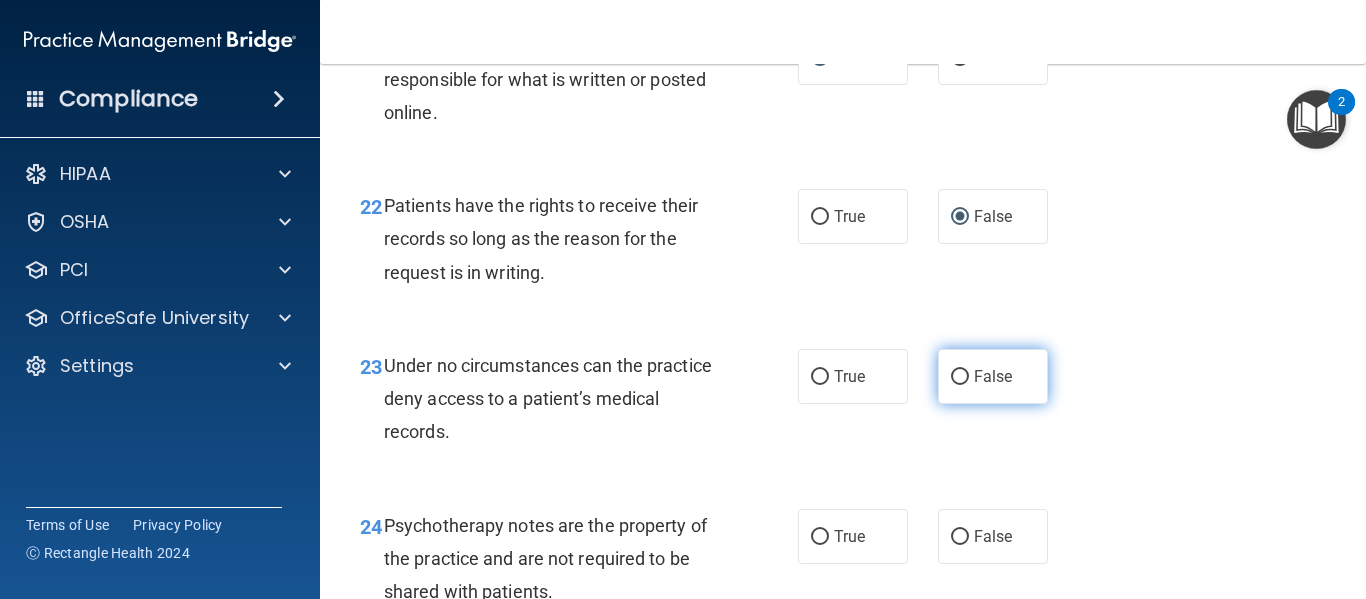 click on "False" at bounding box center (960, 377) 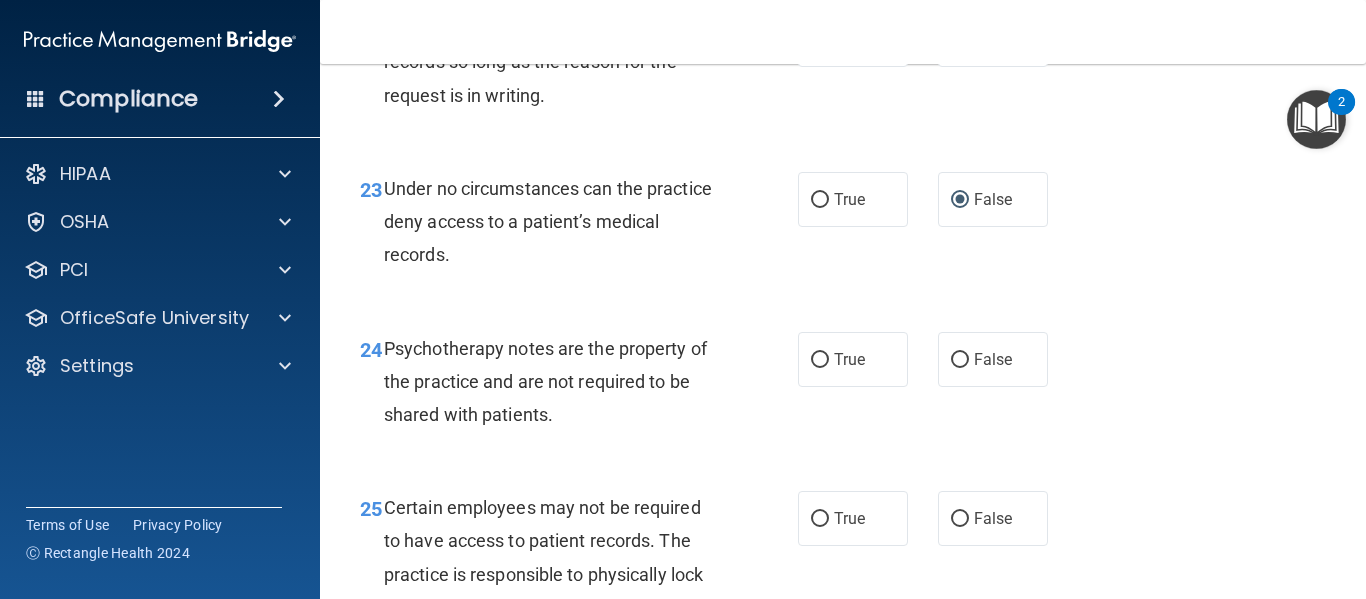 scroll, scrollTop: 4730, scrollLeft: 0, axis: vertical 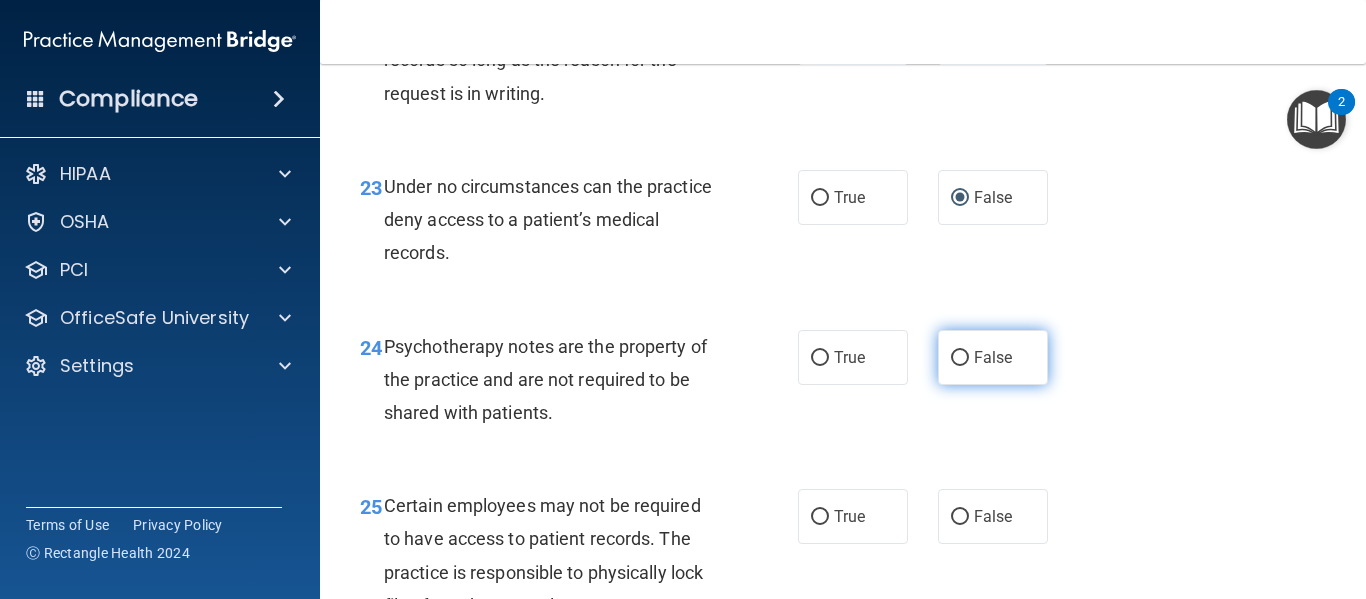 click on "False" at bounding box center [960, 358] 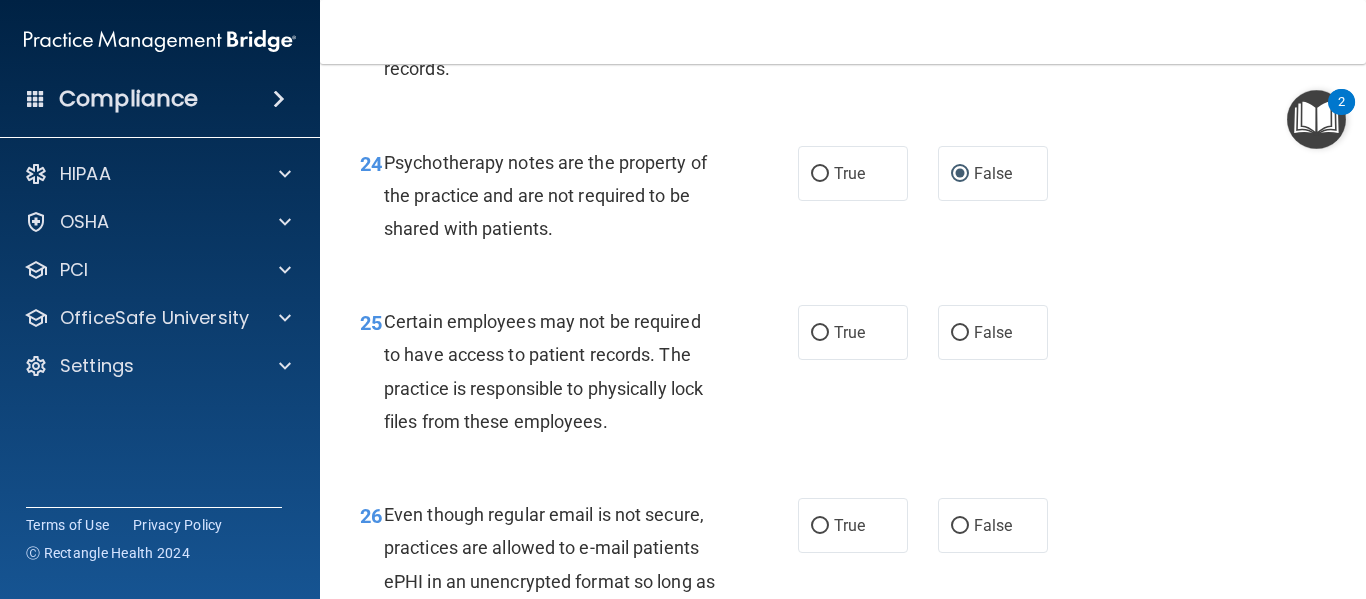 scroll, scrollTop: 4915, scrollLeft: 0, axis: vertical 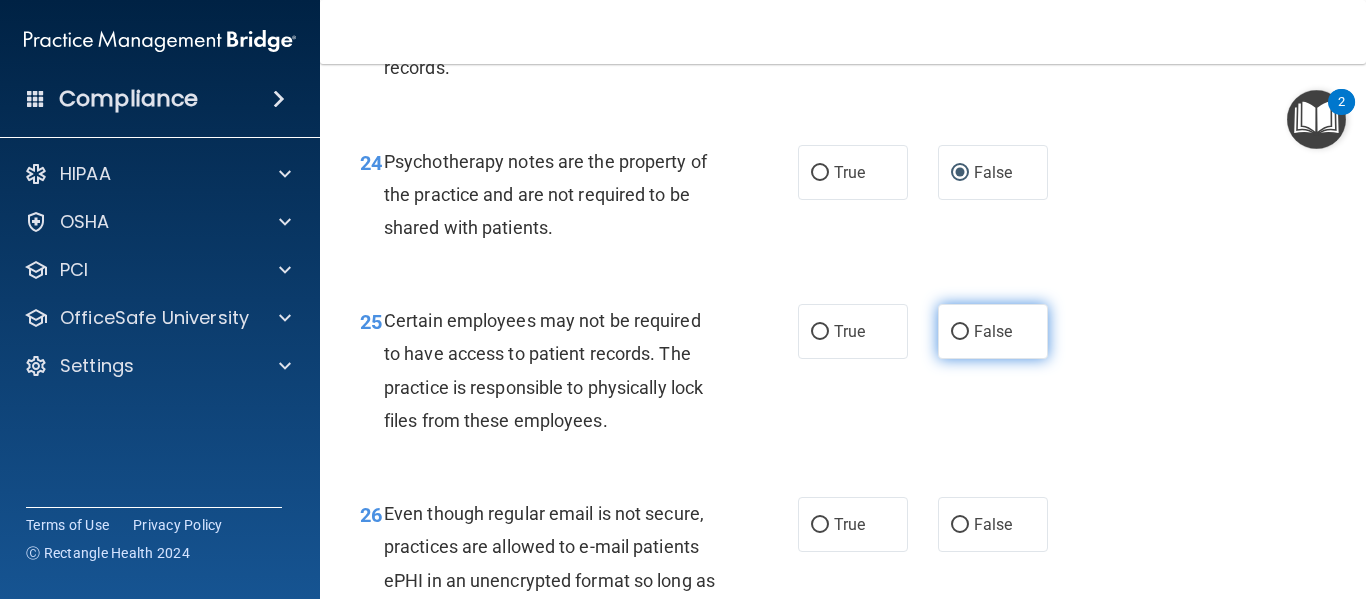 click on "False" at bounding box center [993, 331] 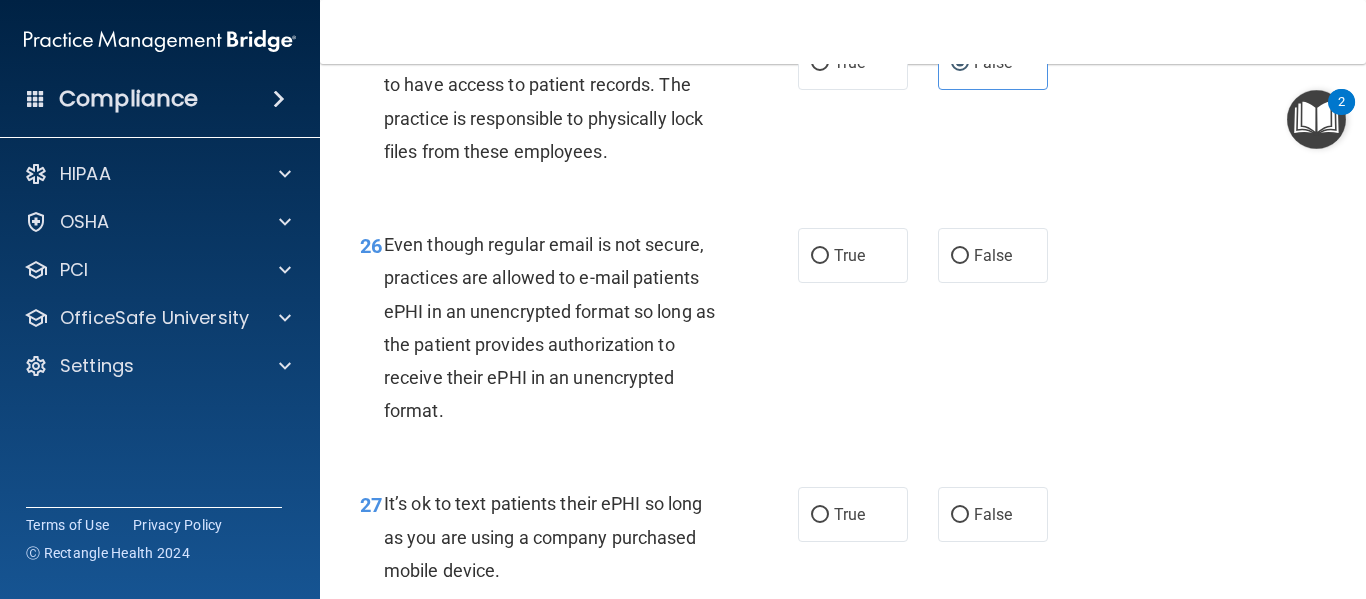 scroll, scrollTop: 5185, scrollLeft: 0, axis: vertical 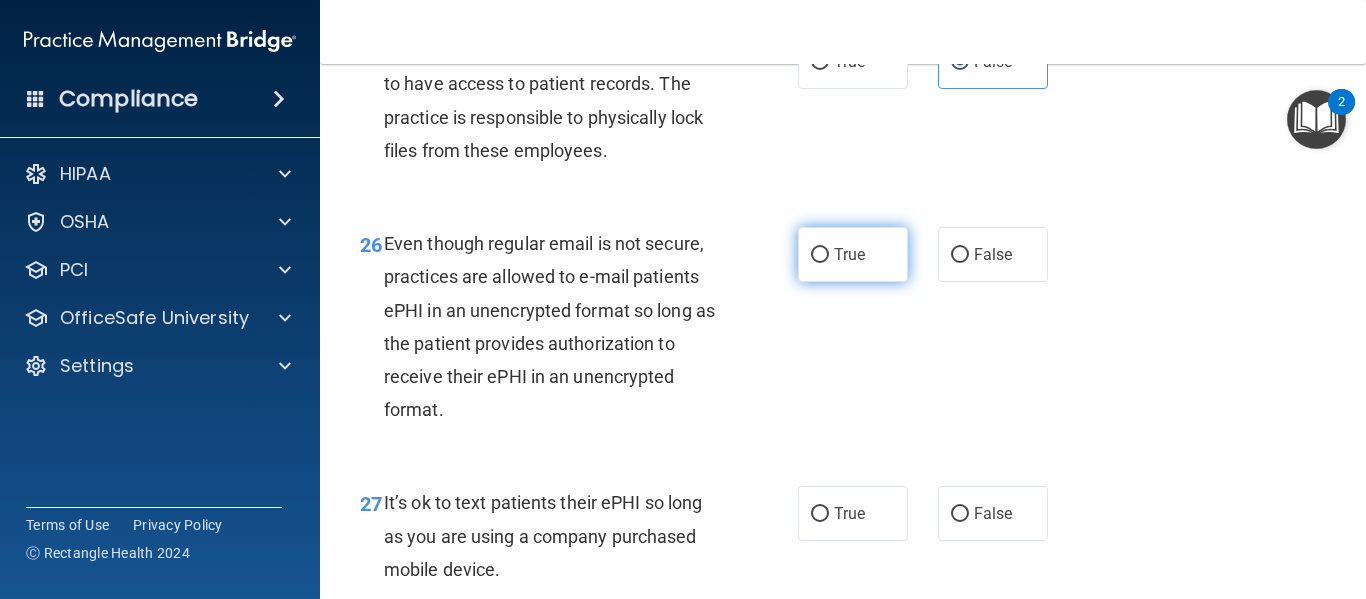 click on "True" at bounding box center [853, 254] 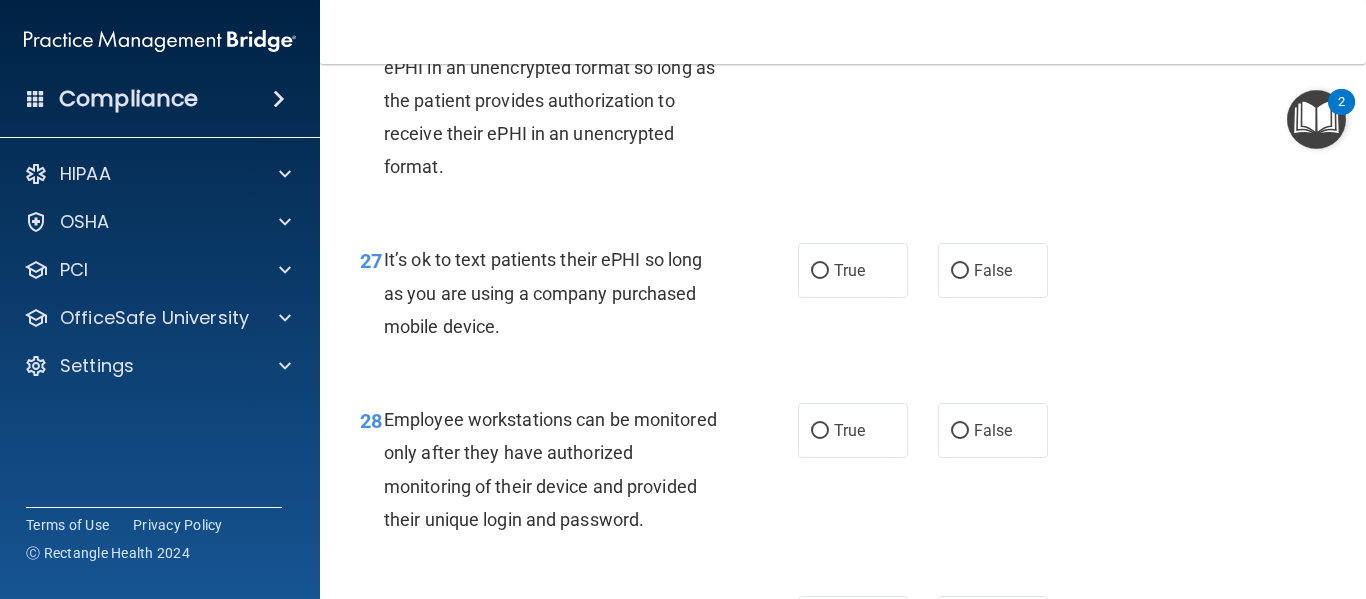 scroll, scrollTop: 5433, scrollLeft: 0, axis: vertical 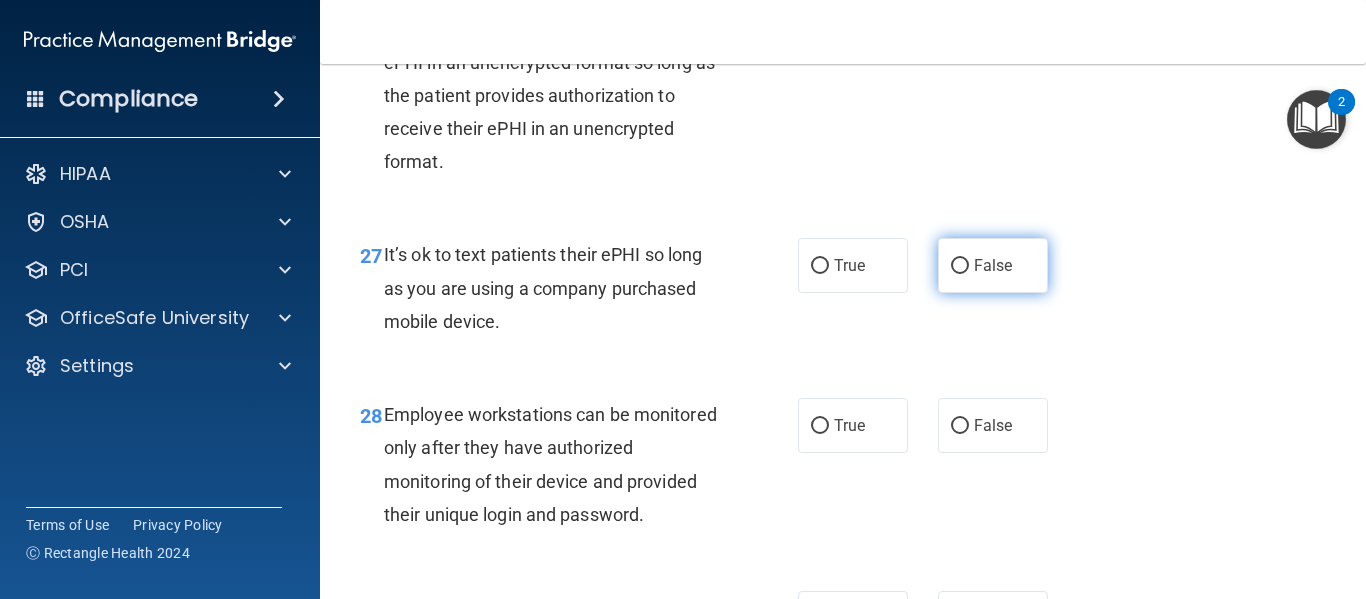 click on "False" at bounding box center [993, 265] 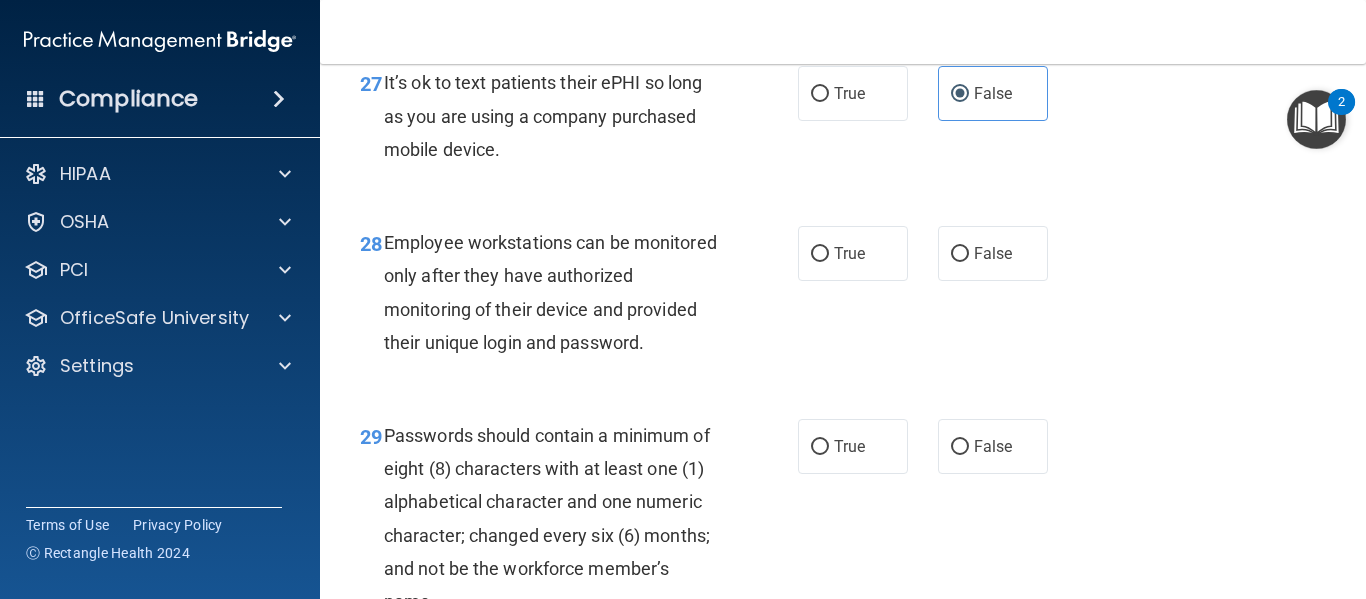 scroll, scrollTop: 5607, scrollLeft: 0, axis: vertical 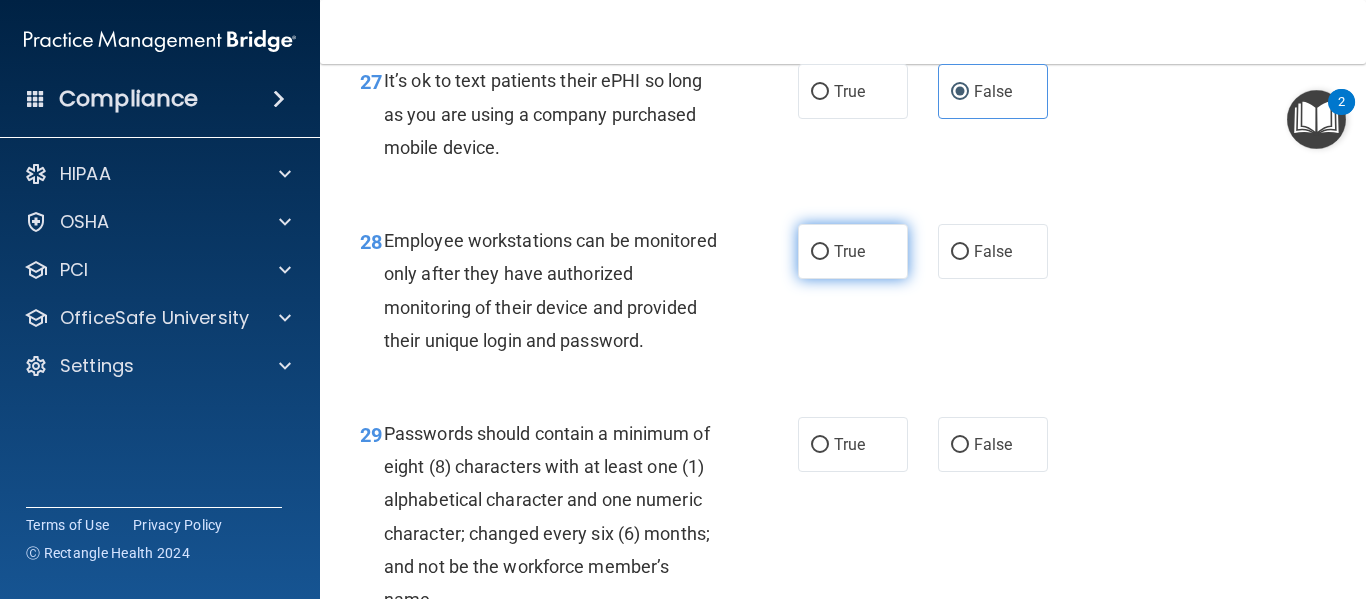 click on "True" at bounding box center (853, 251) 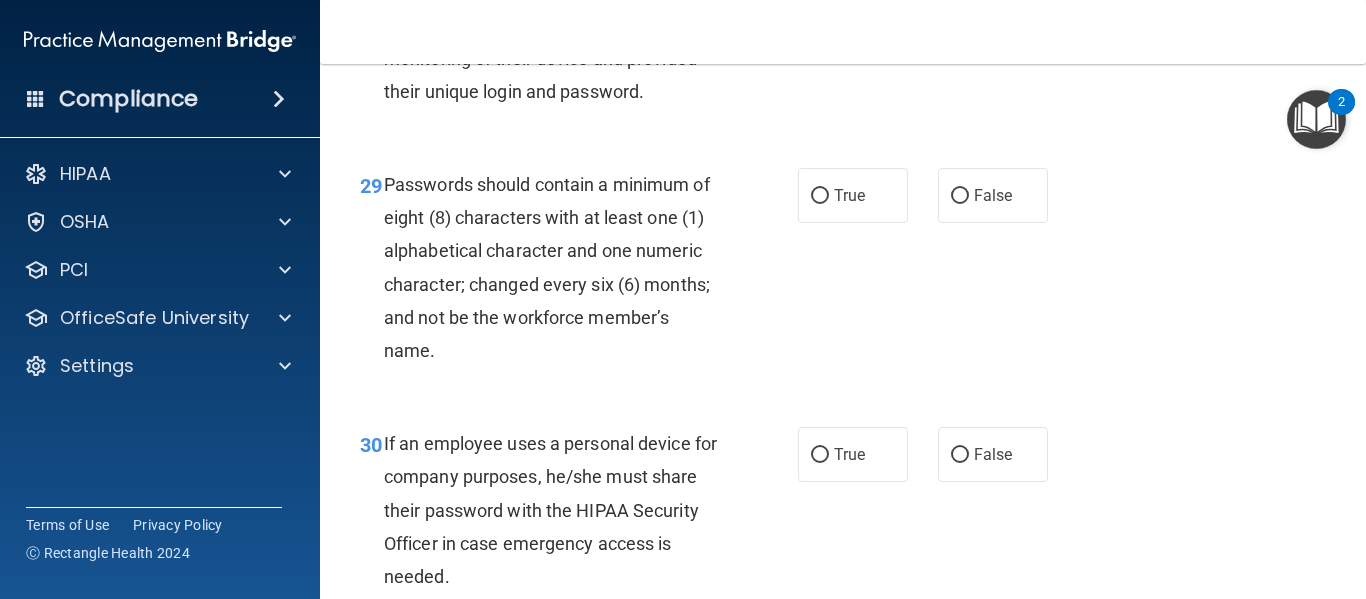 scroll, scrollTop: 5857, scrollLeft: 0, axis: vertical 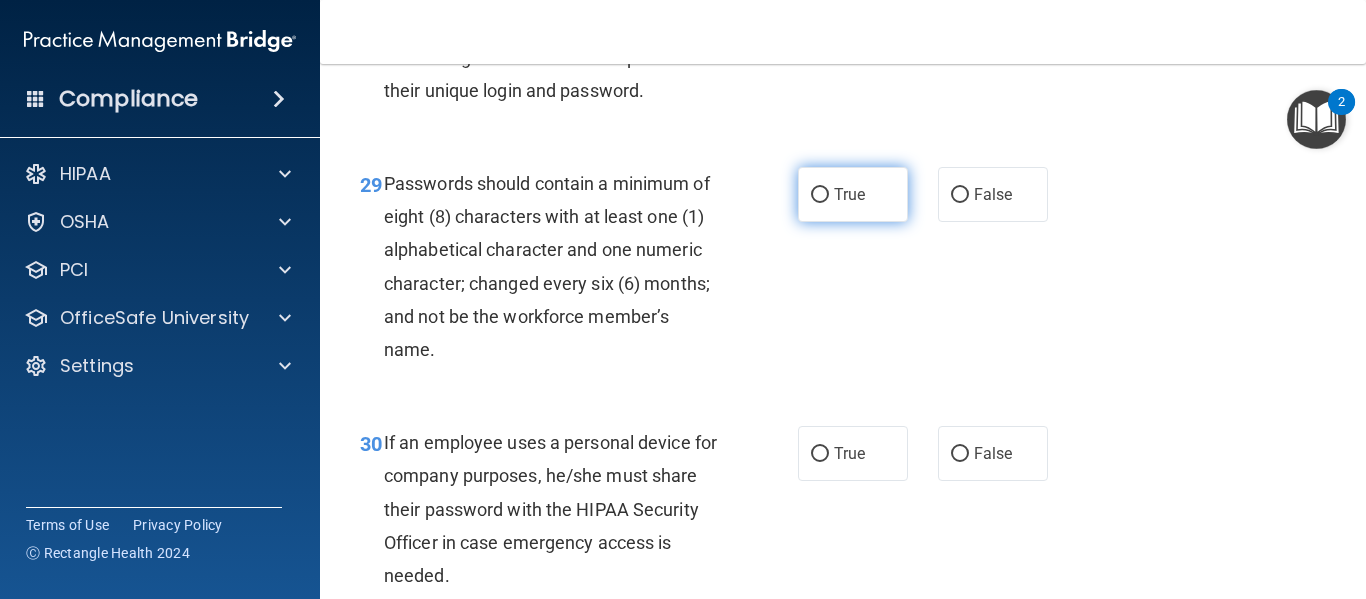 click on "True" at bounding box center [853, 194] 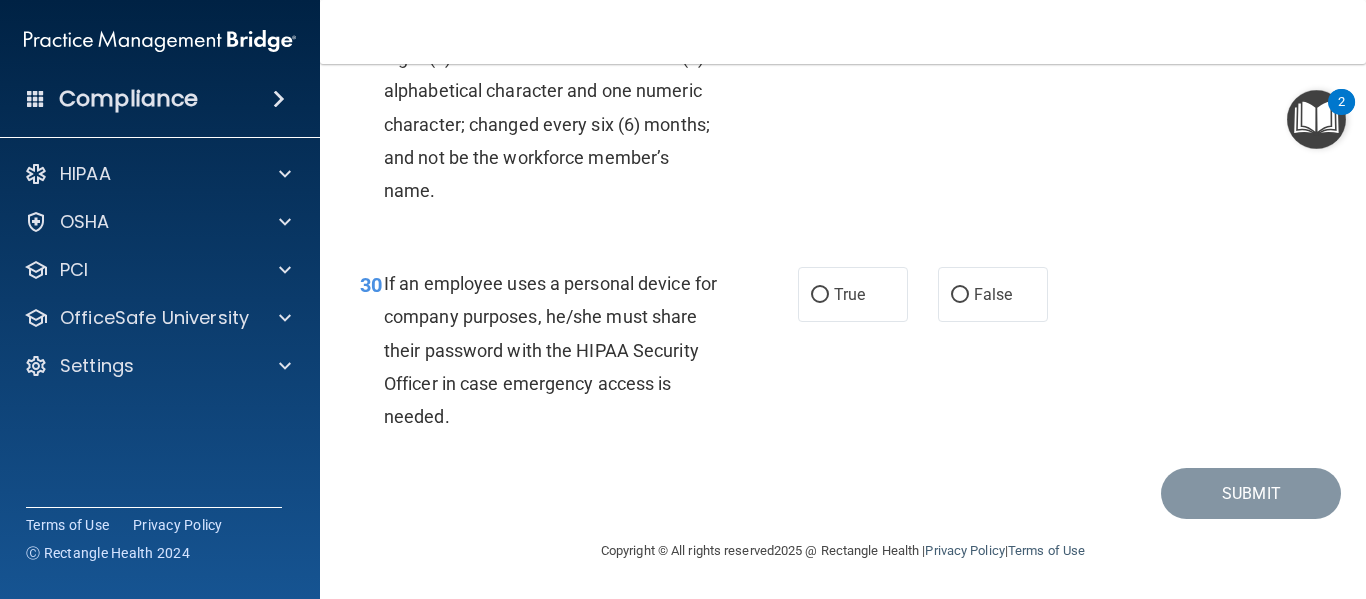 scroll, scrollTop: 6054, scrollLeft: 0, axis: vertical 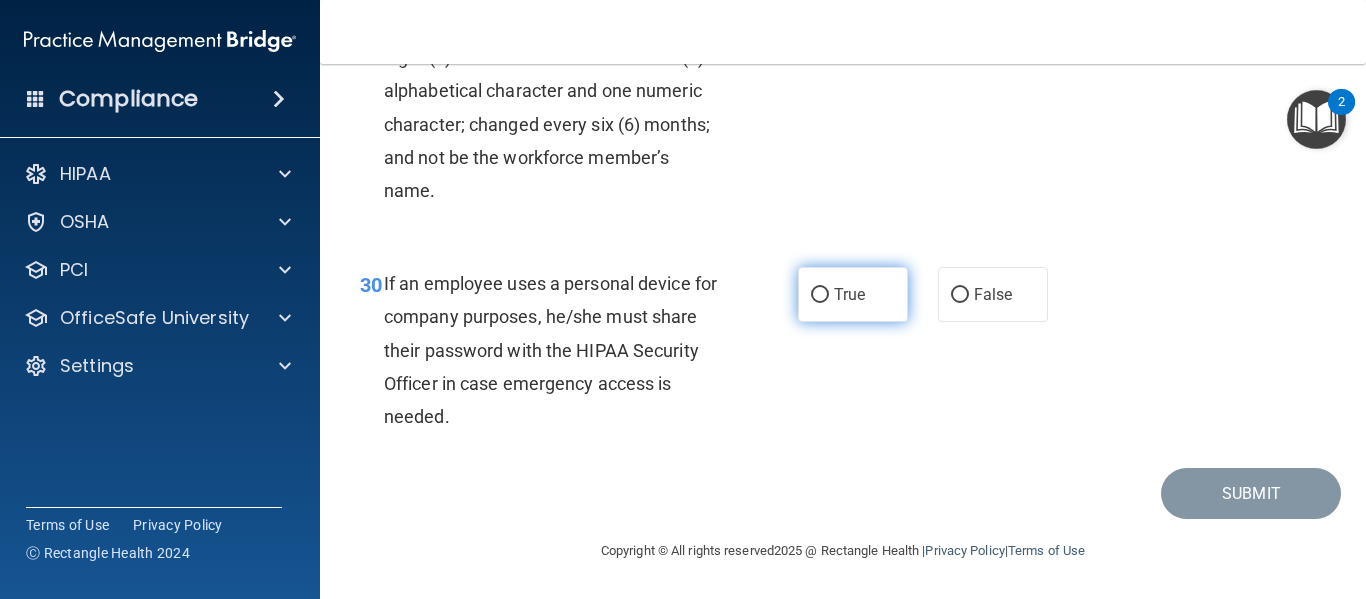 click on "True" at bounding box center [849, 294] 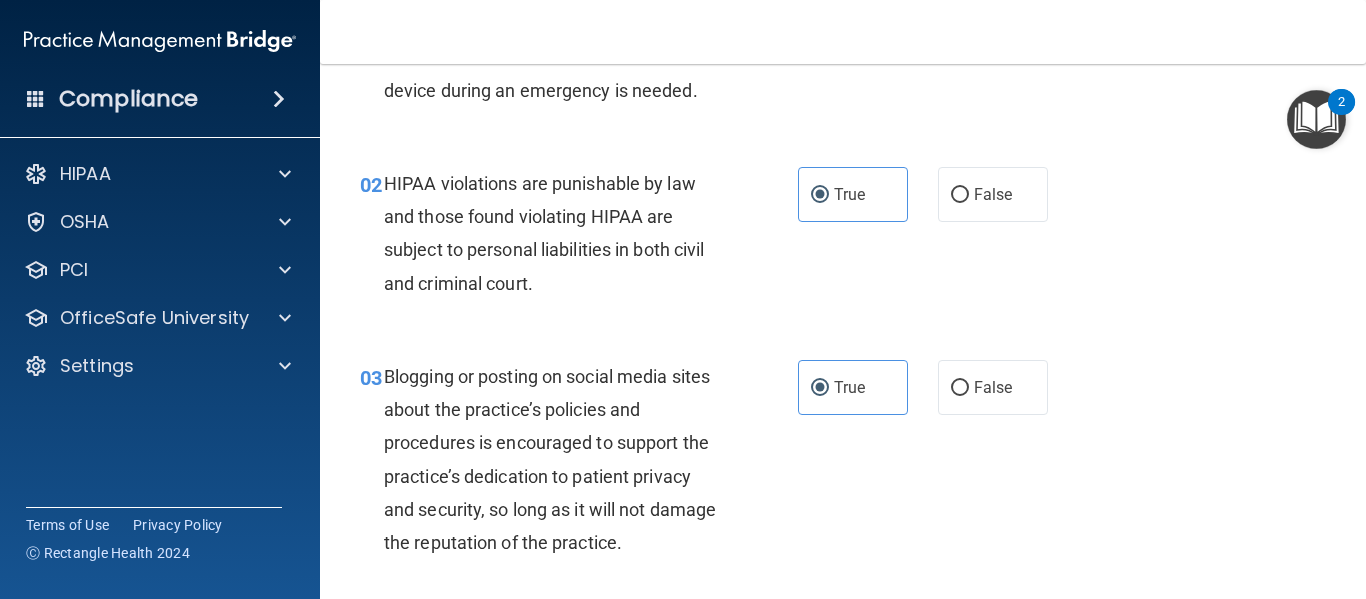 scroll, scrollTop: 0, scrollLeft: 0, axis: both 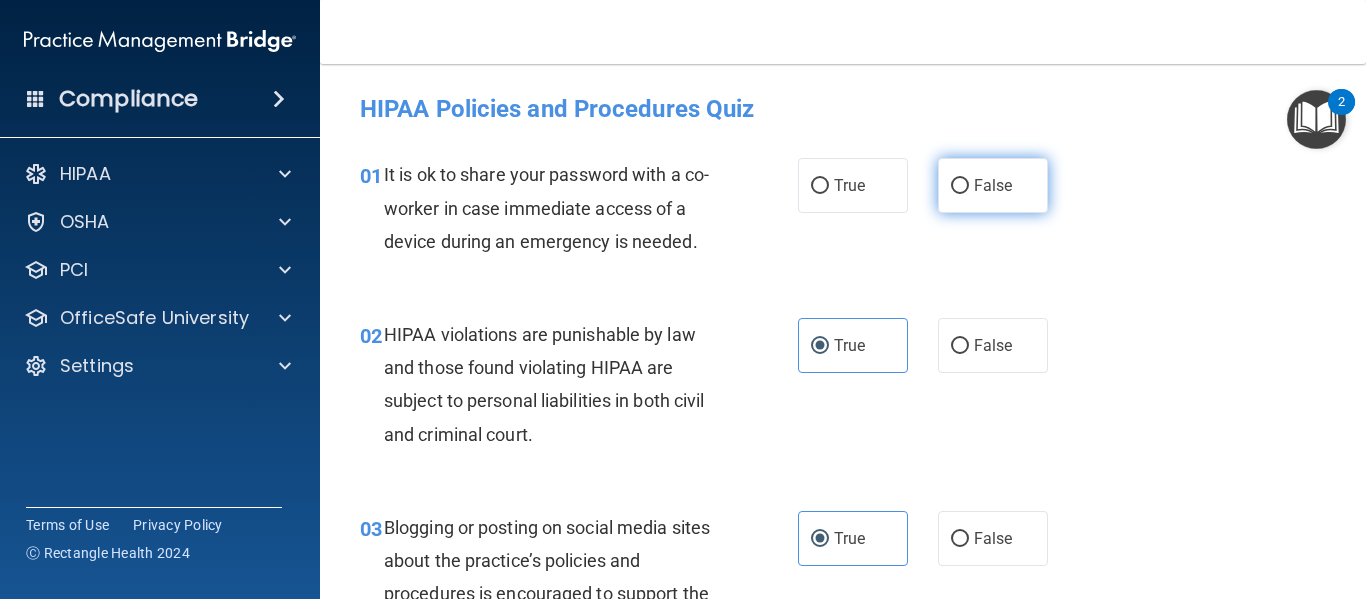 click on "False" at bounding box center (960, 186) 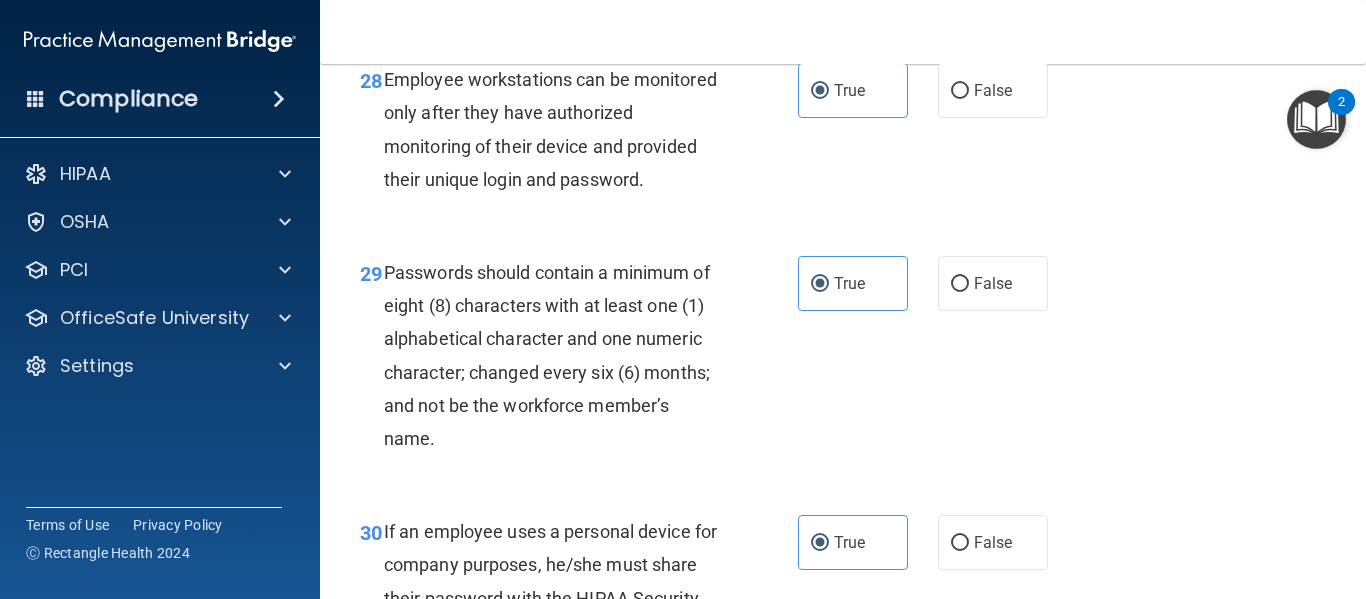 scroll, scrollTop: 6082, scrollLeft: 0, axis: vertical 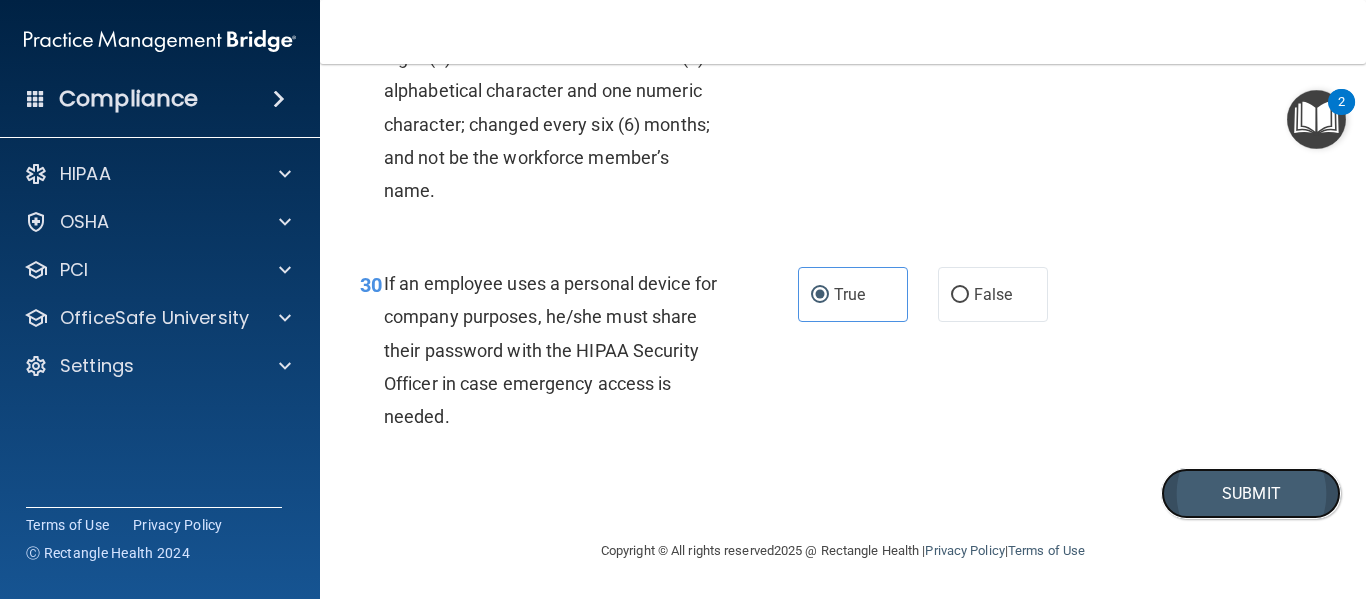 click on "Submit" at bounding box center (1251, 493) 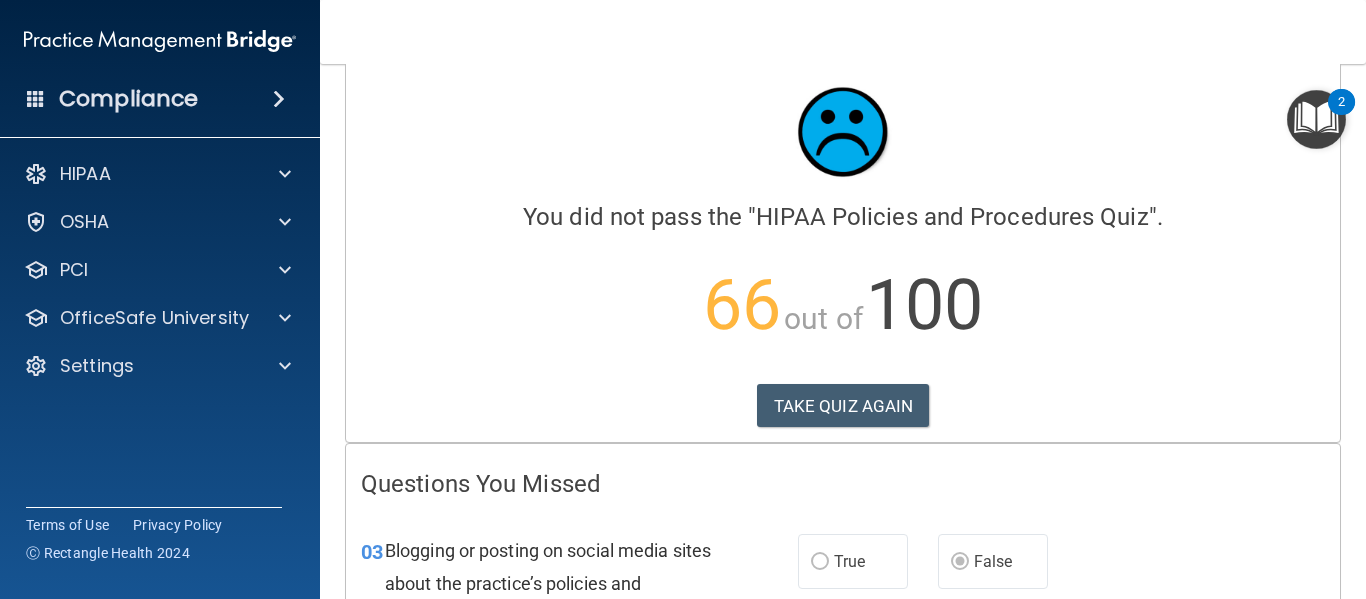 scroll, scrollTop: 0, scrollLeft: 0, axis: both 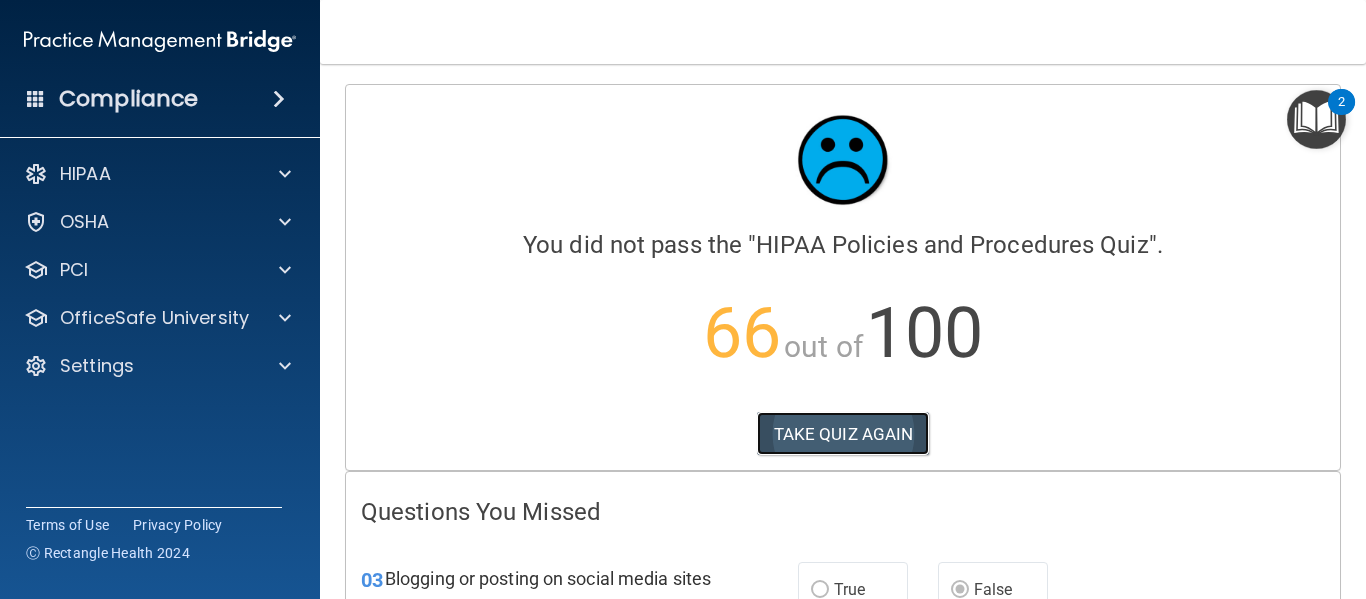 click on "TAKE QUIZ AGAIN" at bounding box center (843, 434) 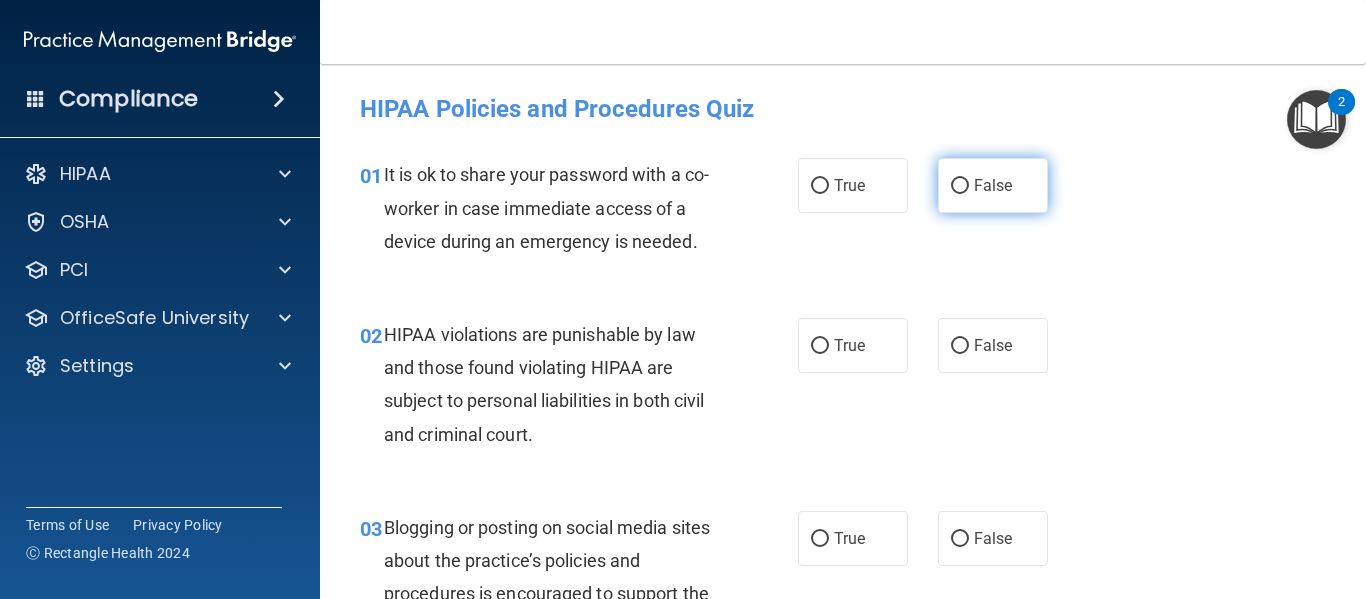 click on "False" at bounding box center (993, 185) 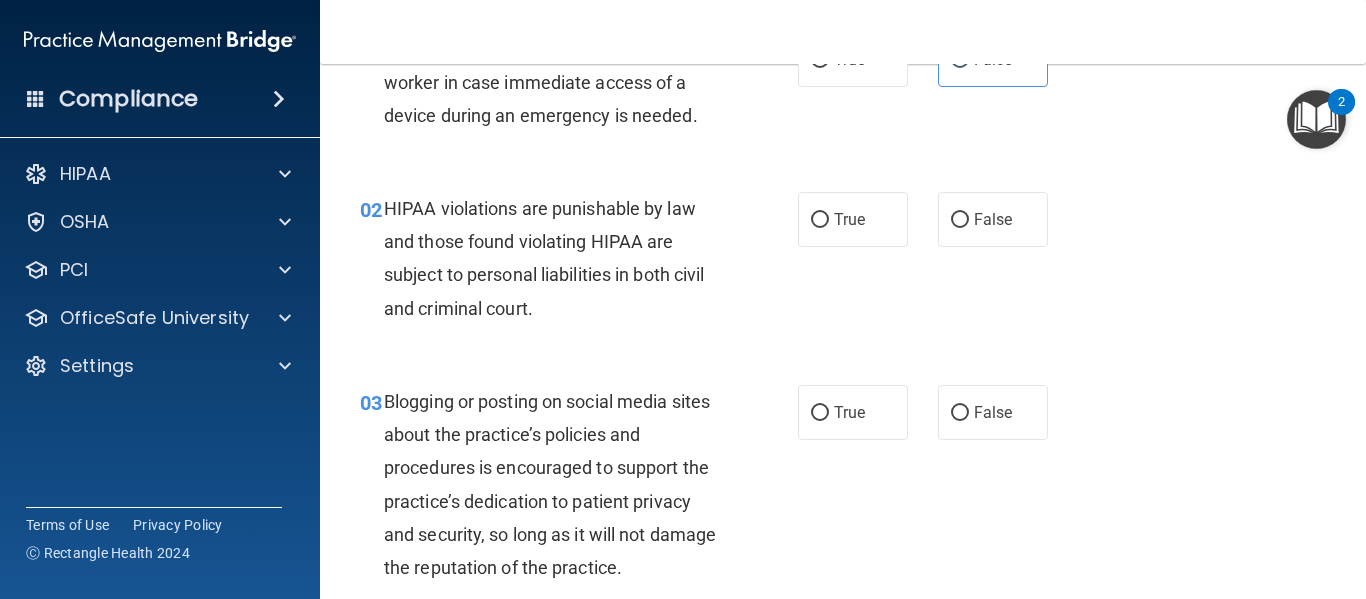 scroll, scrollTop: 128, scrollLeft: 0, axis: vertical 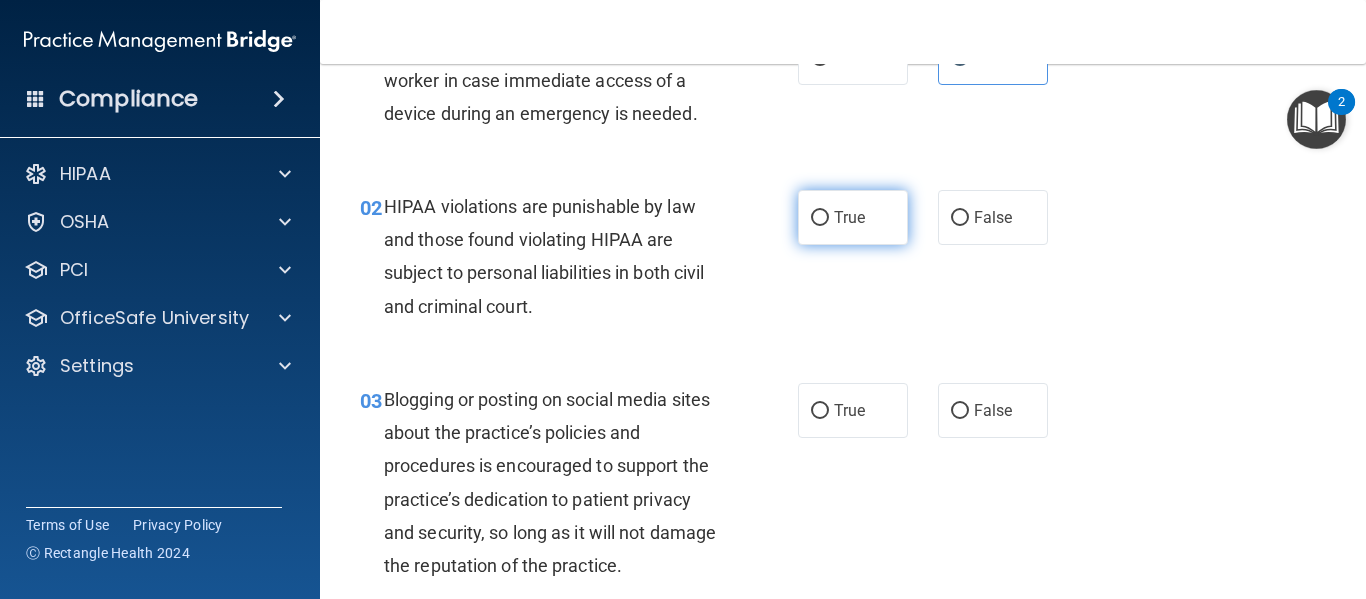 click on "True" at bounding box center (849, 217) 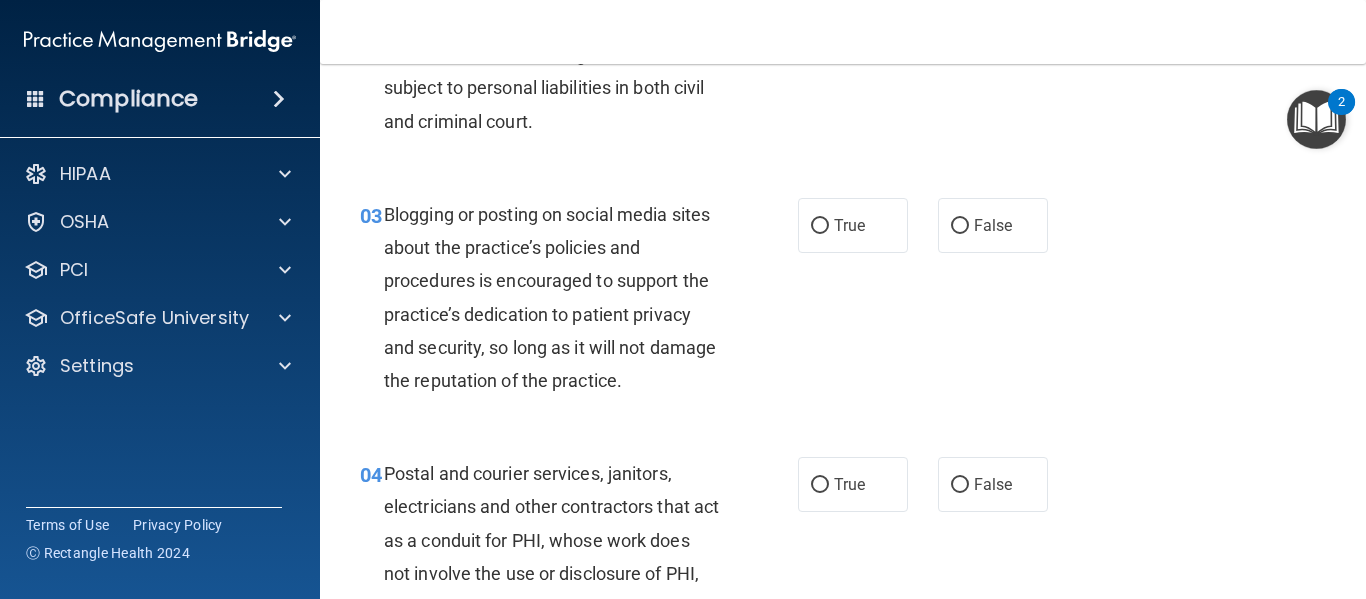 scroll, scrollTop: 314, scrollLeft: 0, axis: vertical 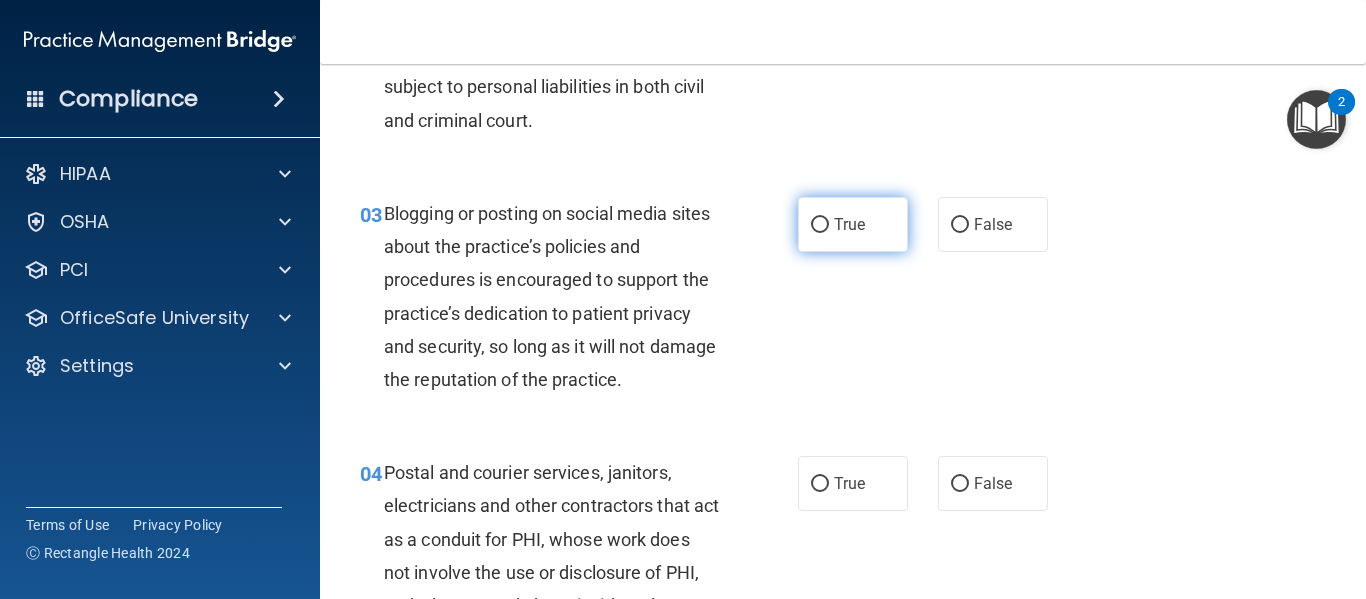 click on "True" at bounding box center [853, 224] 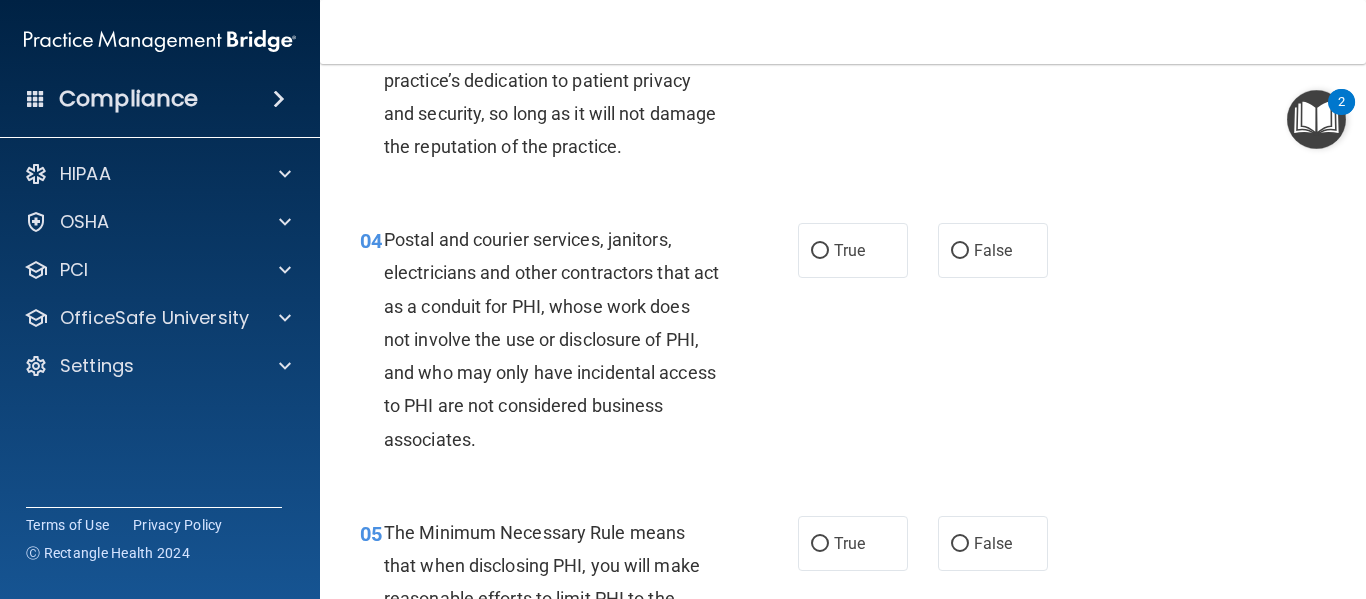 scroll, scrollTop: 548, scrollLeft: 0, axis: vertical 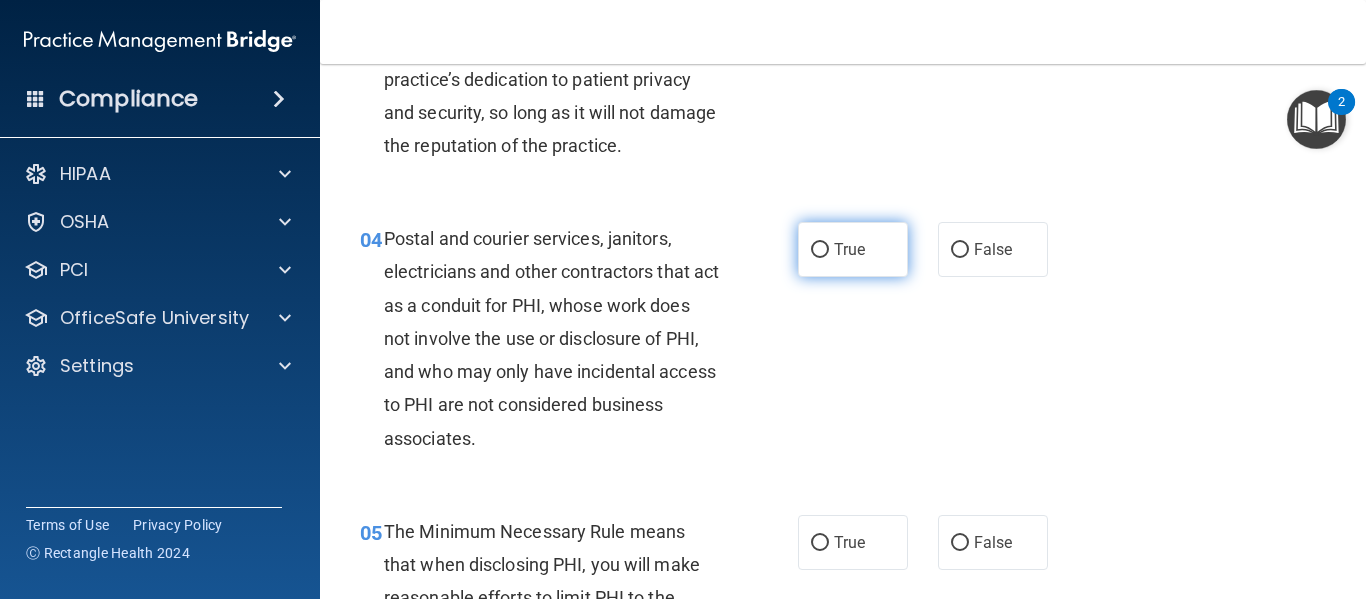 click on "True" at bounding box center [853, 249] 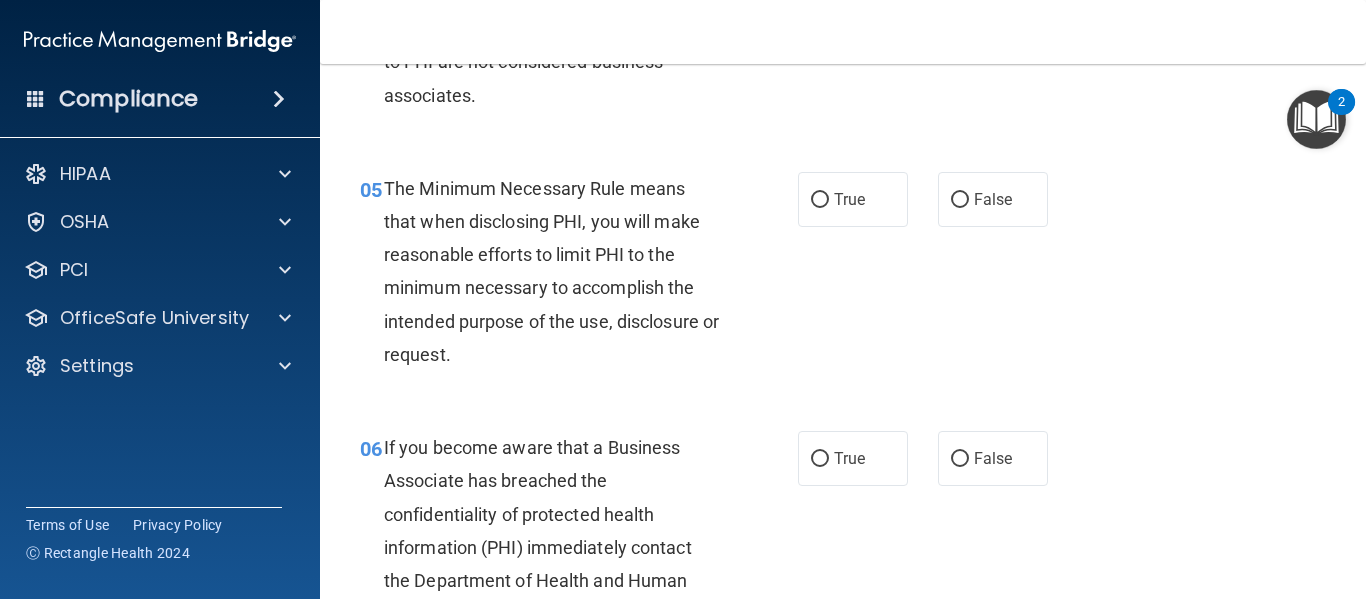 scroll, scrollTop: 892, scrollLeft: 0, axis: vertical 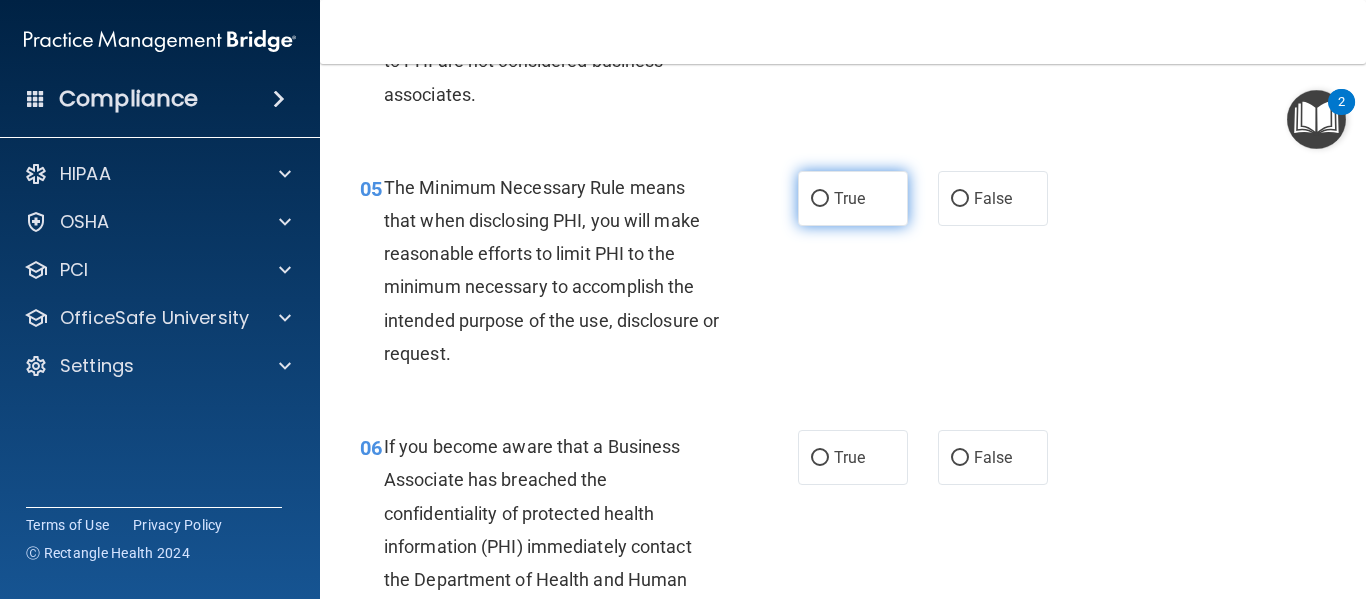 click on "True" at bounding box center (853, 198) 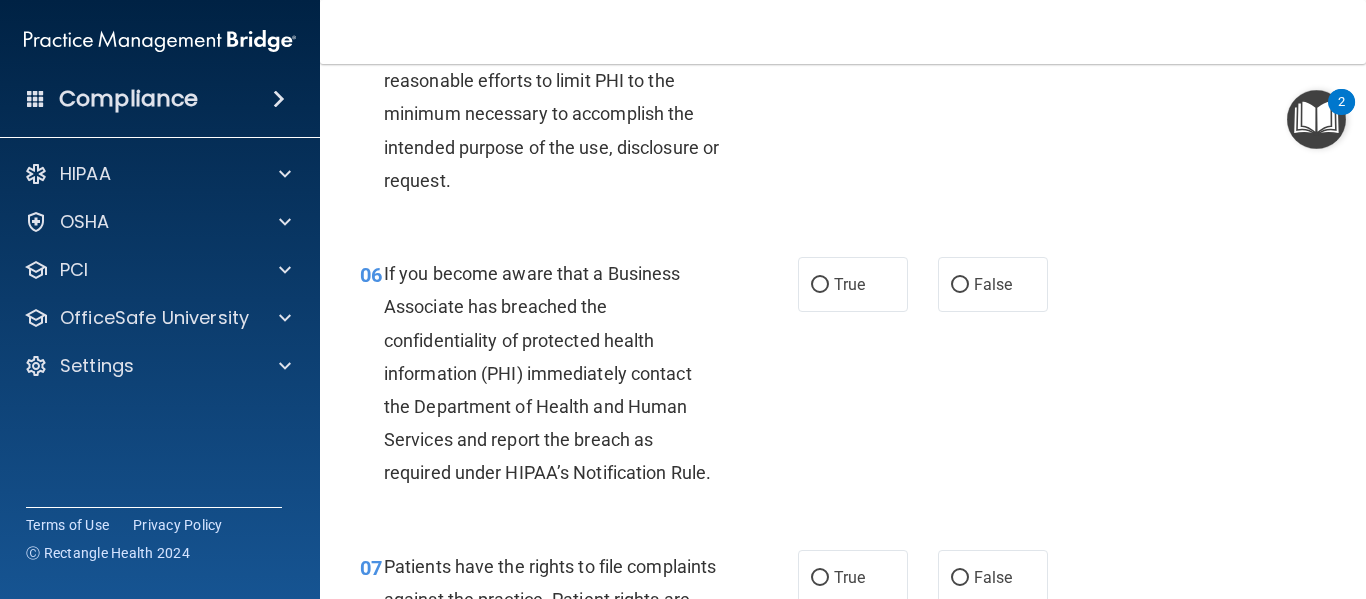 scroll, scrollTop: 1066, scrollLeft: 0, axis: vertical 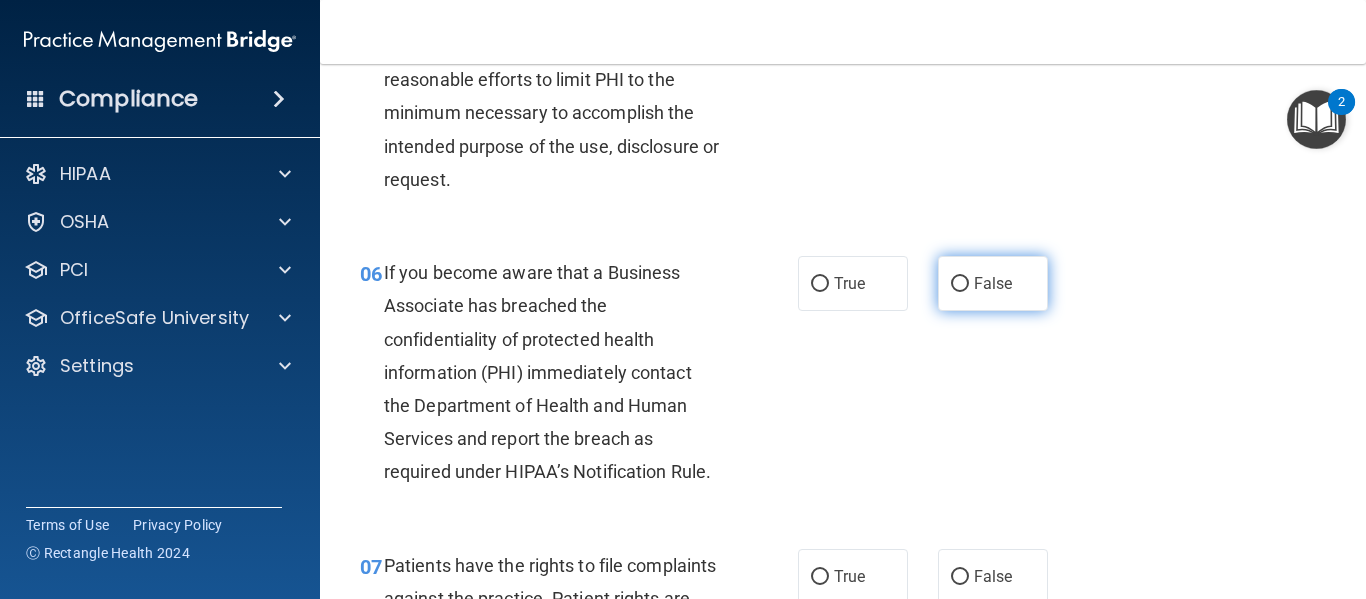 click on "False" at bounding box center (960, 284) 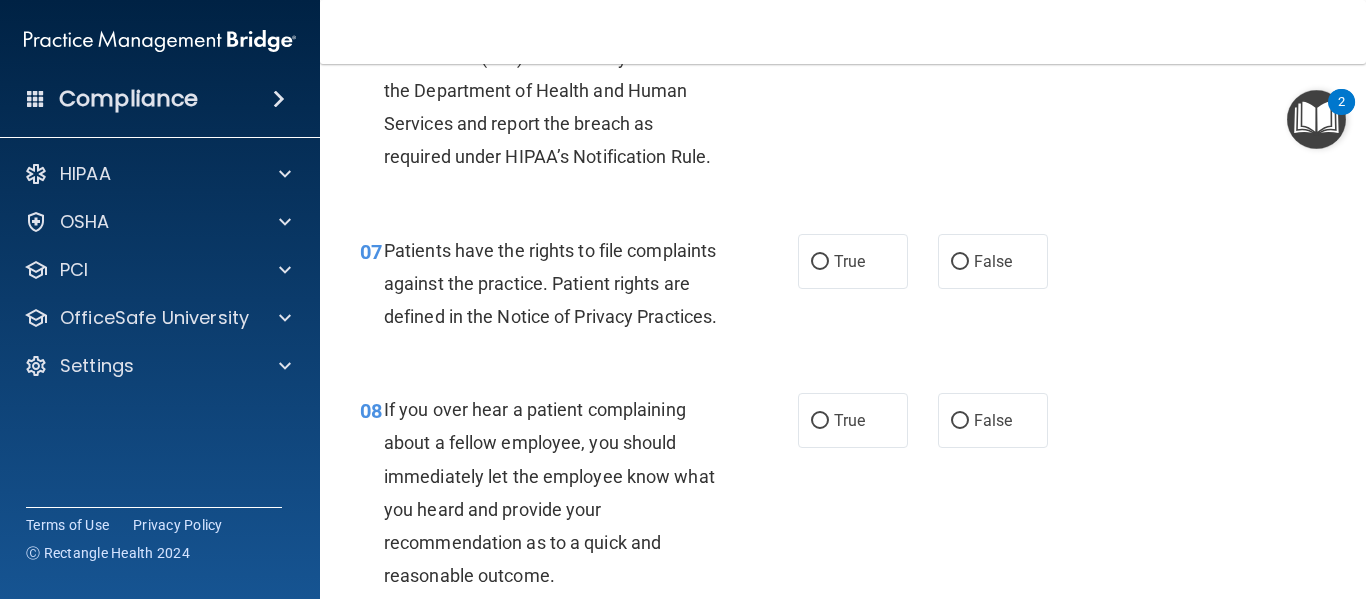 scroll, scrollTop: 1382, scrollLeft: 0, axis: vertical 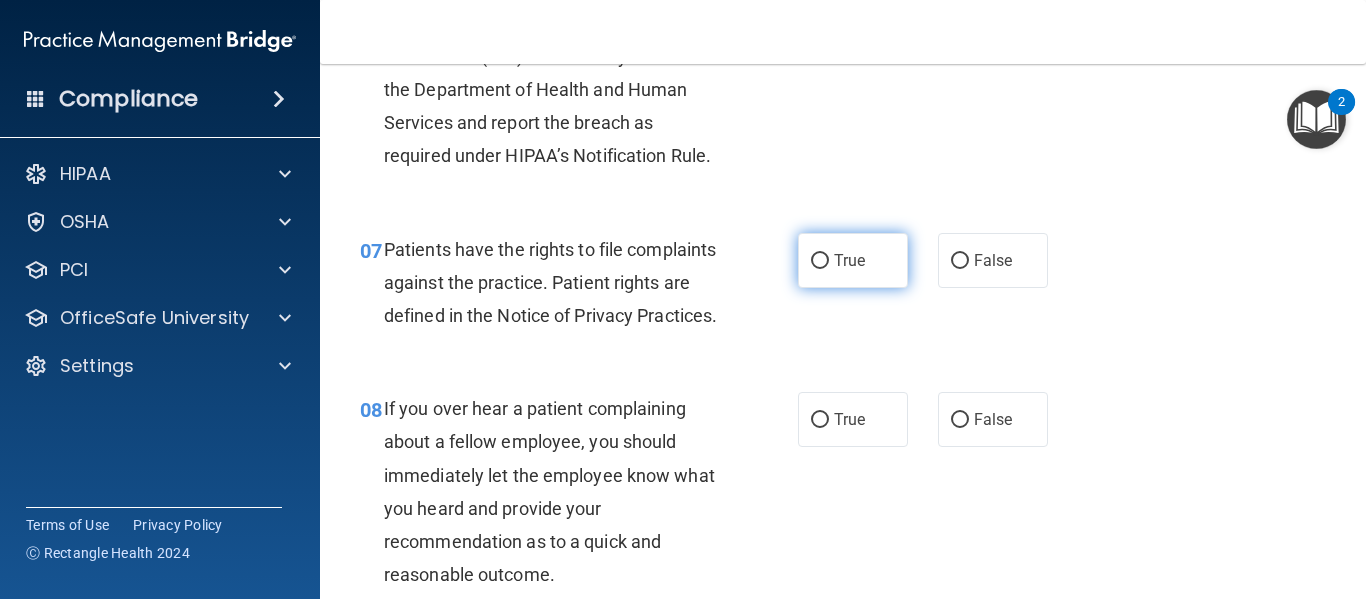 click on "True" at bounding box center [853, 260] 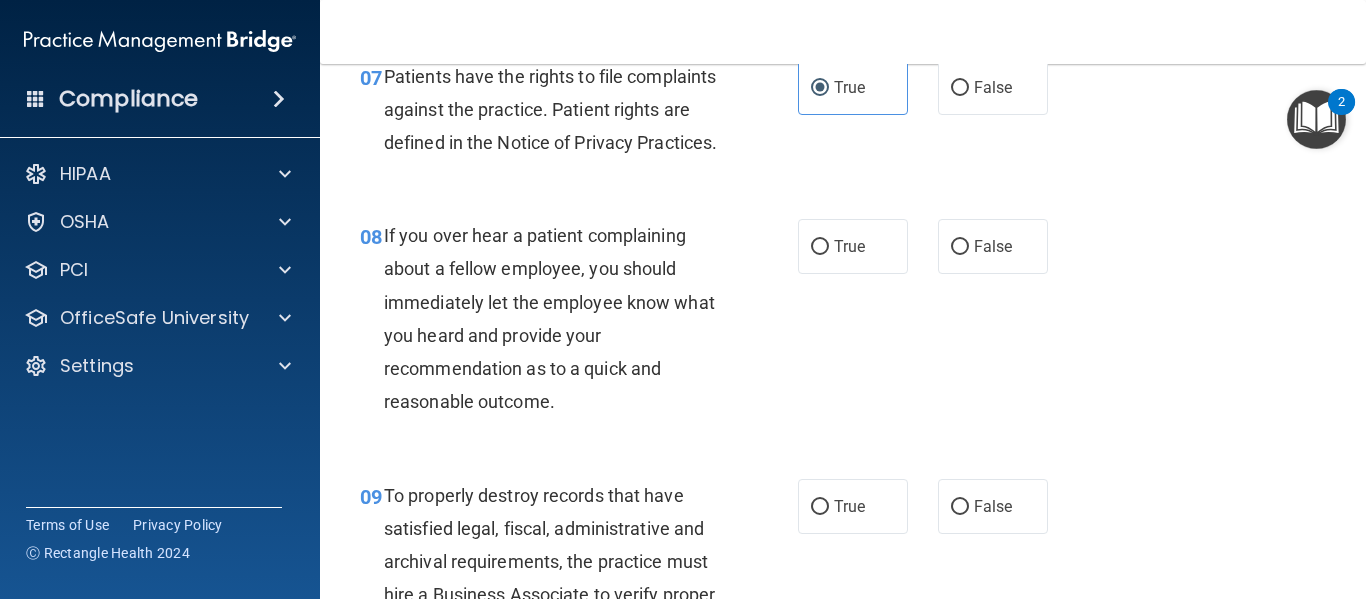 scroll, scrollTop: 1556, scrollLeft: 0, axis: vertical 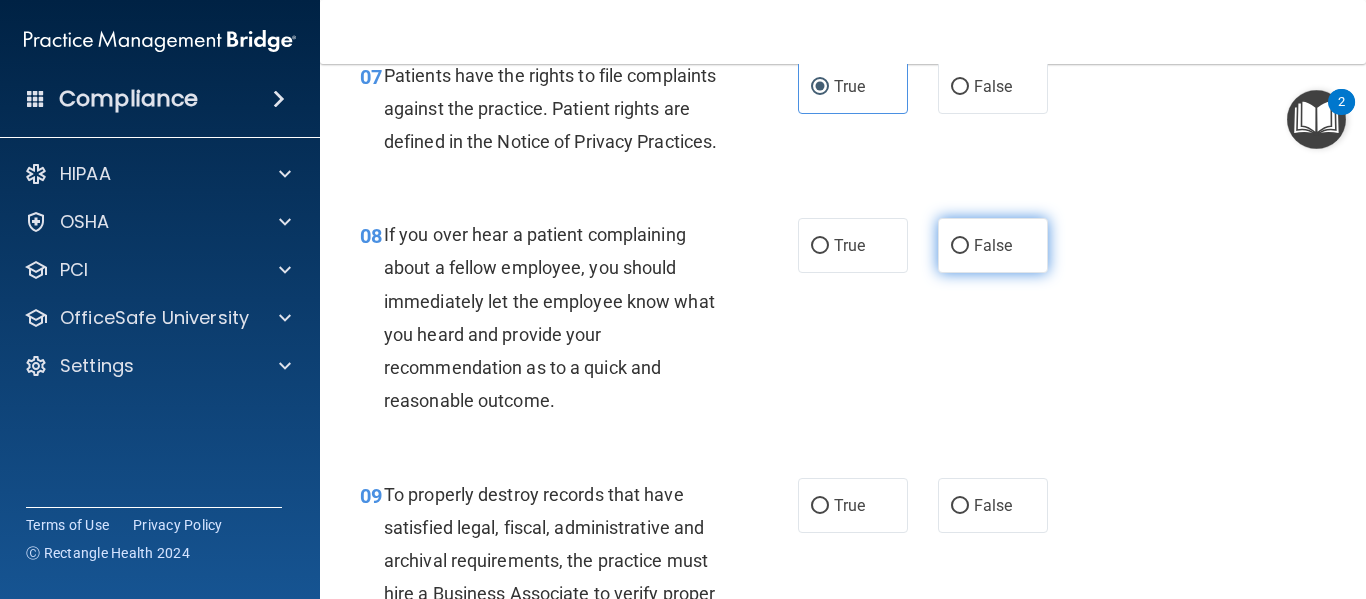 click on "False" at bounding box center [993, 245] 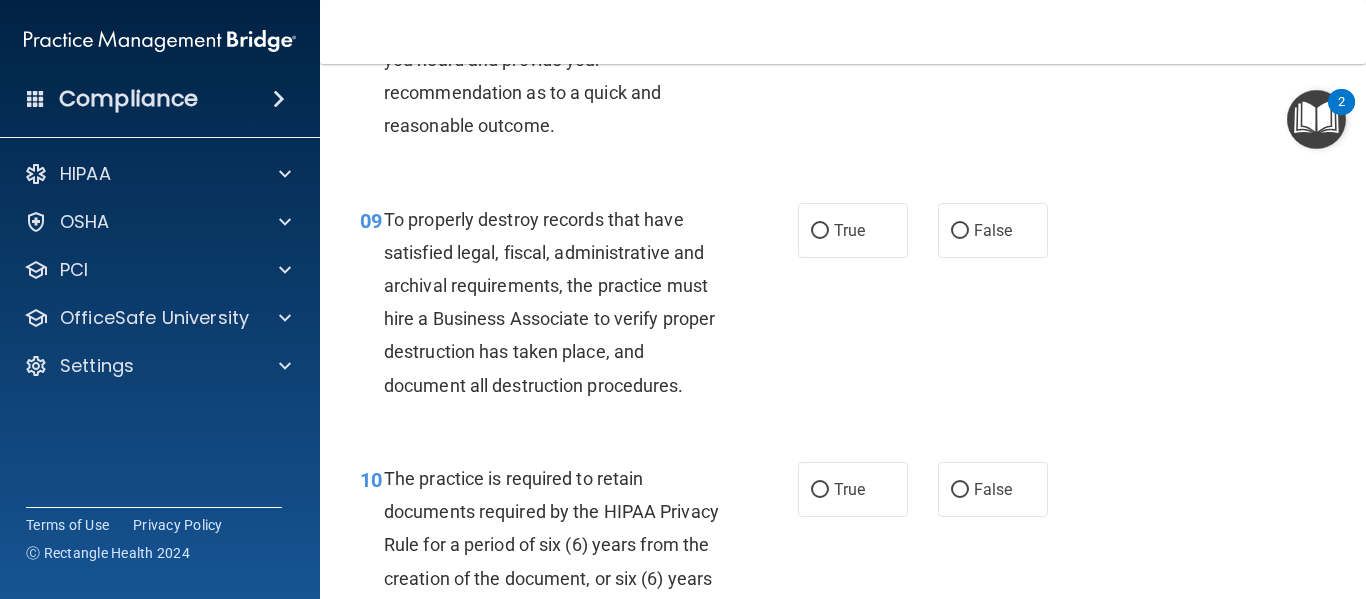 scroll, scrollTop: 1832, scrollLeft: 0, axis: vertical 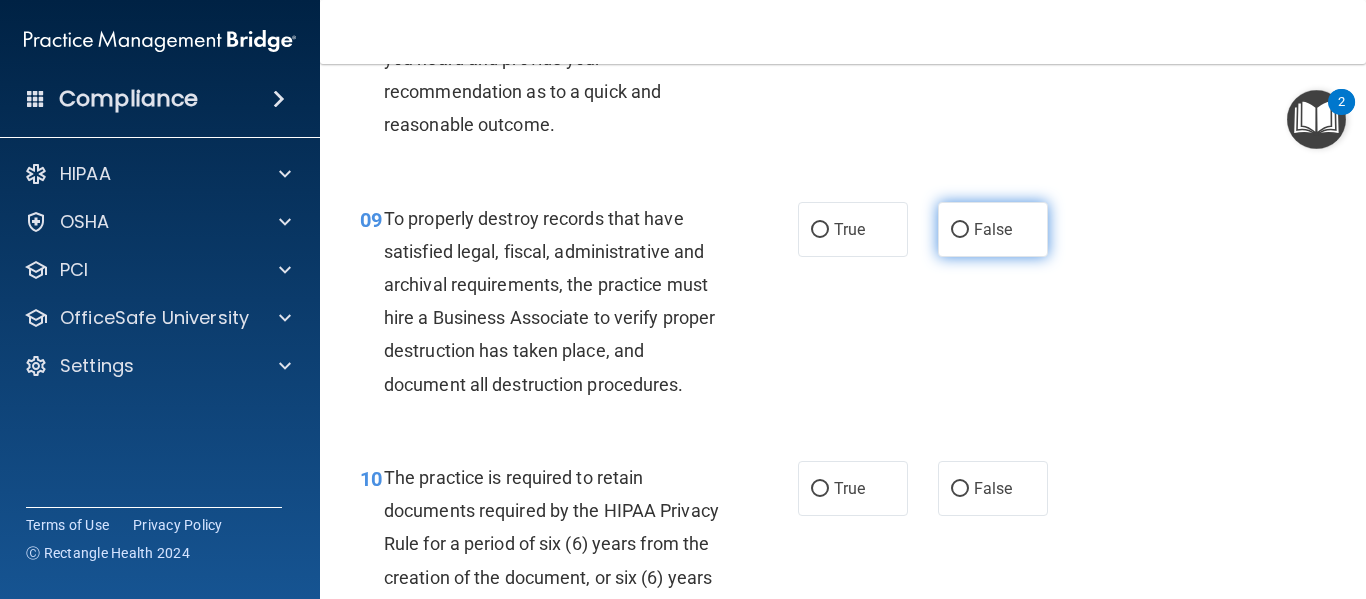 click on "False" at bounding box center [993, 229] 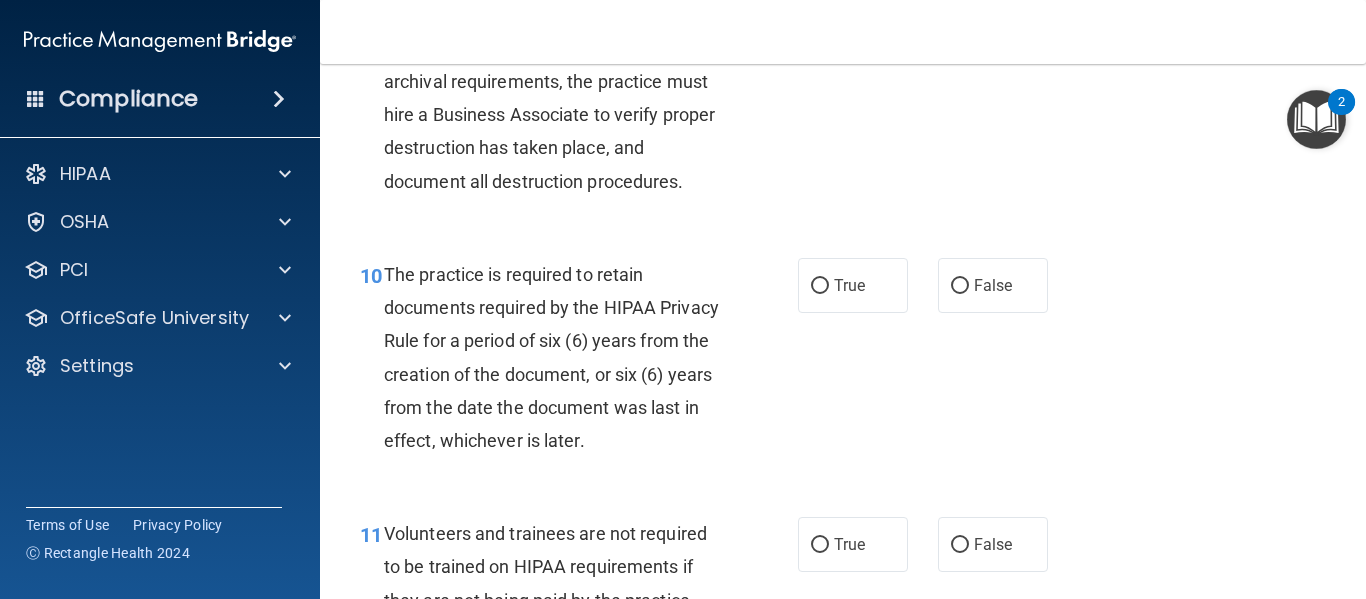 scroll, scrollTop: 2101, scrollLeft: 0, axis: vertical 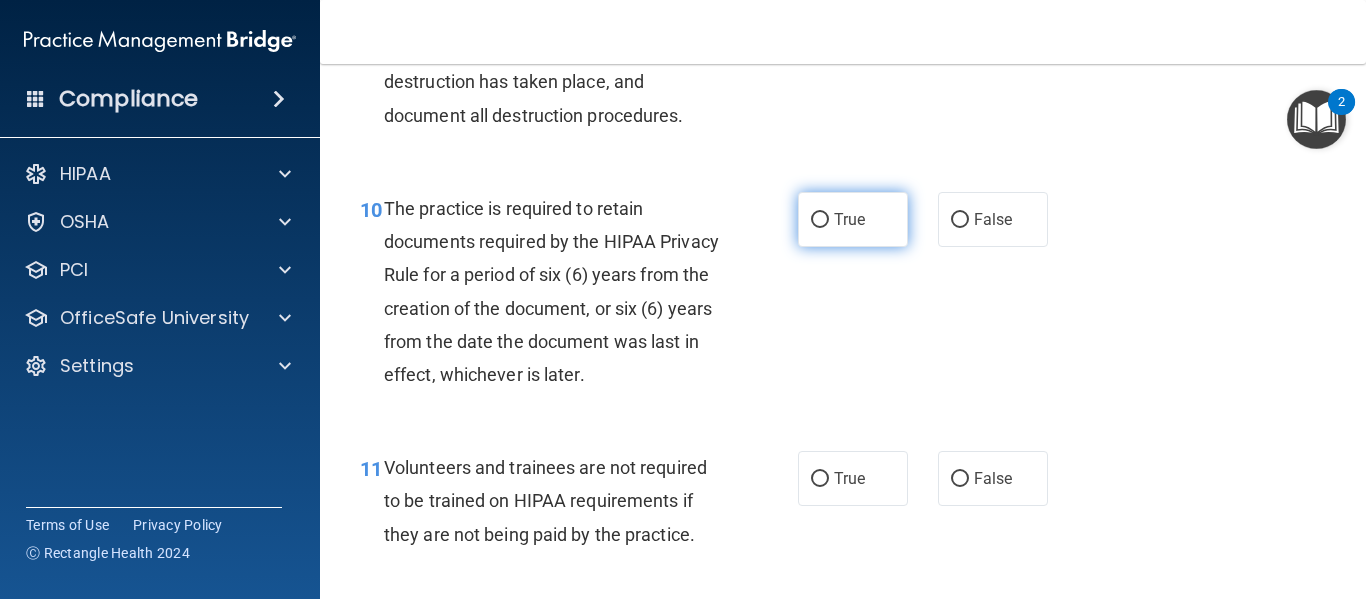 click on "True" at bounding box center (853, 219) 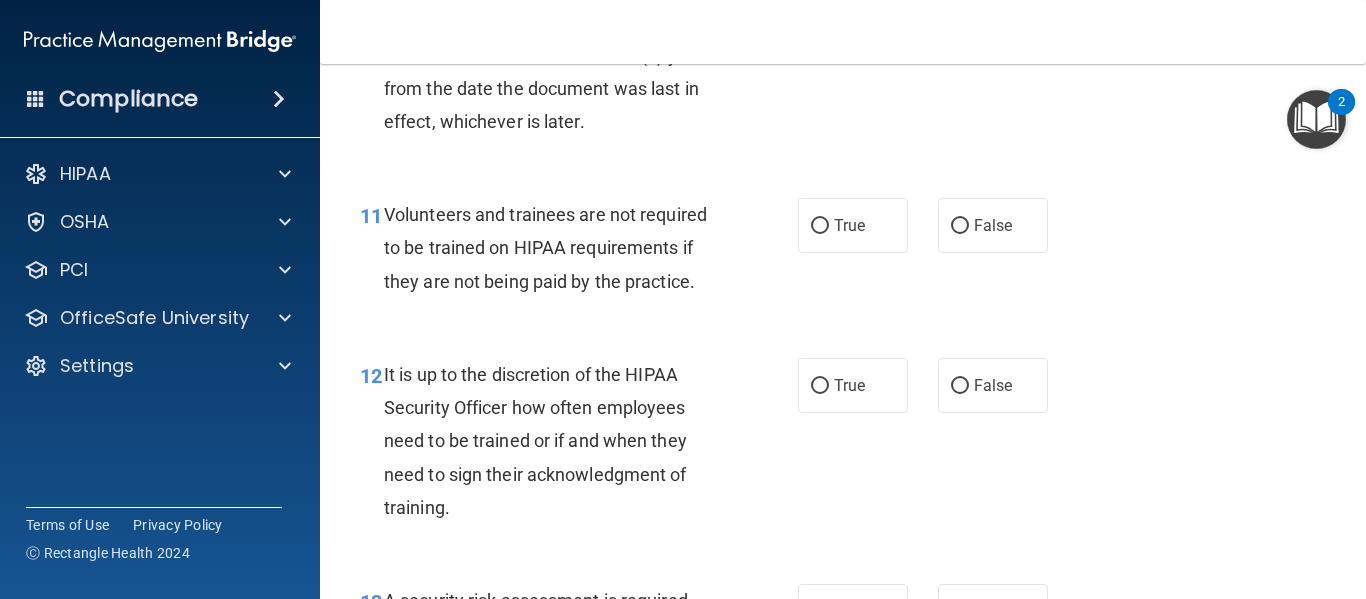scroll, scrollTop: 2355, scrollLeft: 0, axis: vertical 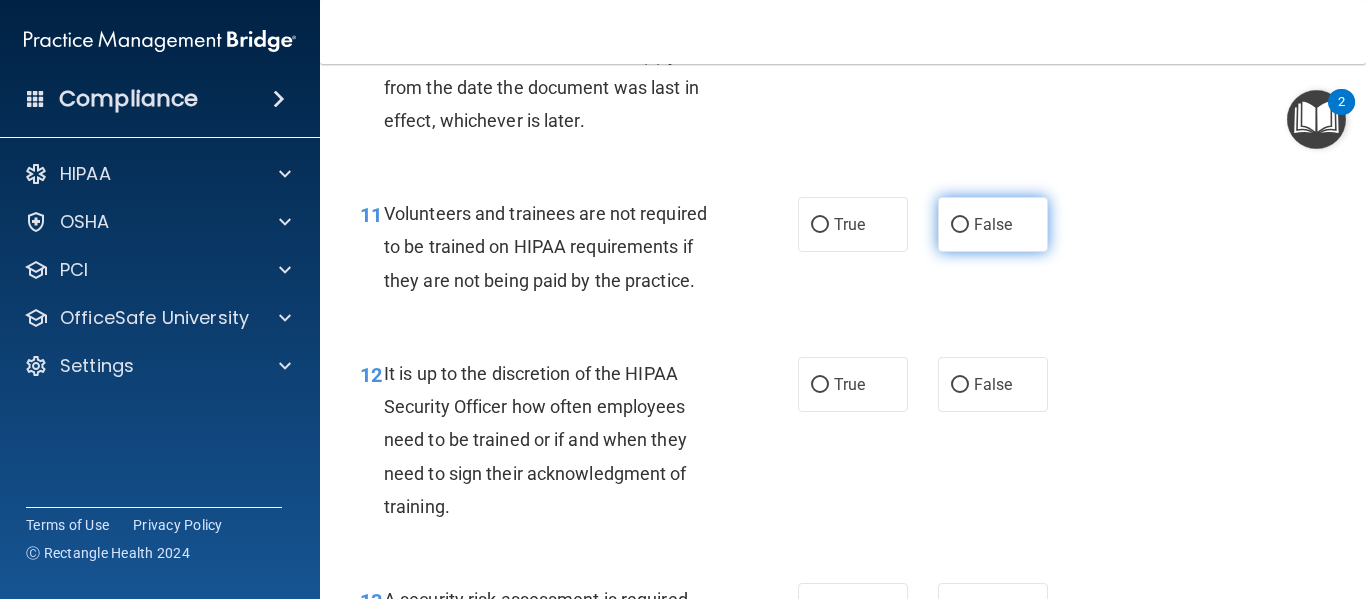 click on "False" at bounding box center (960, 225) 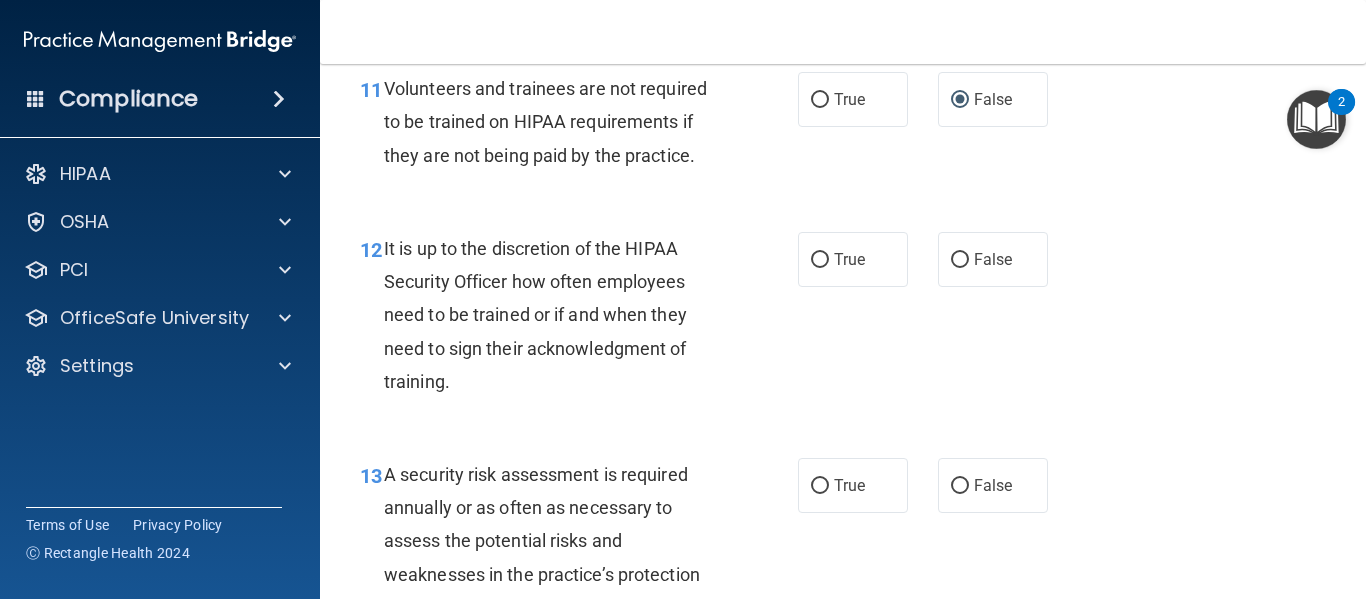 scroll, scrollTop: 2481, scrollLeft: 0, axis: vertical 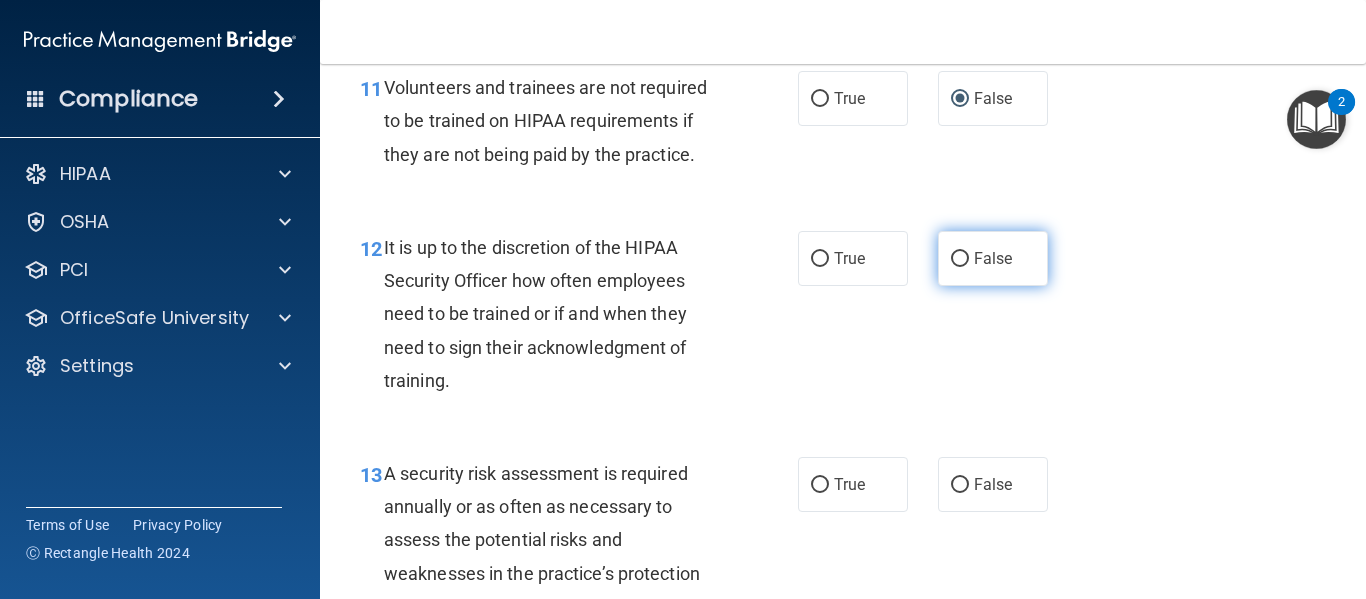 click on "False" at bounding box center [960, 259] 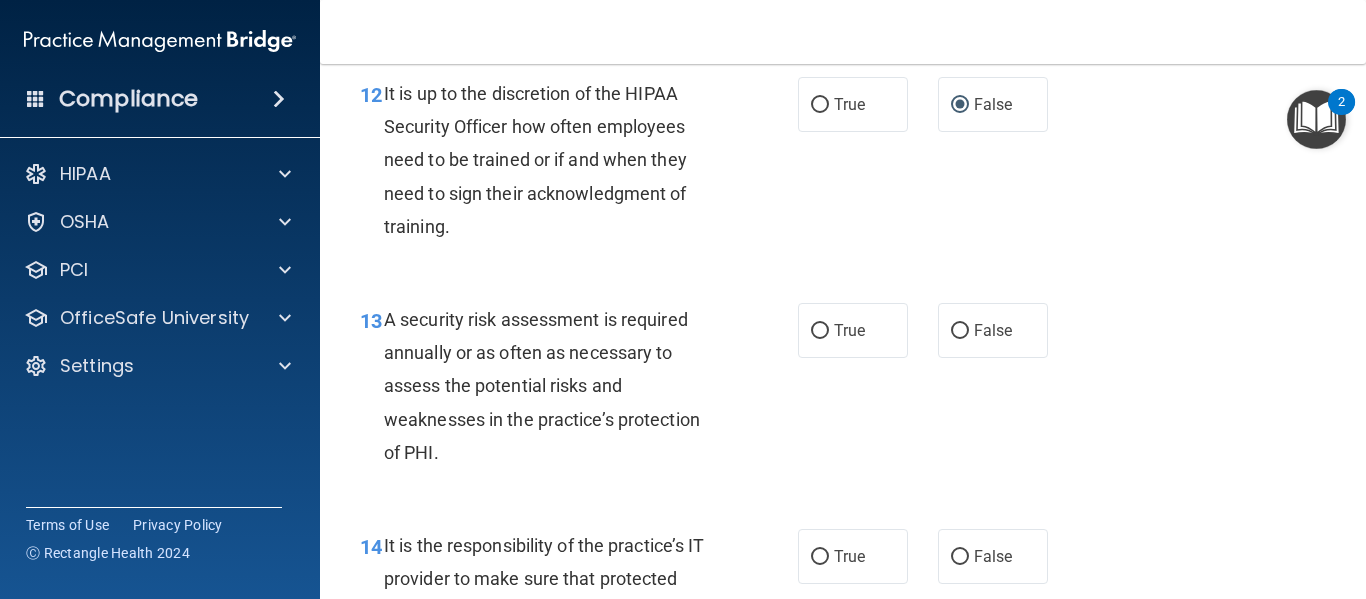 scroll, scrollTop: 2636, scrollLeft: 0, axis: vertical 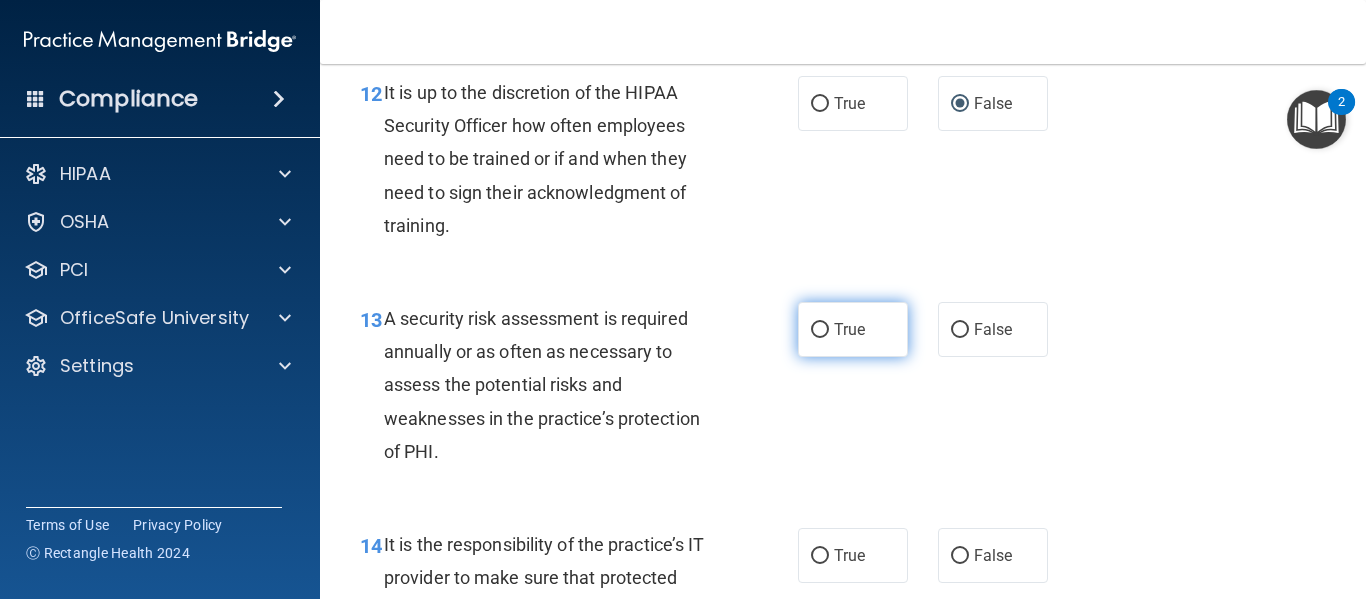 click on "True" at bounding box center (849, 329) 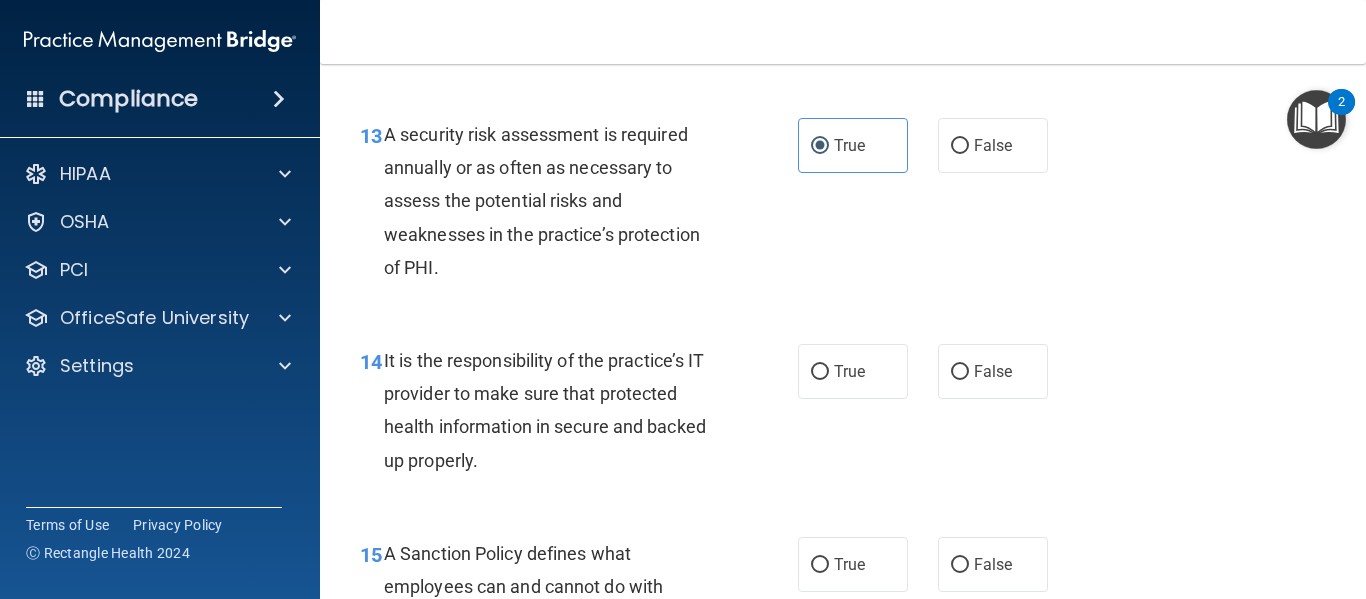 scroll, scrollTop: 2831, scrollLeft: 0, axis: vertical 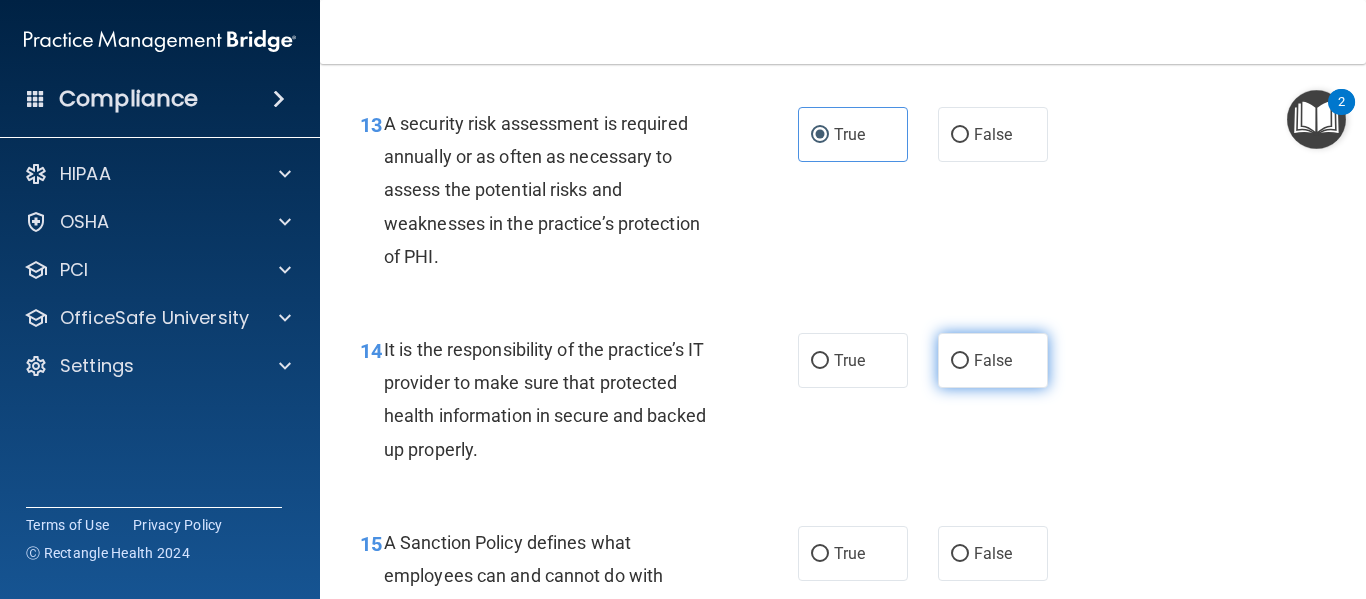 click on "False" at bounding box center (993, 360) 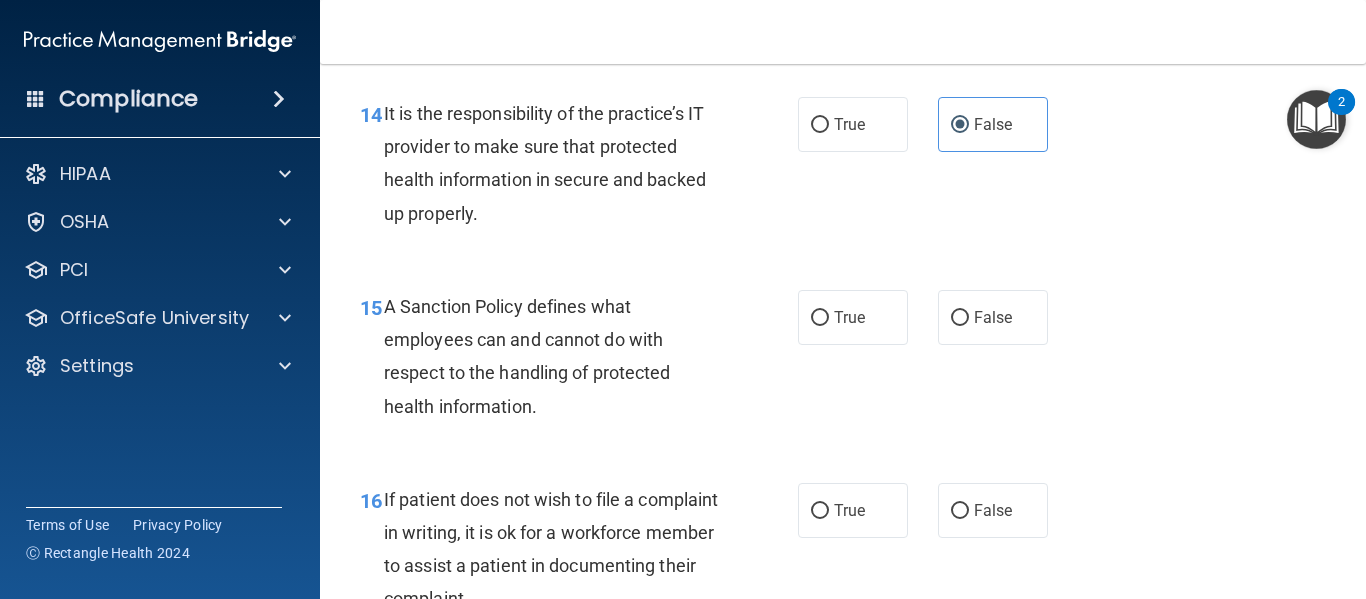 scroll, scrollTop: 3070, scrollLeft: 0, axis: vertical 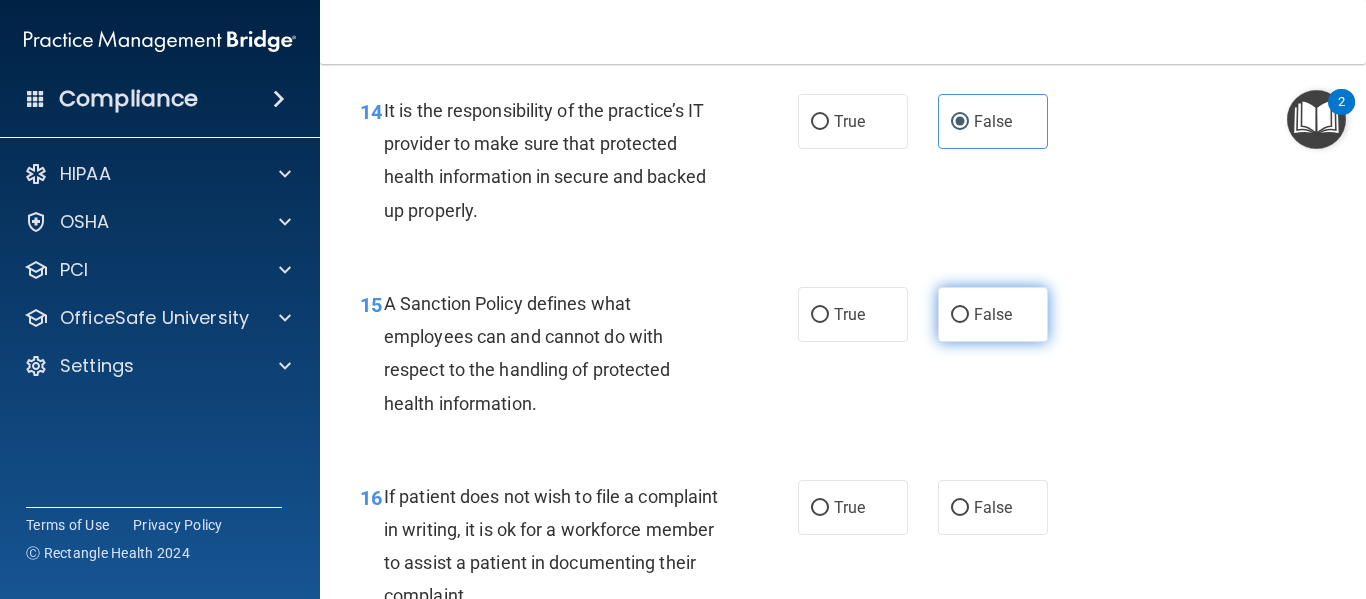 click on "False" at bounding box center (993, 314) 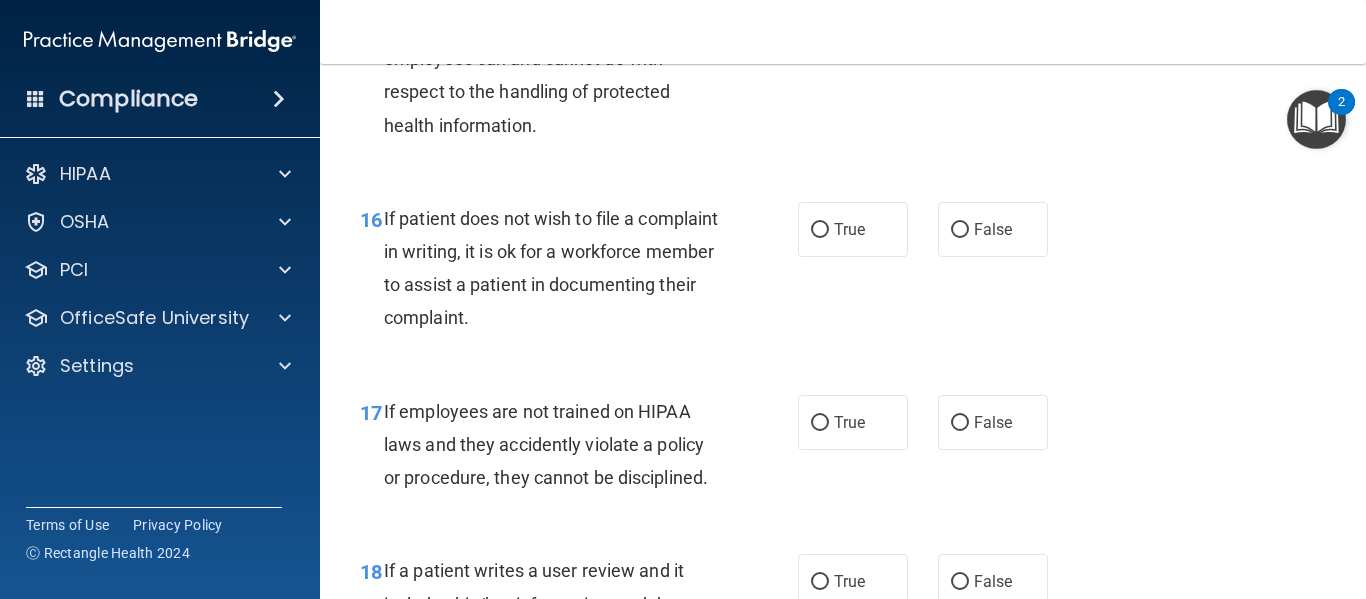 scroll, scrollTop: 3350, scrollLeft: 0, axis: vertical 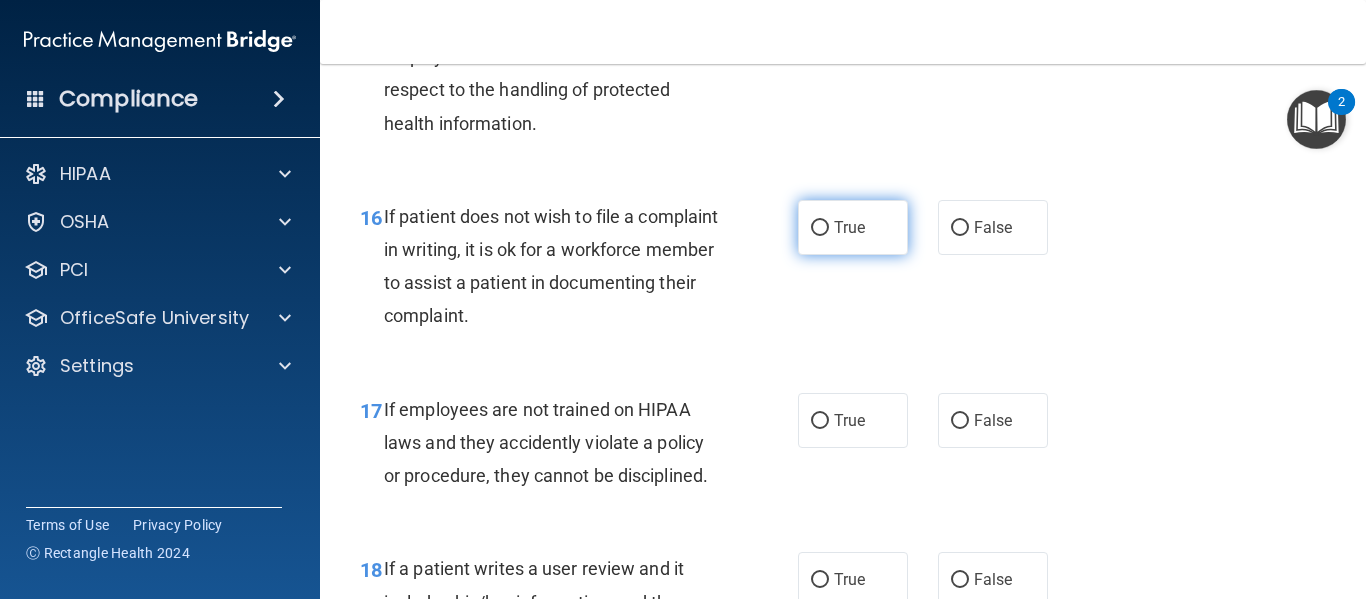 click on "True" at bounding box center (853, 227) 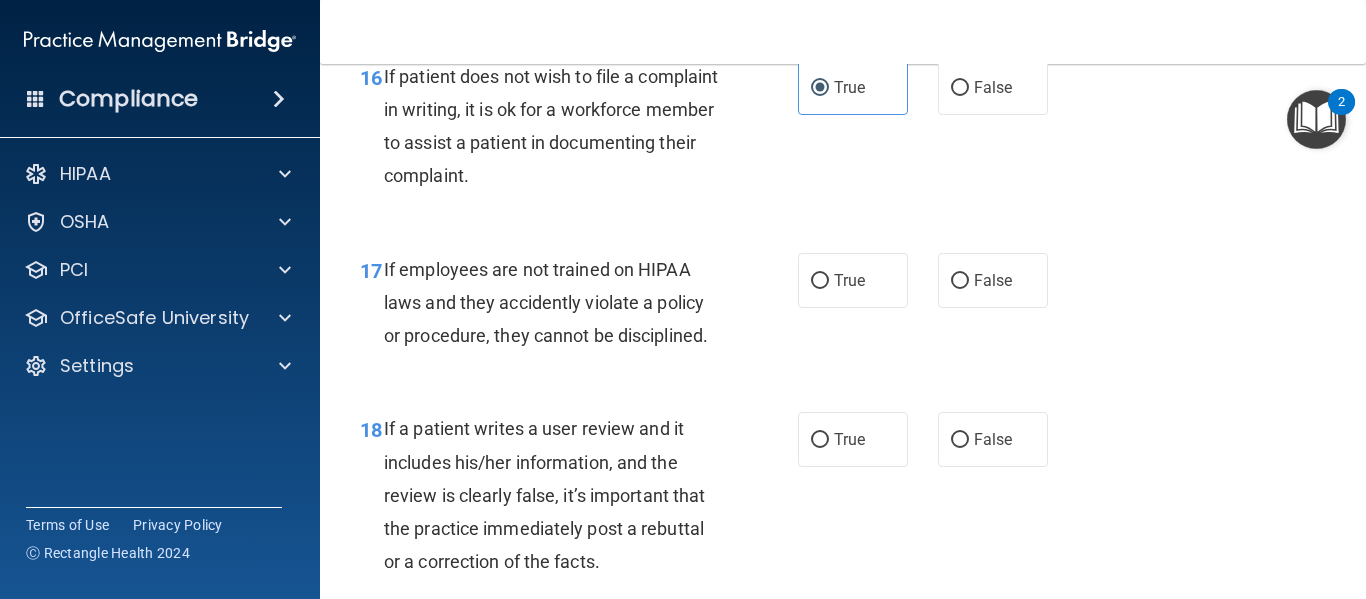 scroll, scrollTop: 3491, scrollLeft: 0, axis: vertical 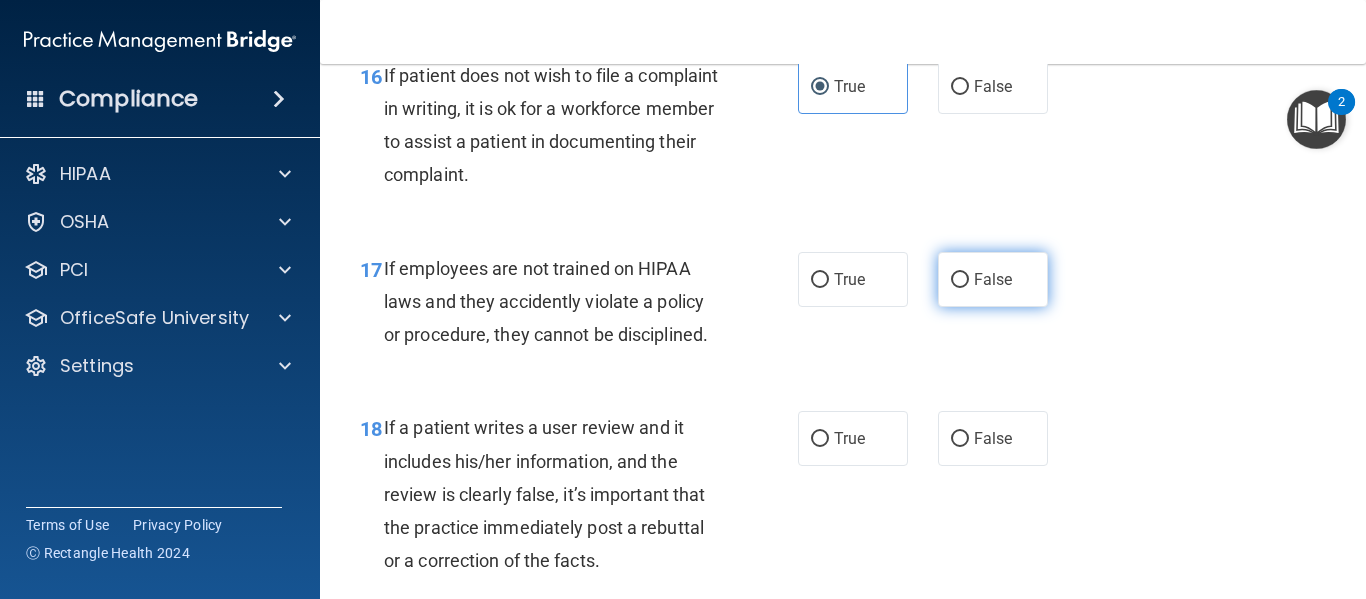 click on "False" at bounding box center (960, 280) 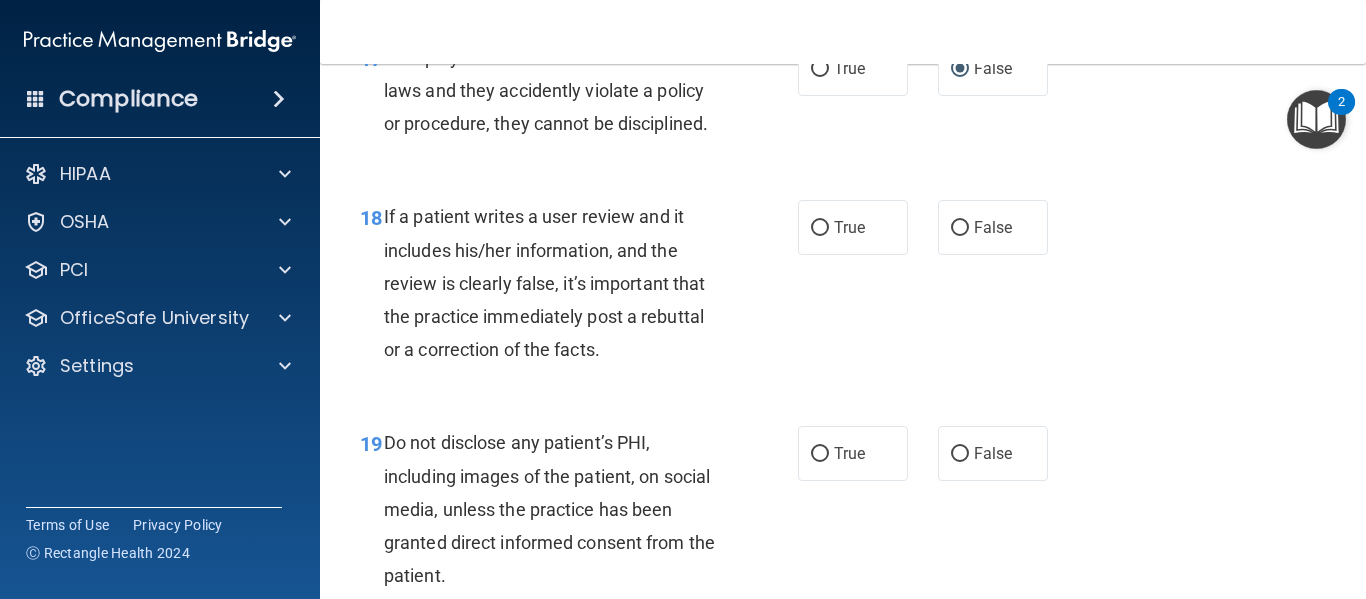 scroll, scrollTop: 3703, scrollLeft: 0, axis: vertical 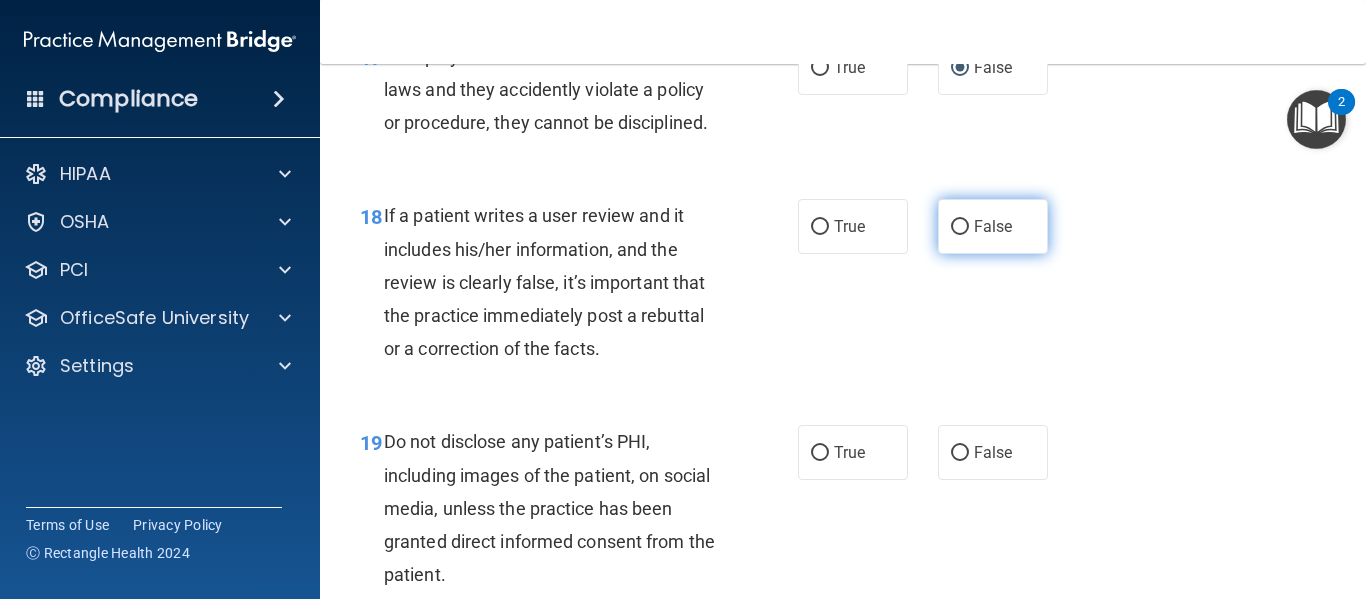 click on "False" at bounding box center [960, 227] 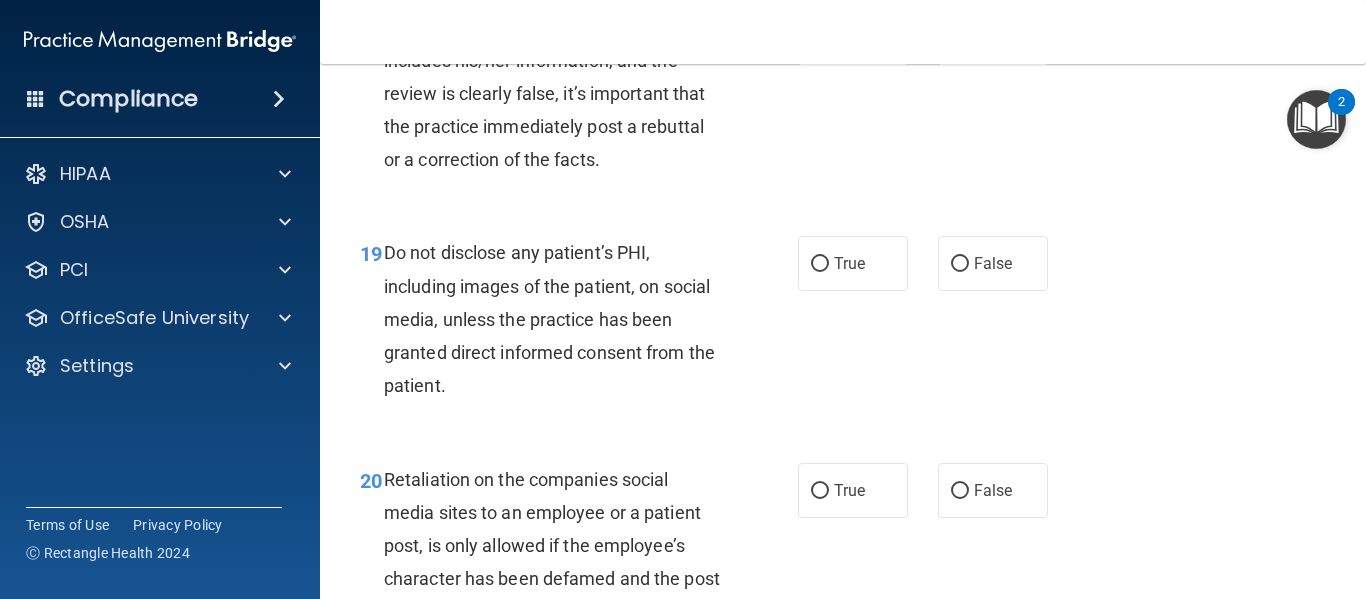 scroll, scrollTop: 3893, scrollLeft: 0, axis: vertical 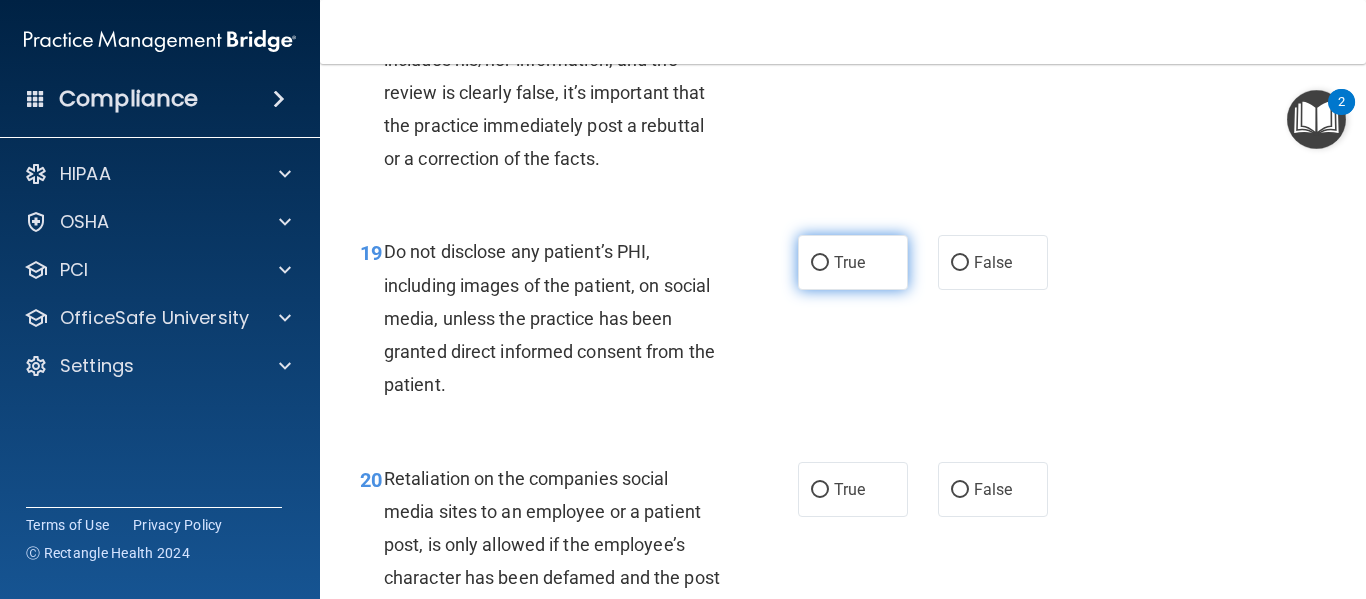 click on "True" at bounding box center [853, 262] 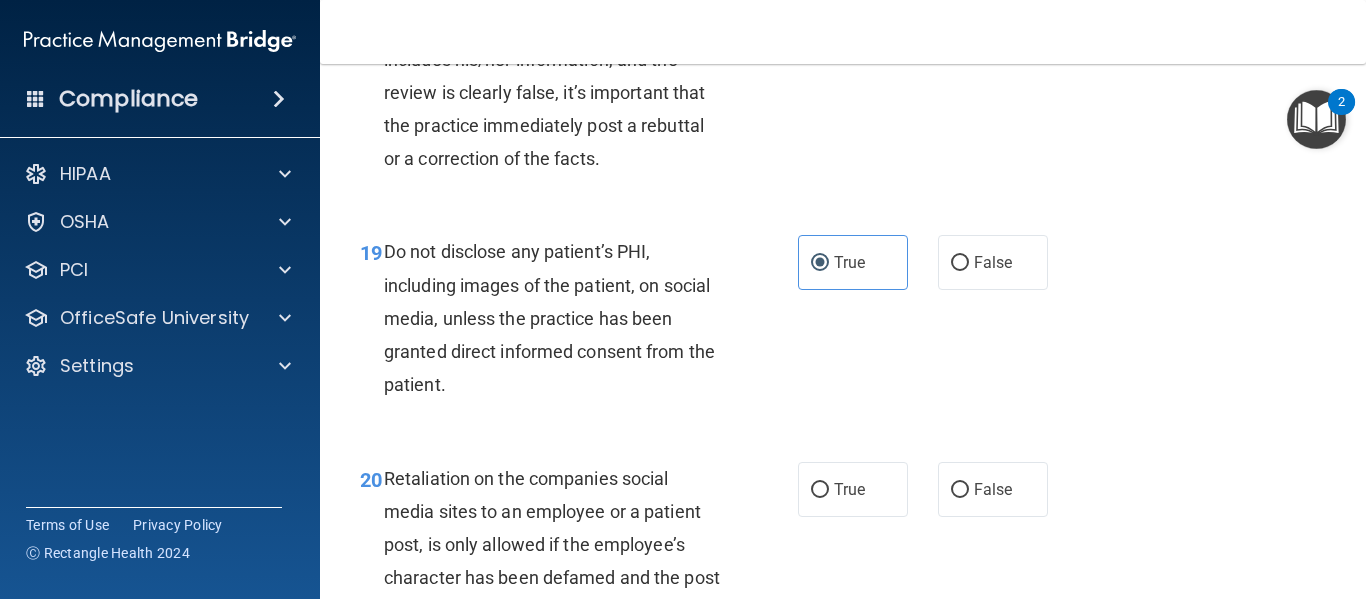 scroll, scrollTop: 4153, scrollLeft: 0, axis: vertical 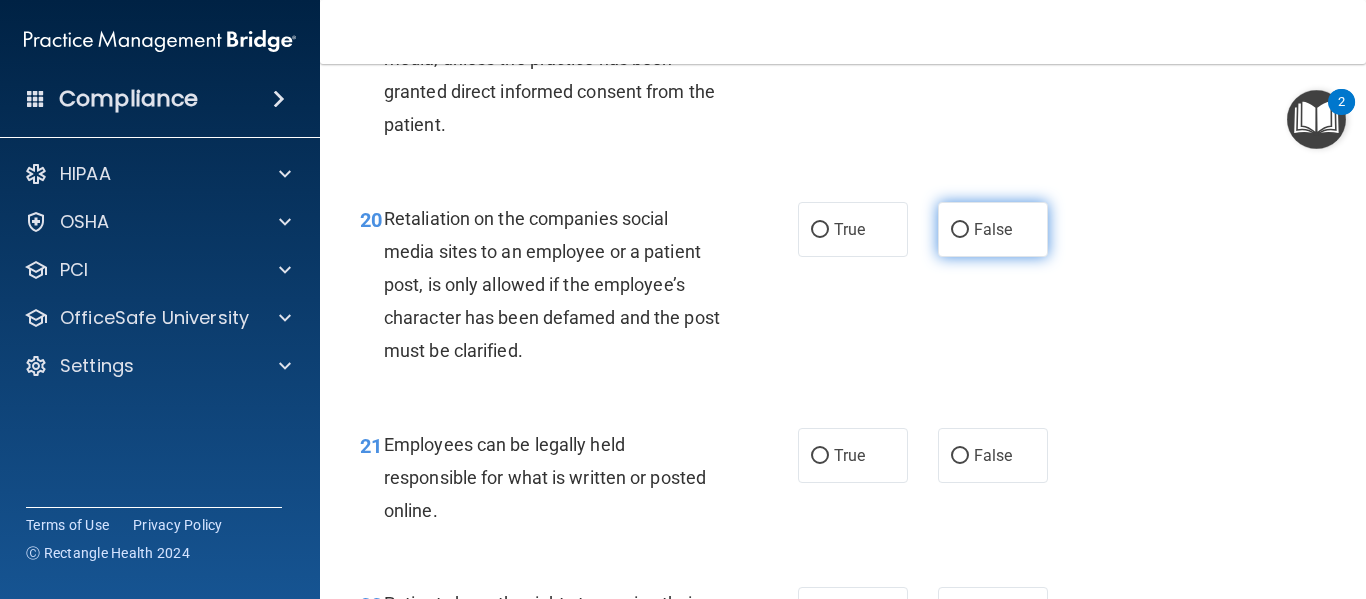 click on "False" at bounding box center [993, 229] 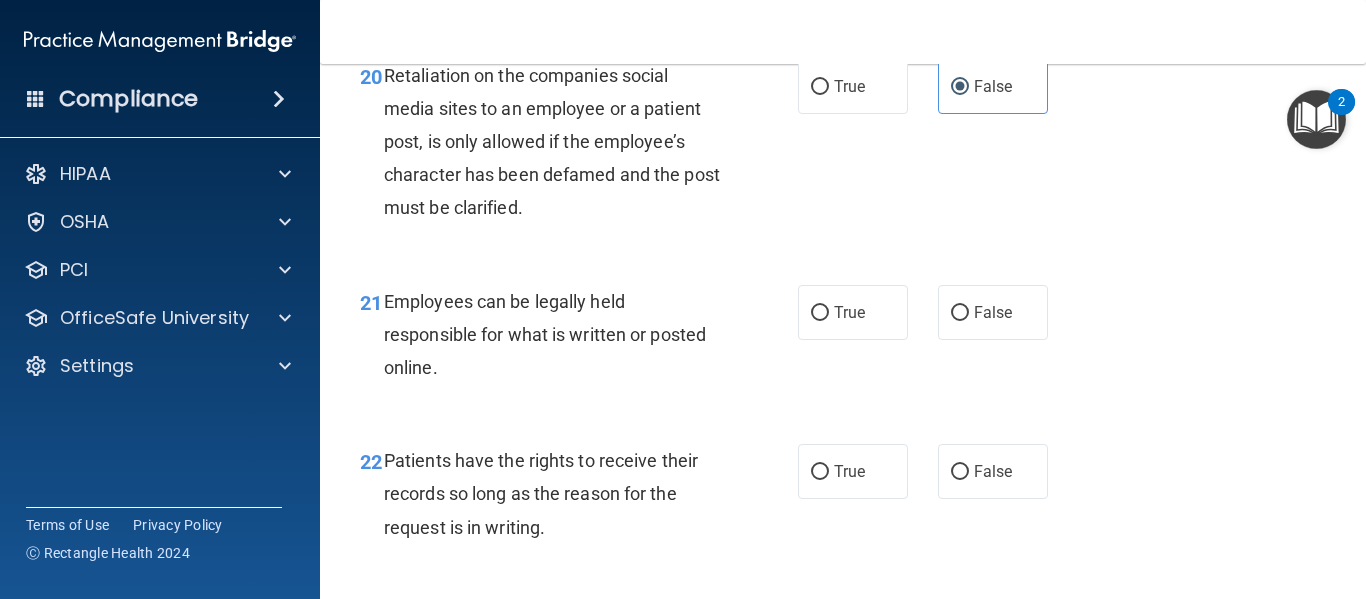 scroll, scrollTop: 4297, scrollLeft: 0, axis: vertical 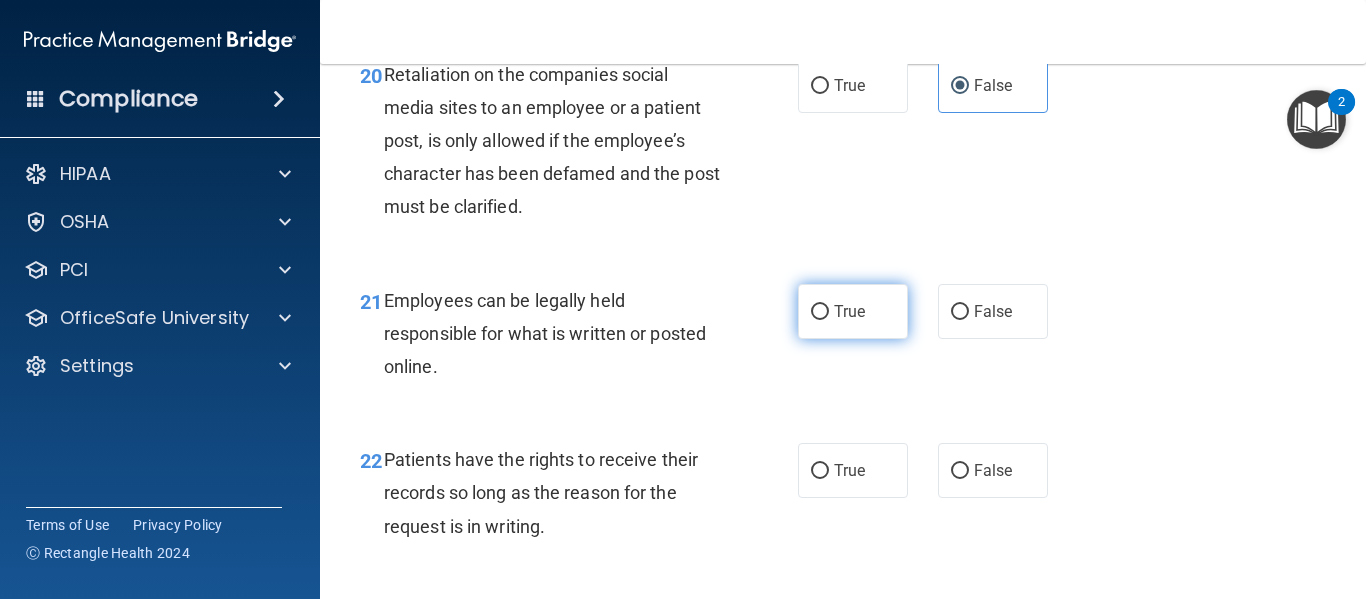click on "True" at bounding box center (820, 312) 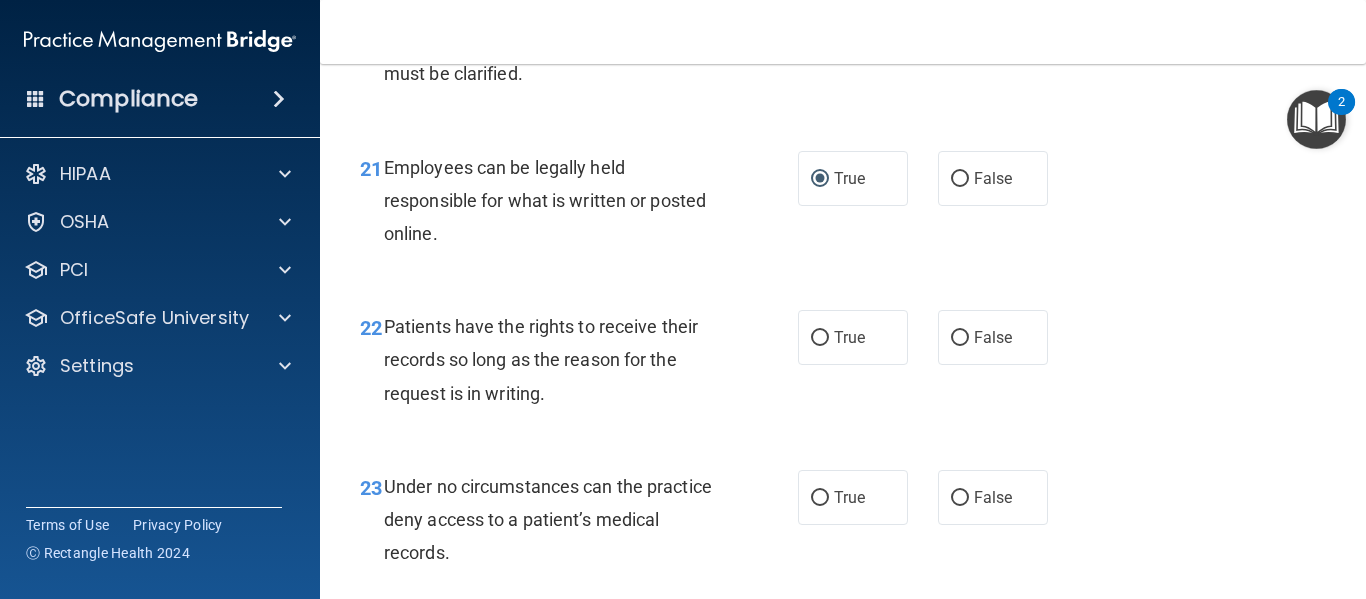 scroll, scrollTop: 4431, scrollLeft: 0, axis: vertical 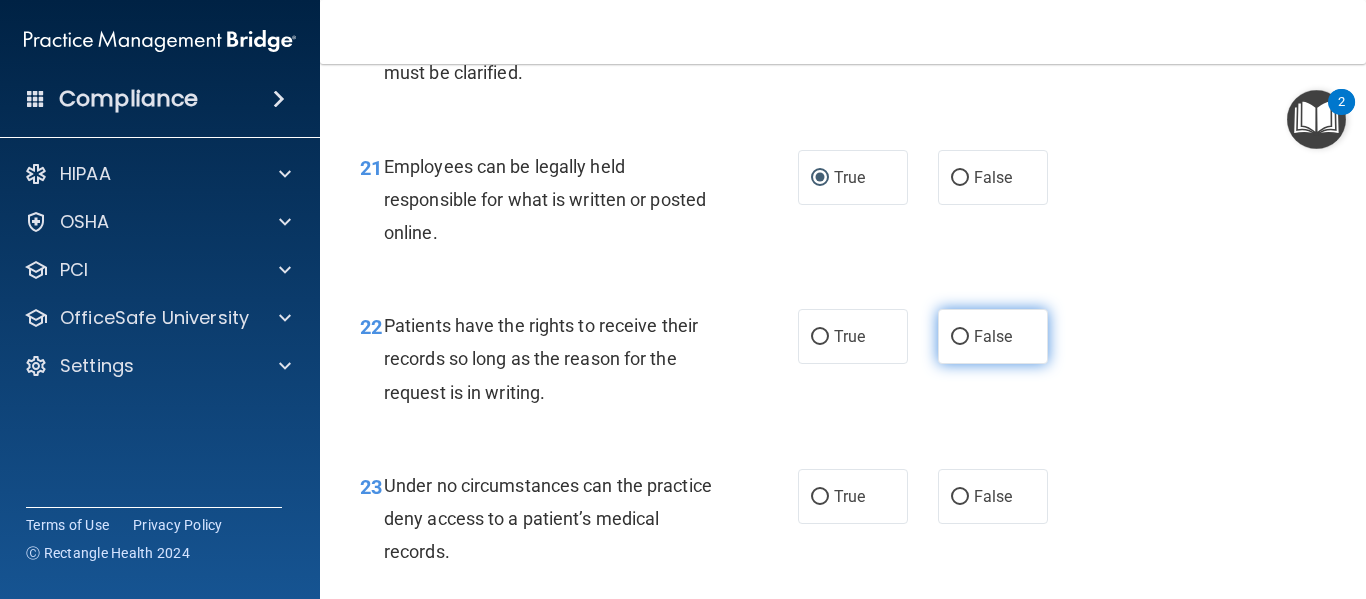 click on "False" at bounding box center [960, 337] 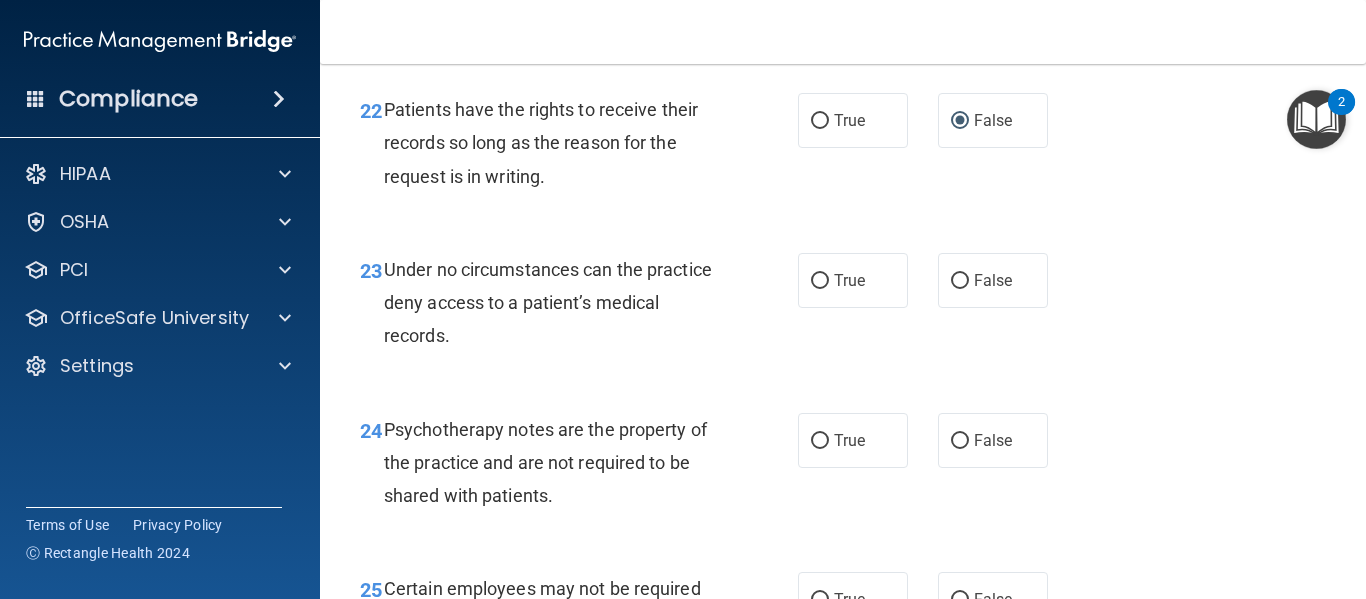 scroll, scrollTop: 4648, scrollLeft: 0, axis: vertical 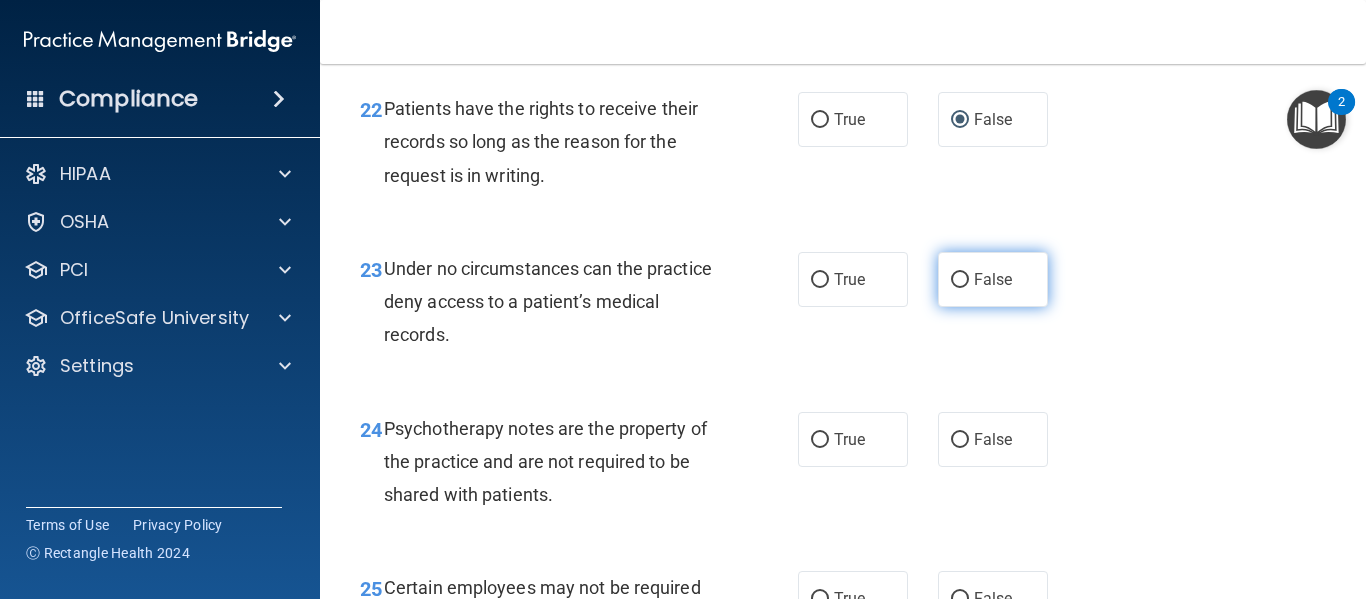 click on "False" at bounding box center [993, 279] 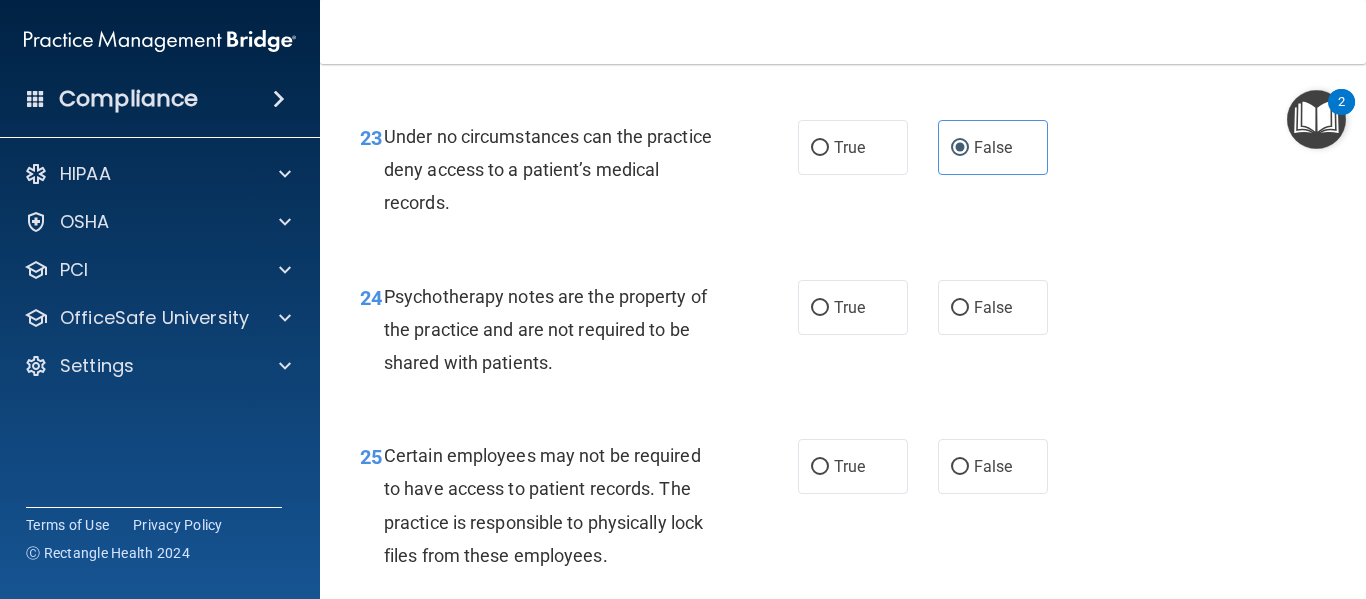 scroll, scrollTop: 4781, scrollLeft: 0, axis: vertical 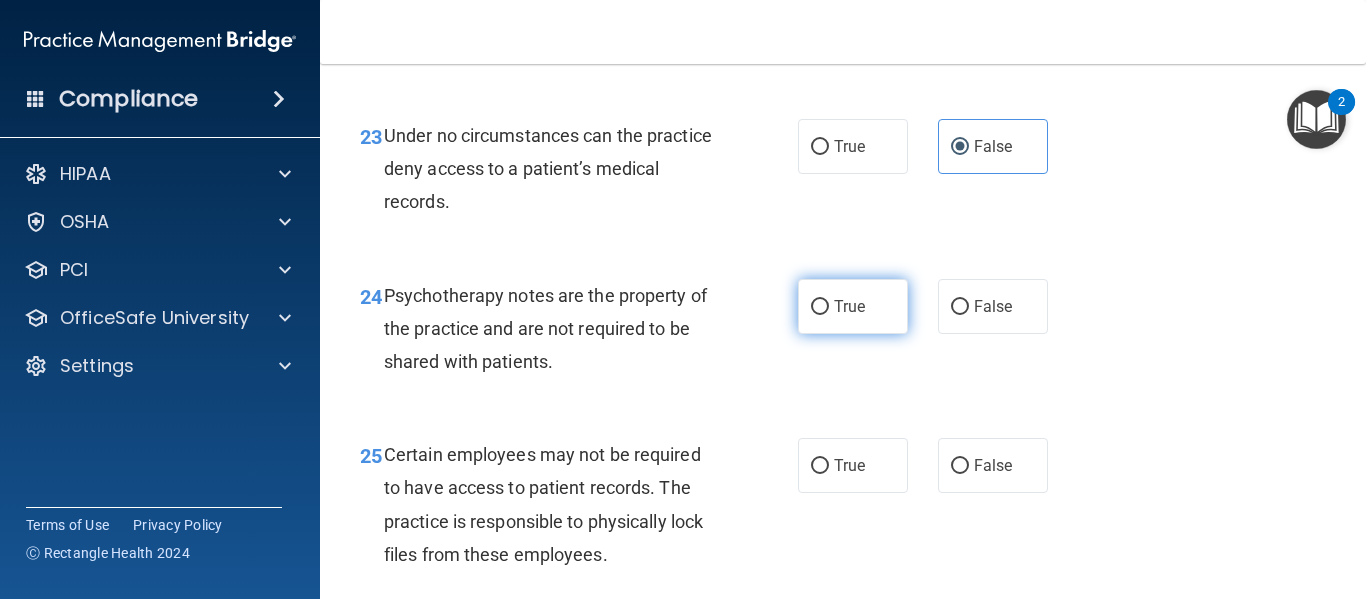 click on "True" at bounding box center [853, 306] 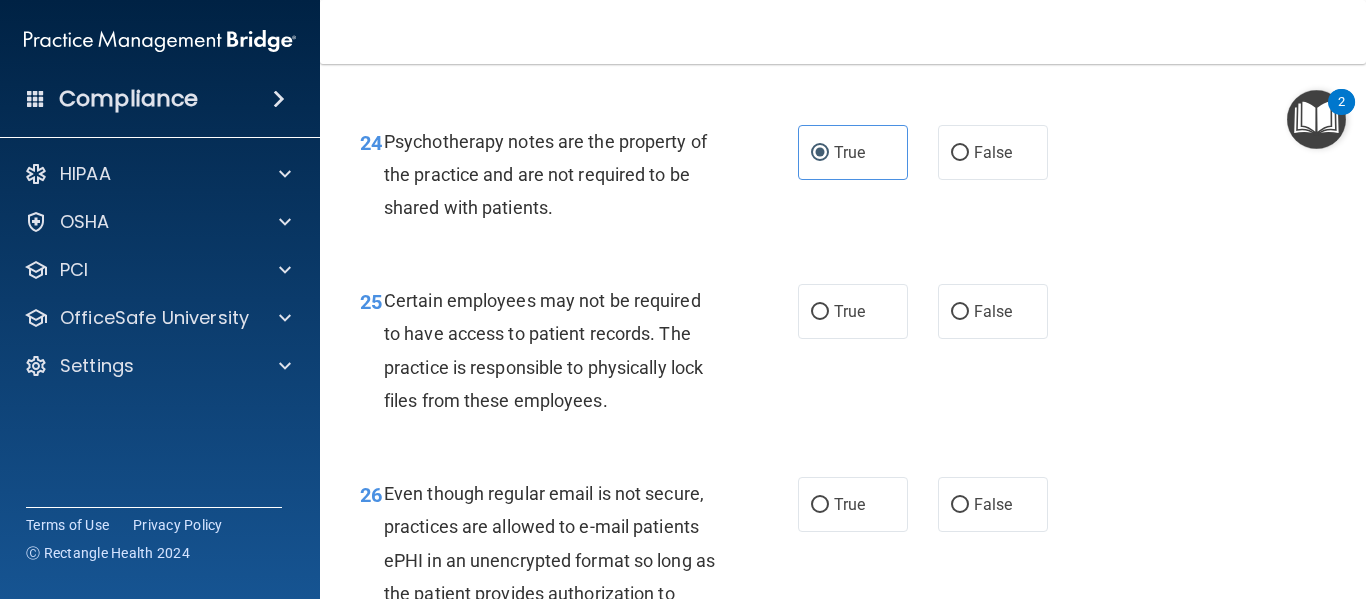 scroll, scrollTop: 4936, scrollLeft: 0, axis: vertical 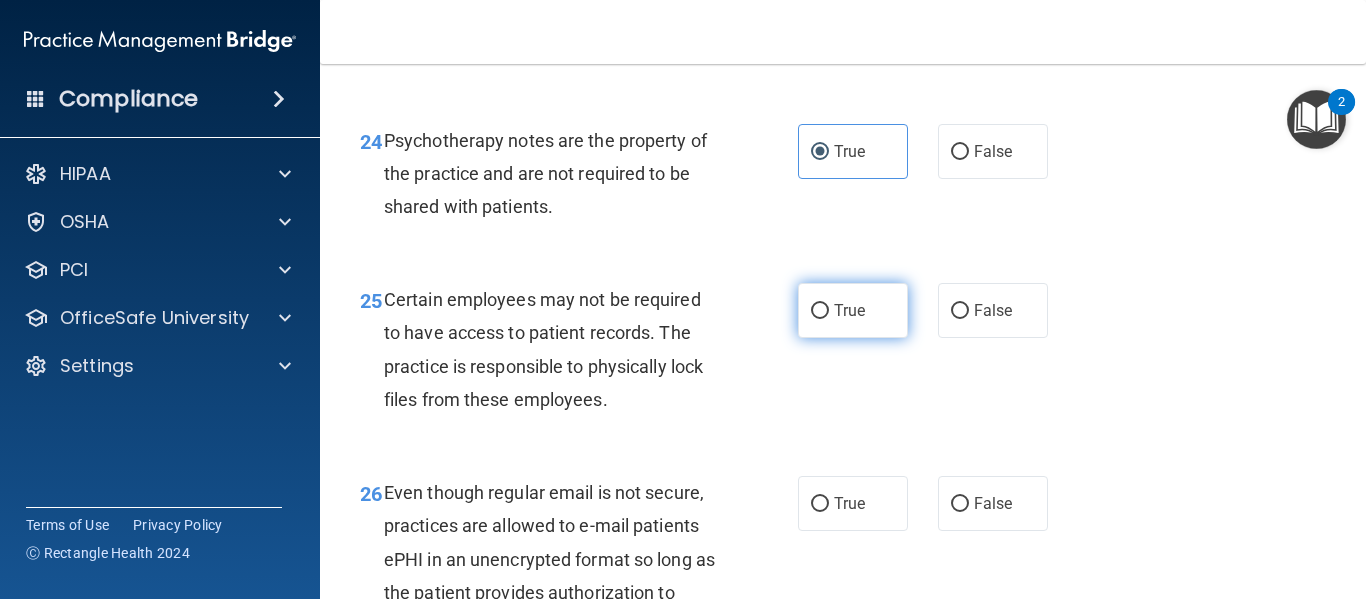 click on "True" at bounding box center [820, 311] 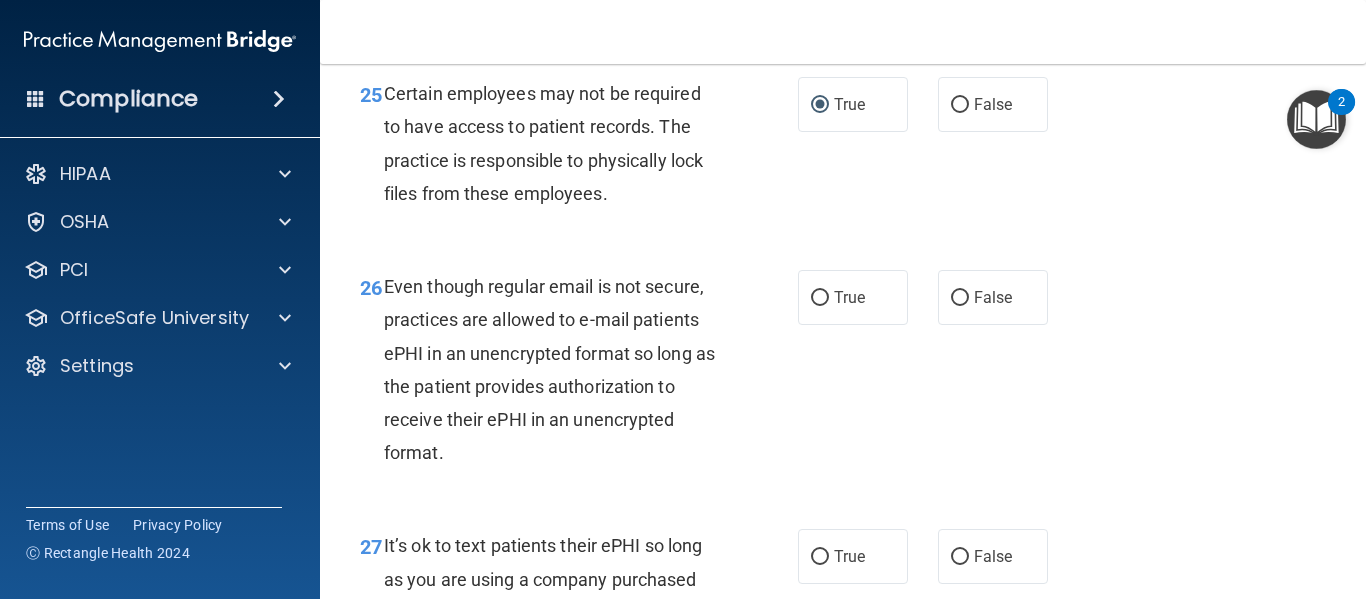 scroll, scrollTop: 5143, scrollLeft: 0, axis: vertical 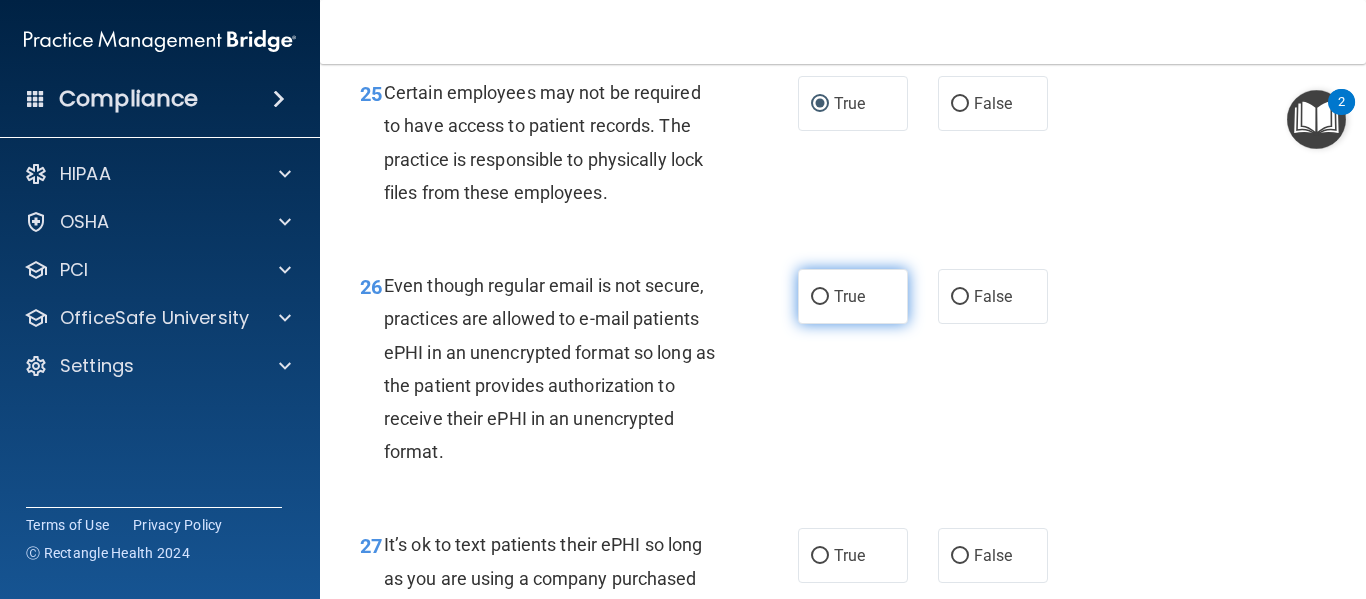 click on "True" at bounding box center [853, 296] 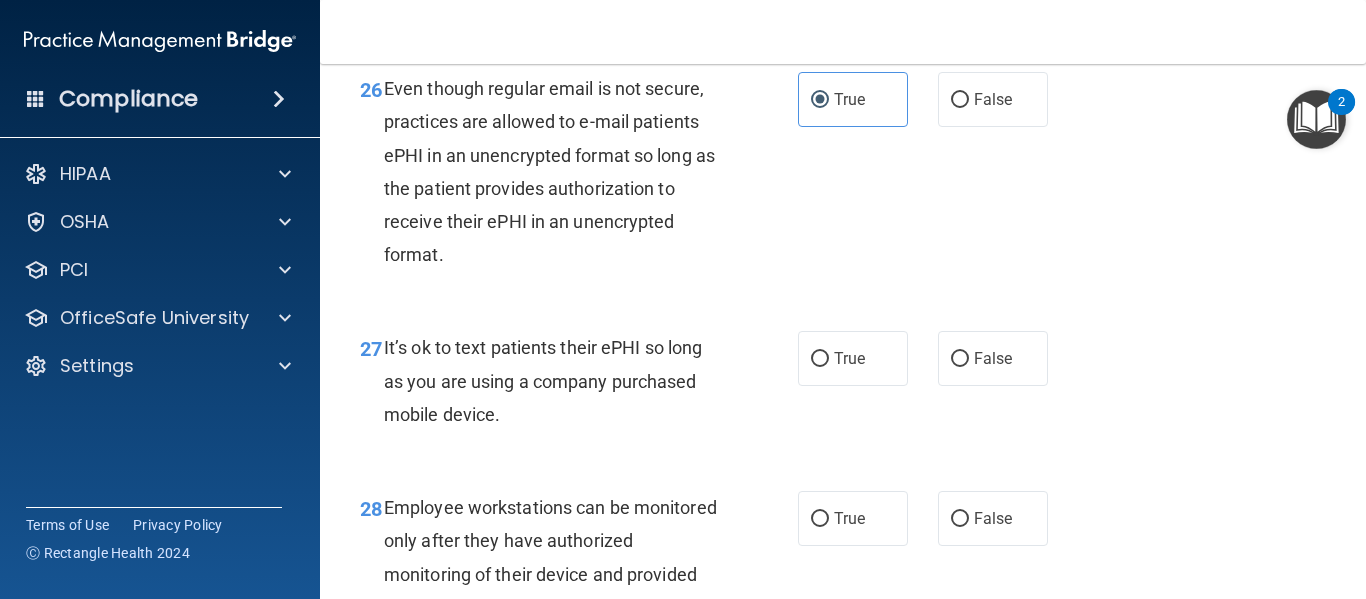 scroll, scrollTop: 5341, scrollLeft: 0, axis: vertical 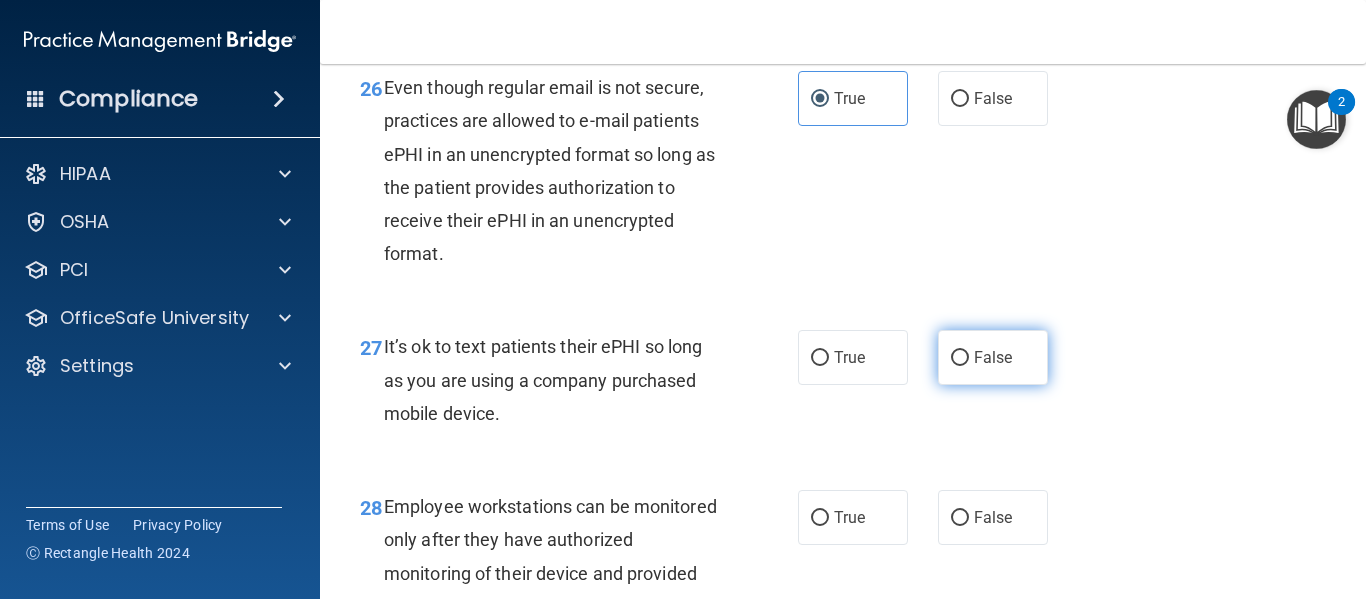 click on "False" at bounding box center [993, 357] 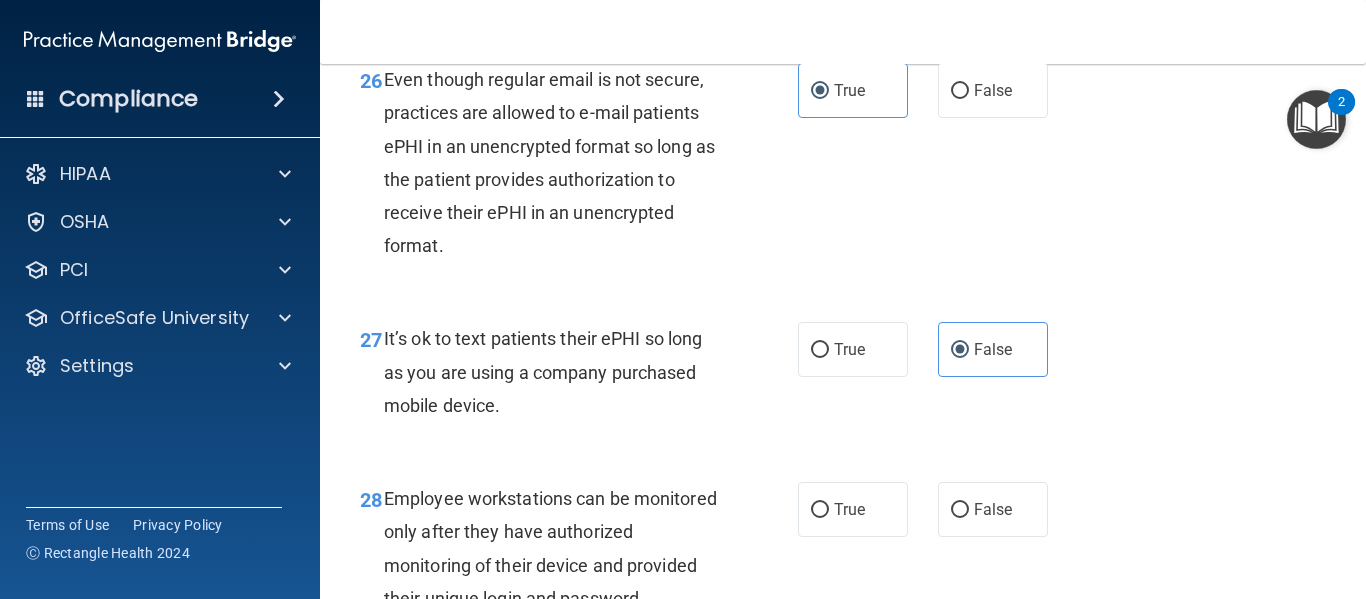 scroll, scrollTop: 5686, scrollLeft: 0, axis: vertical 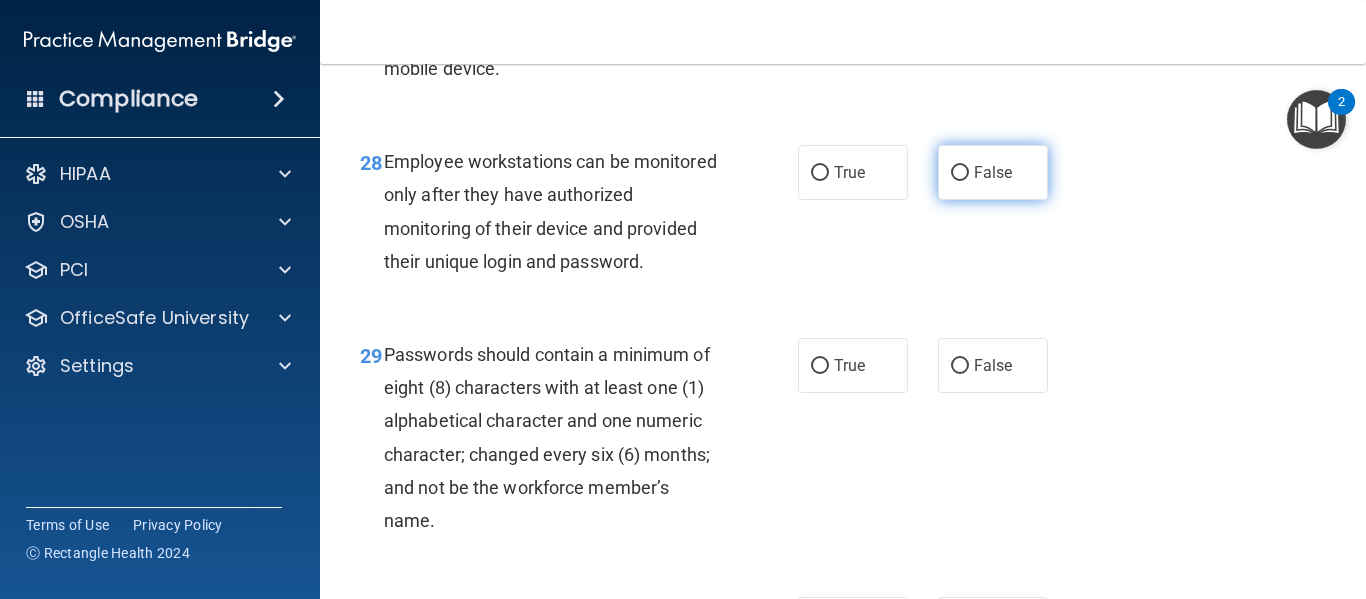 click on "False" at bounding box center [993, 172] 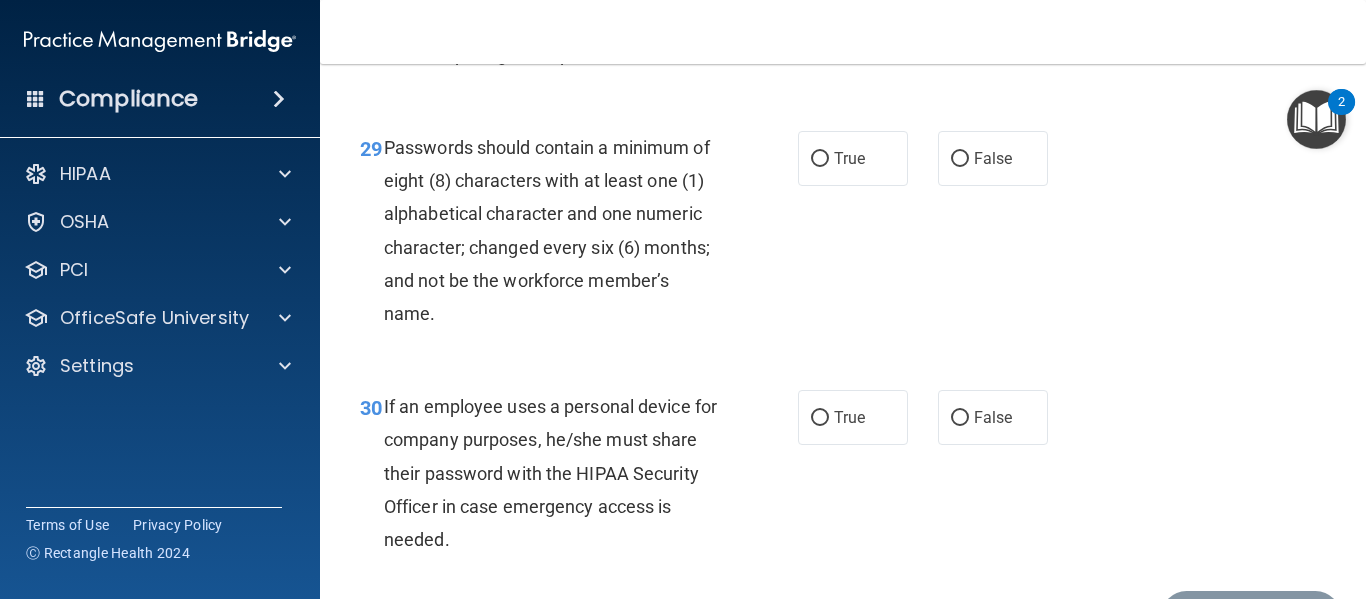 scroll, scrollTop: 5896, scrollLeft: 0, axis: vertical 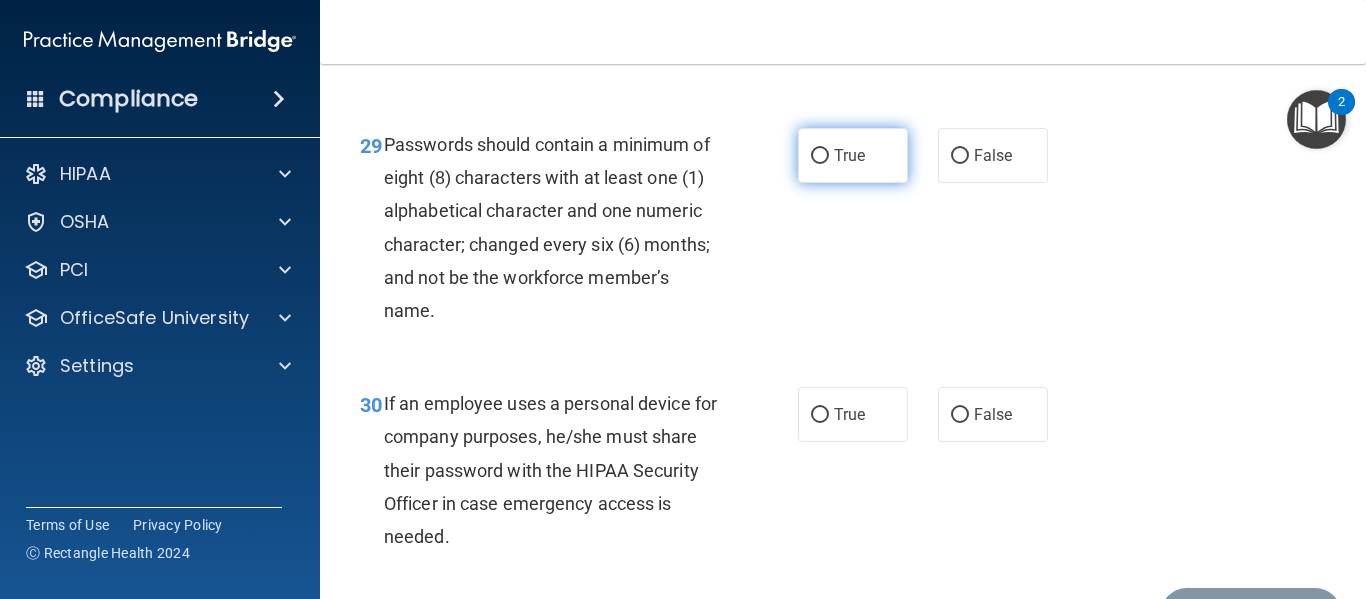 click on "True" at bounding box center [820, 156] 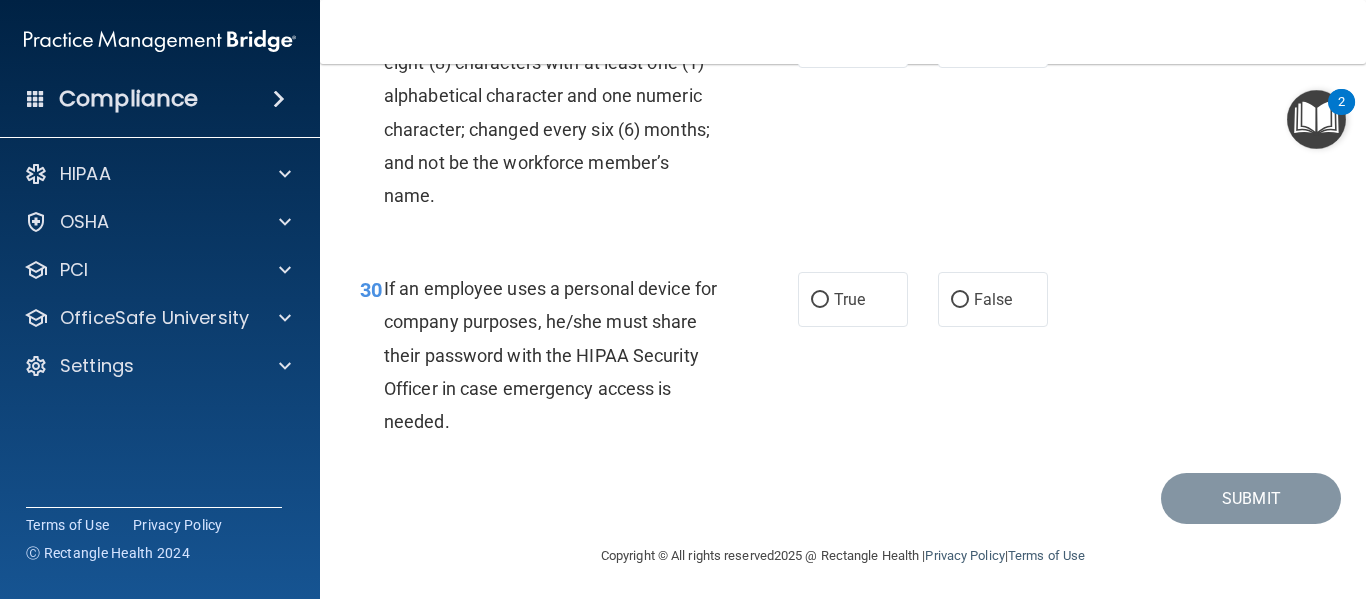scroll, scrollTop: 6013, scrollLeft: 0, axis: vertical 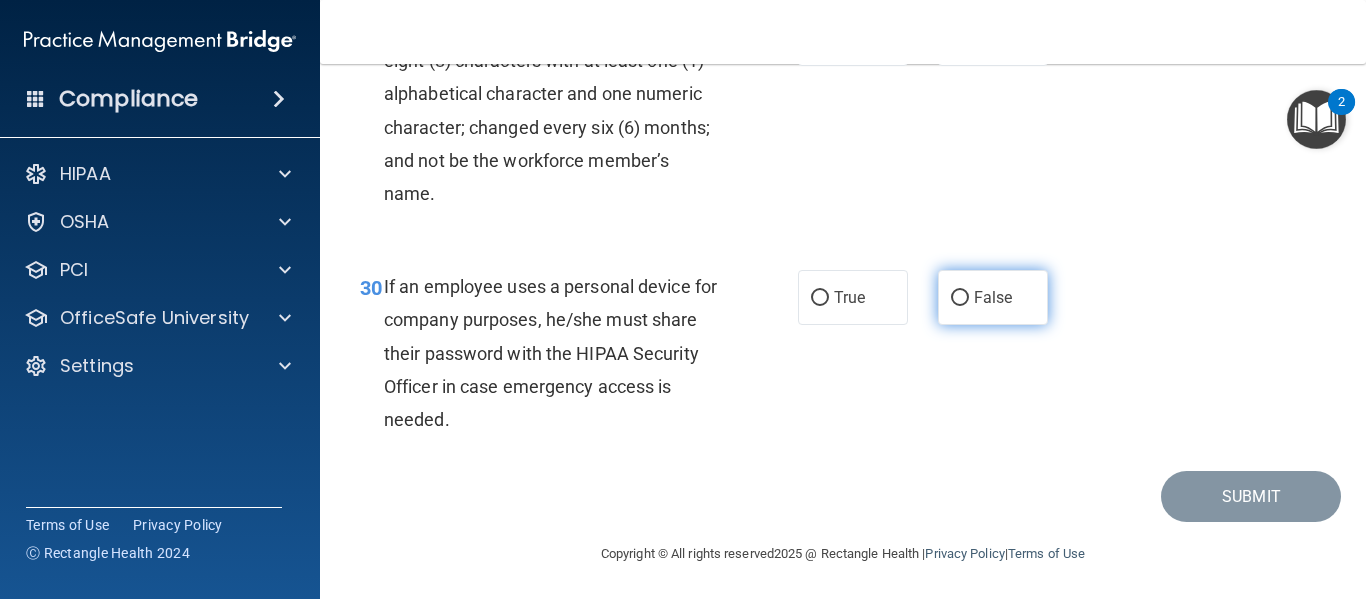 click on "False" at bounding box center [960, 298] 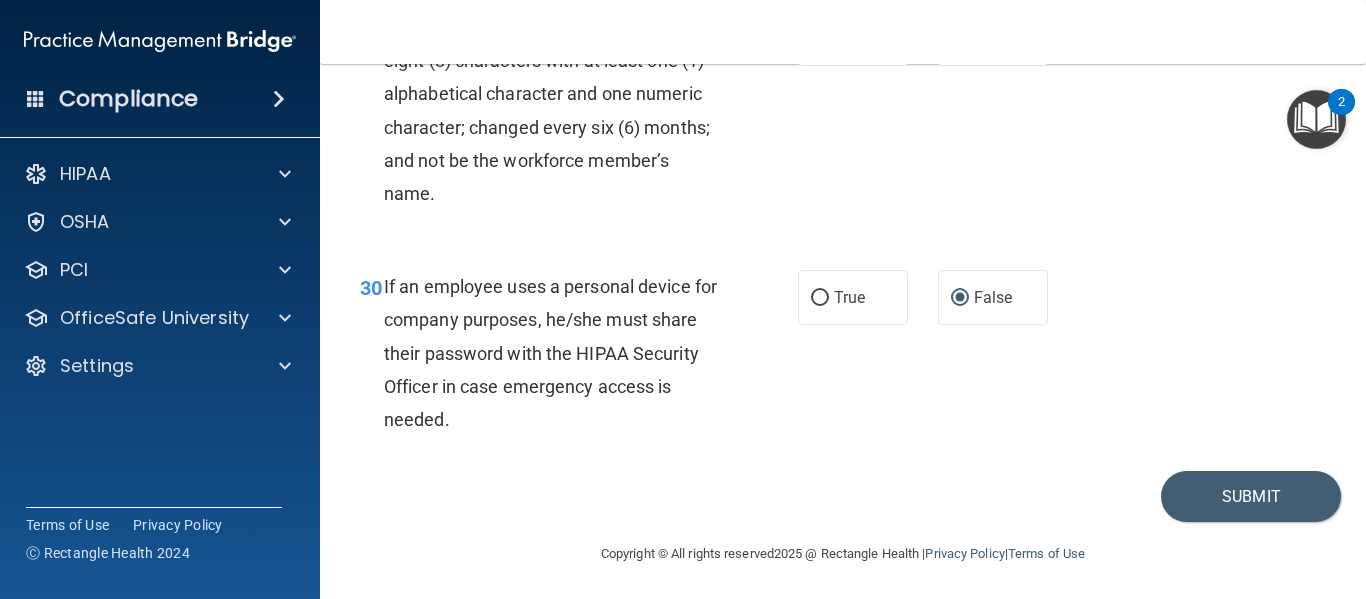click on "True           False" at bounding box center [930, 297] 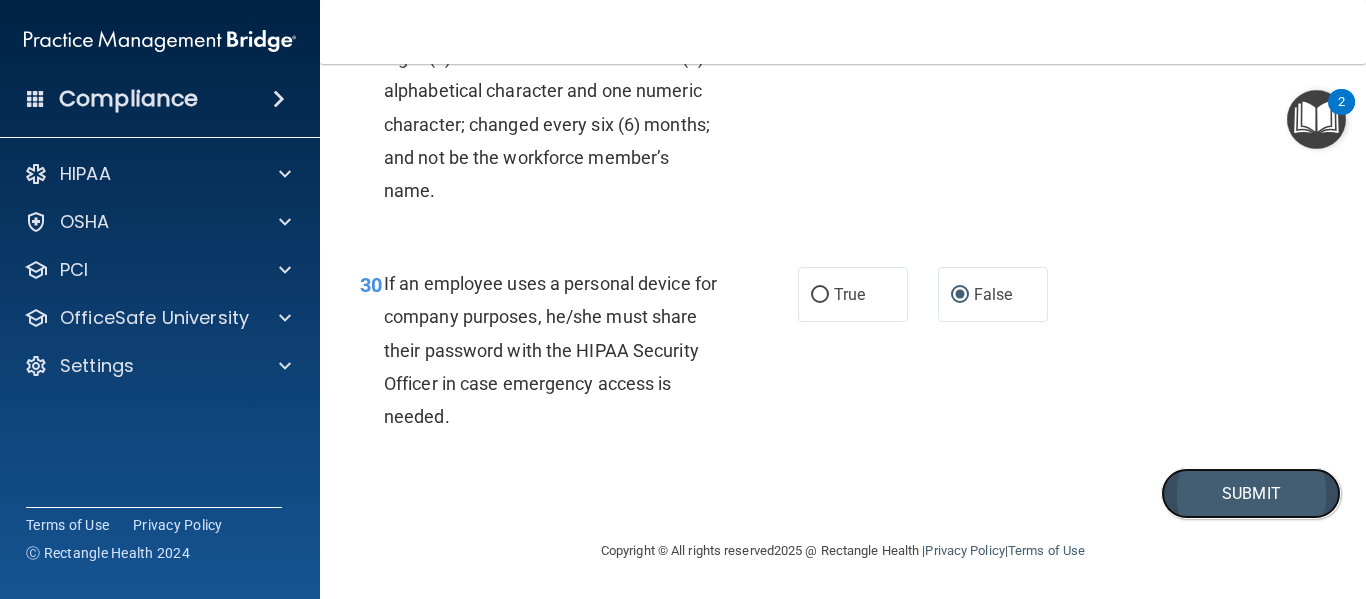 click on "Submit" at bounding box center (1251, 493) 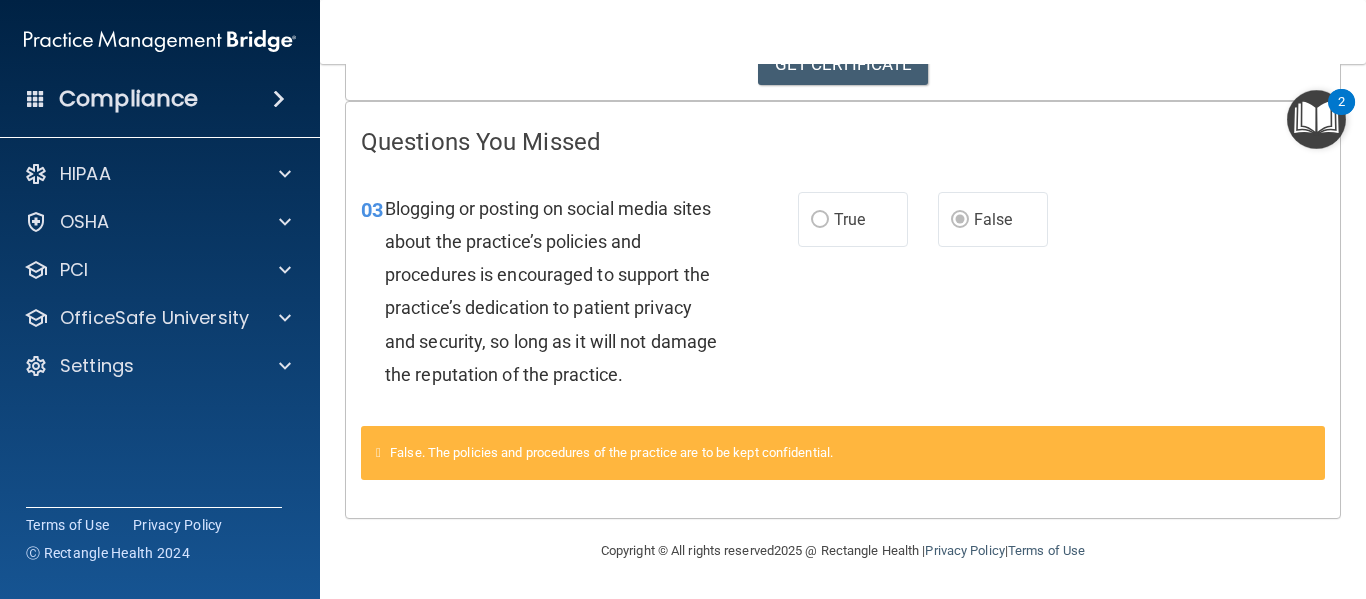 scroll, scrollTop: 0, scrollLeft: 0, axis: both 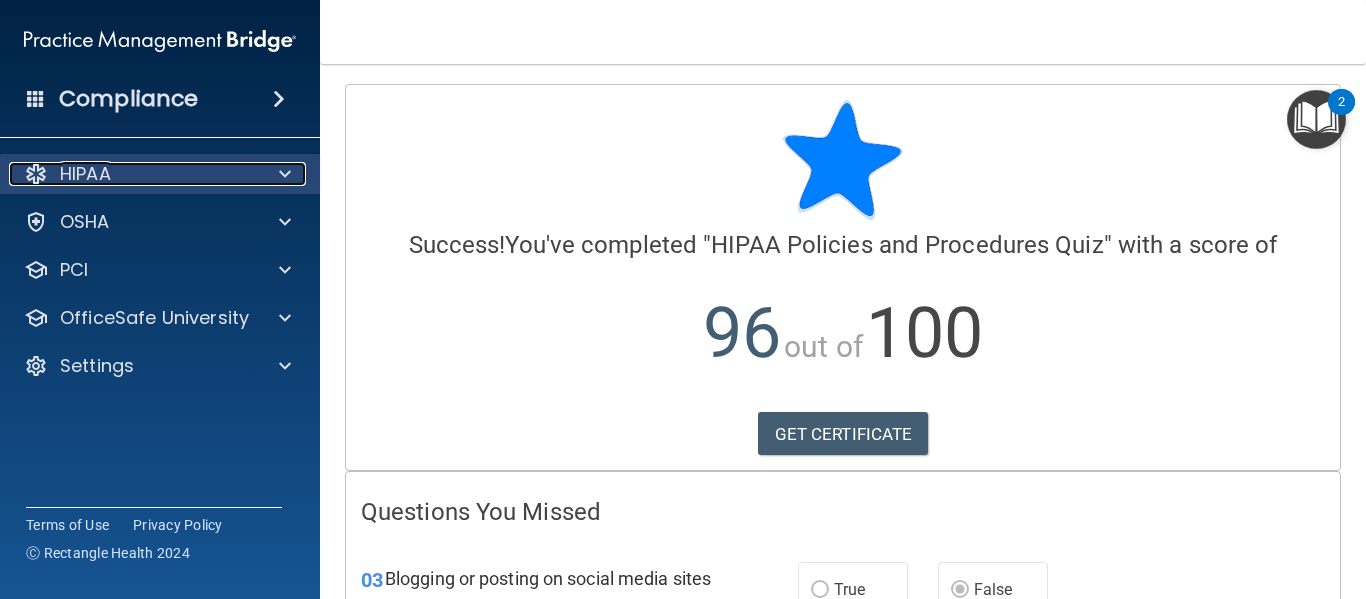 click at bounding box center (285, 174) 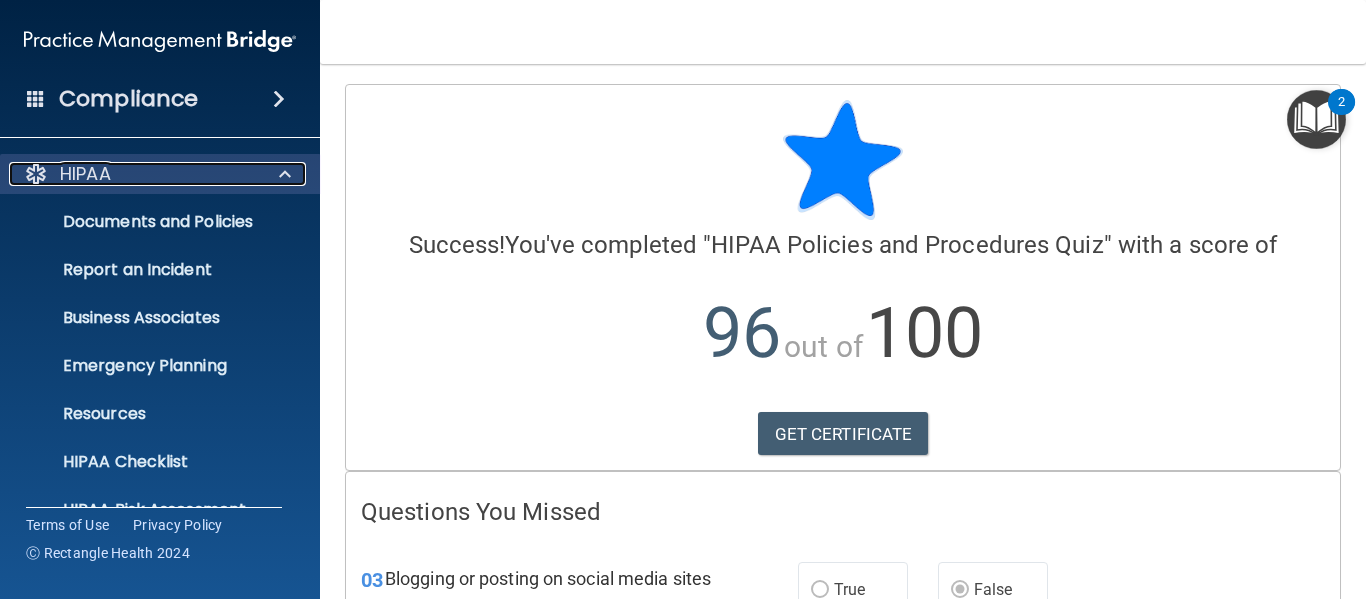 click at bounding box center [282, 174] 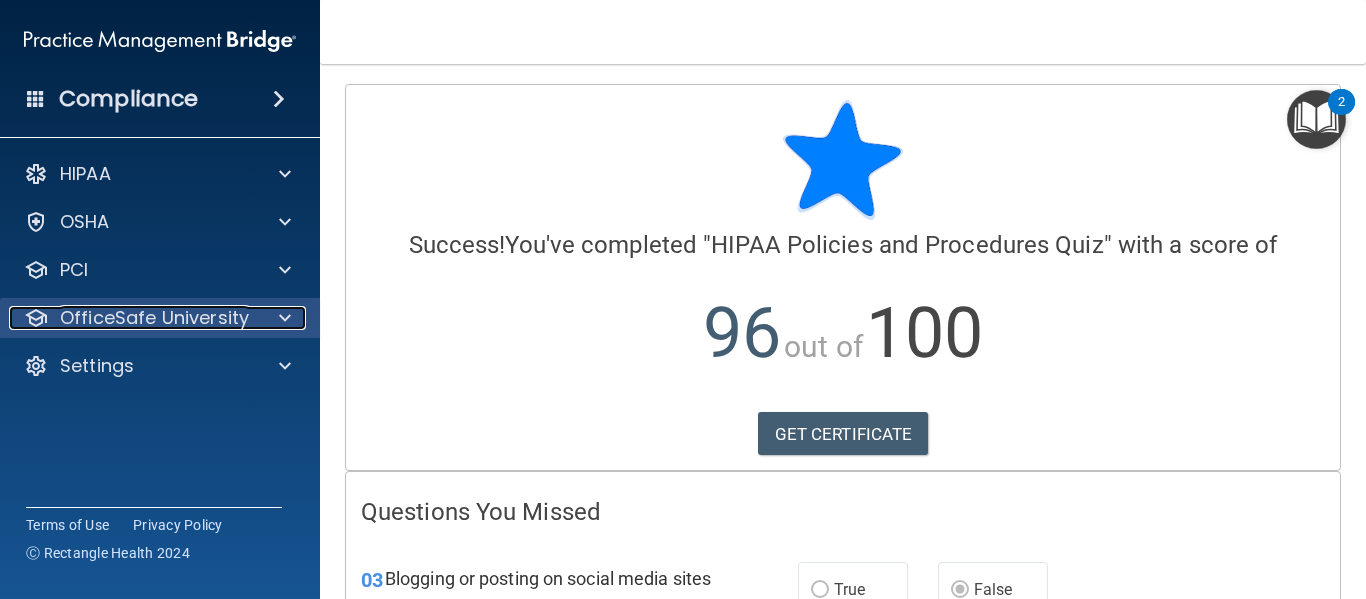 click at bounding box center [282, 318] 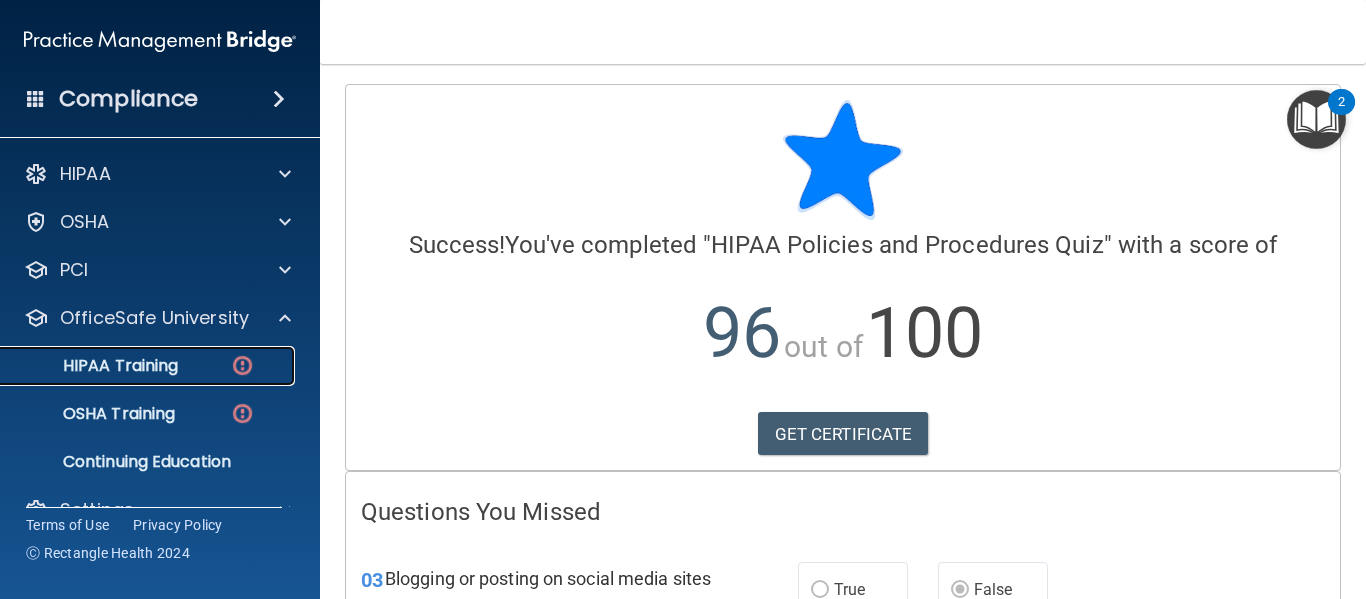 click on "HIPAA Training" at bounding box center (149, 366) 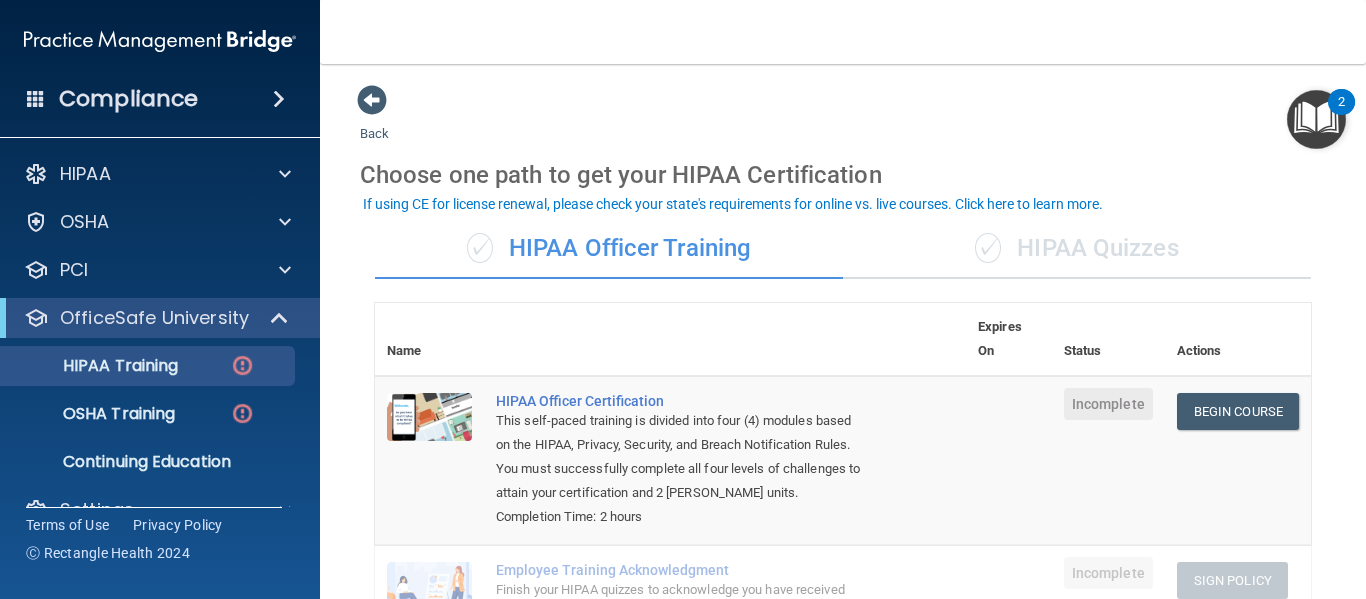 click on "✓   HIPAA Quizzes" at bounding box center (1077, 249) 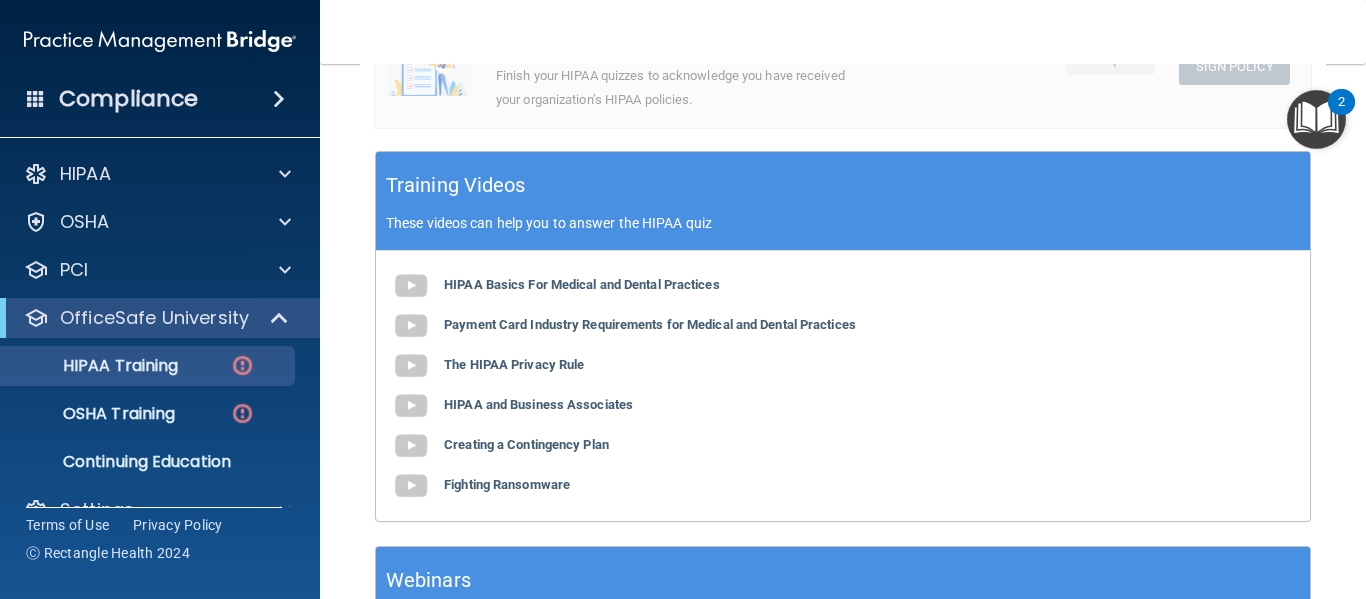 scroll, scrollTop: 926, scrollLeft: 0, axis: vertical 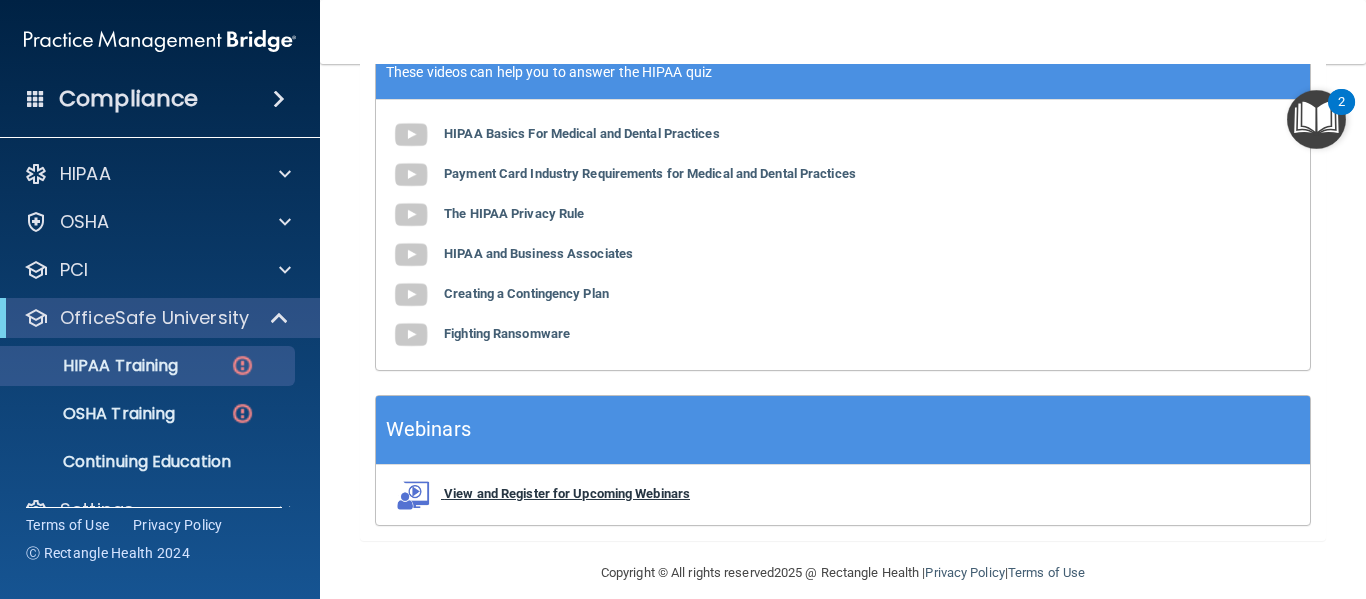 click on "View and Register for Upcoming Webinars" at bounding box center [567, 493] 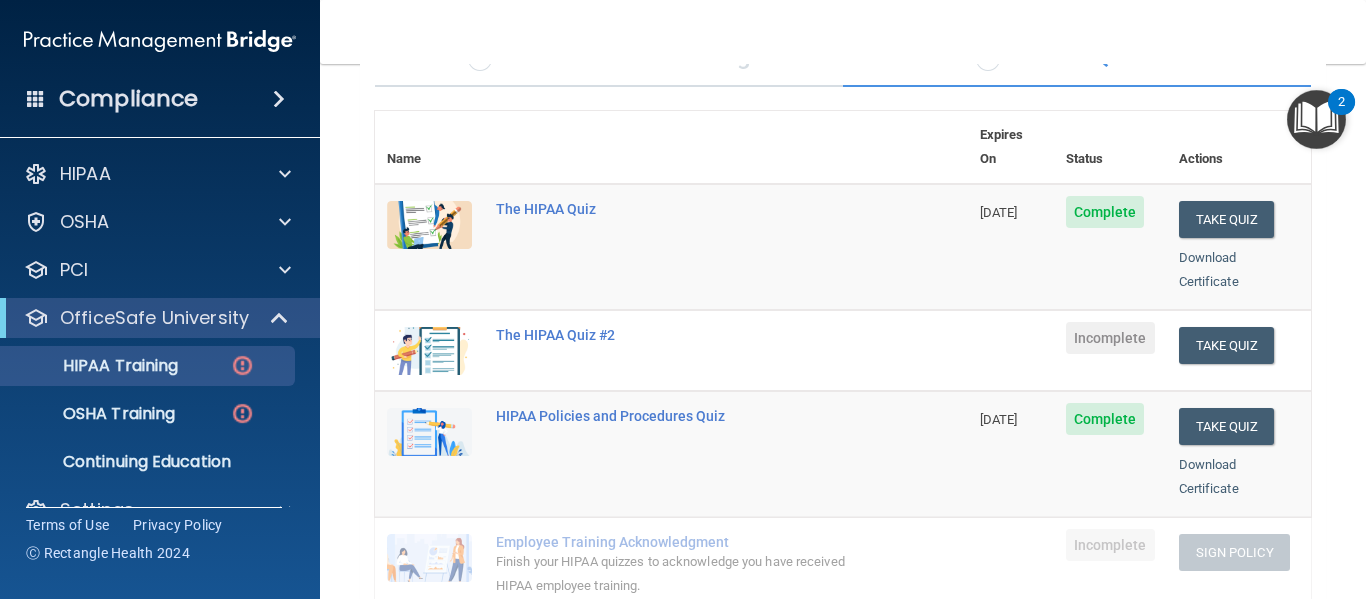 scroll, scrollTop: 189, scrollLeft: 0, axis: vertical 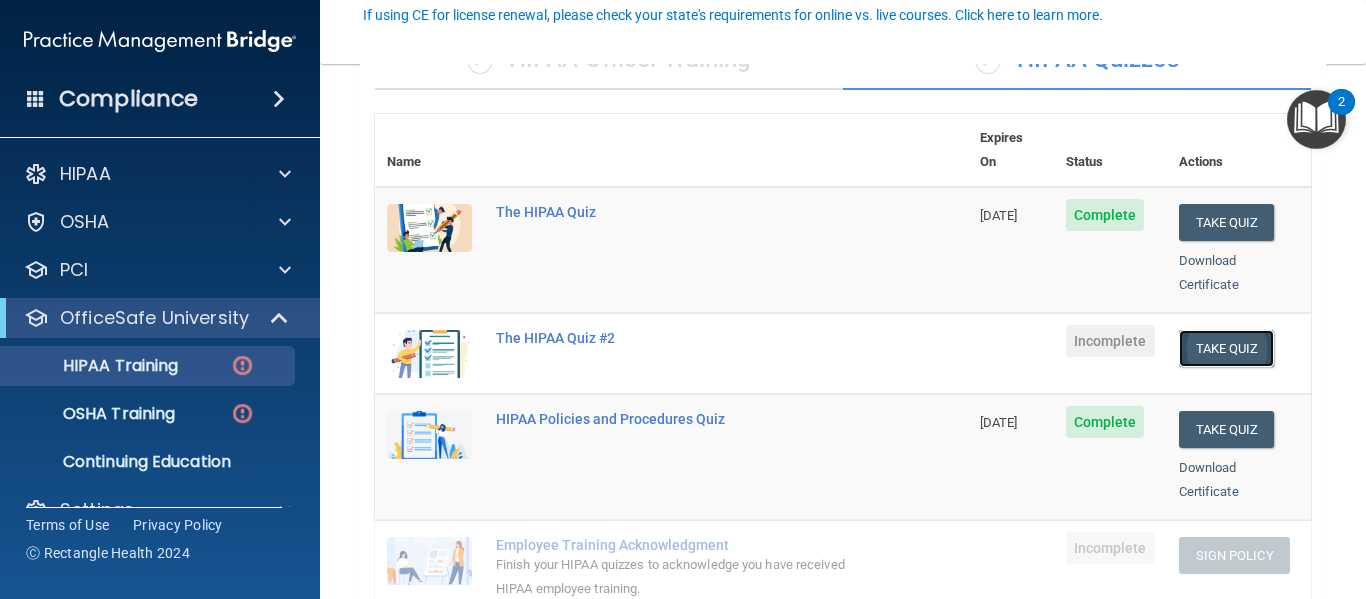 click on "Take Quiz" at bounding box center [1227, 348] 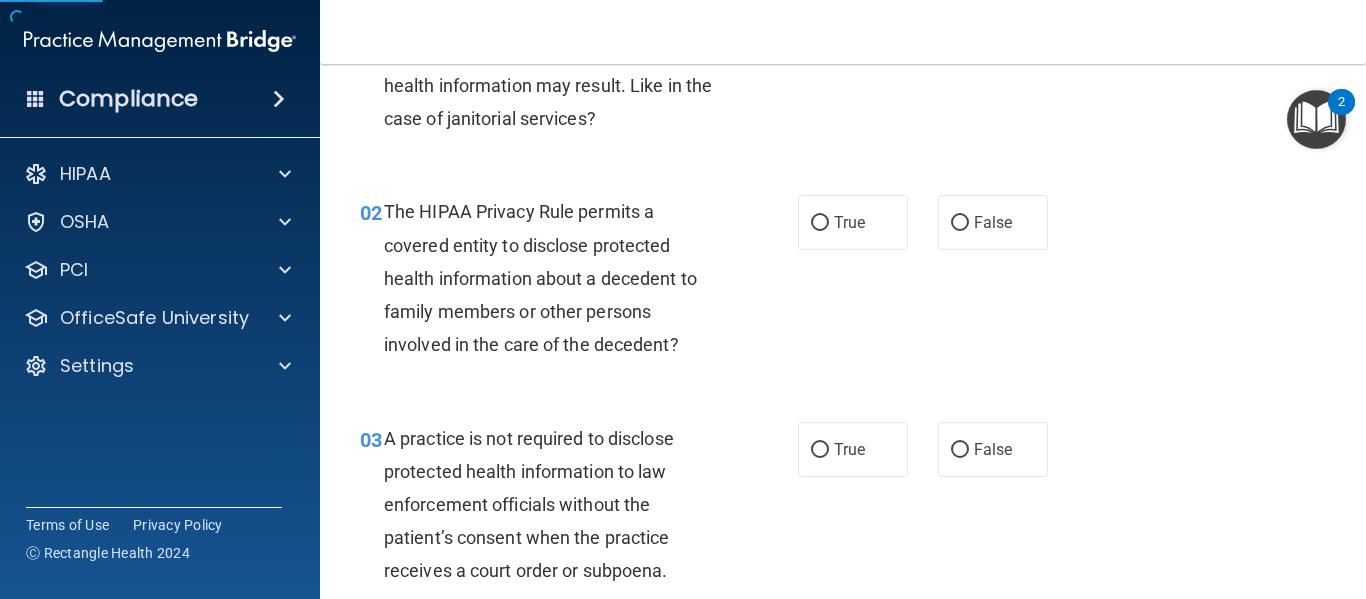 scroll, scrollTop: 0, scrollLeft: 0, axis: both 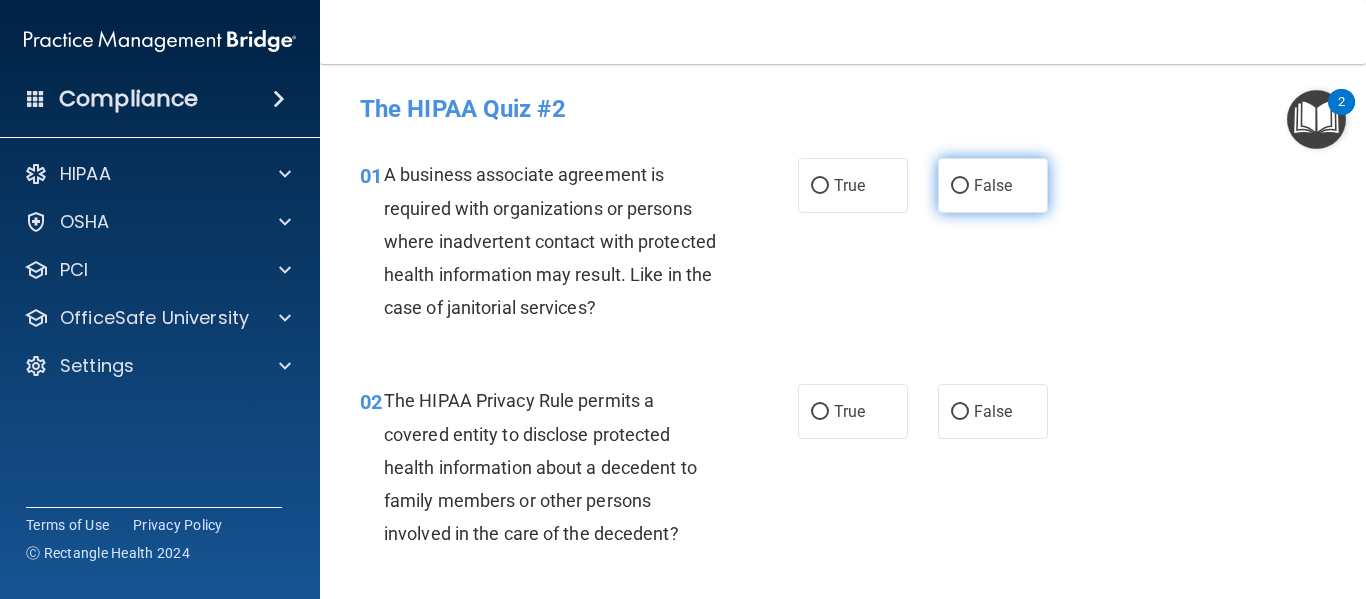 click on "False" at bounding box center [993, 185] 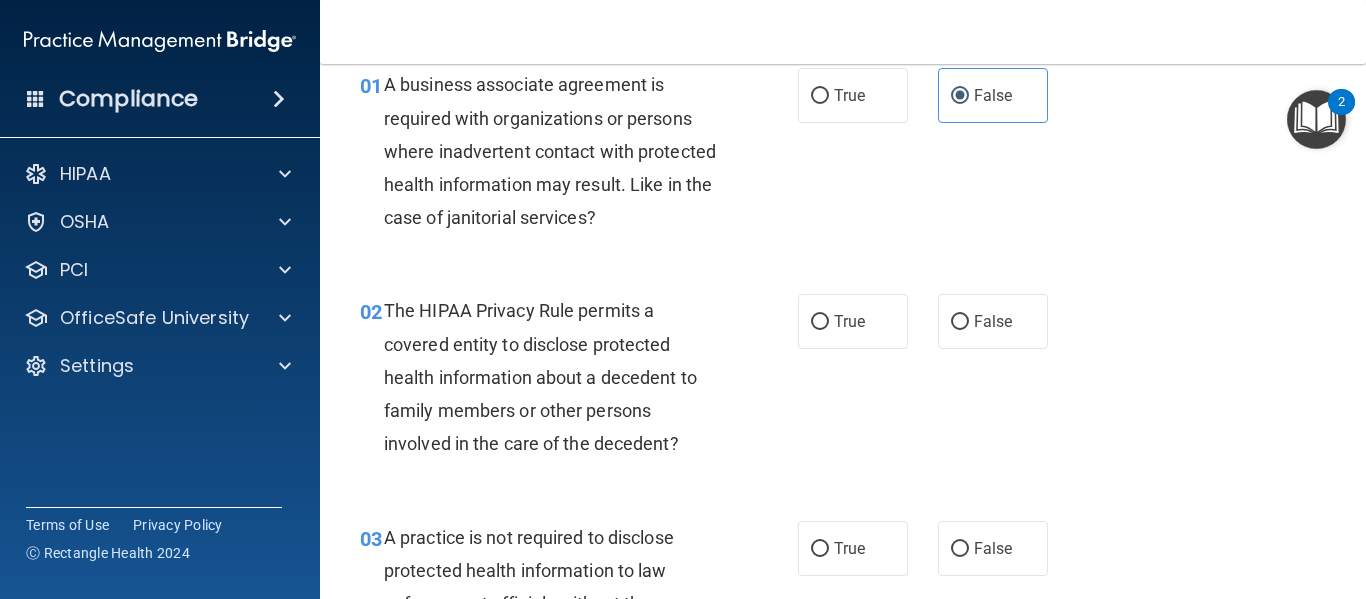 scroll, scrollTop: 92, scrollLeft: 0, axis: vertical 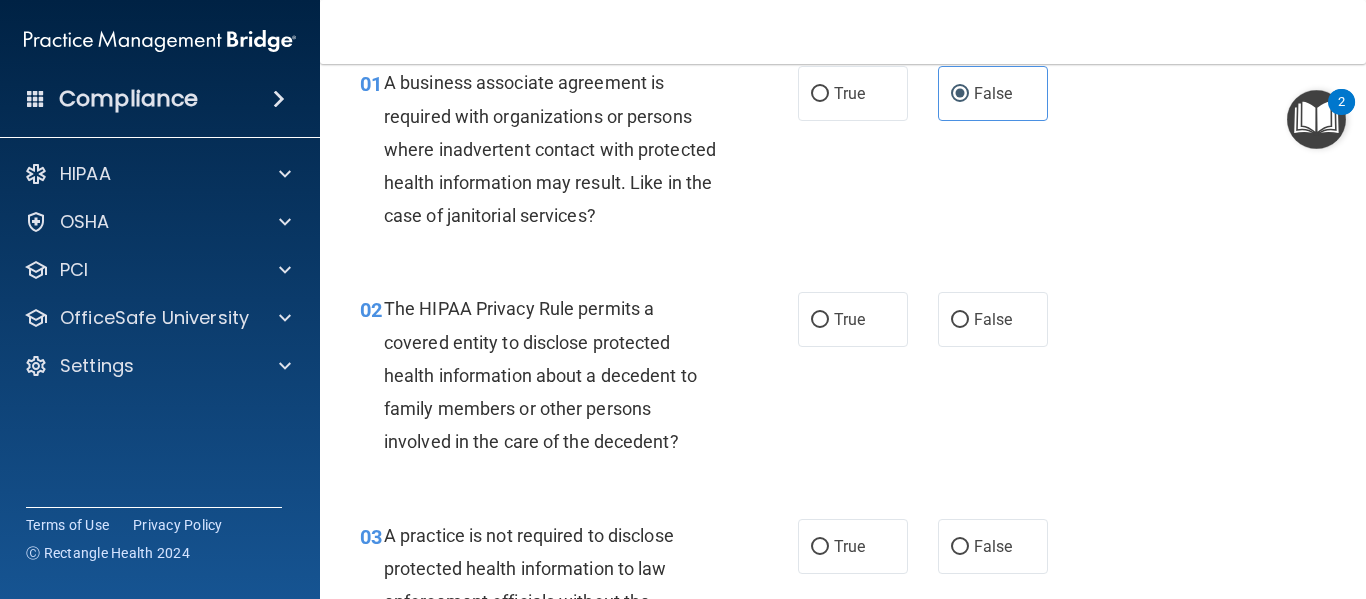 click on "The HIPAA Privacy Rule permits a covered entity to disclose protected health information about a decedent to family members or other persons involved in the care of the decedent?" at bounding box center (540, 375) 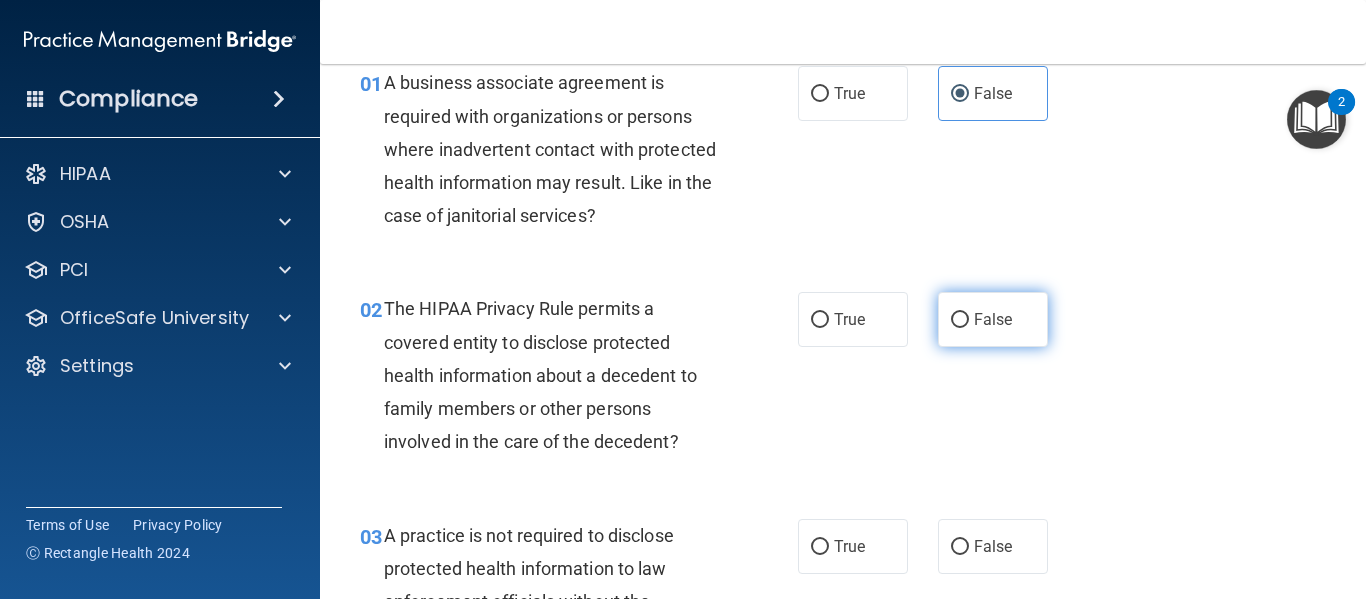 click on "False" at bounding box center [960, 320] 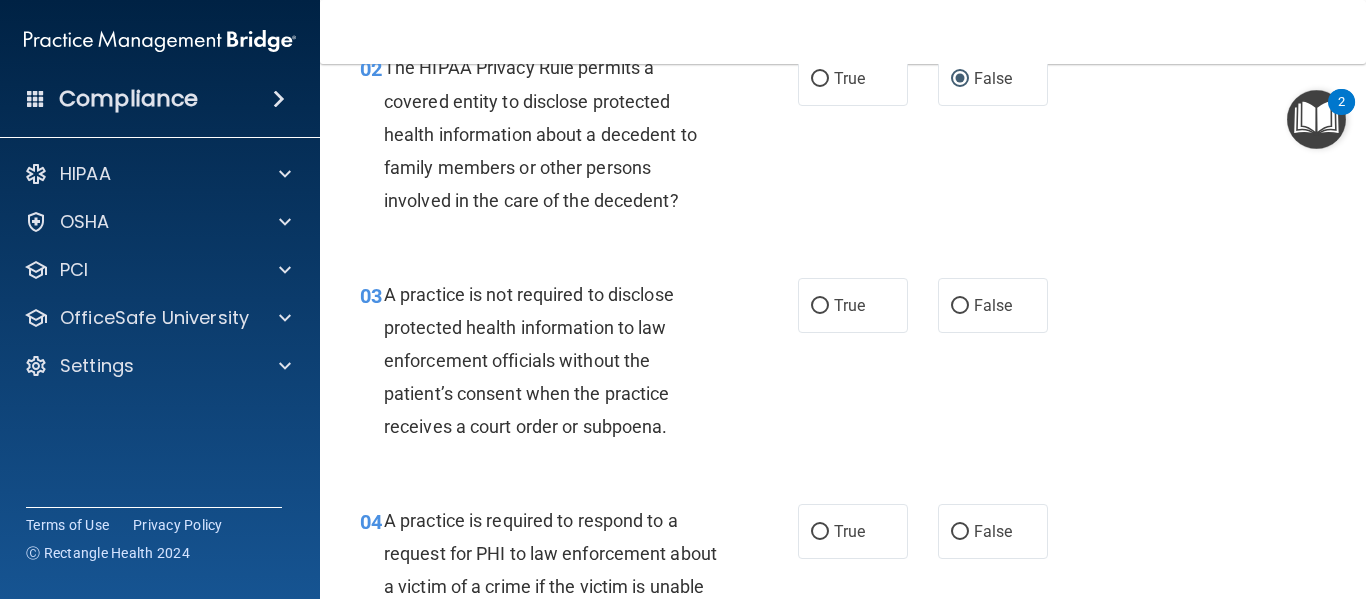 scroll, scrollTop: 334, scrollLeft: 0, axis: vertical 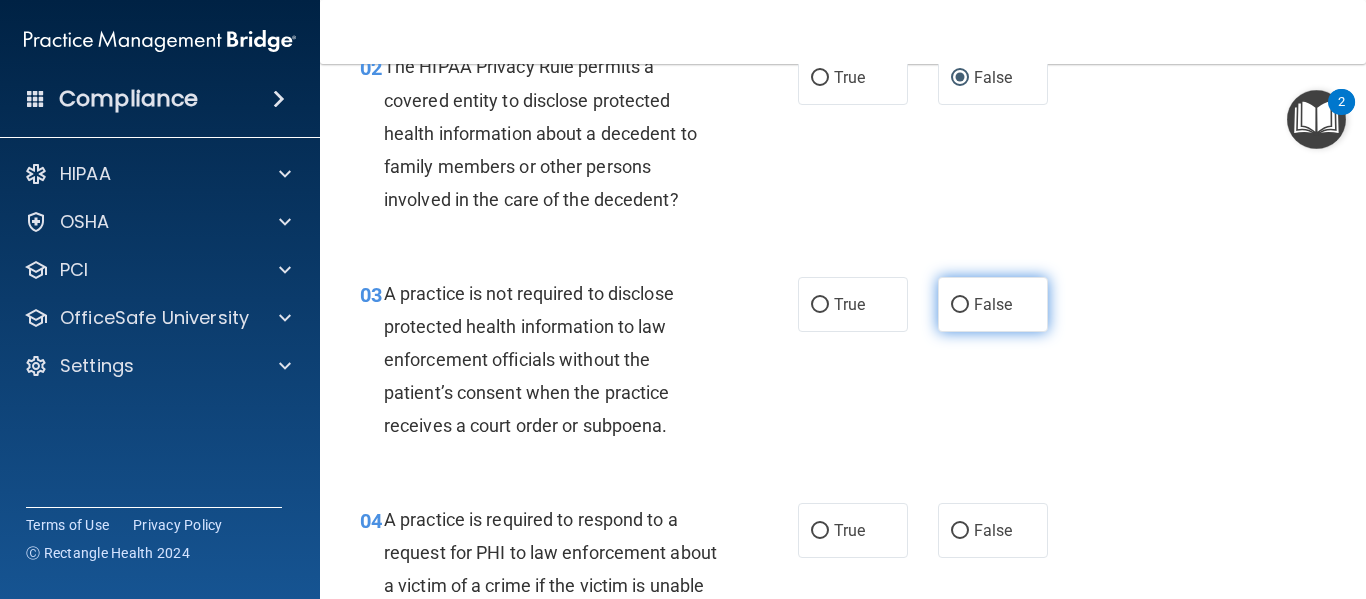 click on "False" at bounding box center (960, 305) 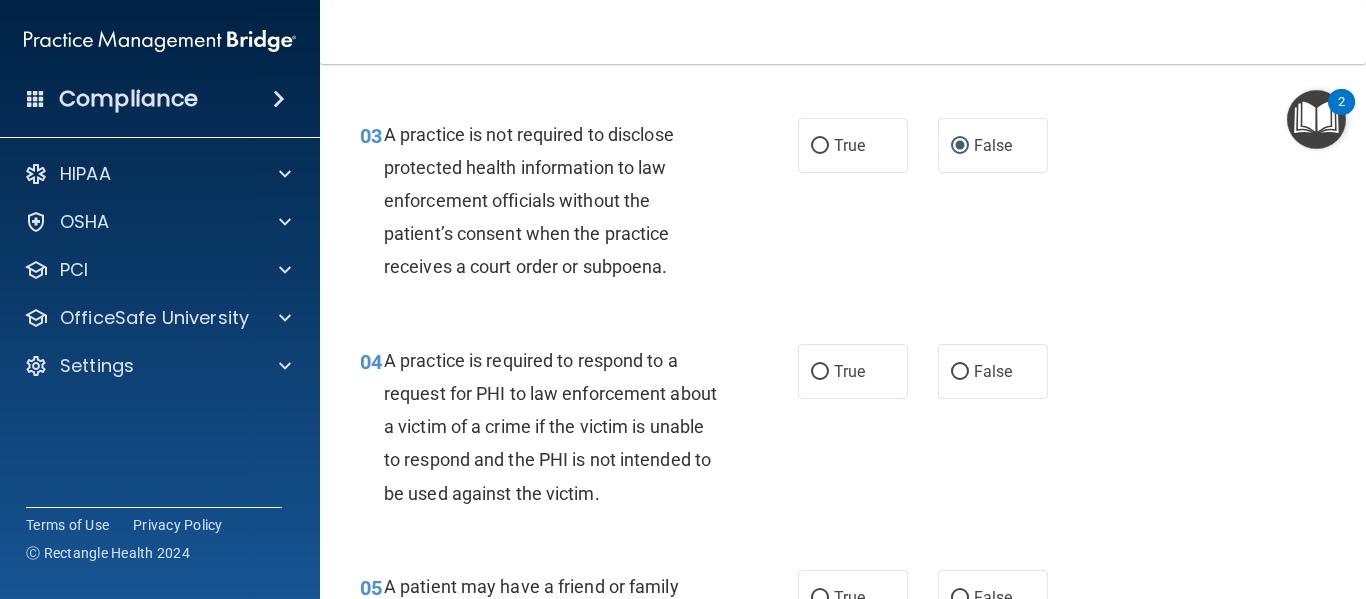 scroll, scrollTop: 494, scrollLeft: 0, axis: vertical 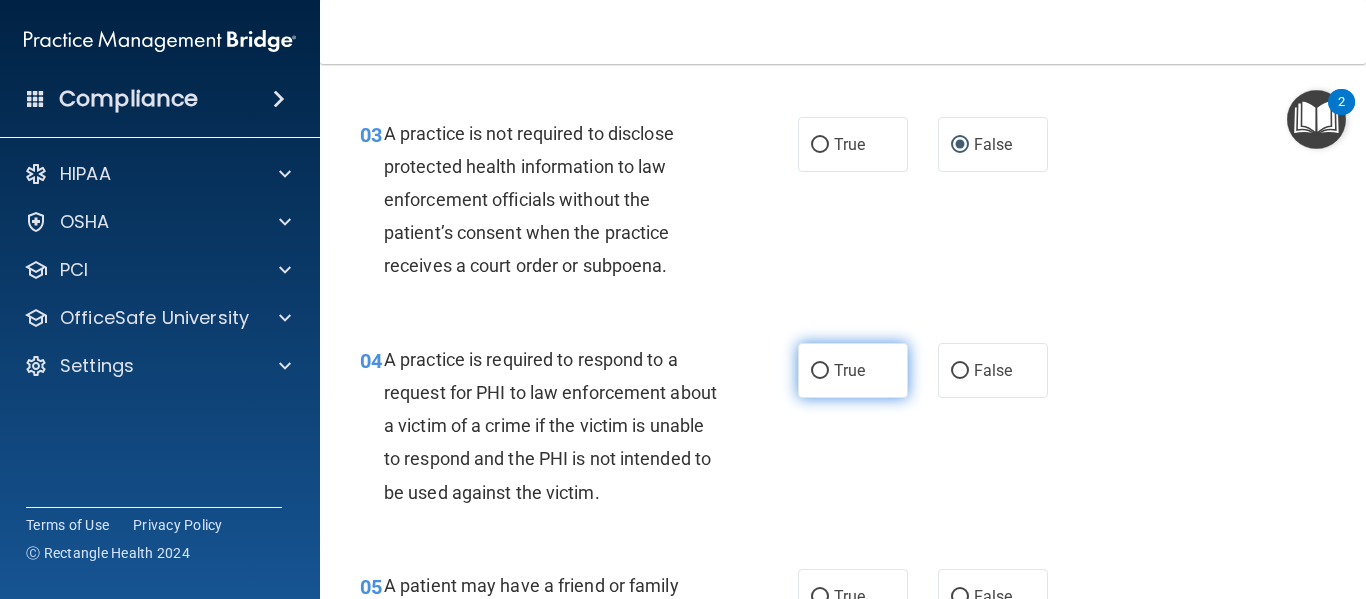 click on "True" at bounding box center [853, 370] 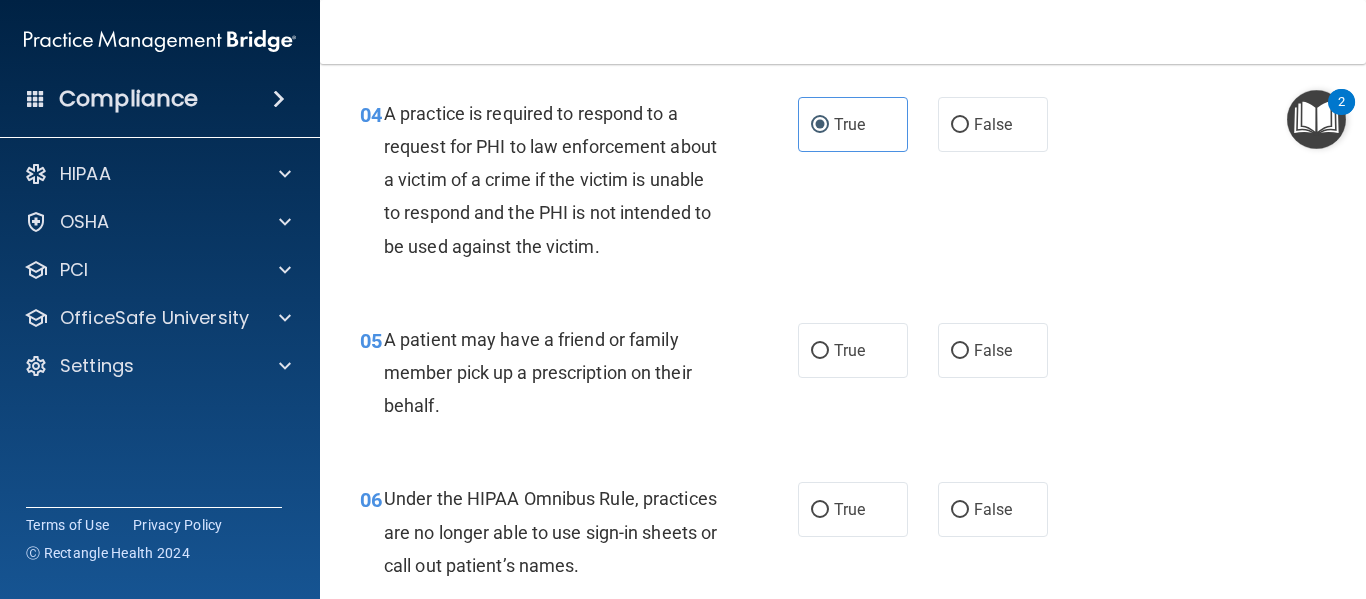 scroll, scrollTop: 743, scrollLeft: 0, axis: vertical 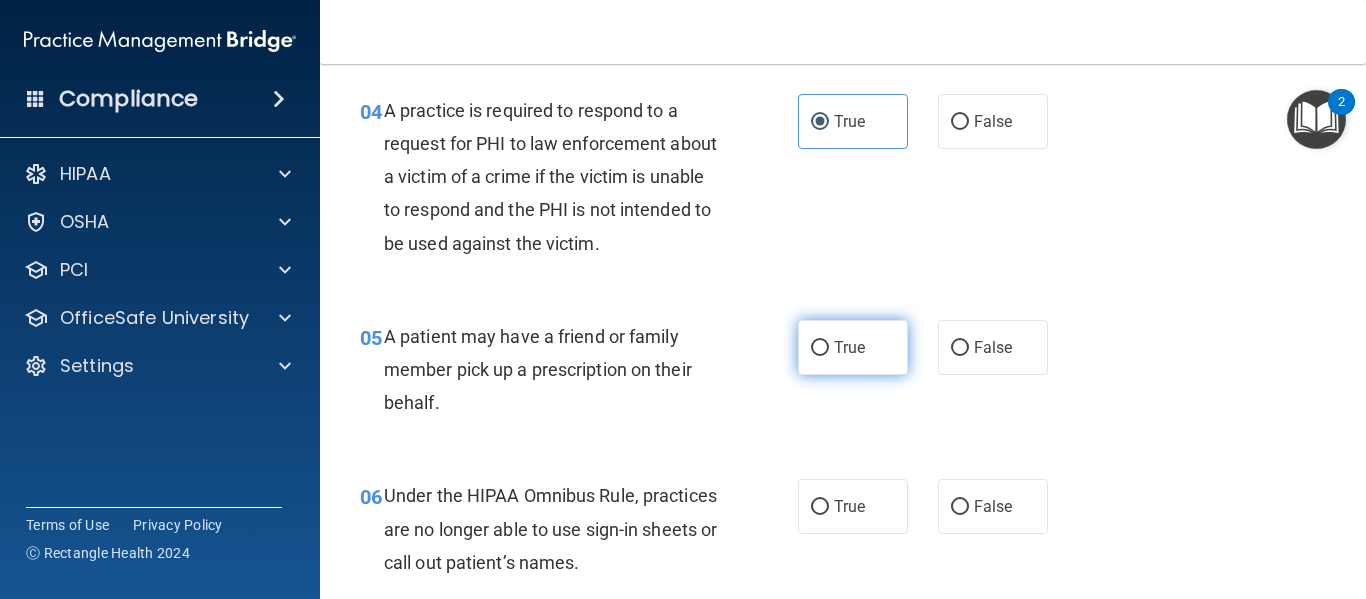 click on "True" at bounding box center [853, 347] 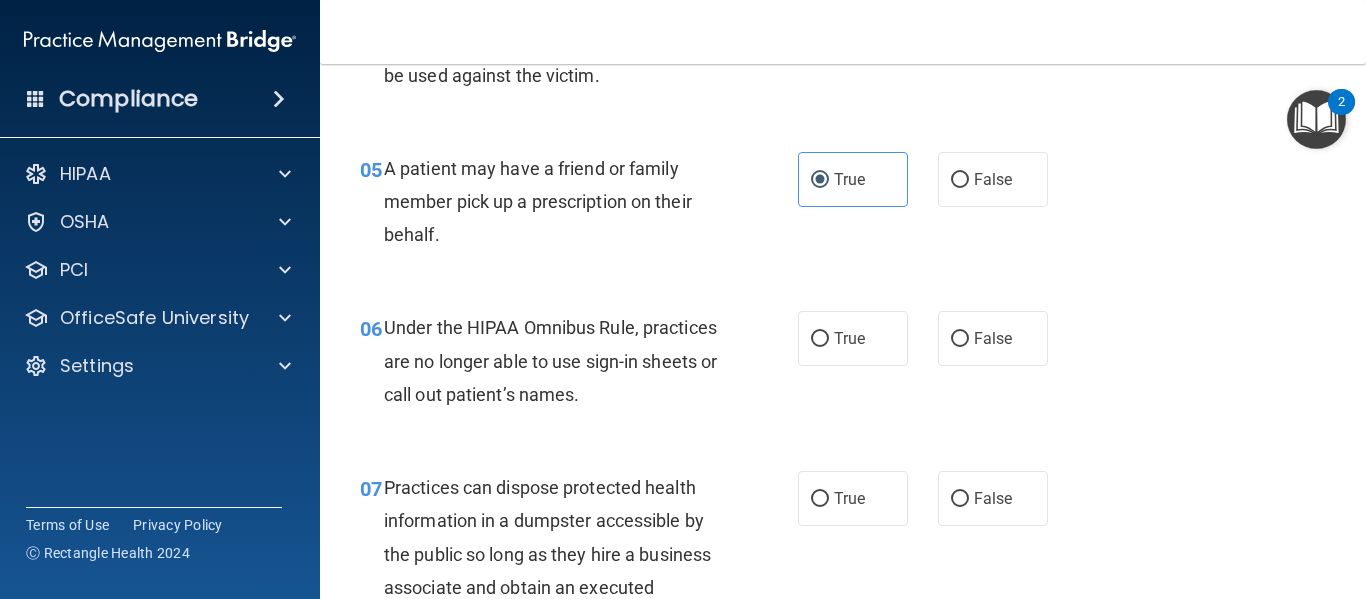 scroll, scrollTop: 912, scrollLeft: 0, axis: vertical 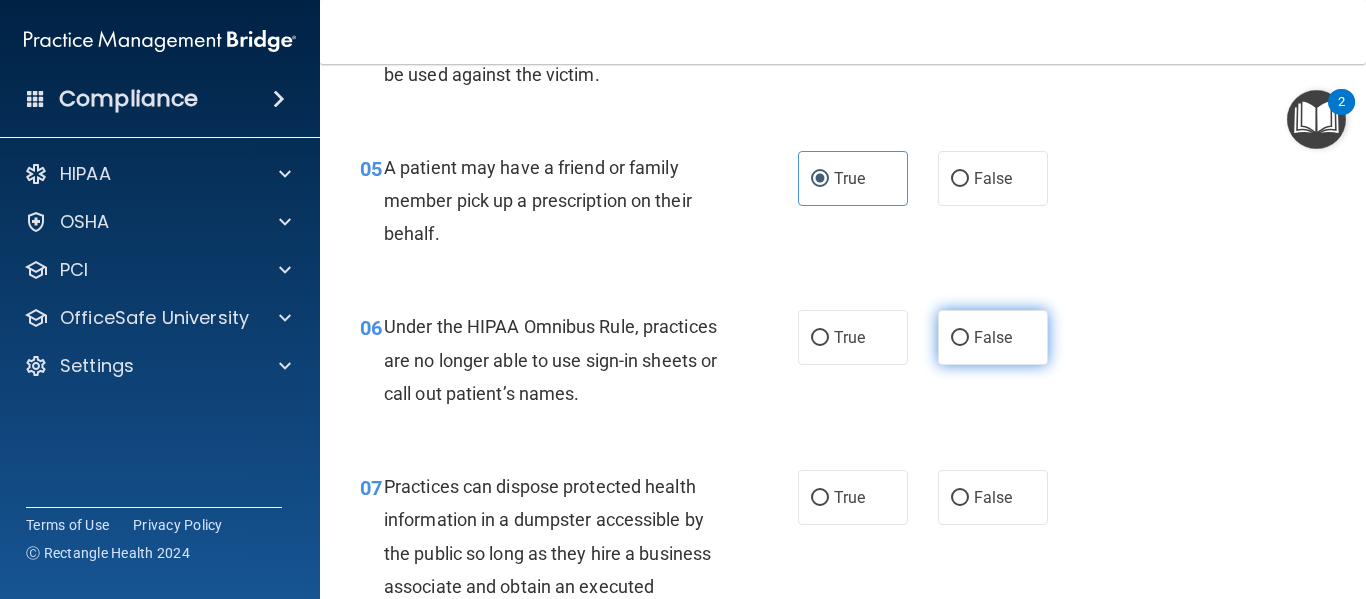click on "False" at bounding box center [960, 338] 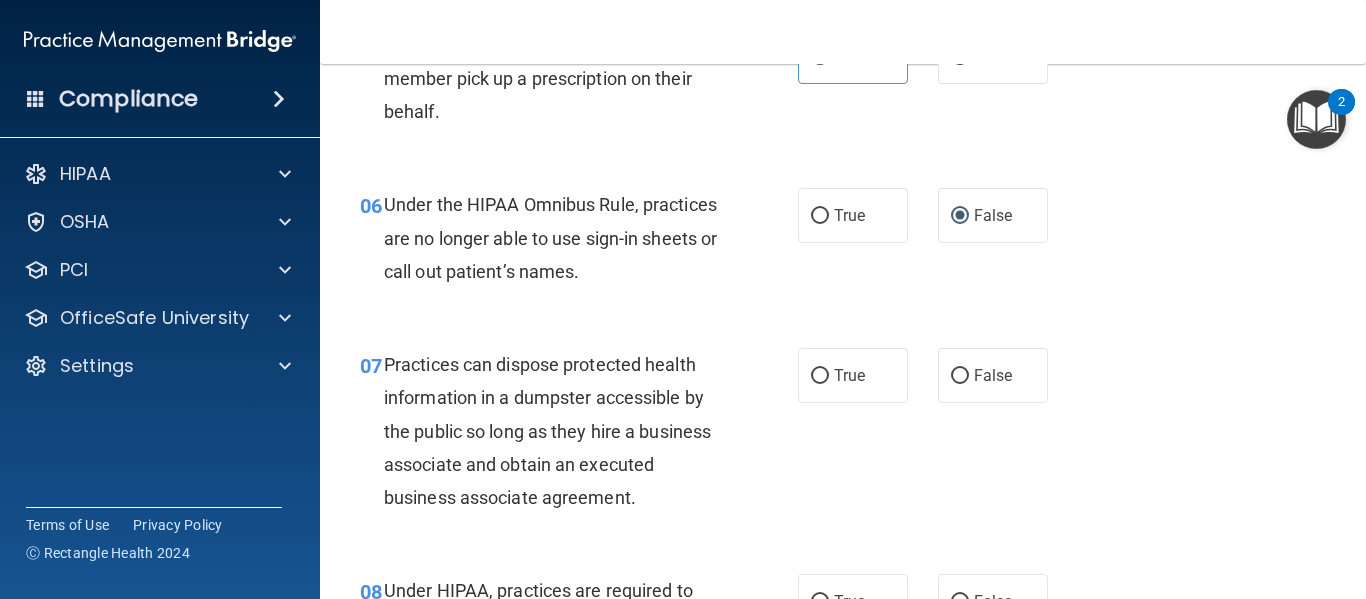 scroll, scrollTop: 1035, scrollLeft: 0, axis: vertical 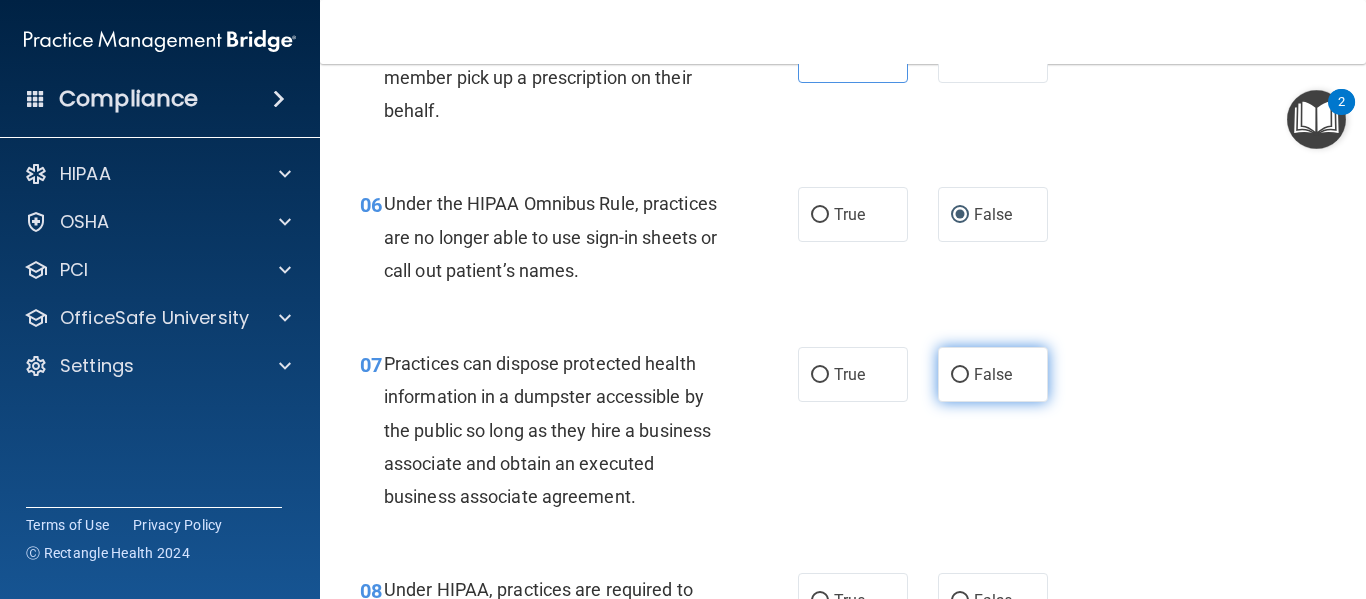 click on "False" at bounding box center [960, 375] 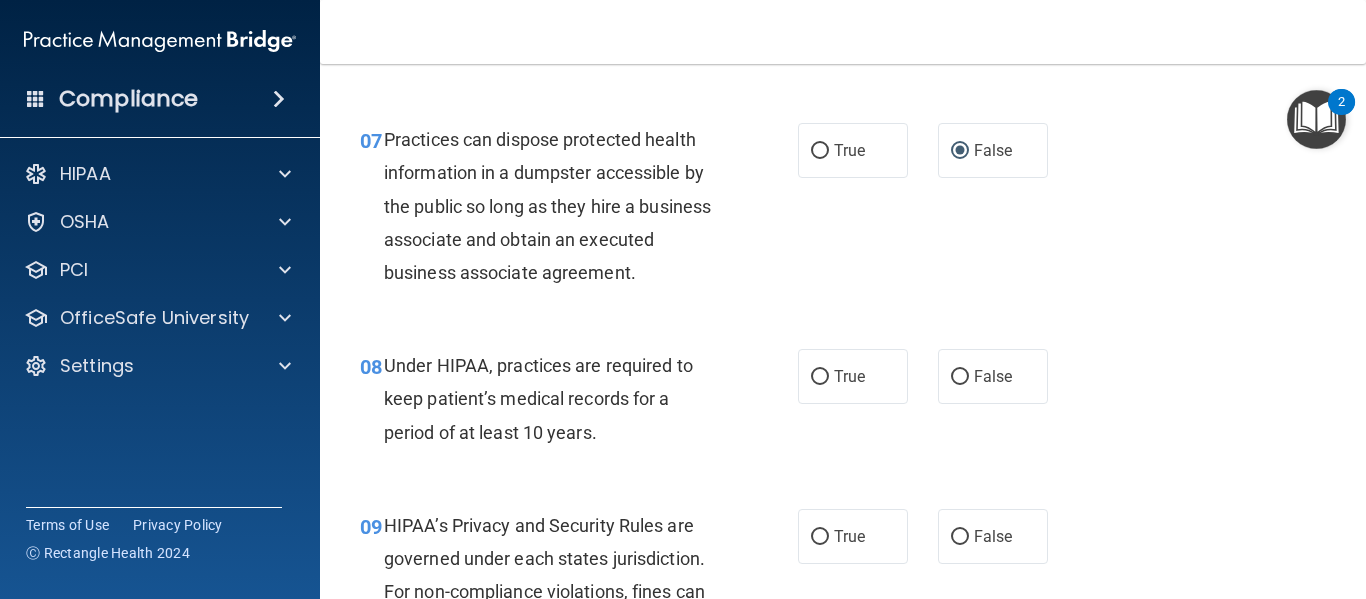 scroll, scrollTop: 1260, scrollLeft: 0, axis: vertical 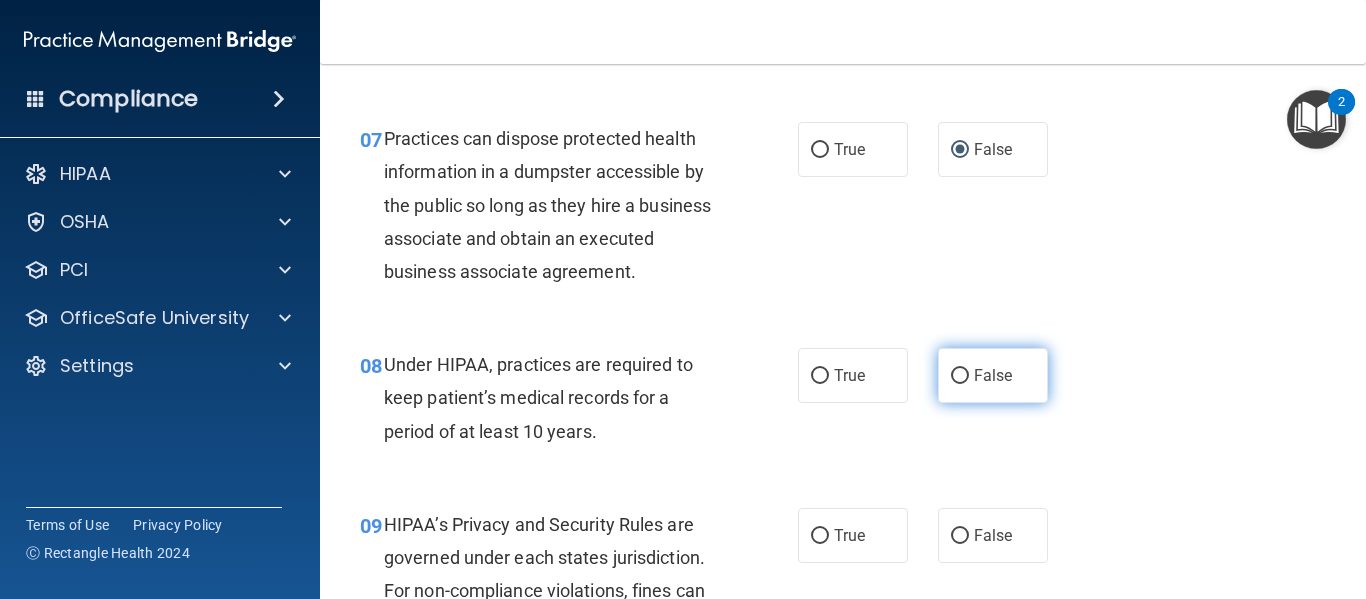 click on "False" at bounding box center (960, 376) 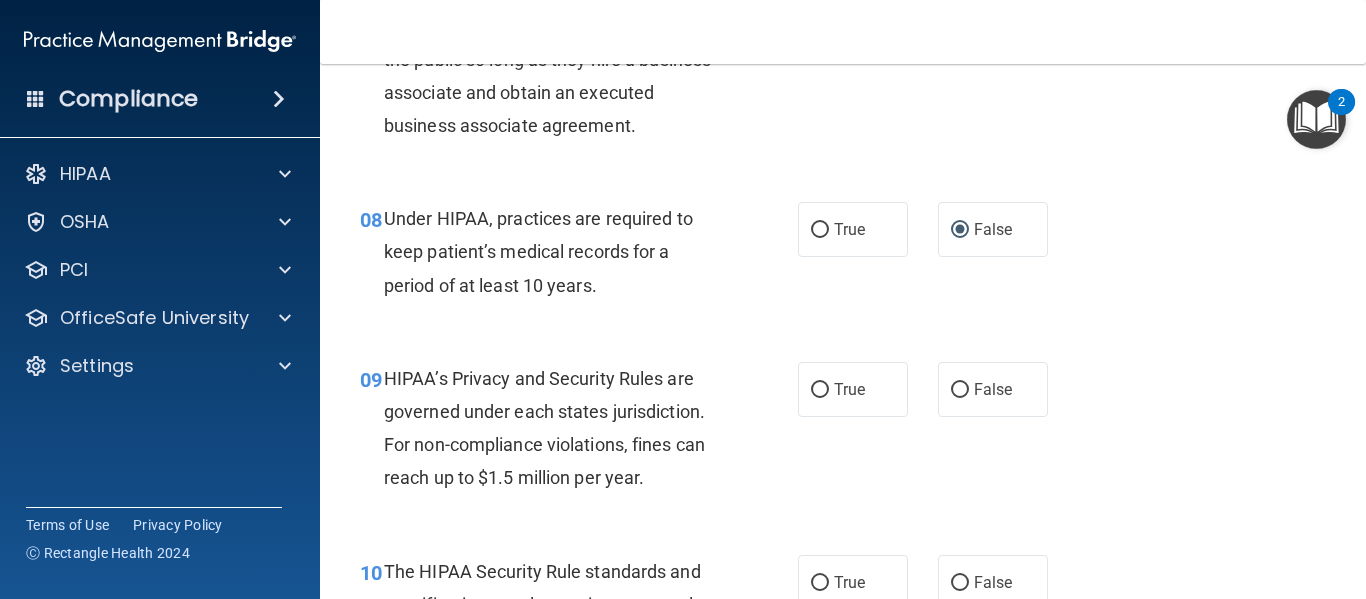 scroll, scrollTop: 1407, scrollLeft: 0, axis: vertical 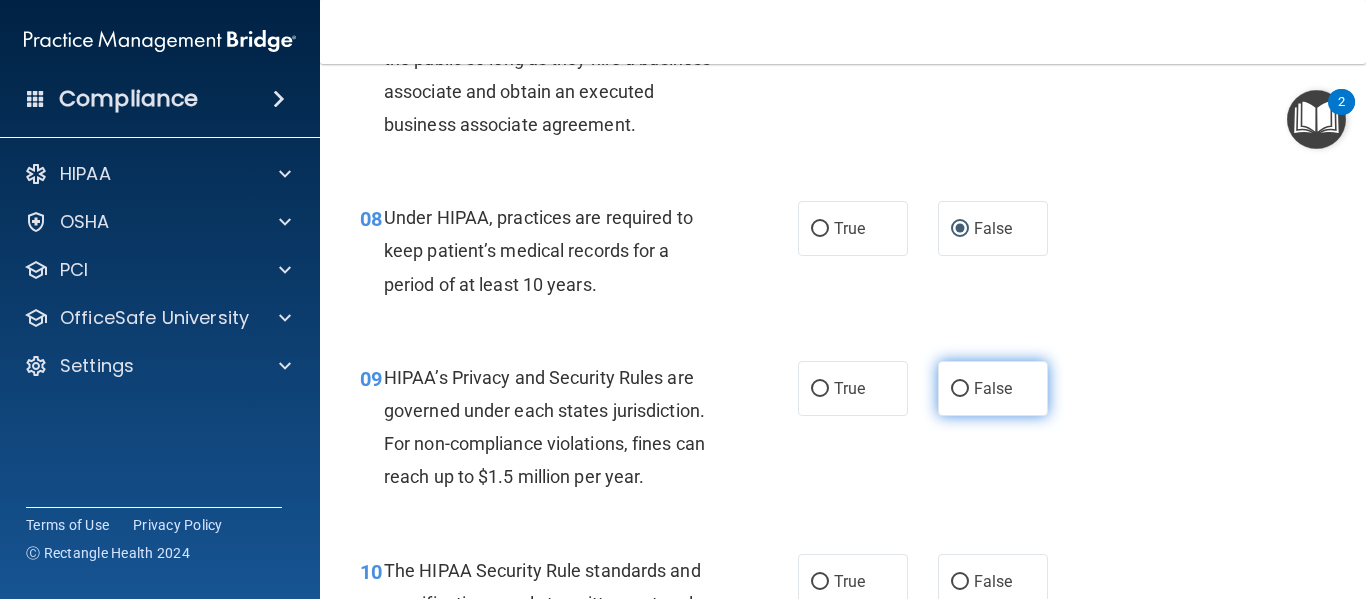 click on "False" at bounding box center (960, 389) 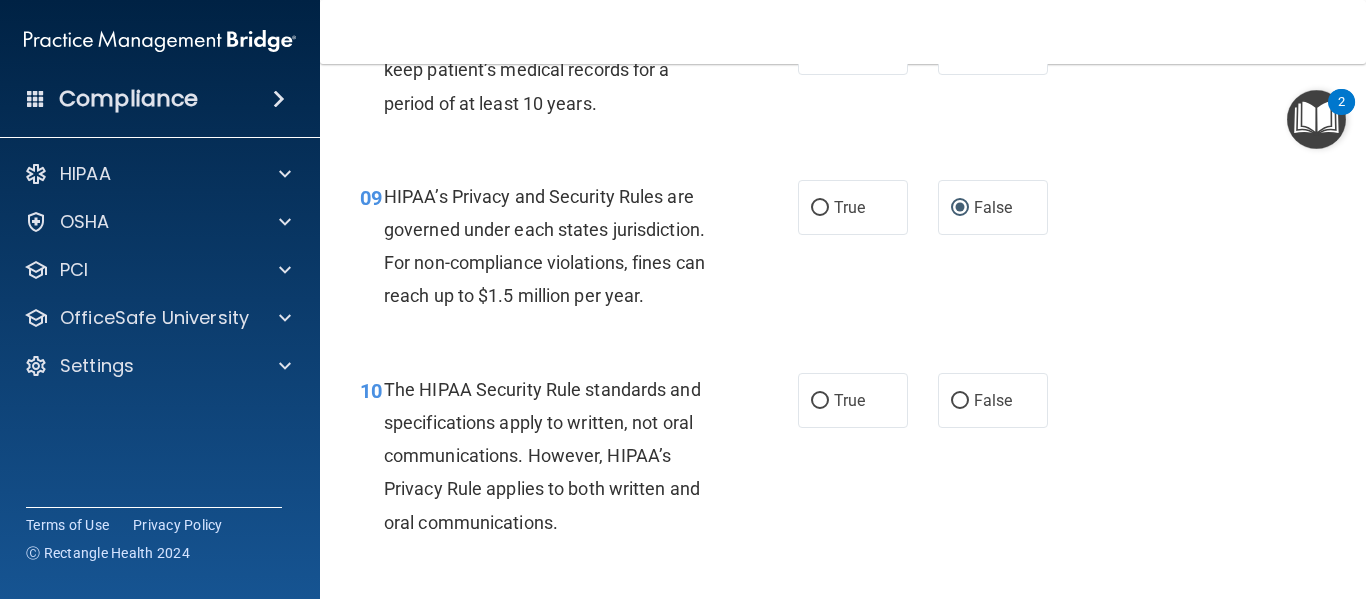 scroll, scrollTop: 1590, scrollLeft: 0, axis: vertical 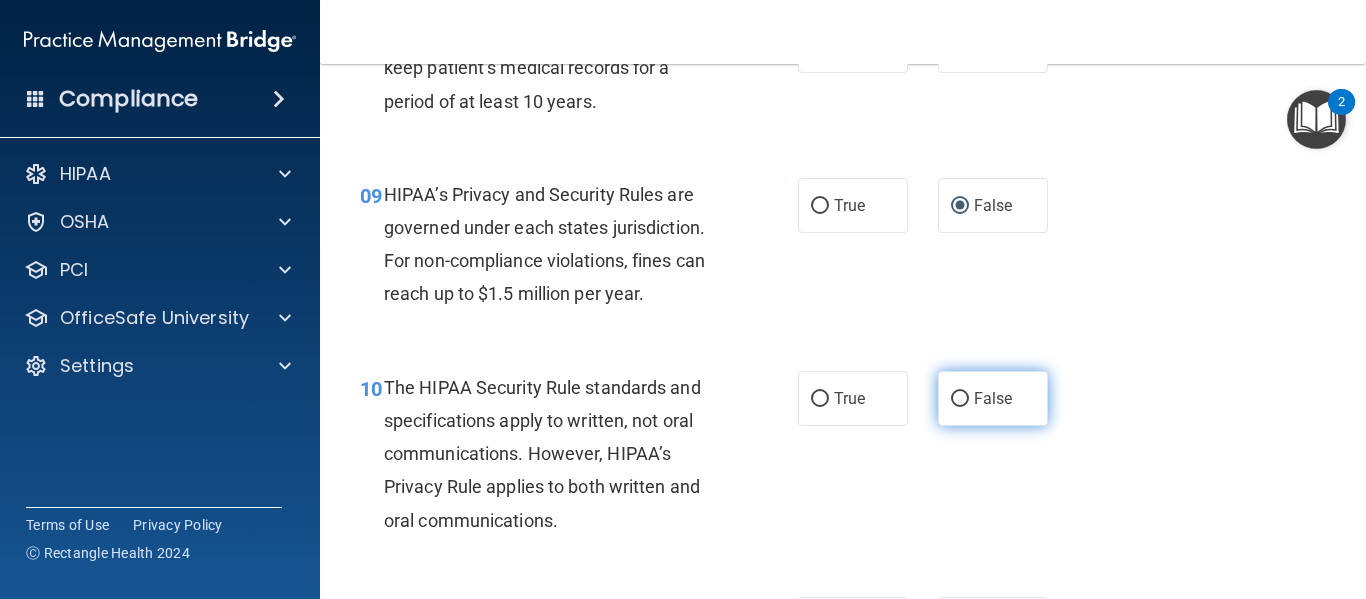 click on "False" at bounding box center [960, 399] 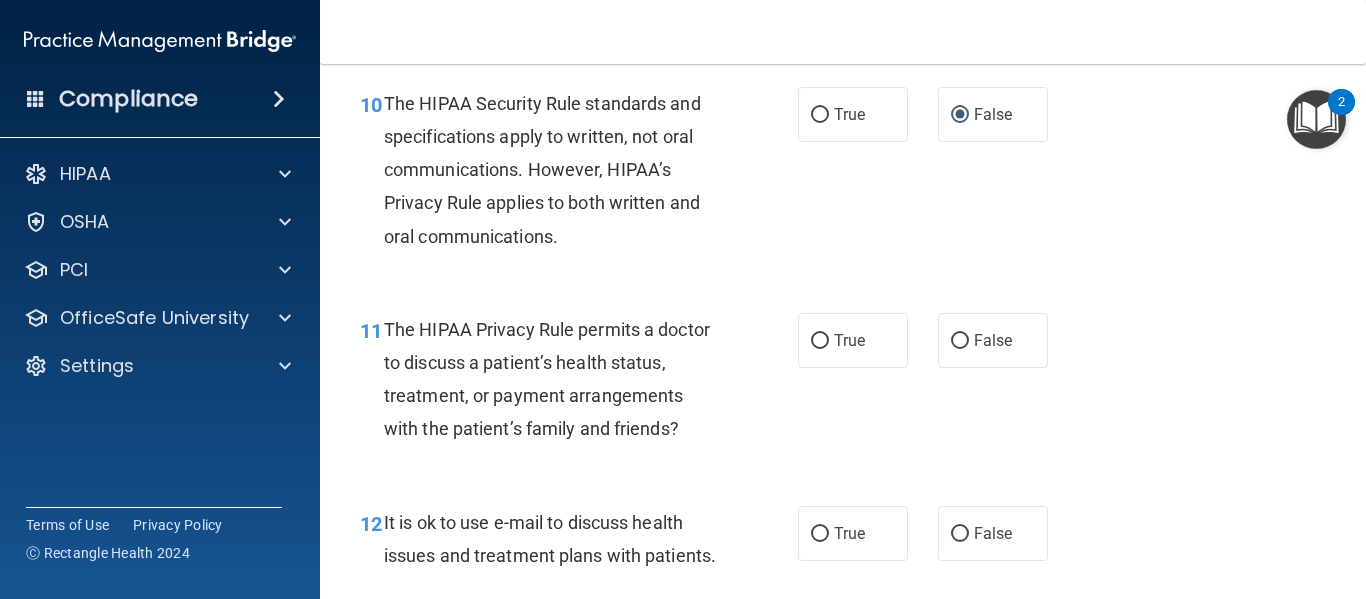 scroll, scrollTop: 1875, scrollLeft: 0, axis: vertical 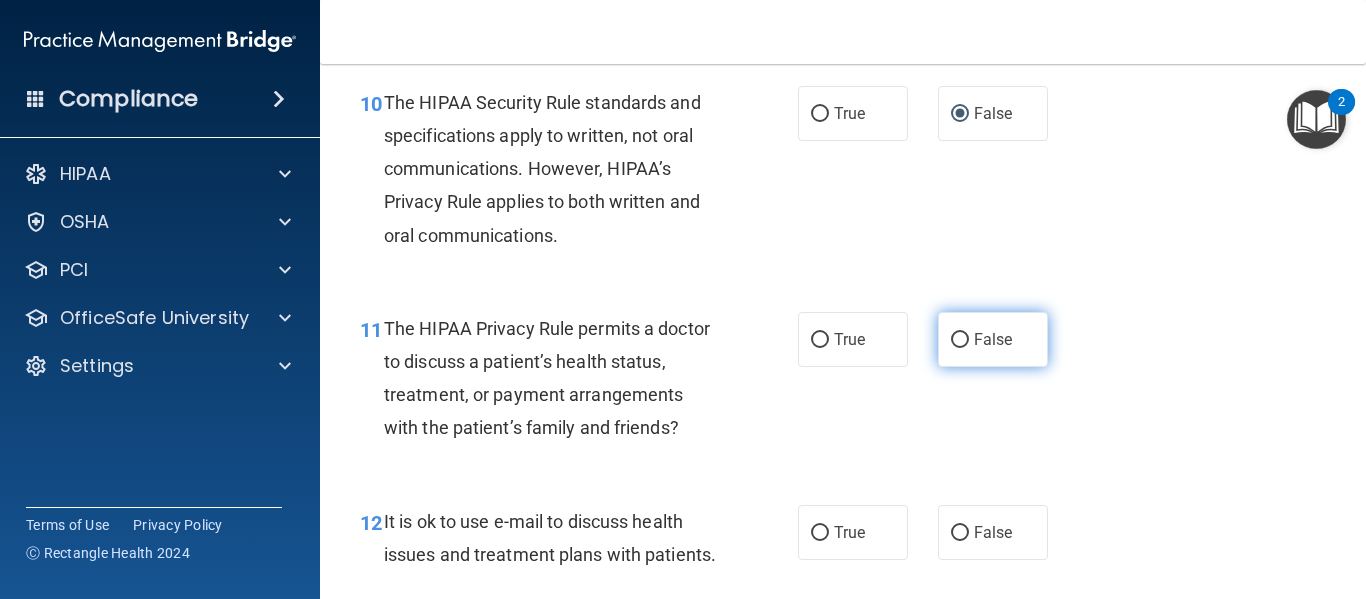 click on "False" at bounding box center [993, 339] 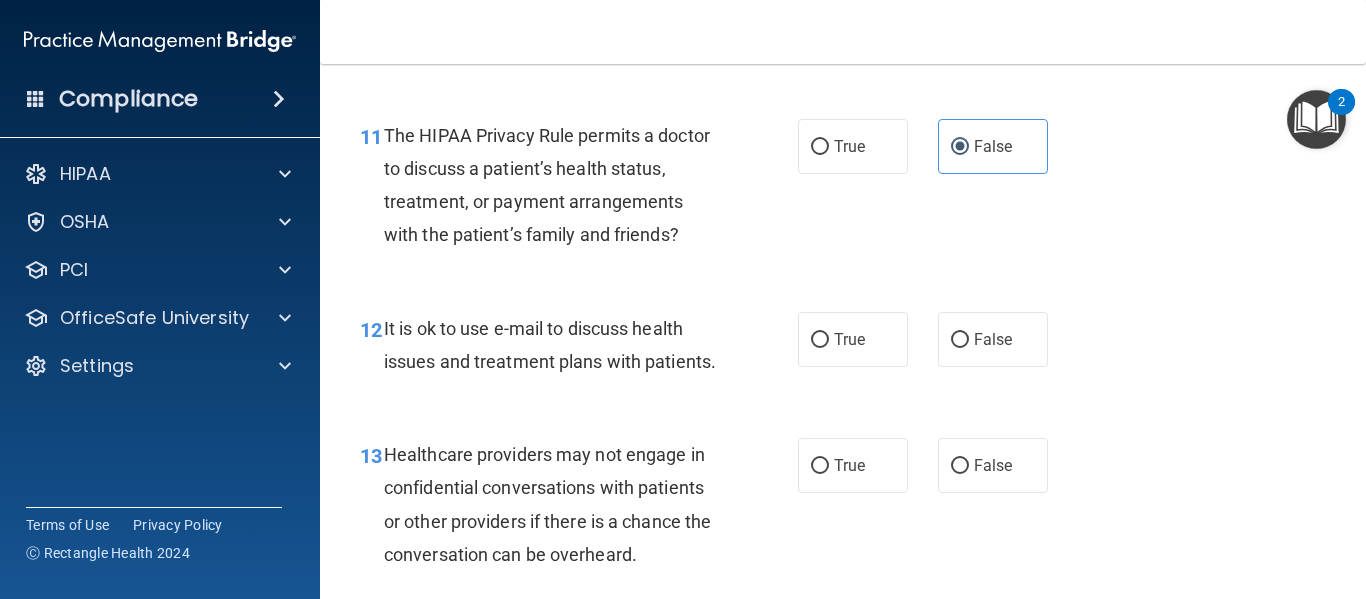 scroll, scrollTop: 2069, scrollLeft: 0, axis: vertical 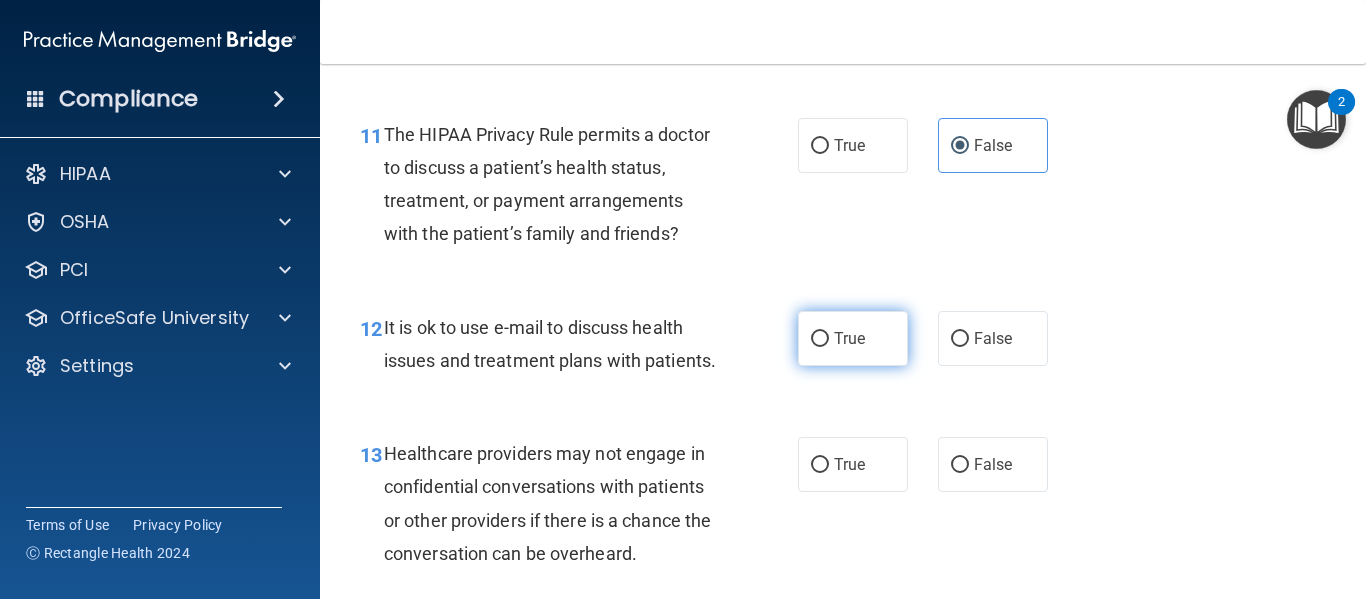 click on "True" at bounding box center (849, 338) 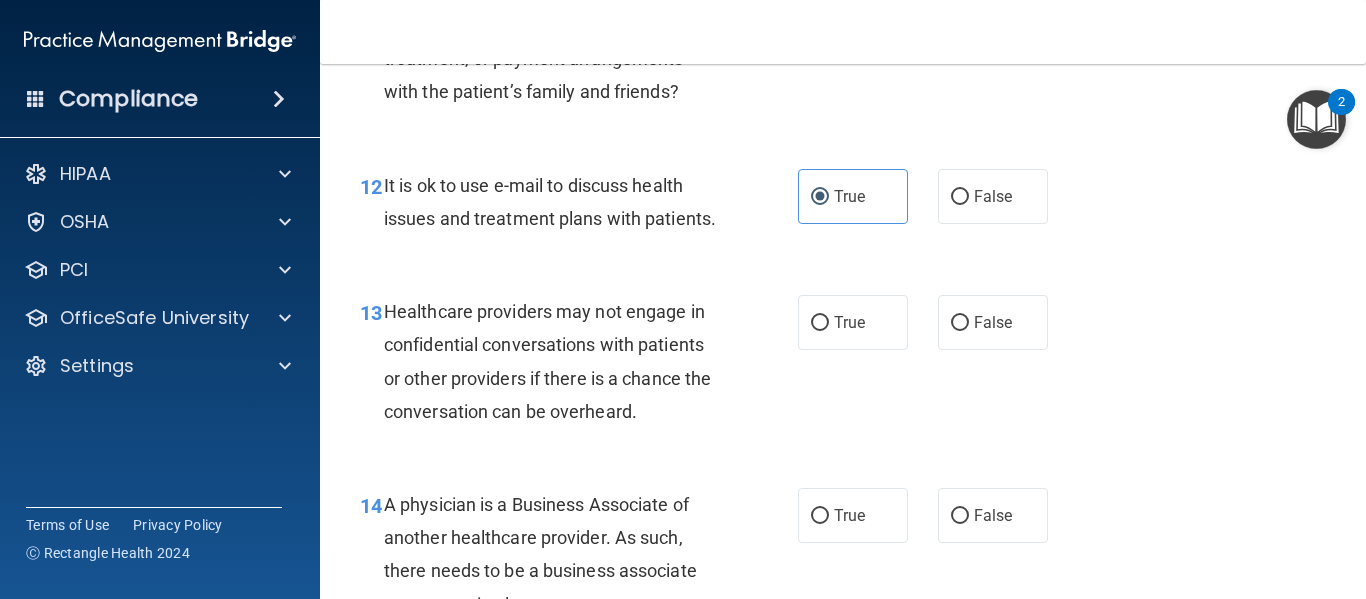 scroll, scrollTop: 2212, scrollLeft: 0, axis: vertical 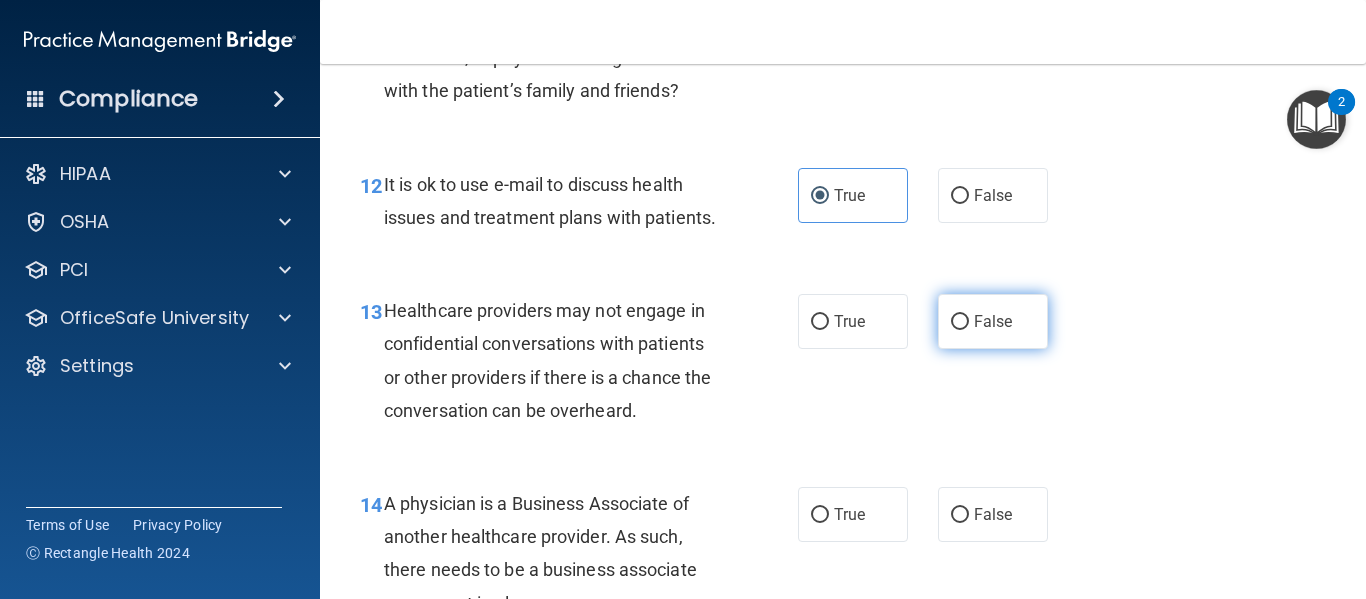 click on "False" at bounding box center [960, 322] 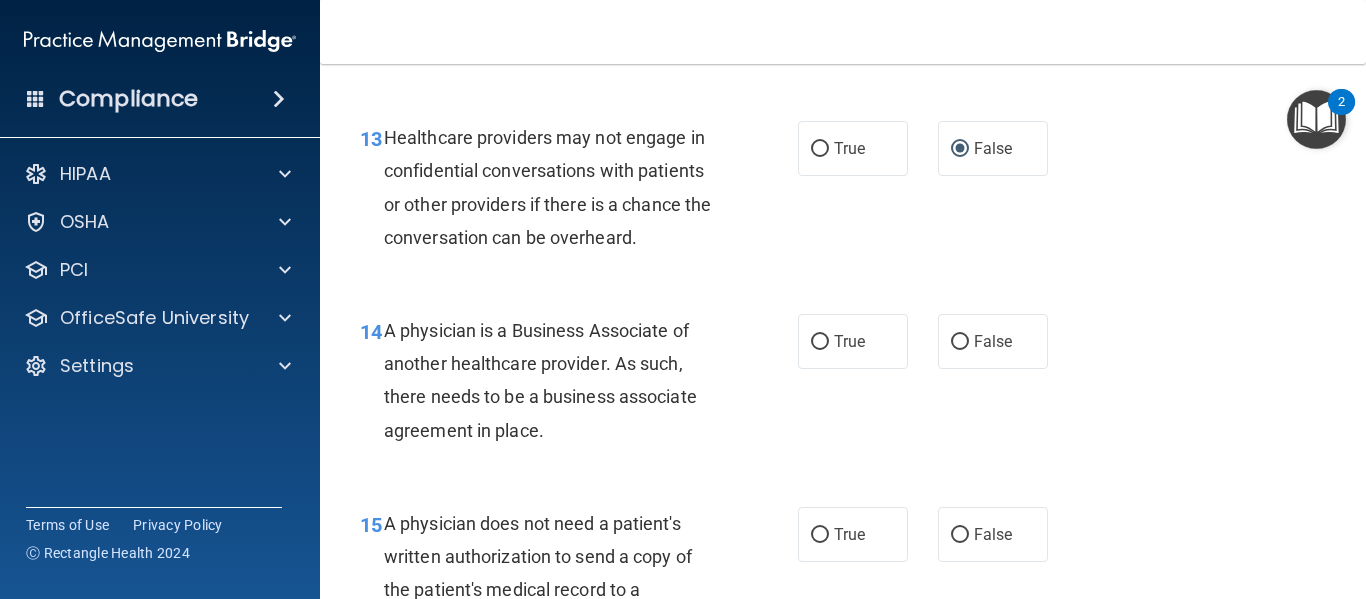 scroll, scrollTop: 2387, scrollLeft: 0, axis: vertical 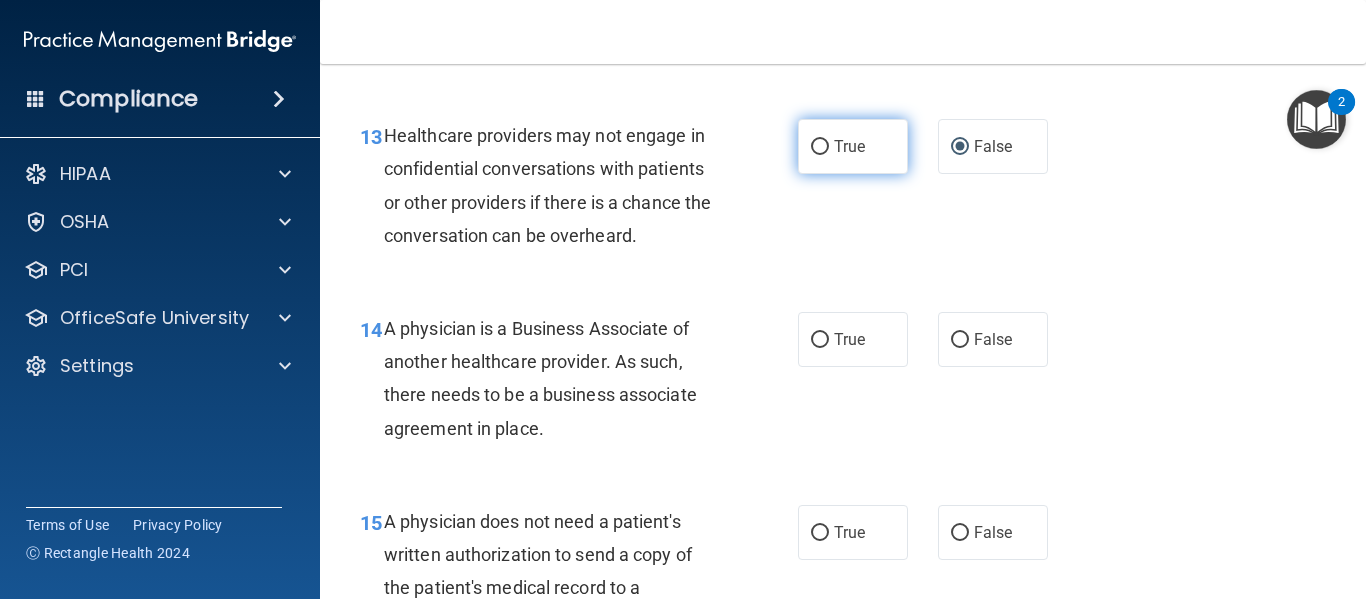 click on "True" at bounding box center (820, 147) 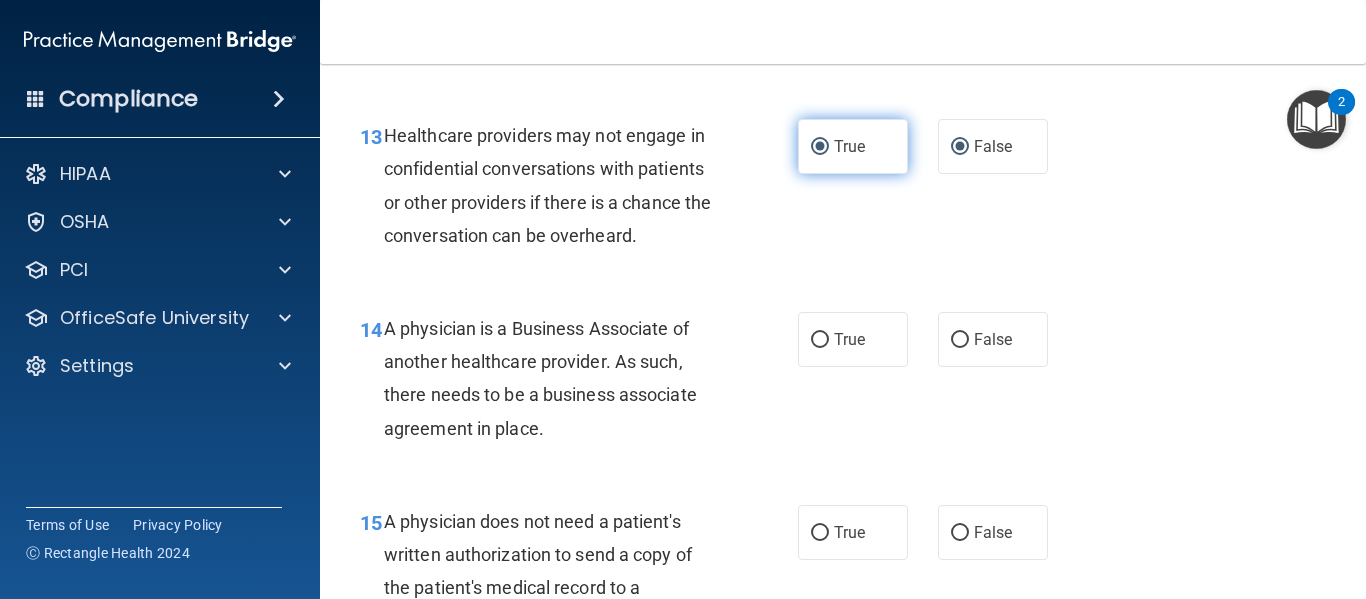 radio on "false" 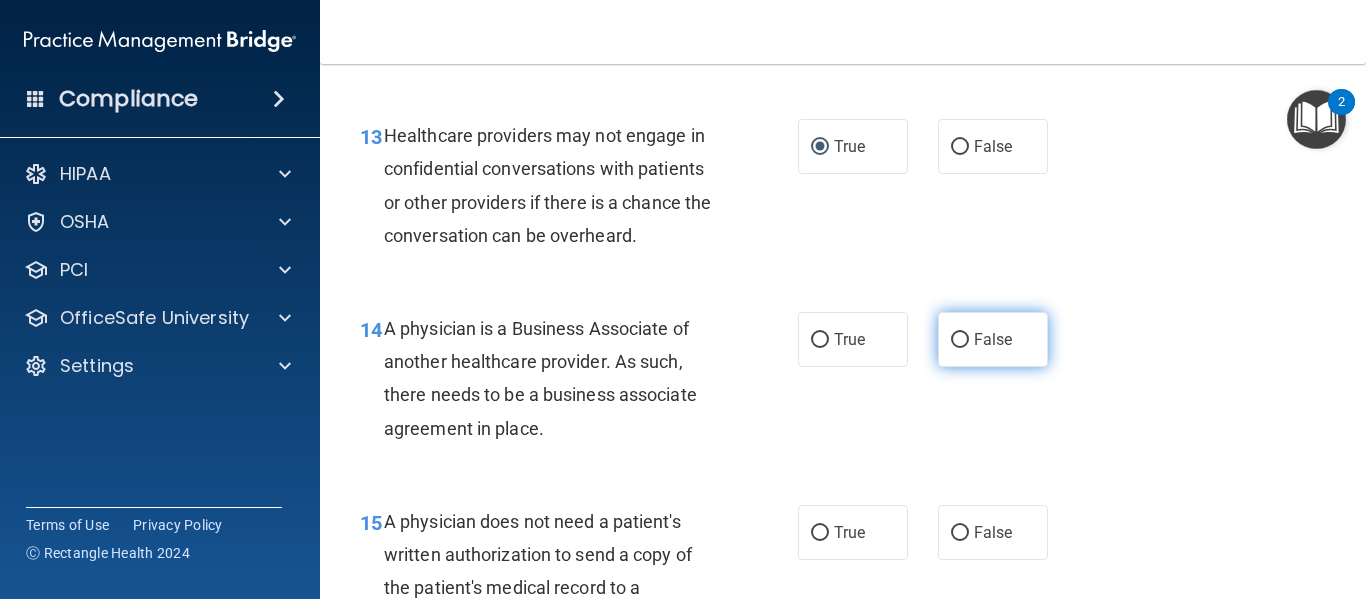 click on "False" at bounding box center (960, 340) 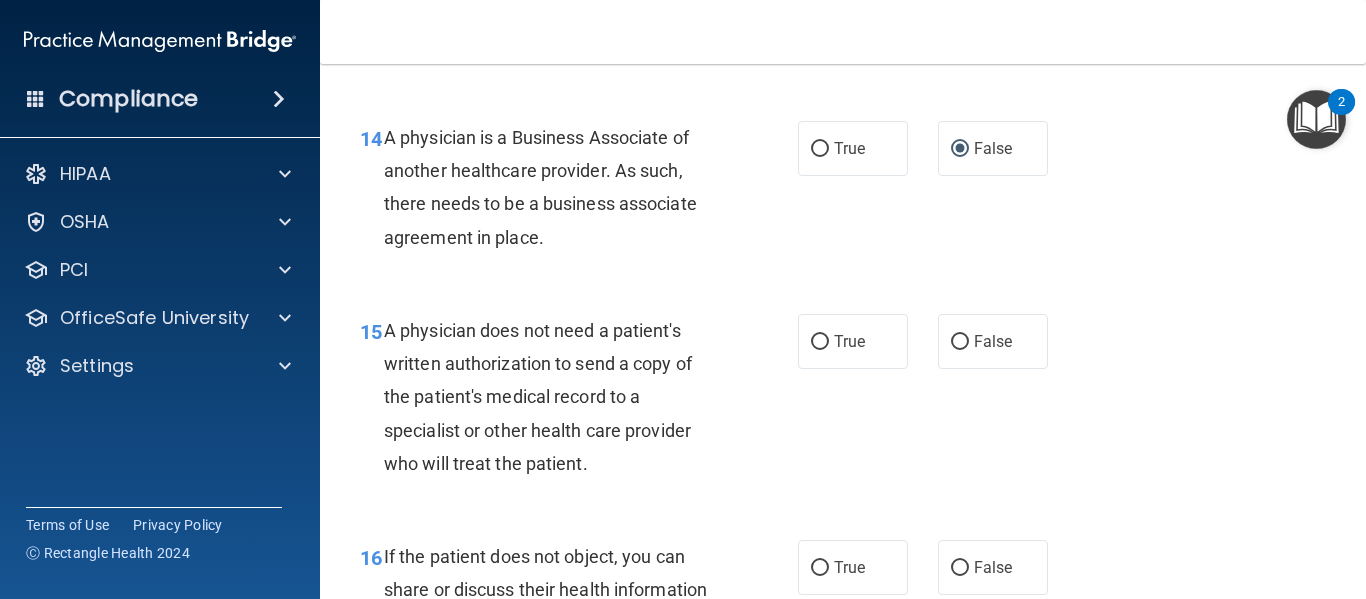 scroll, scrollTop: 2591, scrollLeft: 0, axis: vertical 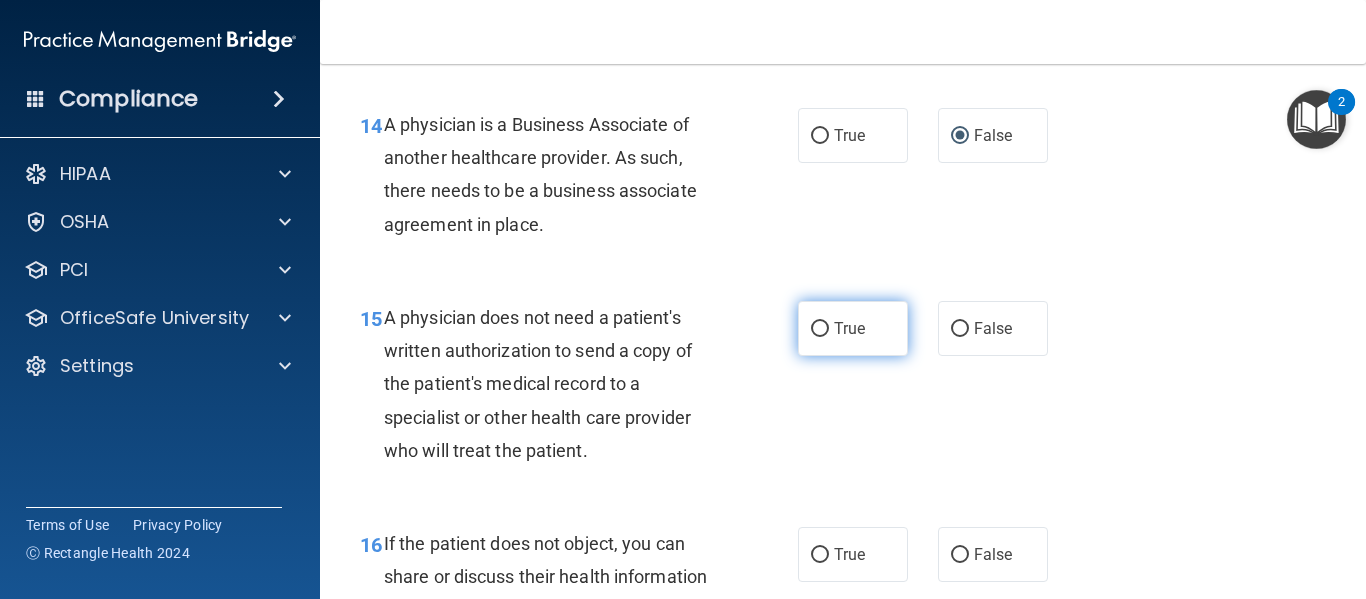 click on "True" at bounding box center [849, 328] 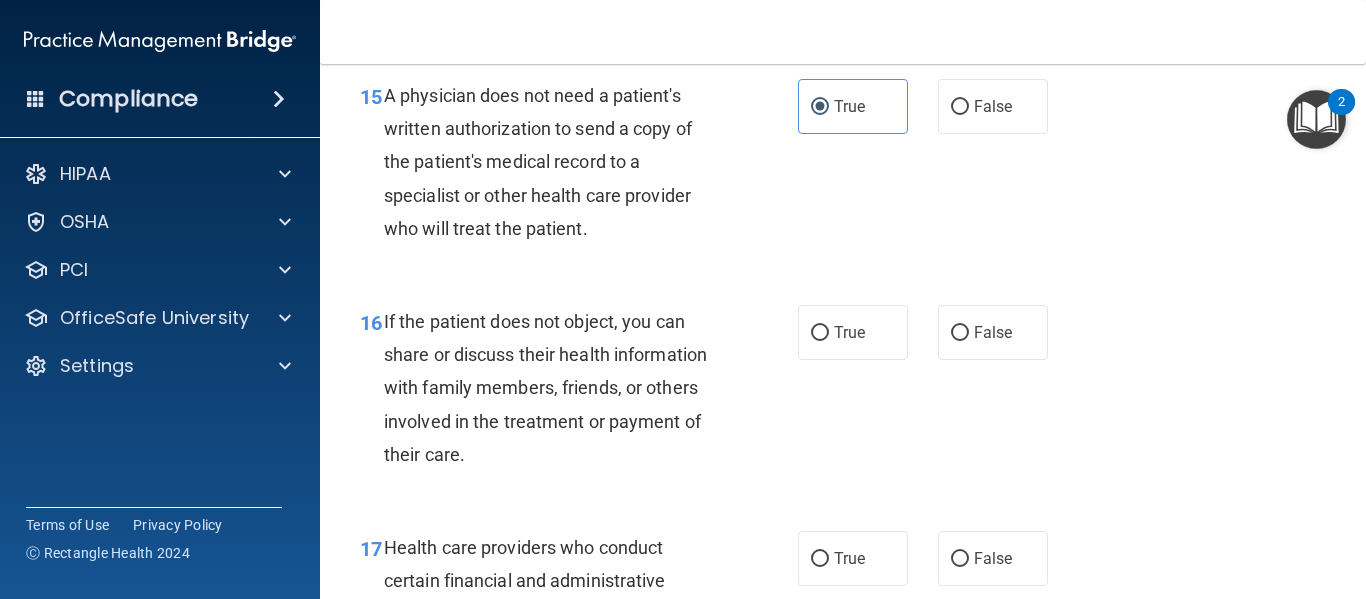 scroll, scrollTop: 2814, scrollLeft: 0, axis: vertical 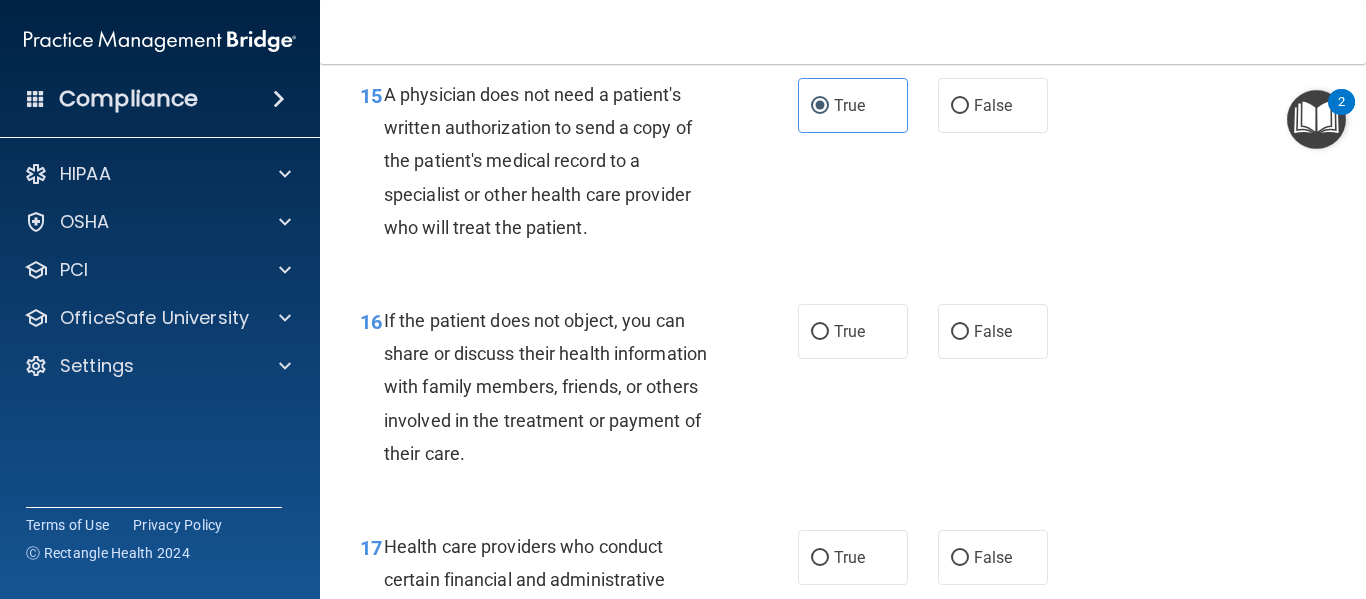 click on "If the patient does not object, you can share or discuss their health information with family members, friends, or others involved in the treatment or payment of their care." at bounding box center [559, 387] 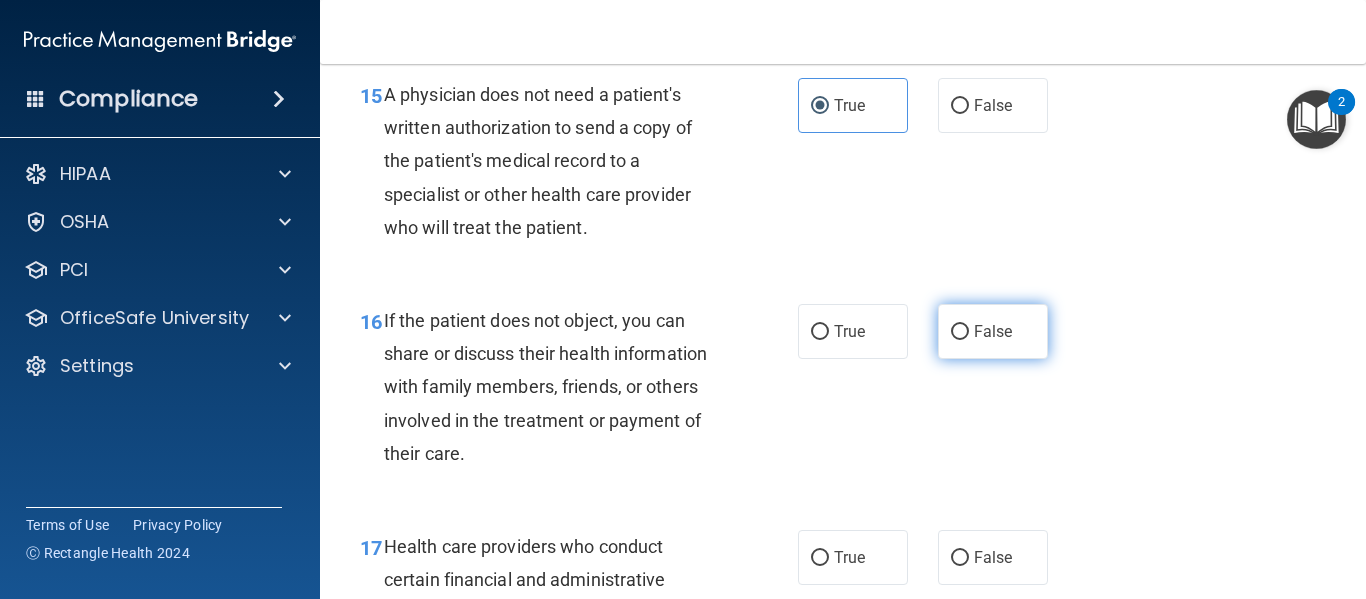 click on "False" at bounding box center [960, 332] 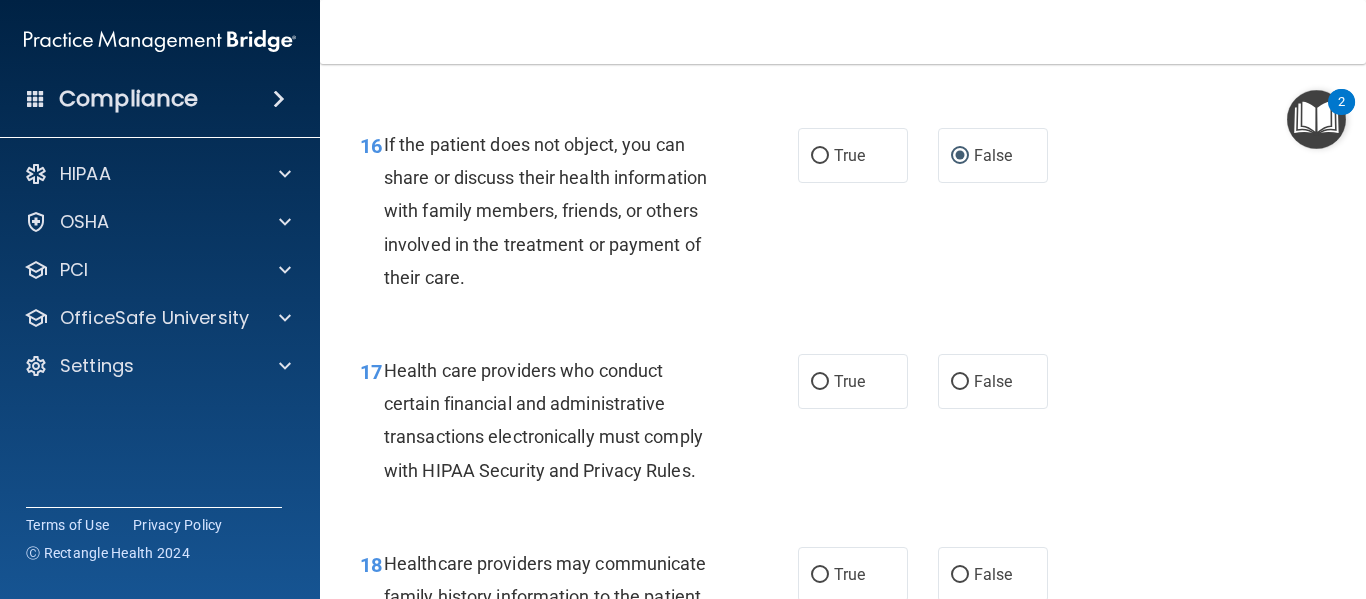 scroll, scrollTop: 3008, scrollLeft: 0, axis: vertical 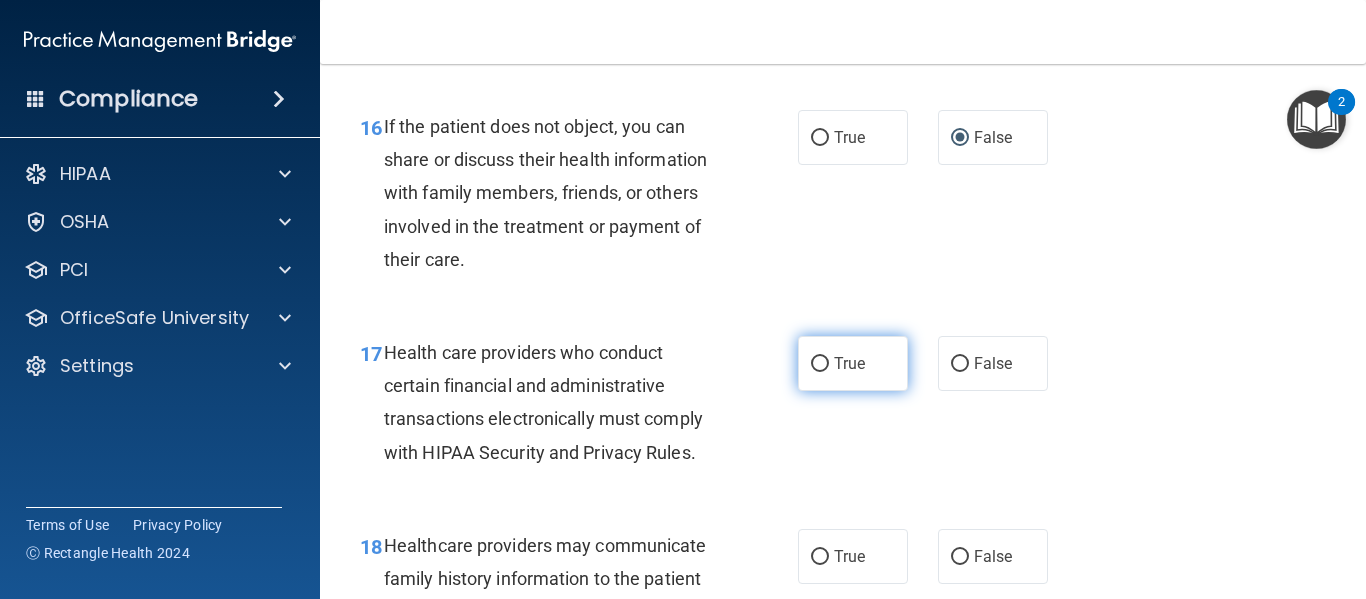 click on "True" at bounding box center [853, 363] 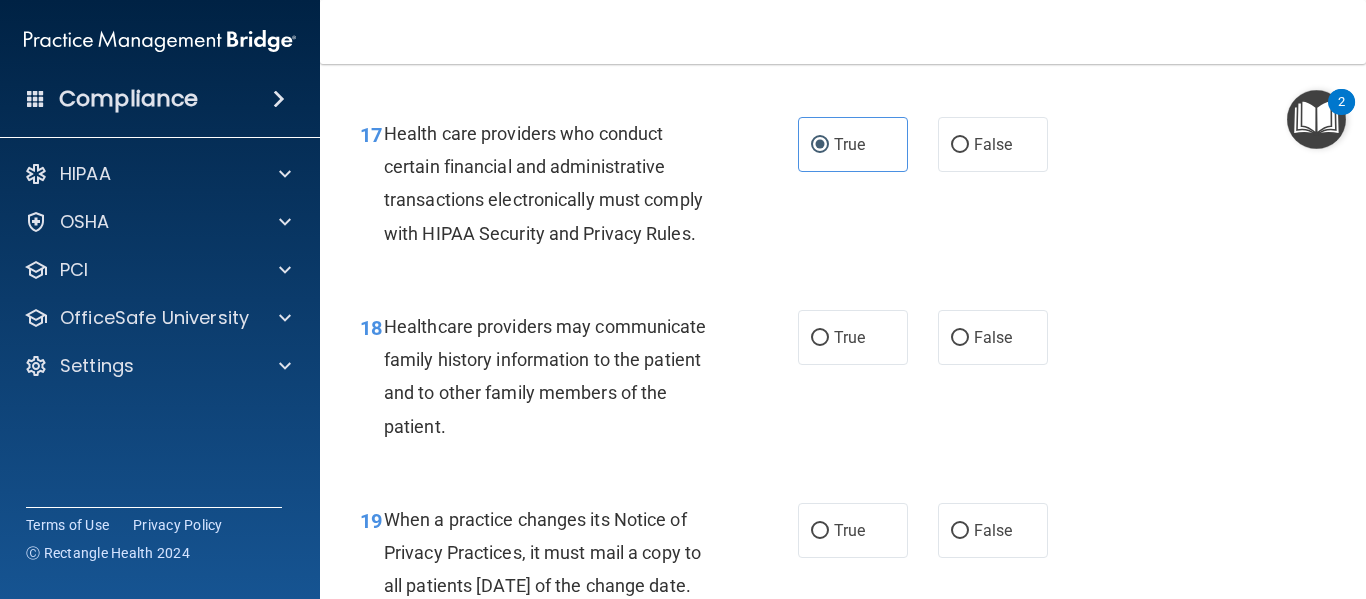 scroll, scrollTop: 3228, scrollLeft: 0, axis: vertical 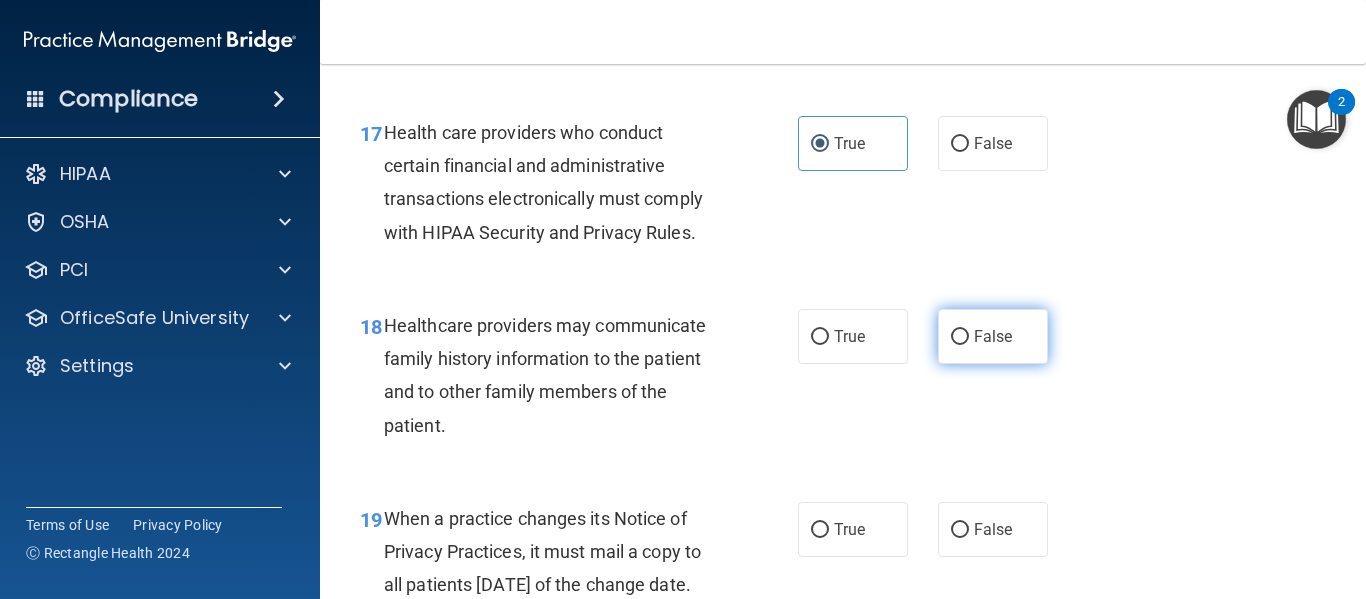 click on "False" at bounding box center [993, 336] 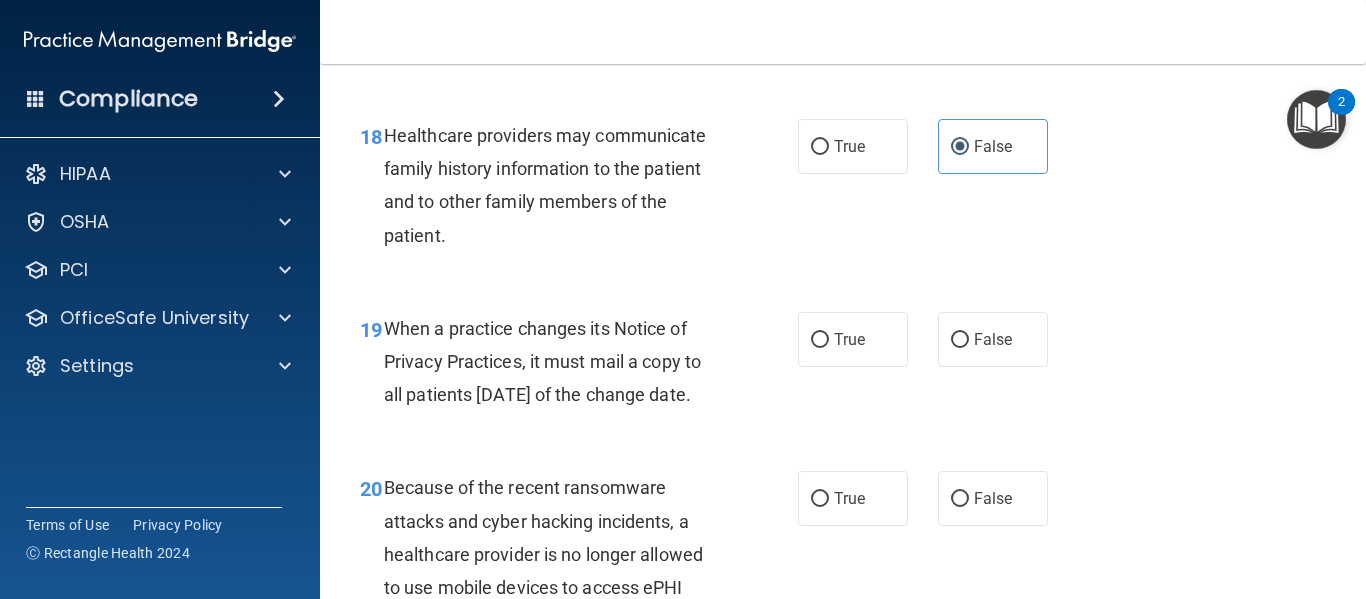 scroll, scrollTop: 3430, scrollLeft: 0, axis: vertical 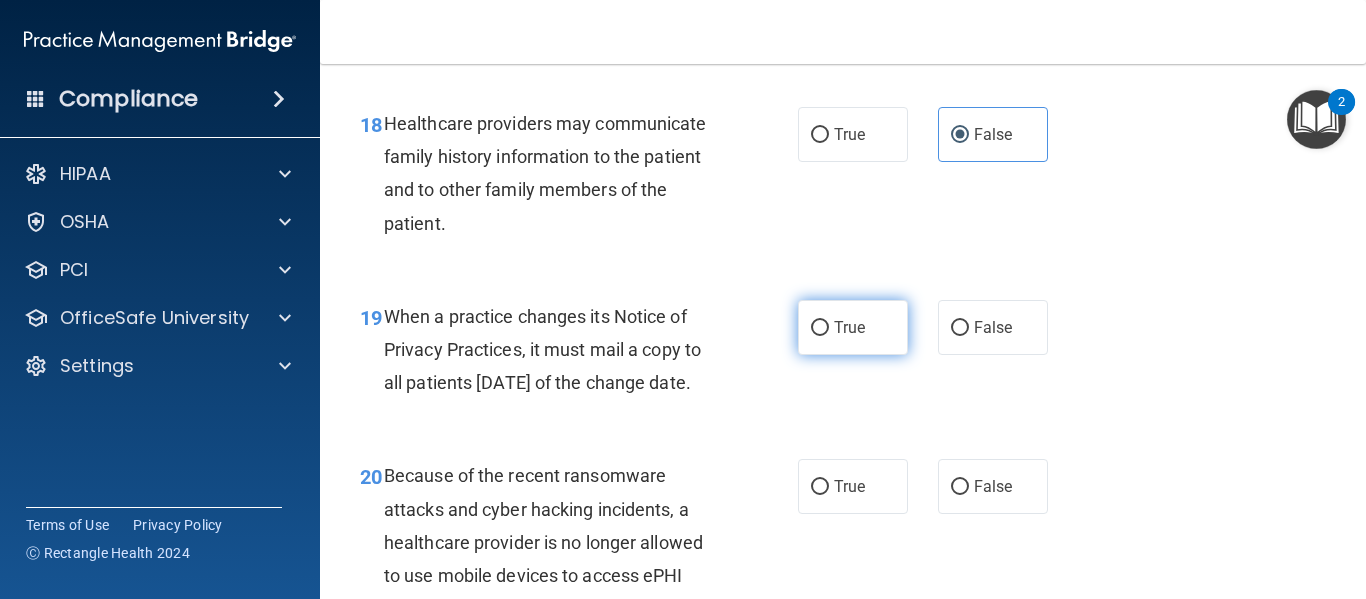 click on "True" at bounding box center [853, 327] 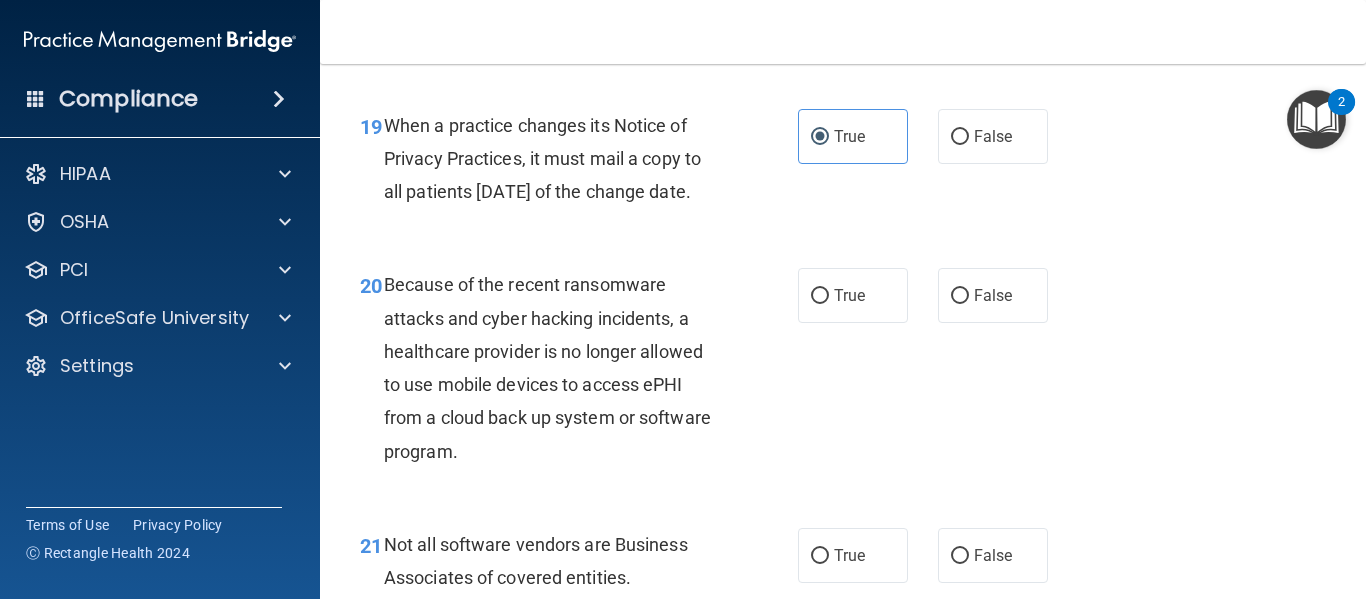 scroll, scrollTop: 3635, scrollLeft: 0, axis: vertical 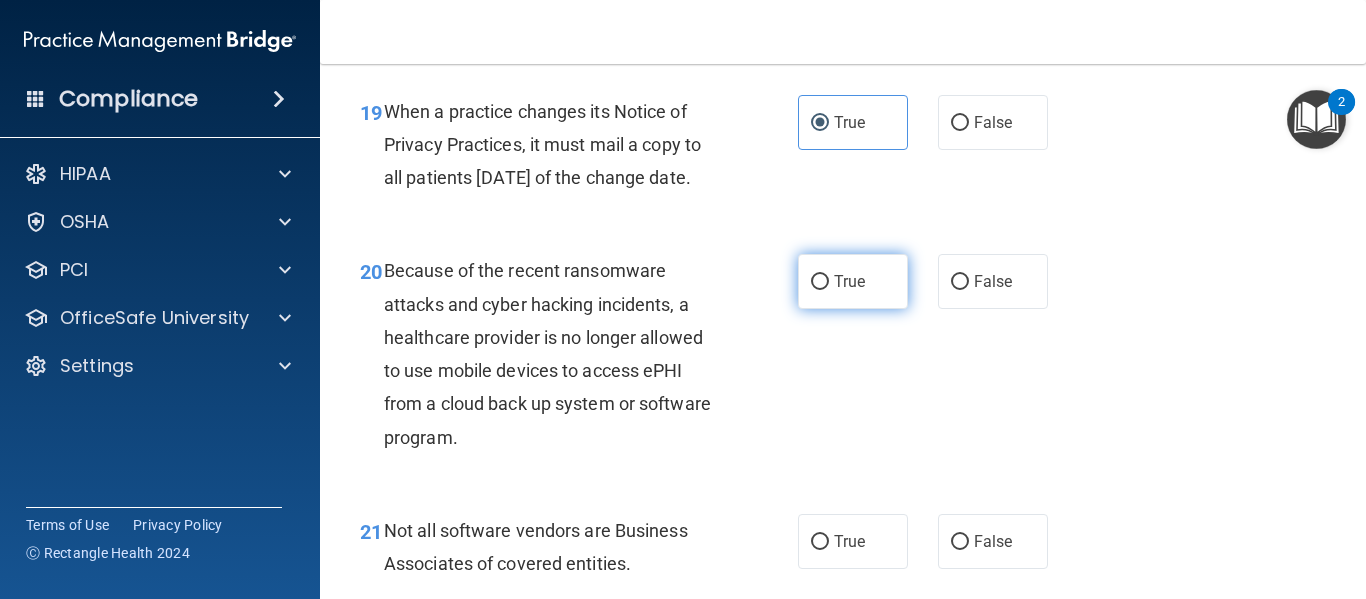 click on "True" at bounding box center (853, 281) 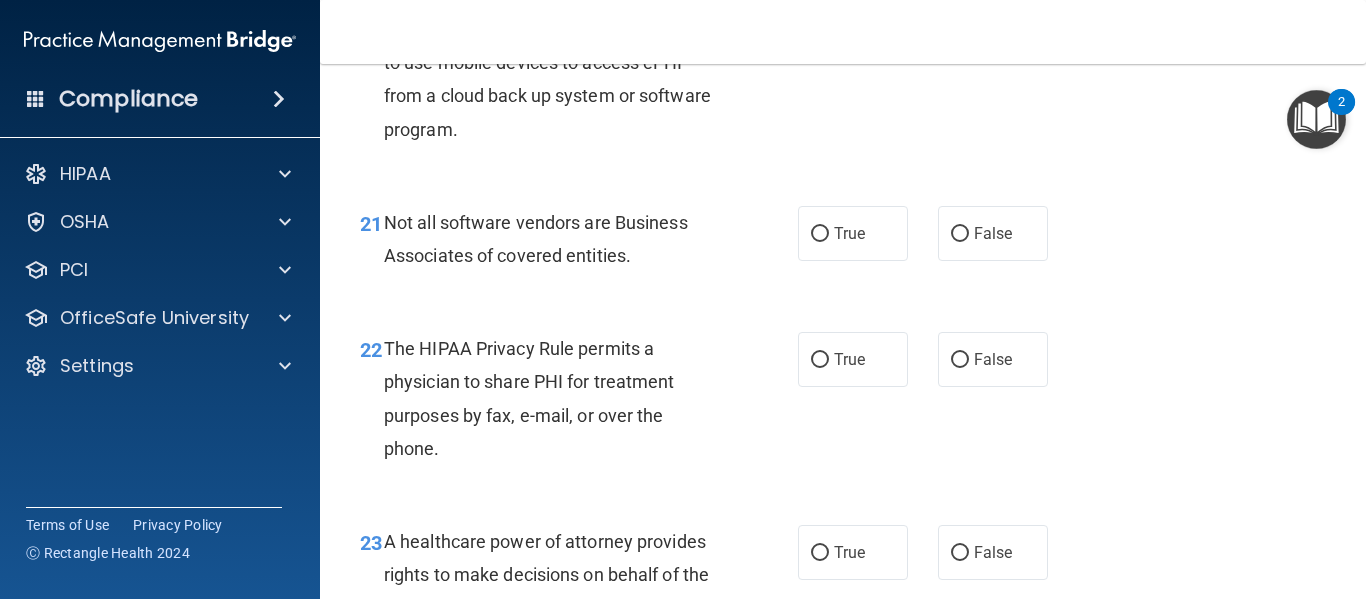 scroll, scrollTop: 3944, scrollLeft: 0, axis: vertical 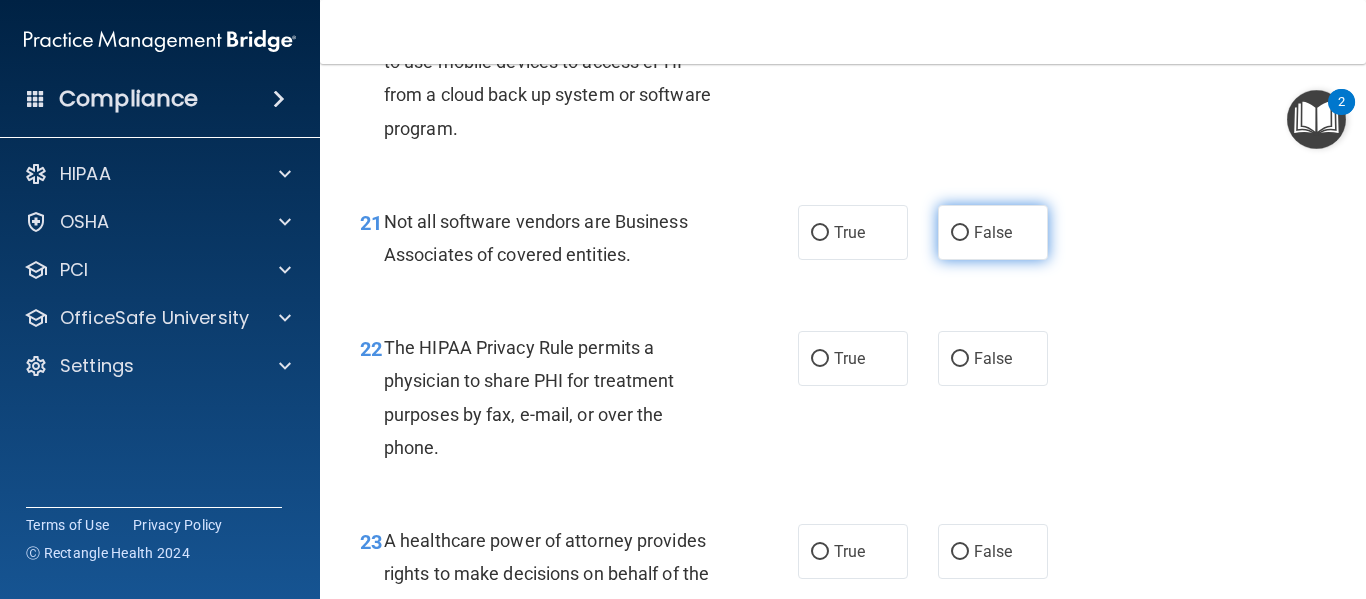 click on "False" at bounding box center (993, 232) 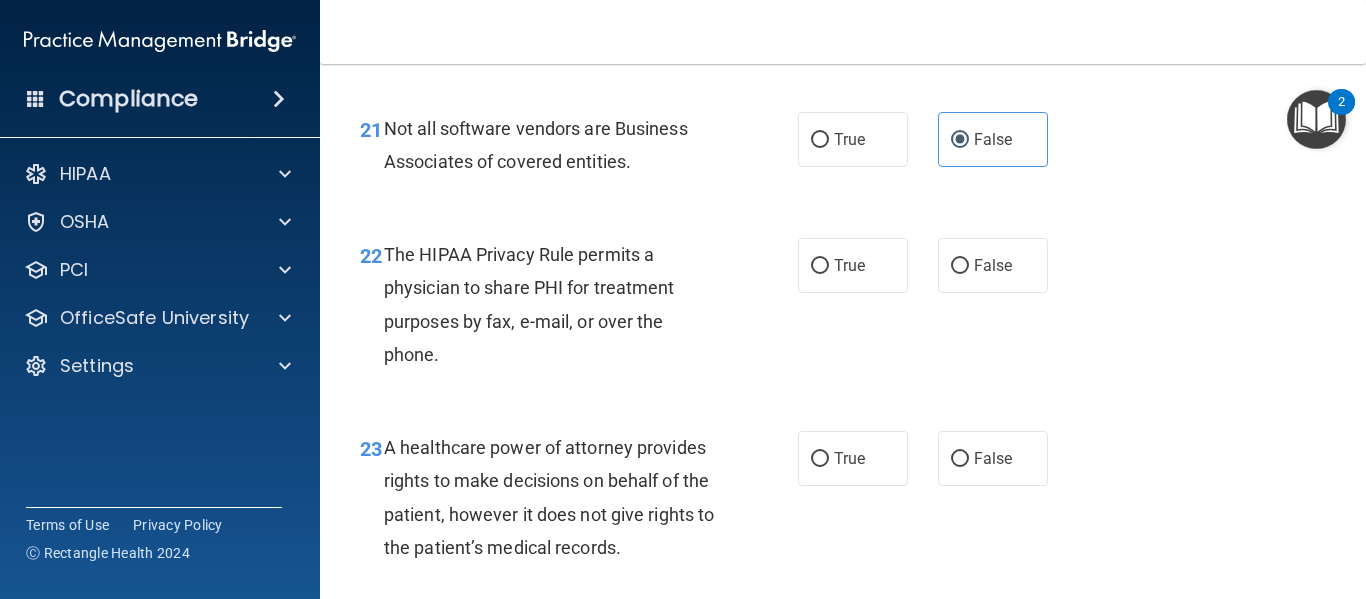 scroll, scrollTop: 4042, scrollLeft: 0, axis: vertical 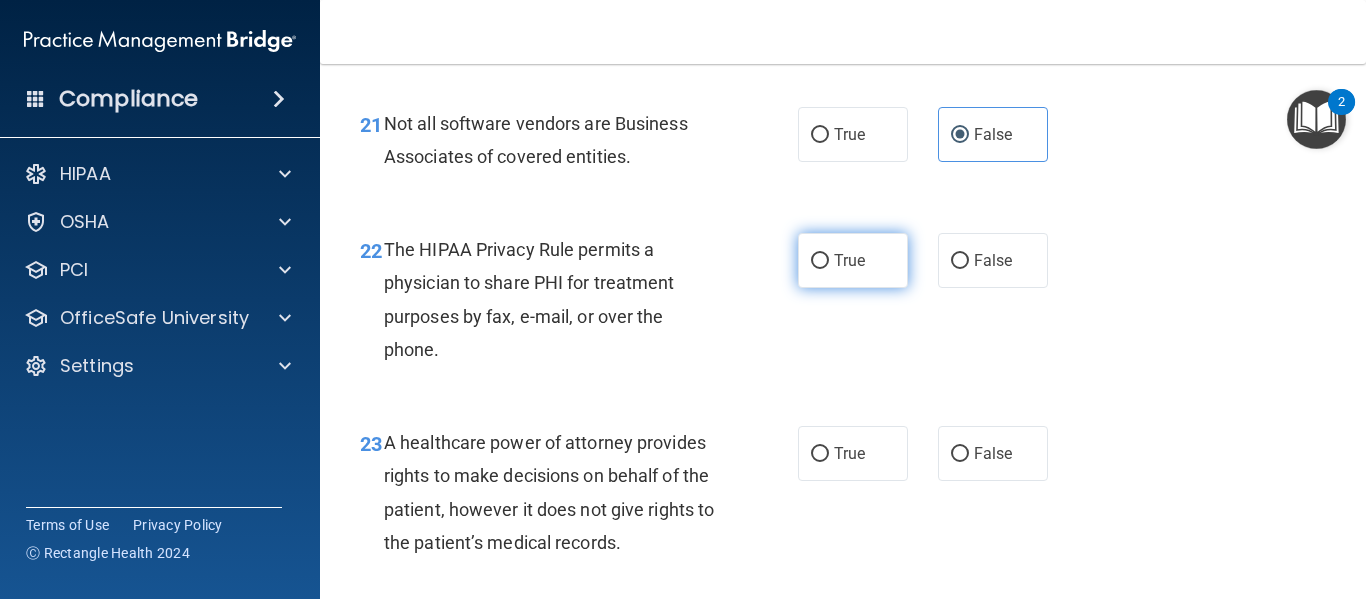 click on "True" at bounding box center [853, 260] 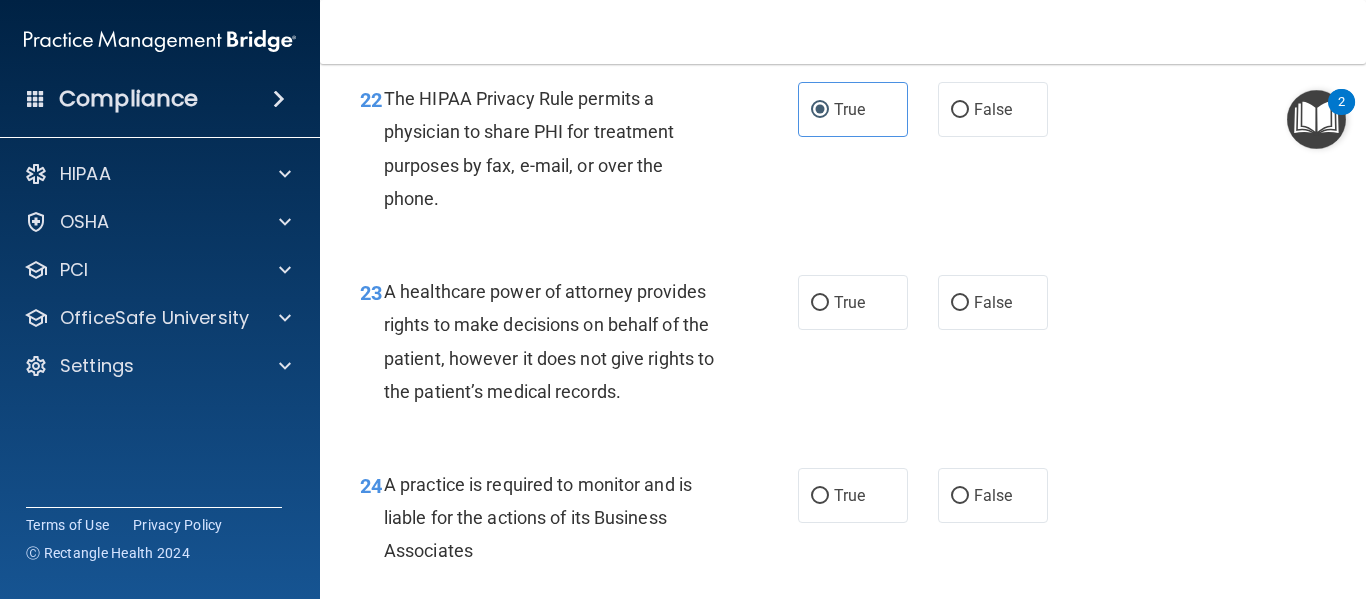 scroll, scrollTop: 4194, scrollLeft: 0, axis: vertical 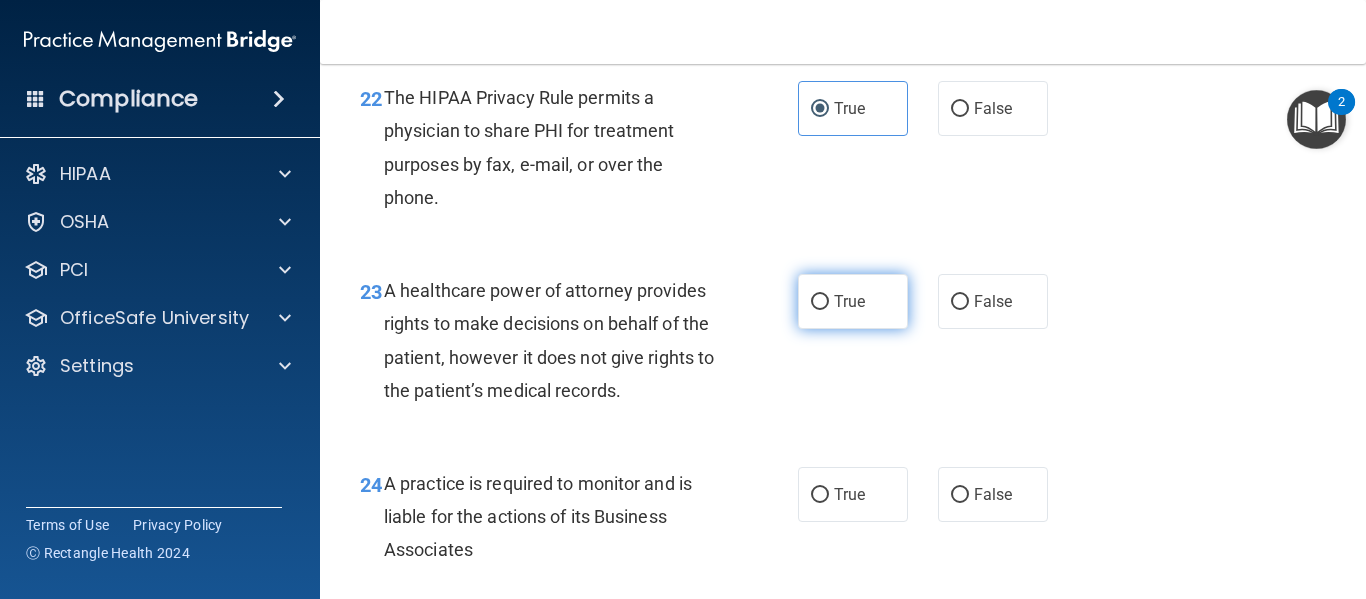 click on "True" at bounding box center (849, 301) 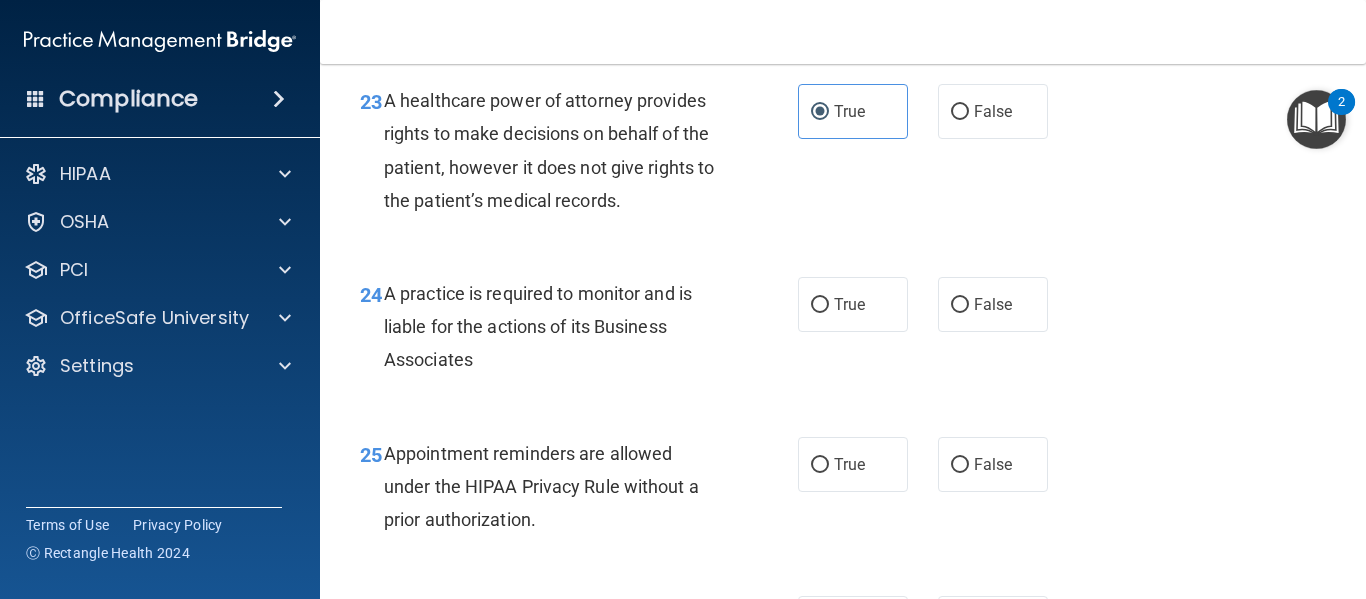 scroll, scrollTop: 4385, scrollLeft: 0, axis: vertical 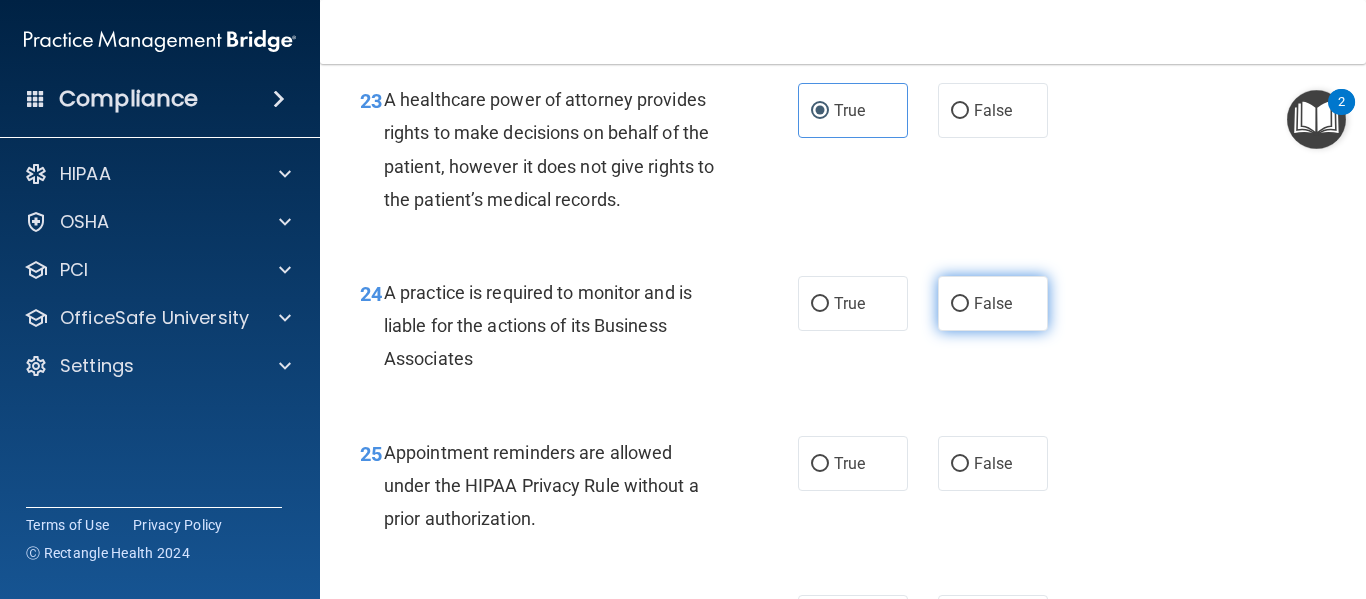 click on "False" at bounding box center (993, 303) 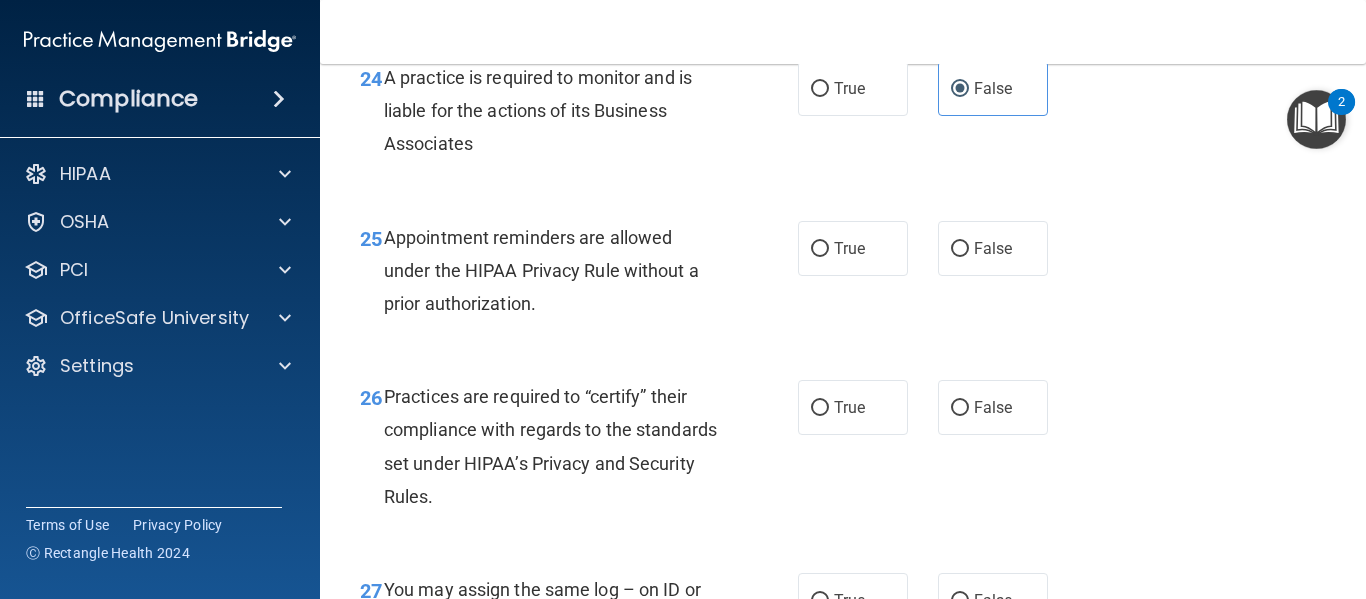 scroll, scrollTop: 4607, scrollLeft: 0, axis: vertical 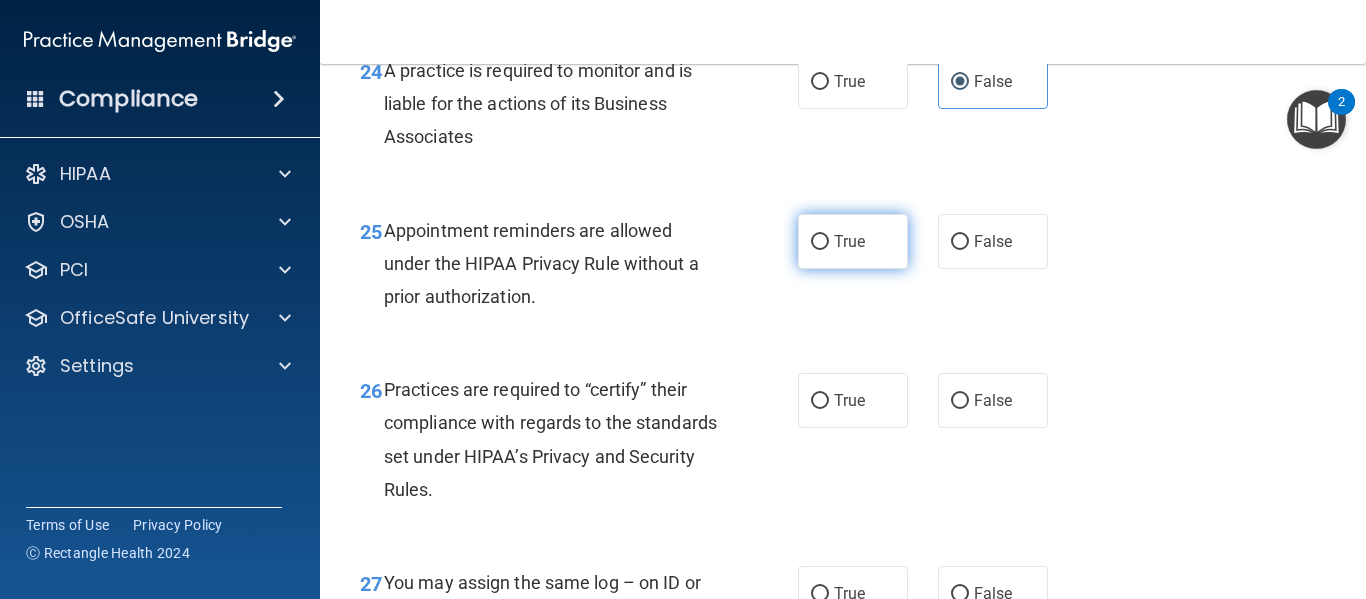 click on "True" at bounding box center [853, 241] 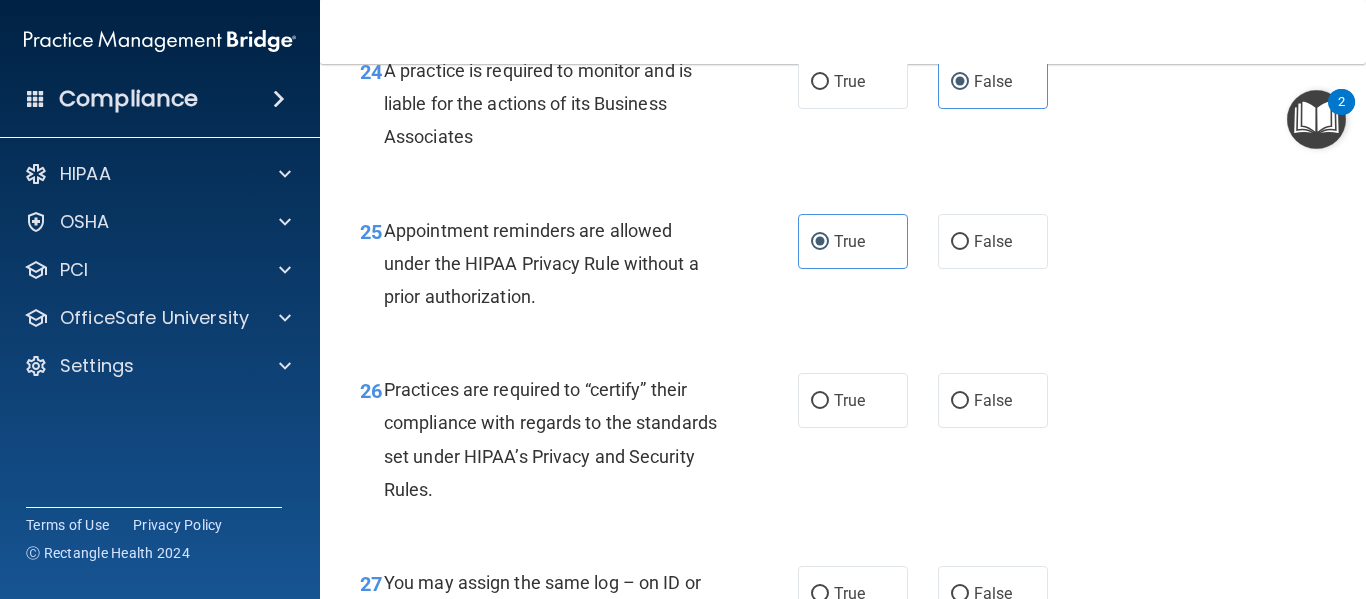 scroll, scrollTop: 4722, scrollLeft: 0, axis: vertical 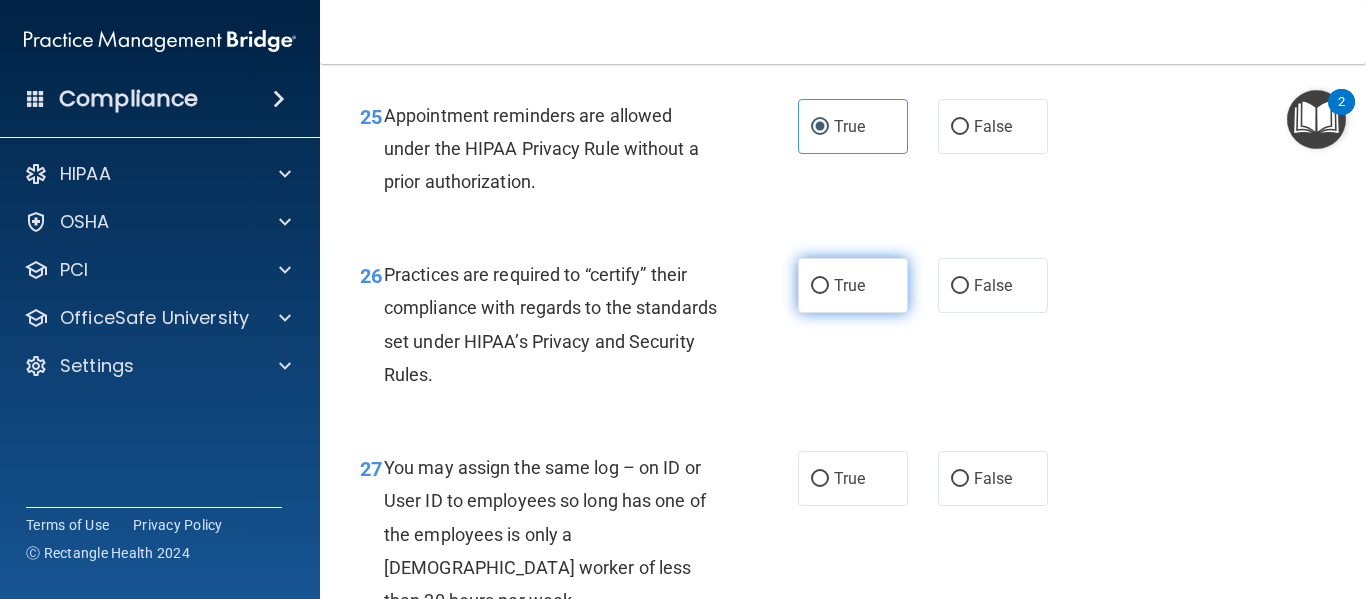 click on "True" at bounding box center (849, 285) 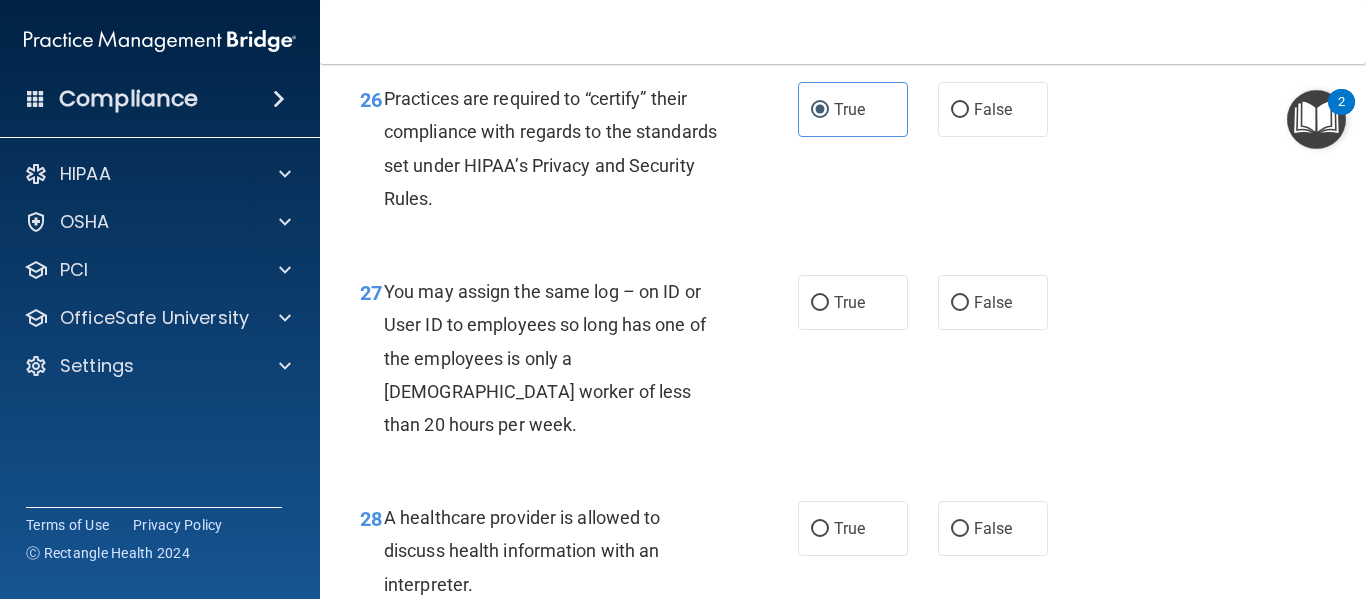scroll, scrollTop: 4899, scrollLeft: 0, axis: vertical 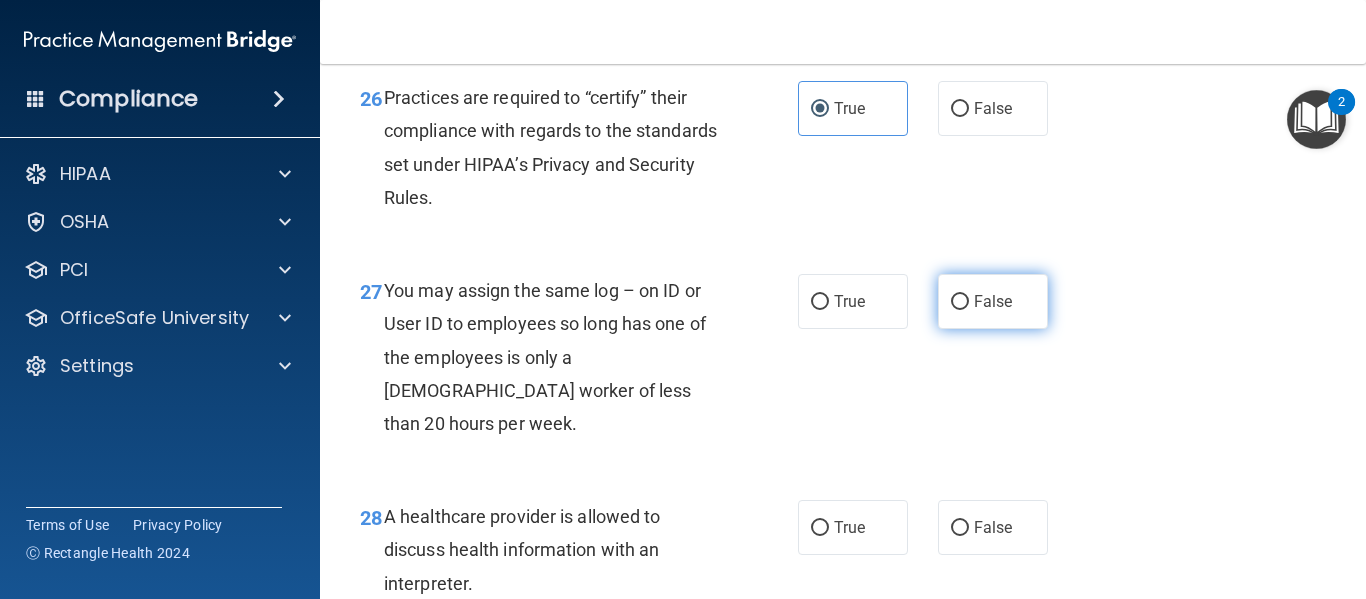 click on "False" at bounding box center [993, 301] 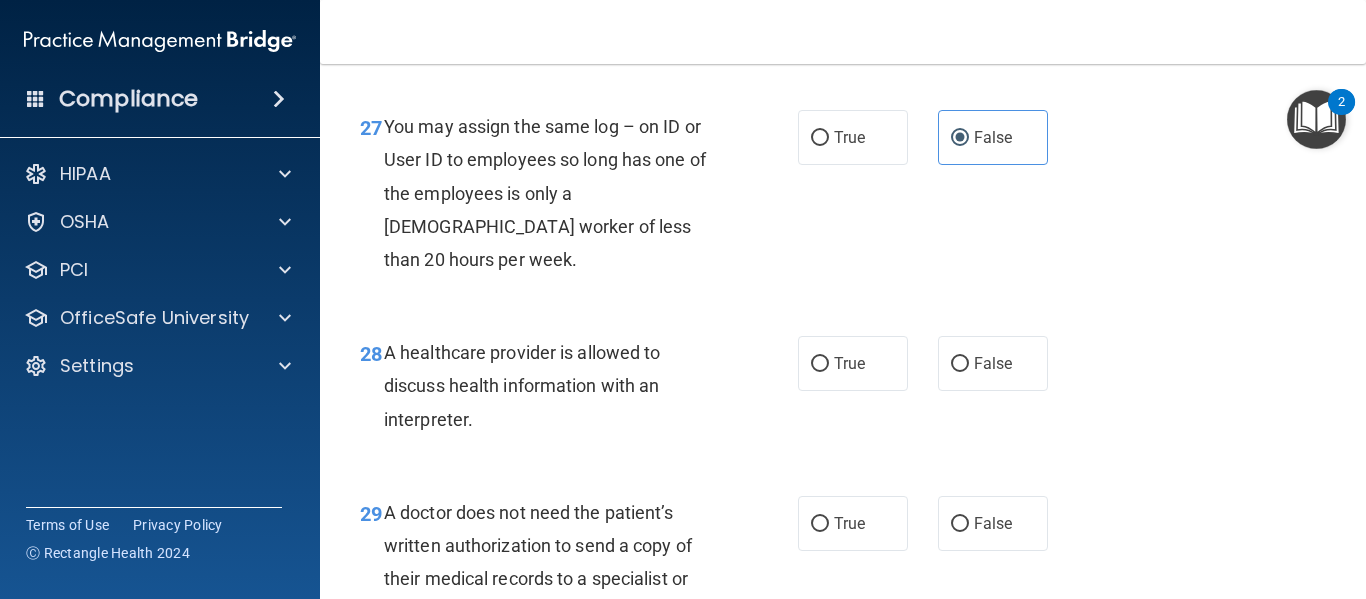 scroll, scrollTop: 5088, scrollLeft: 0, axis: vertical 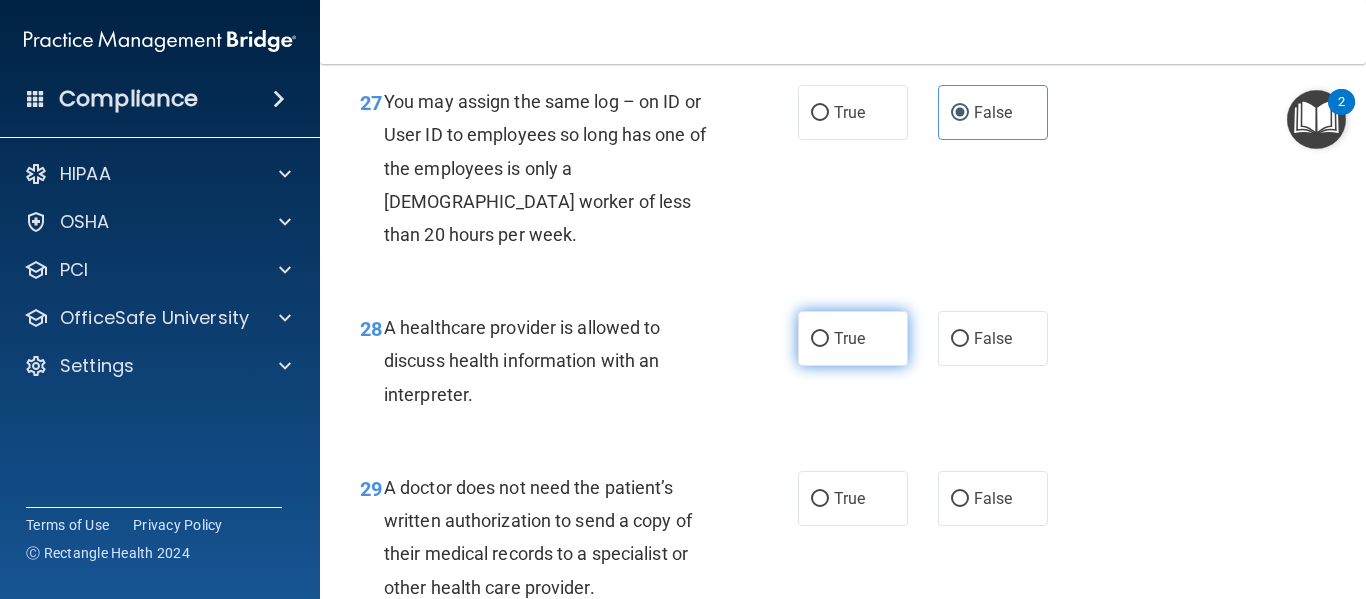 click on "True" at bounding box center (849, 338) 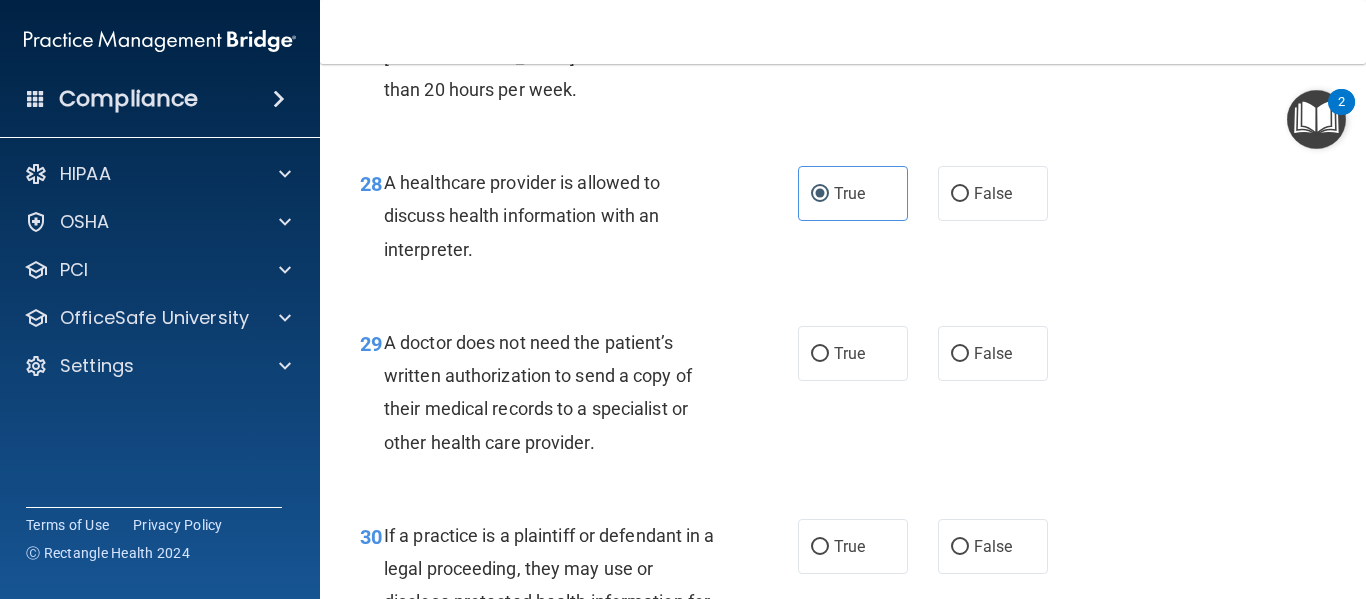 scroll, scrollTop: 5235, scrollLeft: 0, axis: vertical 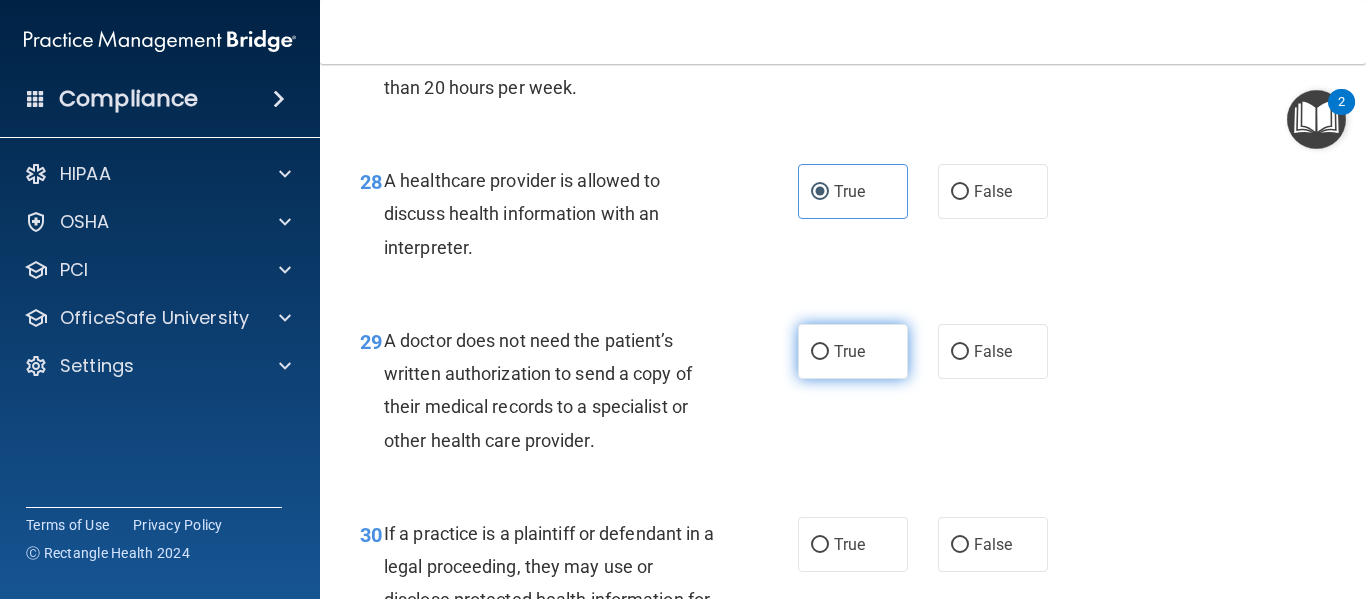 click on "True" at bounding box center [853, 351] 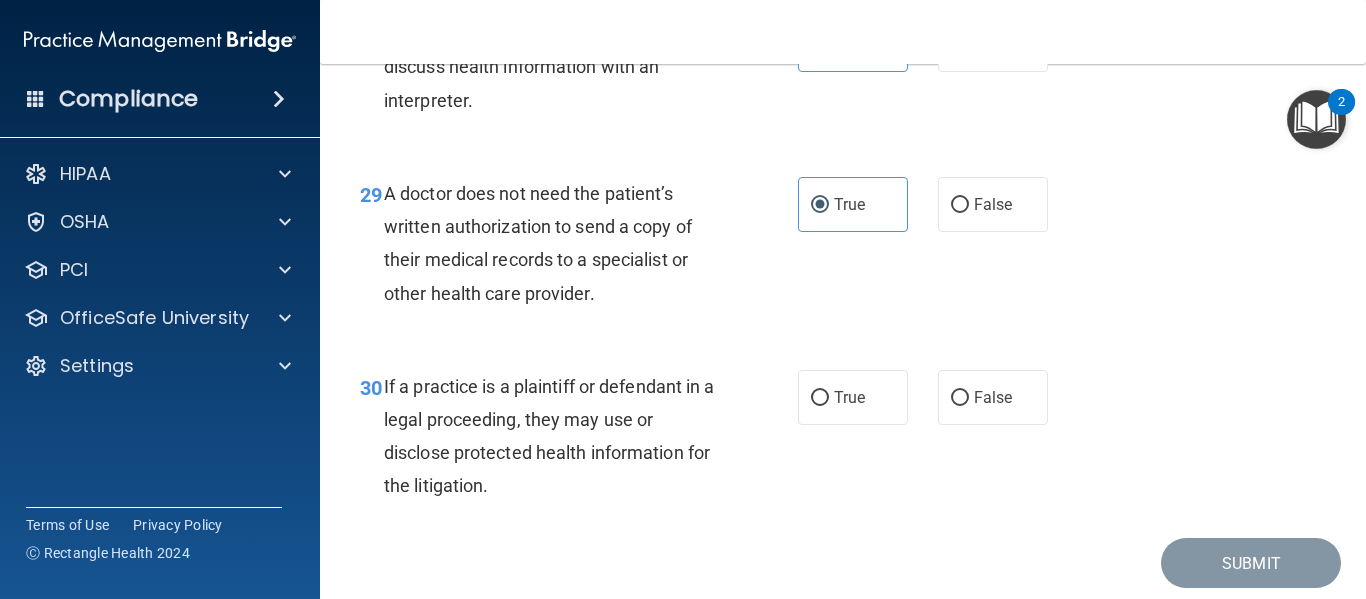 scroll, scrollTop: 5383, scrollLeft: 0, axis: vertical 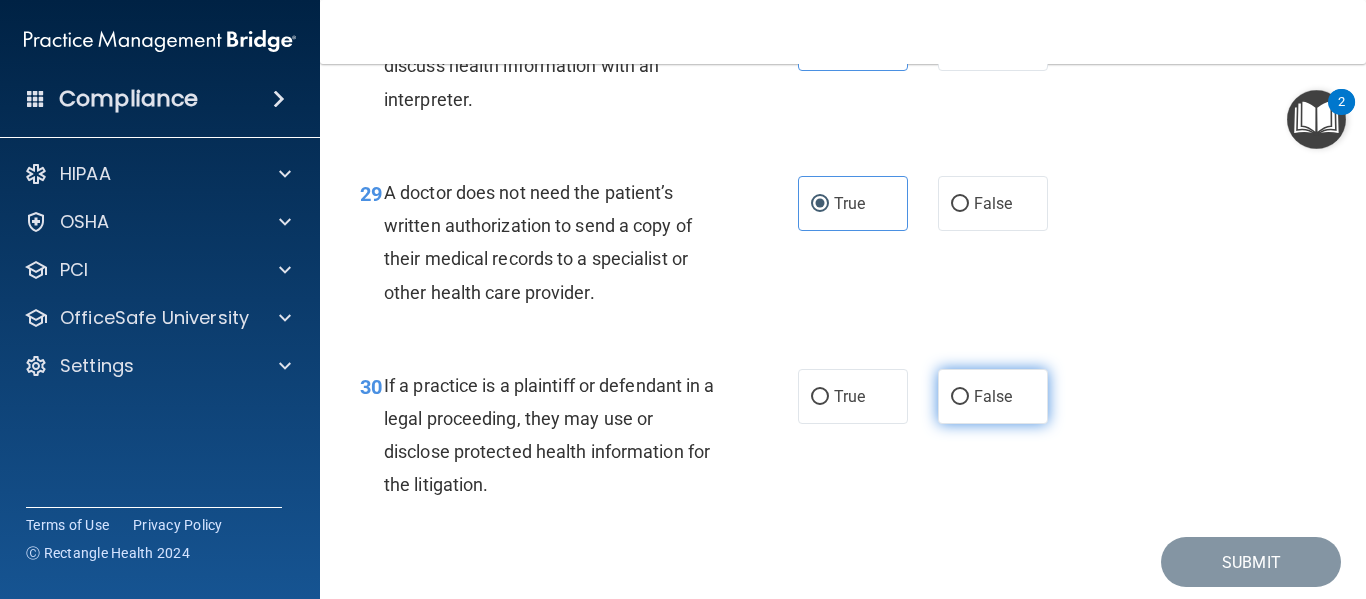 click on "False" at bounding box center [993, 396] 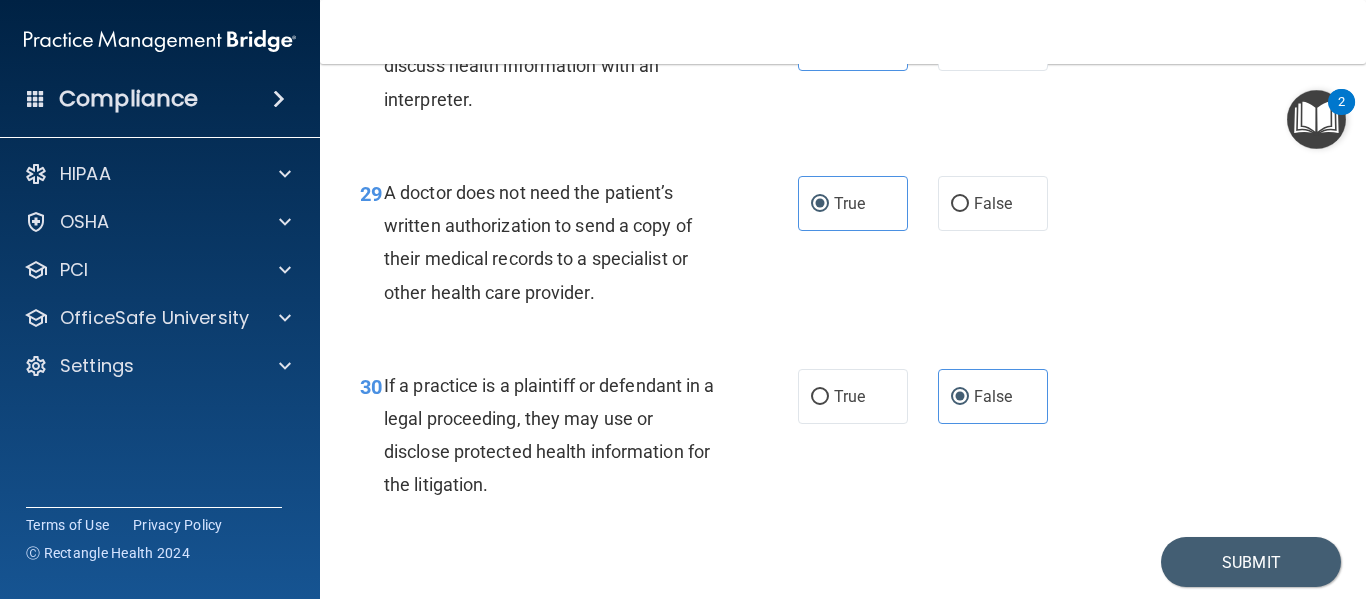 scroll, scrollTop: 5484, scrollLeft: 0, axis: vertical 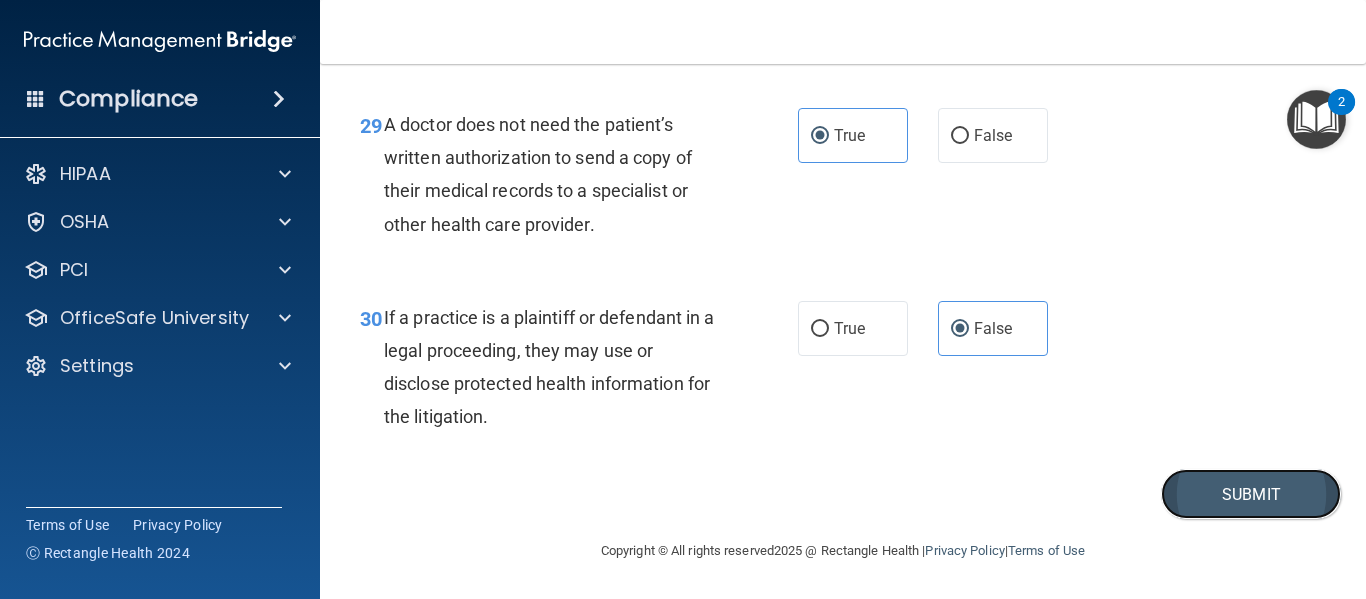 click on "Submit" at bounding box center [1251, 494] 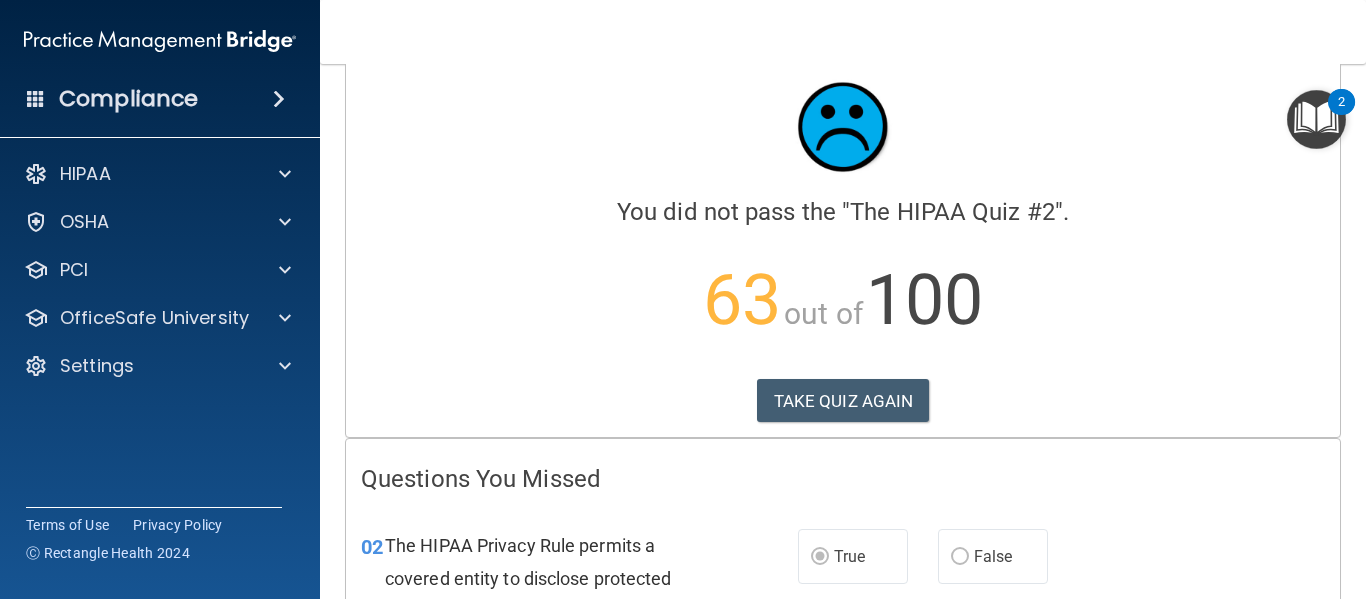 scroll, scrollTop: 30, scrollLeft: 0, axis: vertical 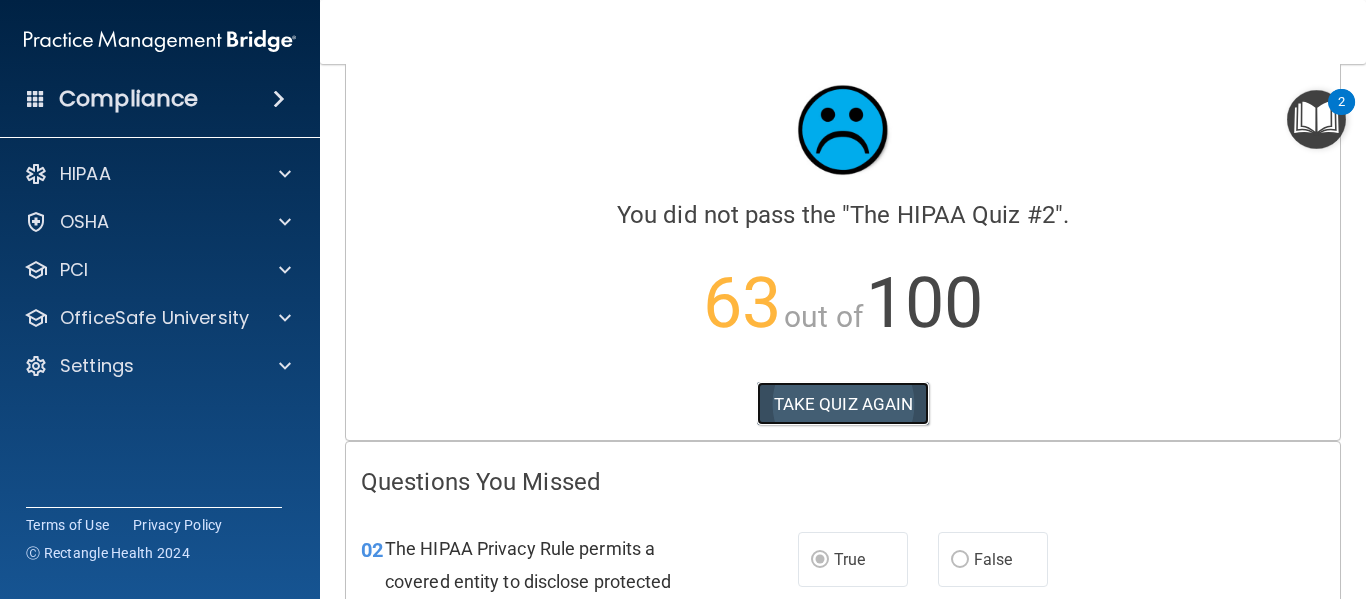 click on "TAKE QUIZ AGAIN" at bounding box center [843, 404] 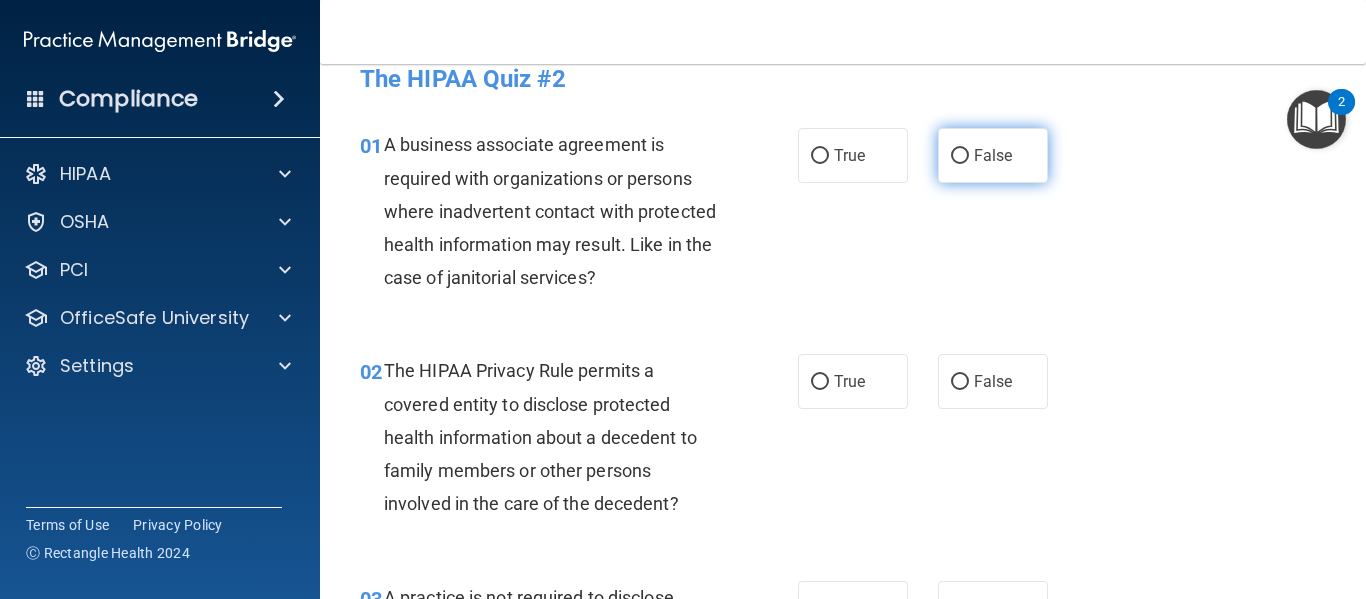 click on "False" at bounding box center (993, 155) 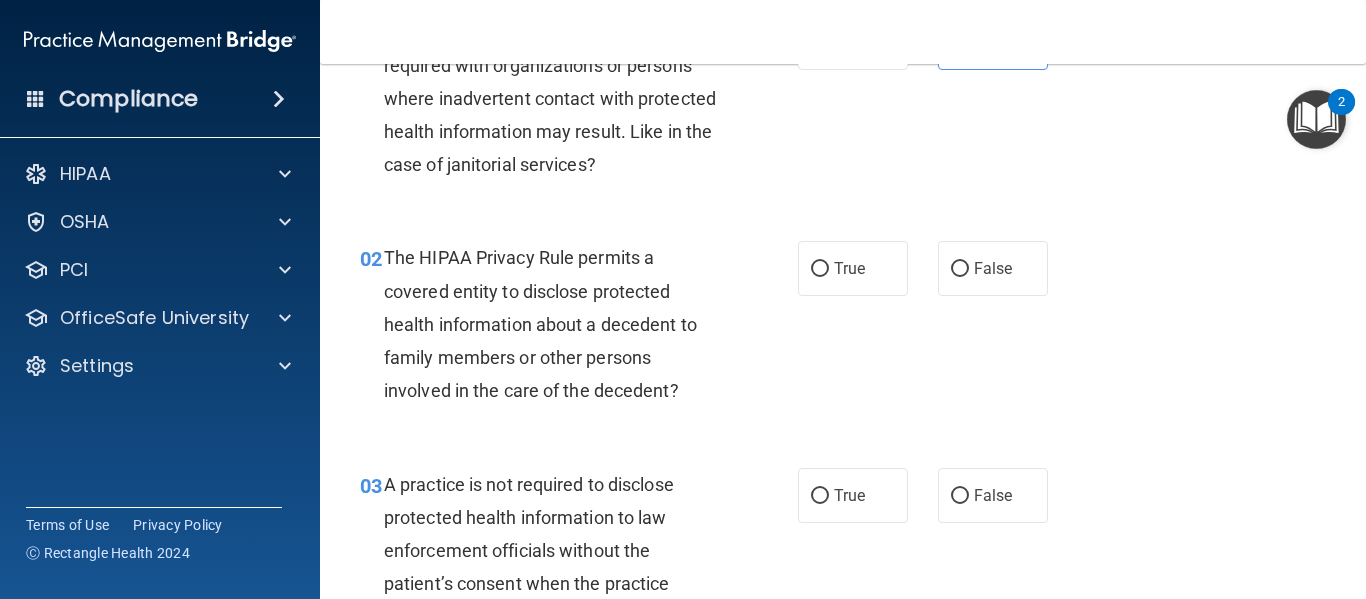 scroll, scrollTop: 147, scrollLeft: 0, axis: vertical 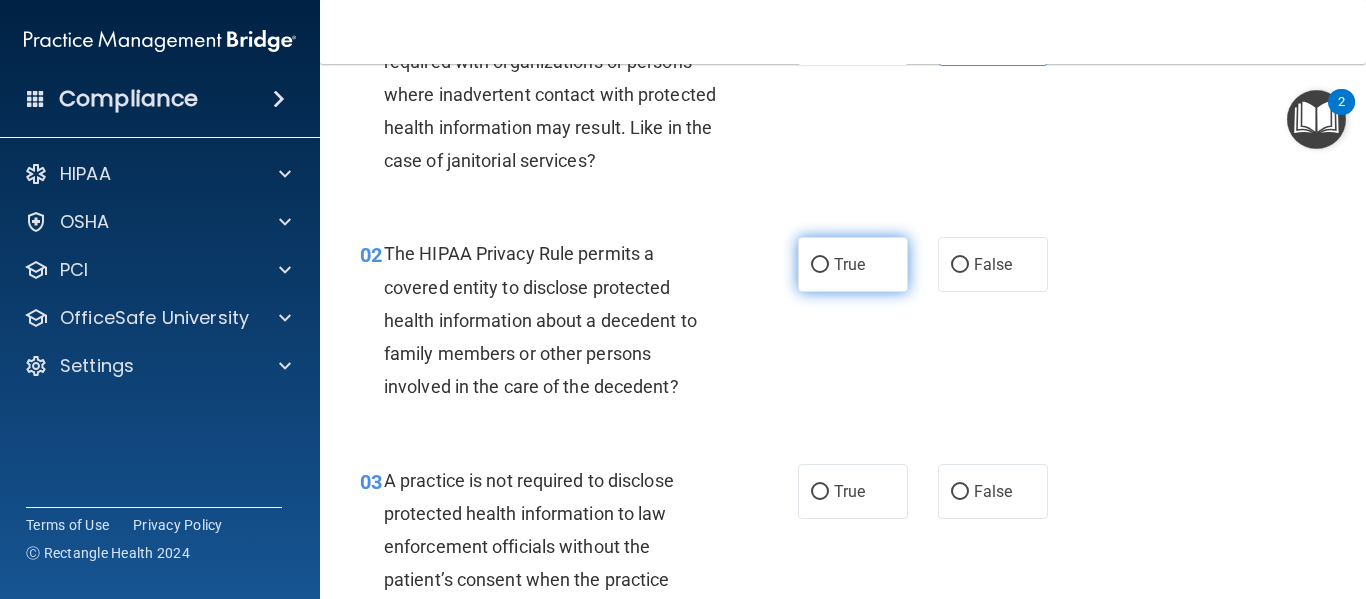 click on "True" at bounding box center [853, 264] 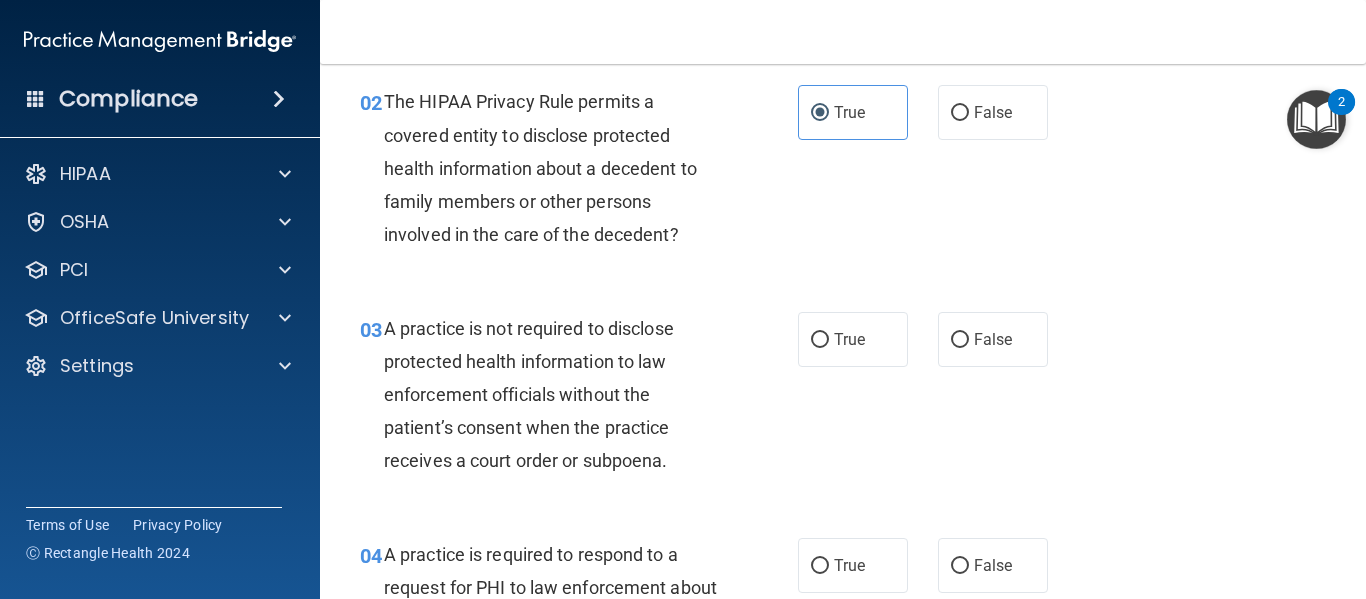 scroll, scrollTop: 300, scrollLeft: 0, axis: vertical 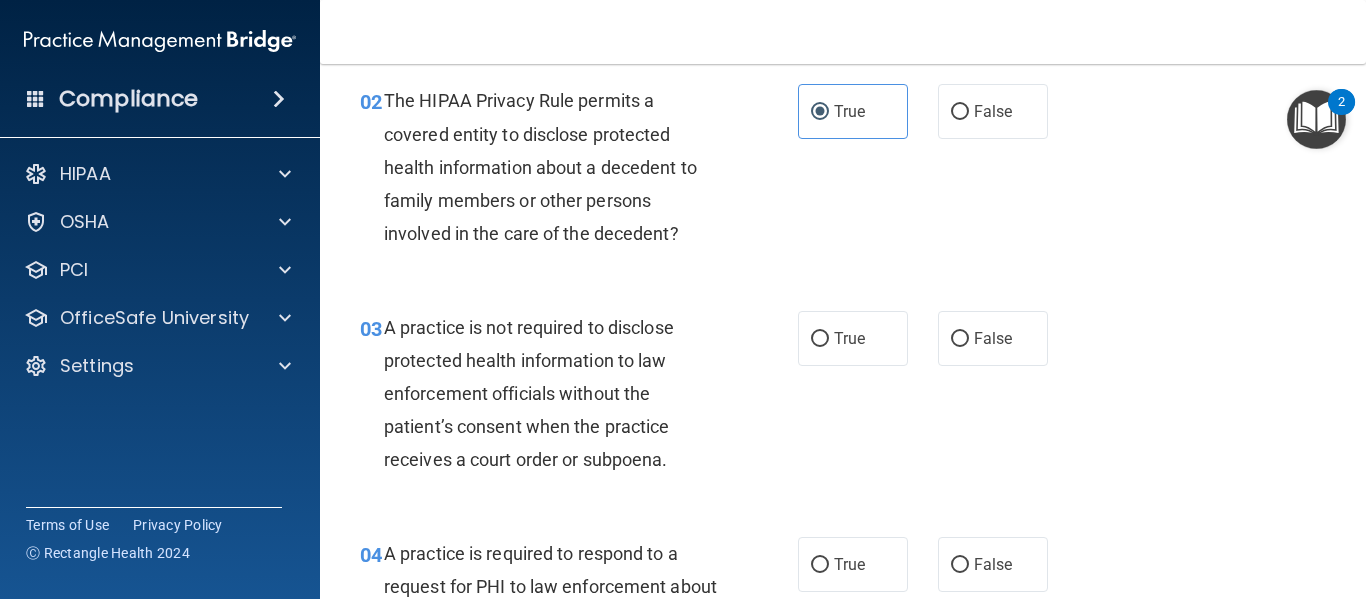 drag, startPoint x: 731, startPoint y: 411, endPoint x: 783, endPoint y: 418, distance: 52.46904 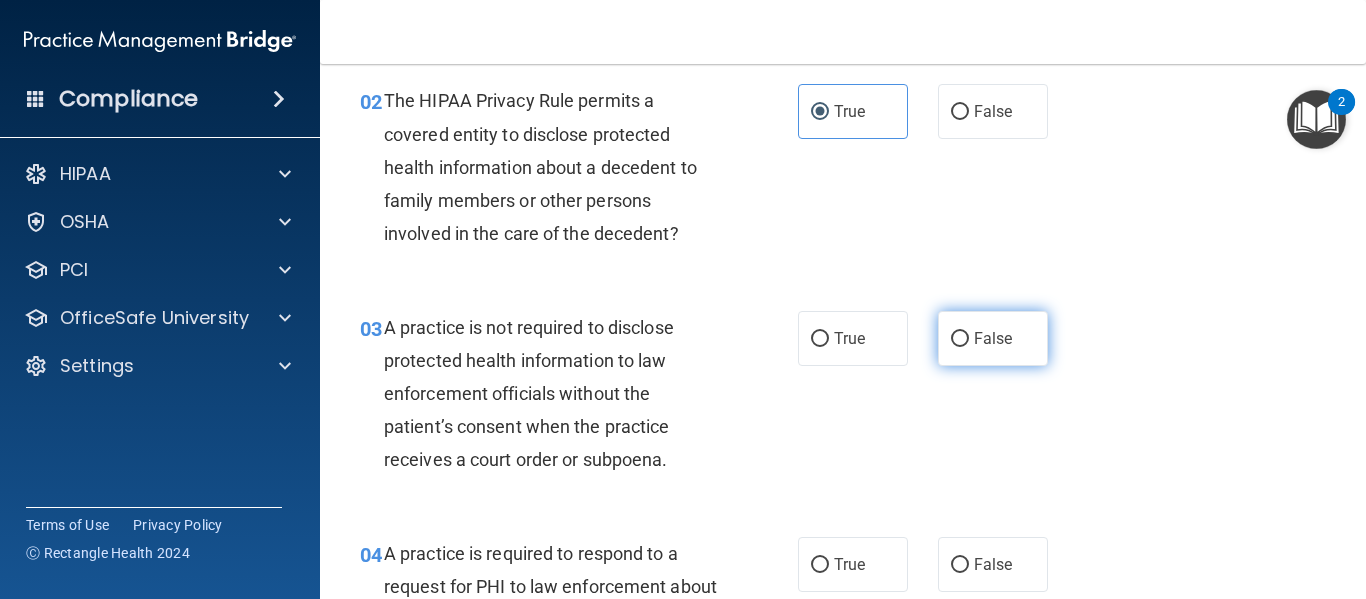 click on "False" at bounding box center (993, 338) 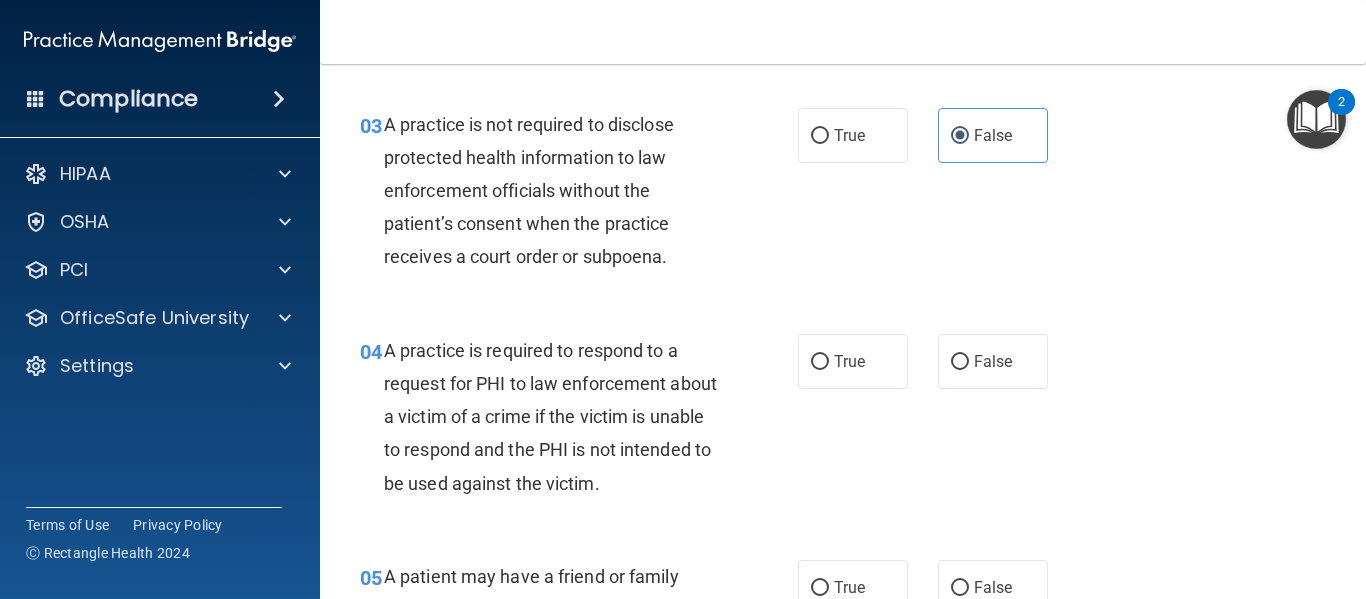scroll, scrollTop: 572, scrollLeft: 0, axis: vertical 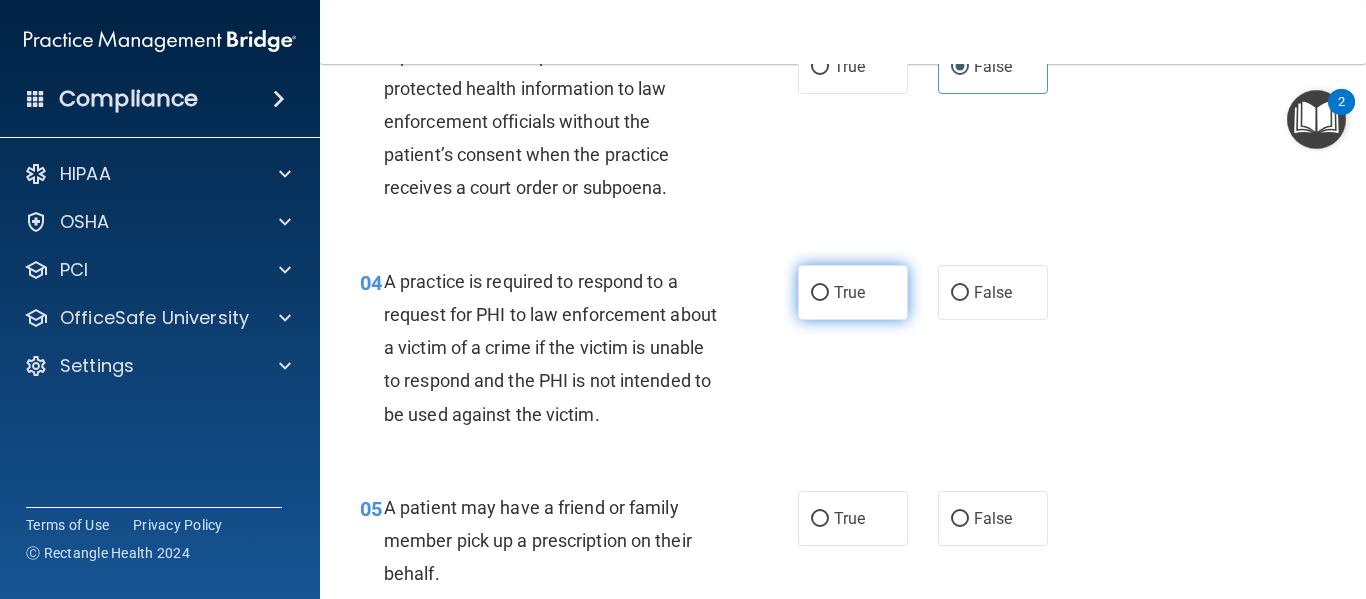 click on "True" at bounding box center (853, 292) 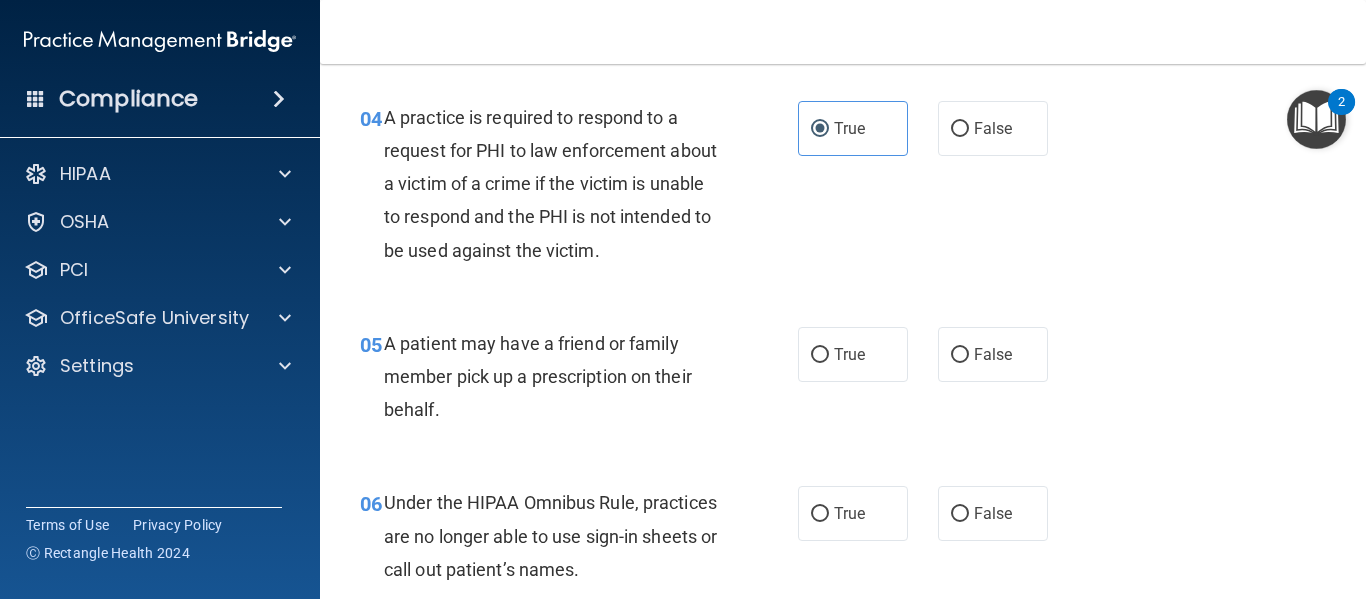 scroll, scrollTop: 737, scrollLeft: 0, axis: vertical 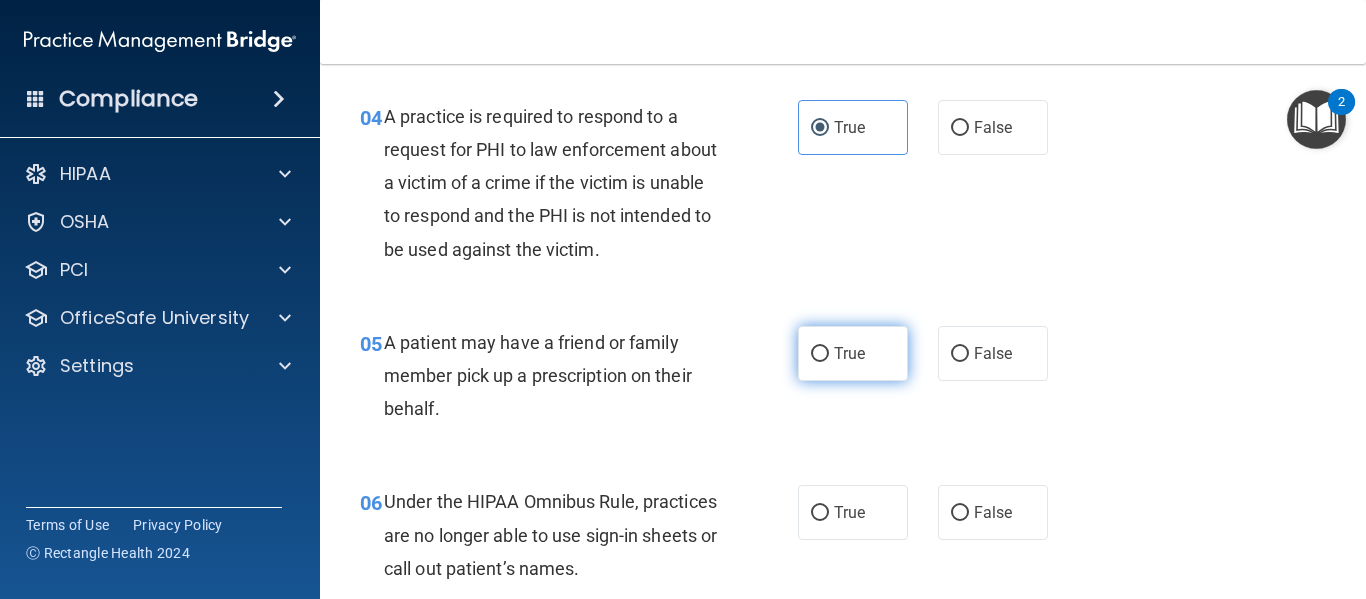 click on "True" at bounding box center [853, 353] 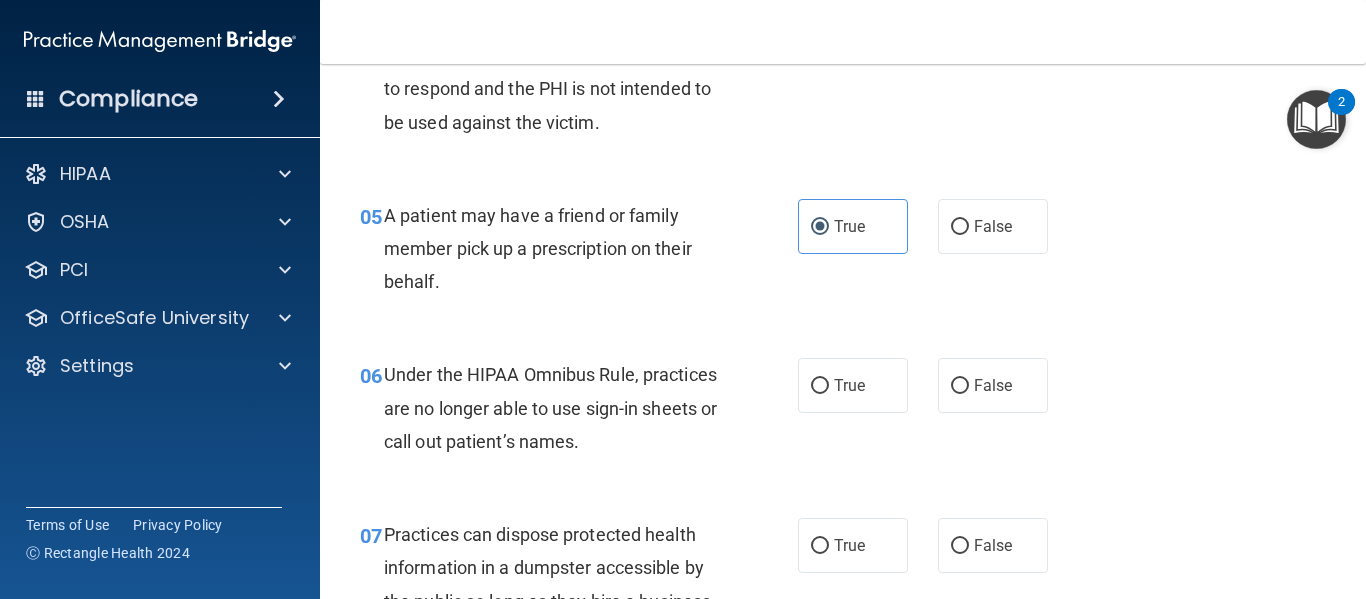scroll, scrollTop: 865, scrollLeft: 0, axis: vertical 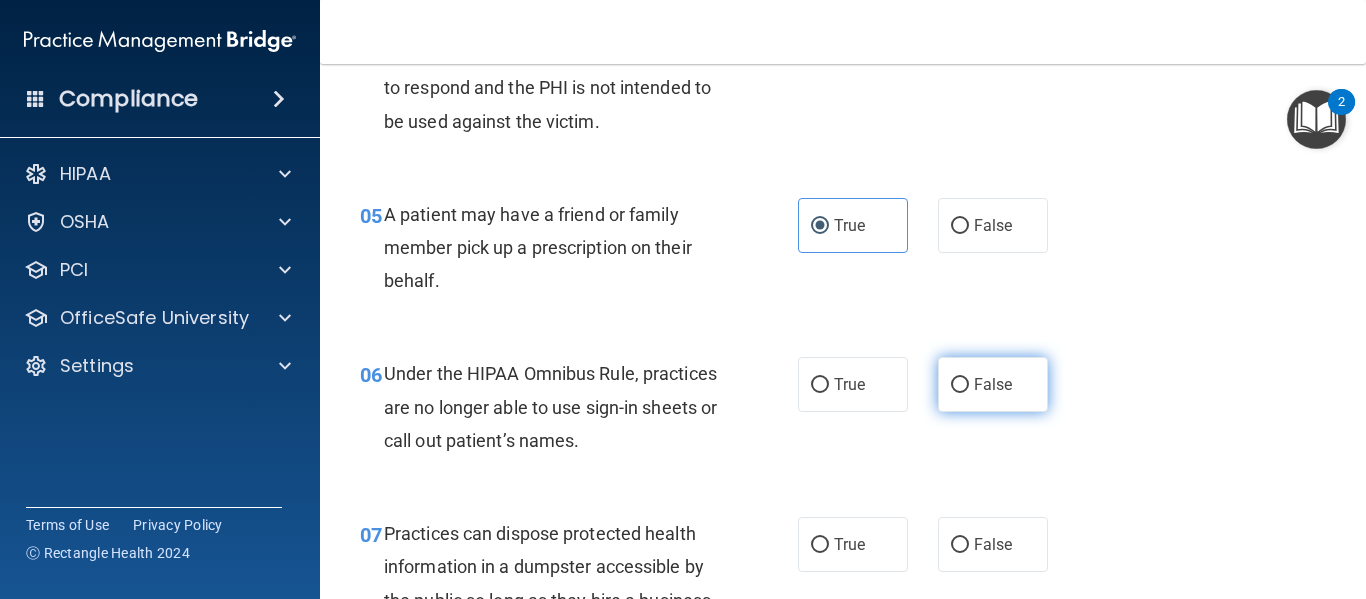 click on "False" at bounding box center [993, 384] 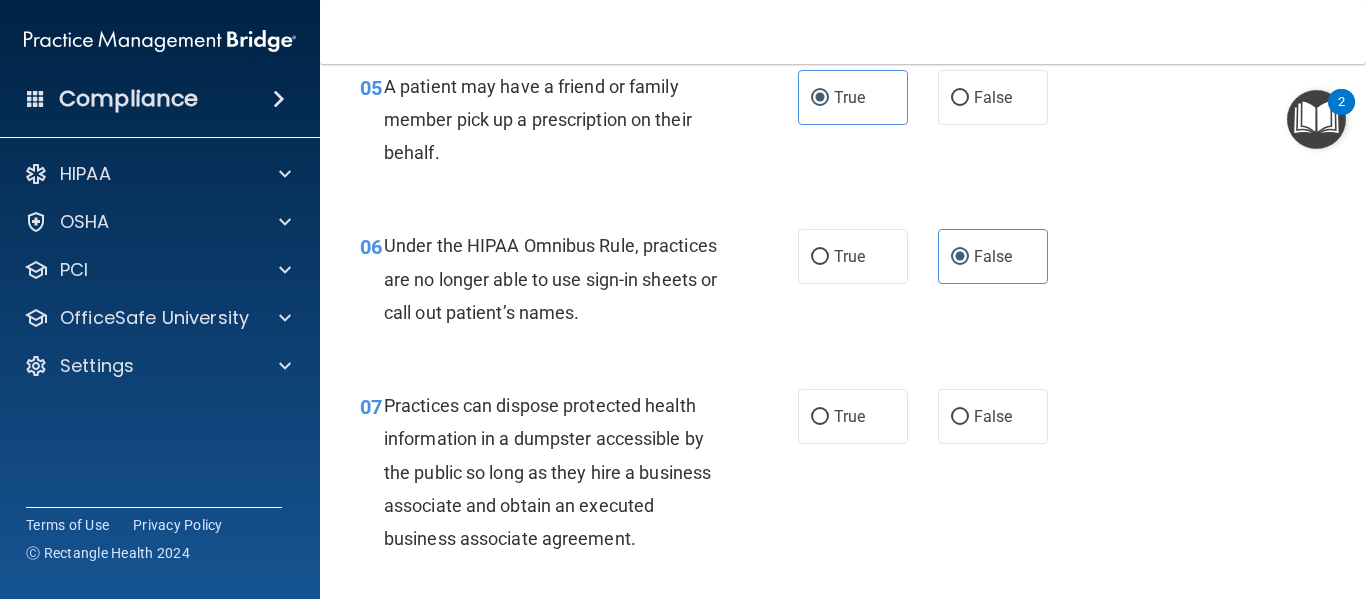 scroll, scrollTop: 994, scrollLeft: 0, axis: vertical 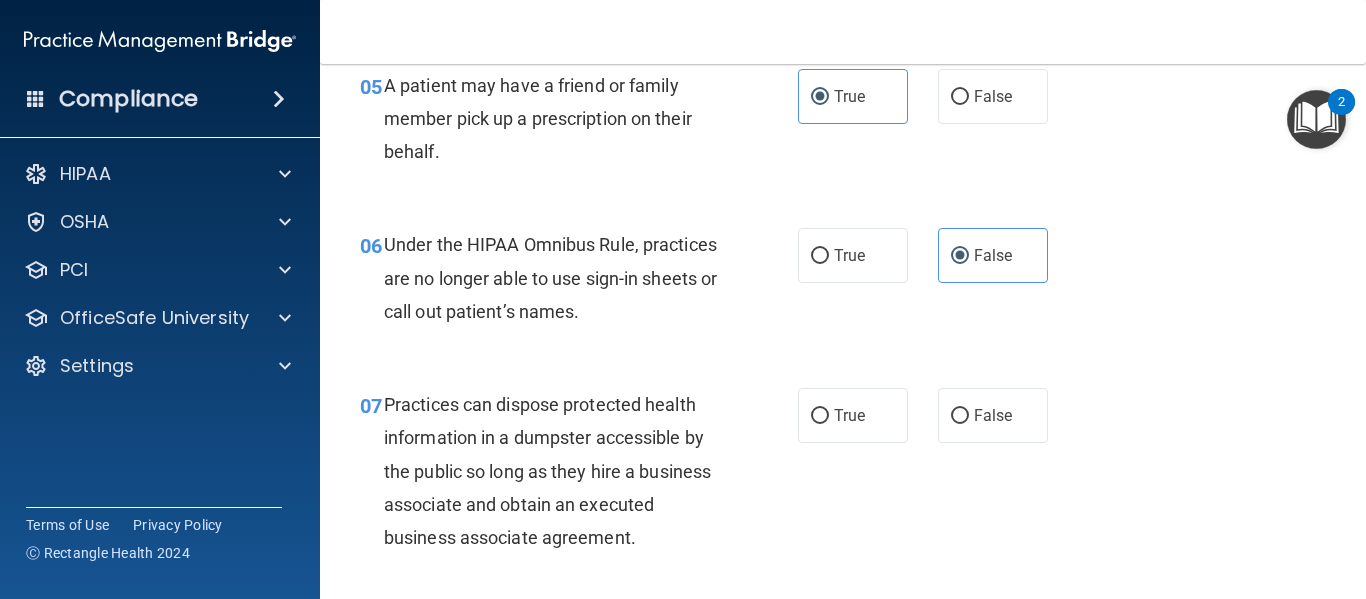 click on "07       Practices can dispose protected health information in a dumpster accessible by the public so long as they hire a business associate and obtain an executed business associate agreement.                 True           False" at bounding box center (843, 476) 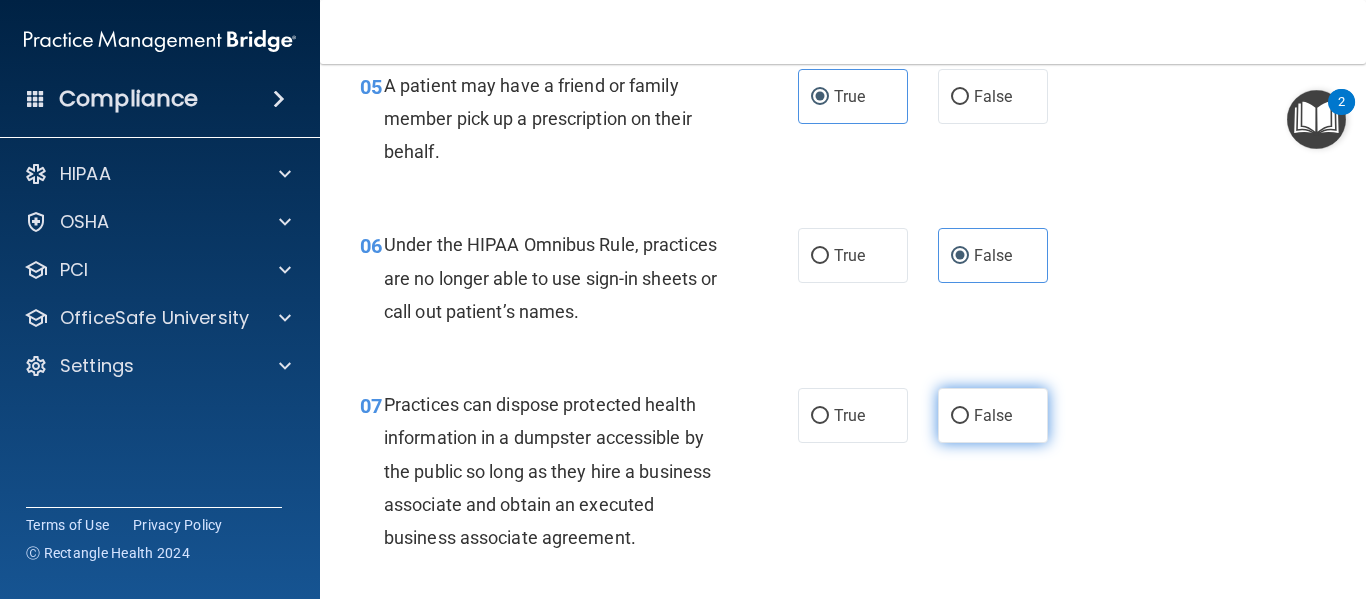 click on "False" at bounding box center [960, 416] 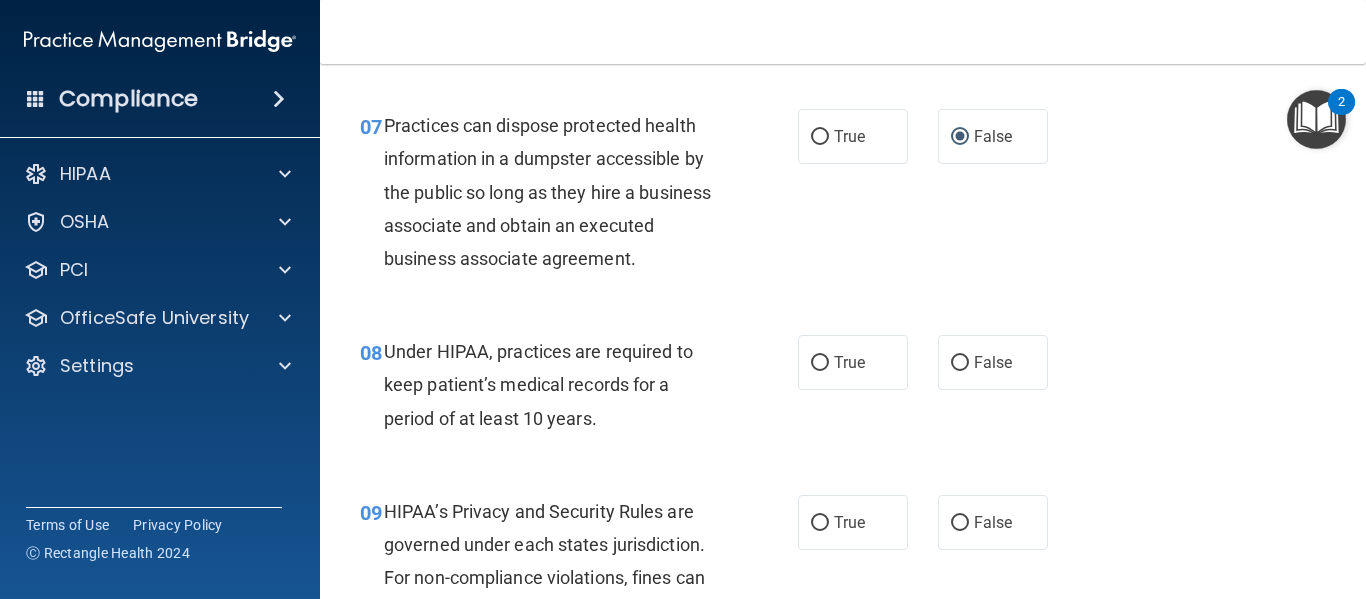 scroll, scrollTop: 1291, scrollLeft: 0, axis: vertical 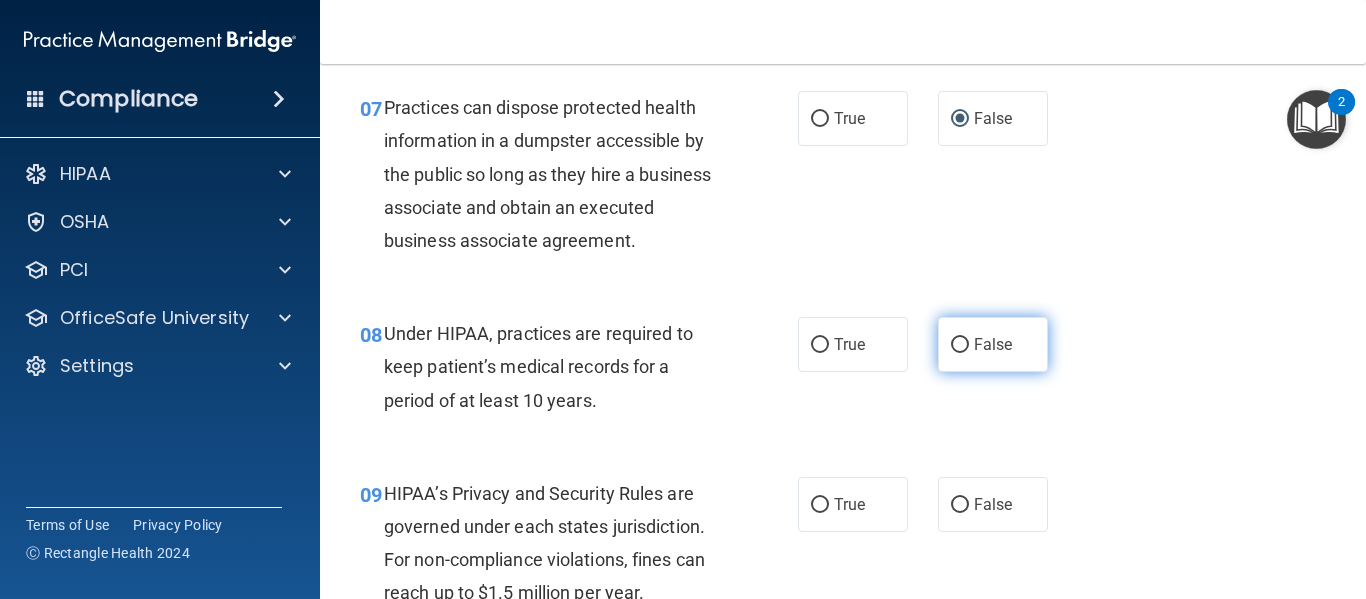 click on "False" at bounding box center (993, 344) 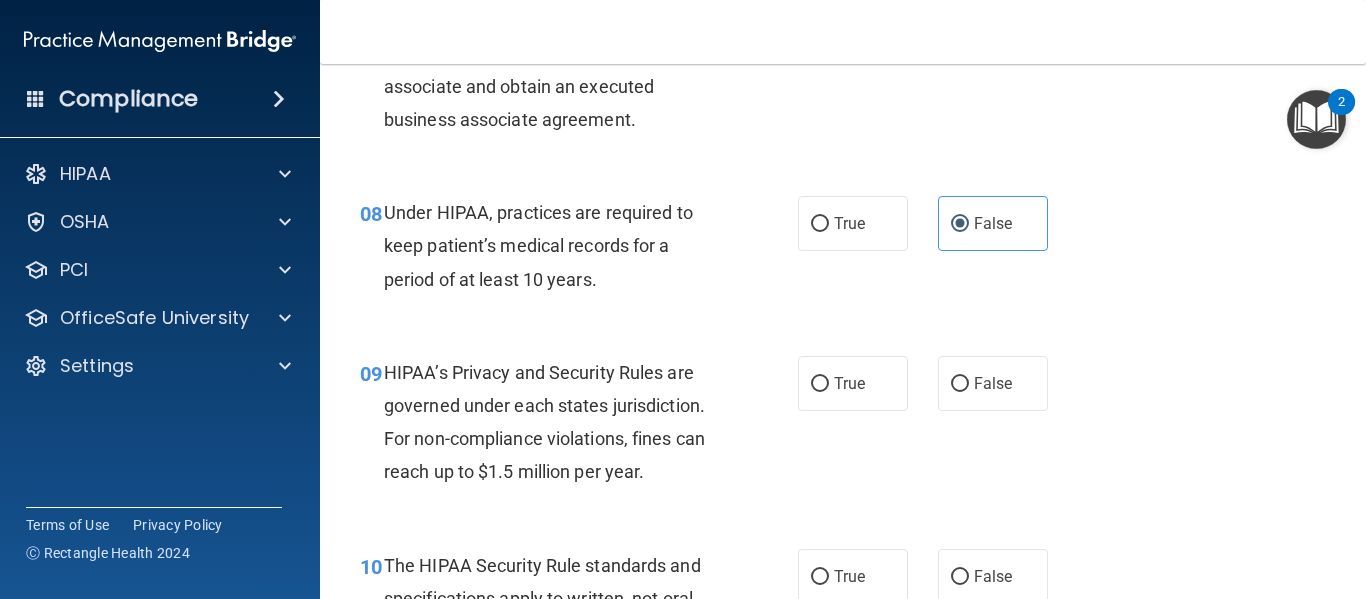 scroll, scrollTop: 1413, scrollLeft: 0, axis: vertical 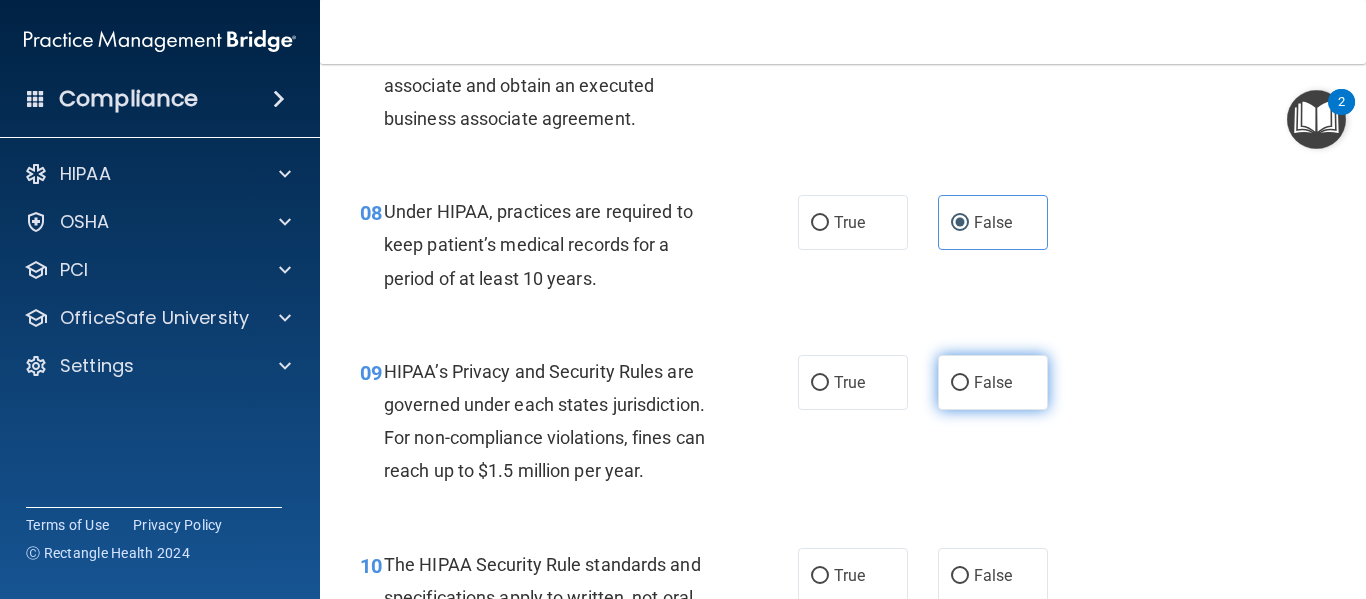 click on "False" at bounding box center [960, 383] 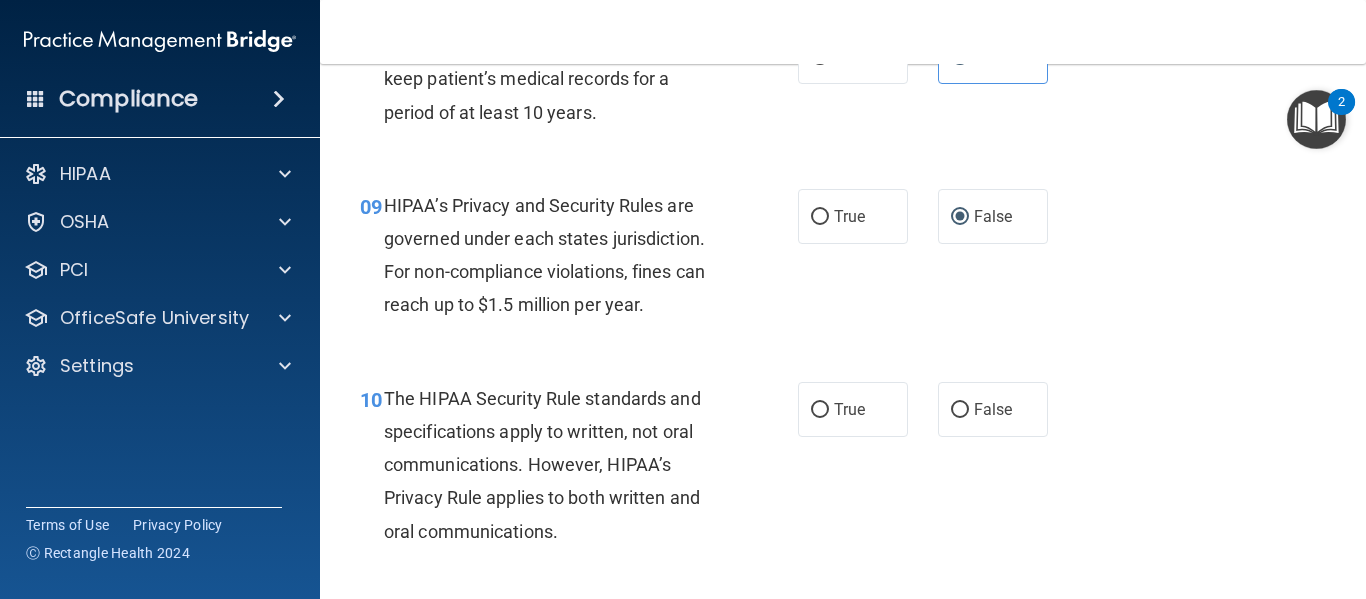 scroll, scrollTop: 1580, scrollLeft: 0, axis: vertical 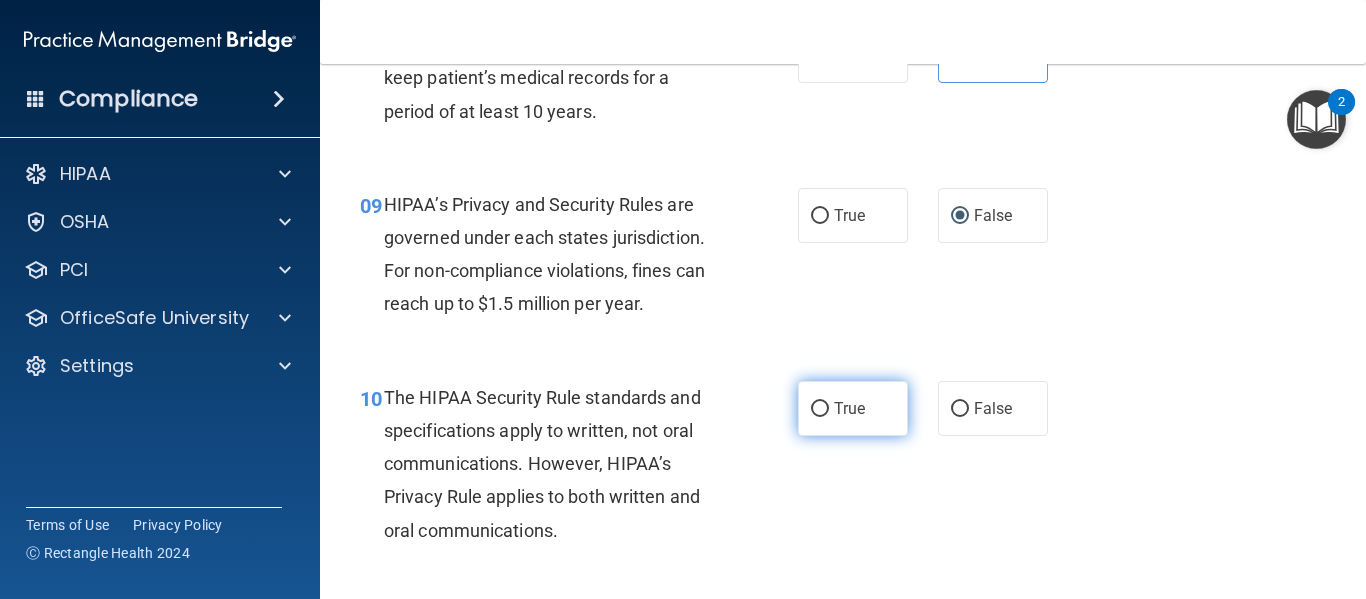 click on "True" at bounding box center (849, 408) 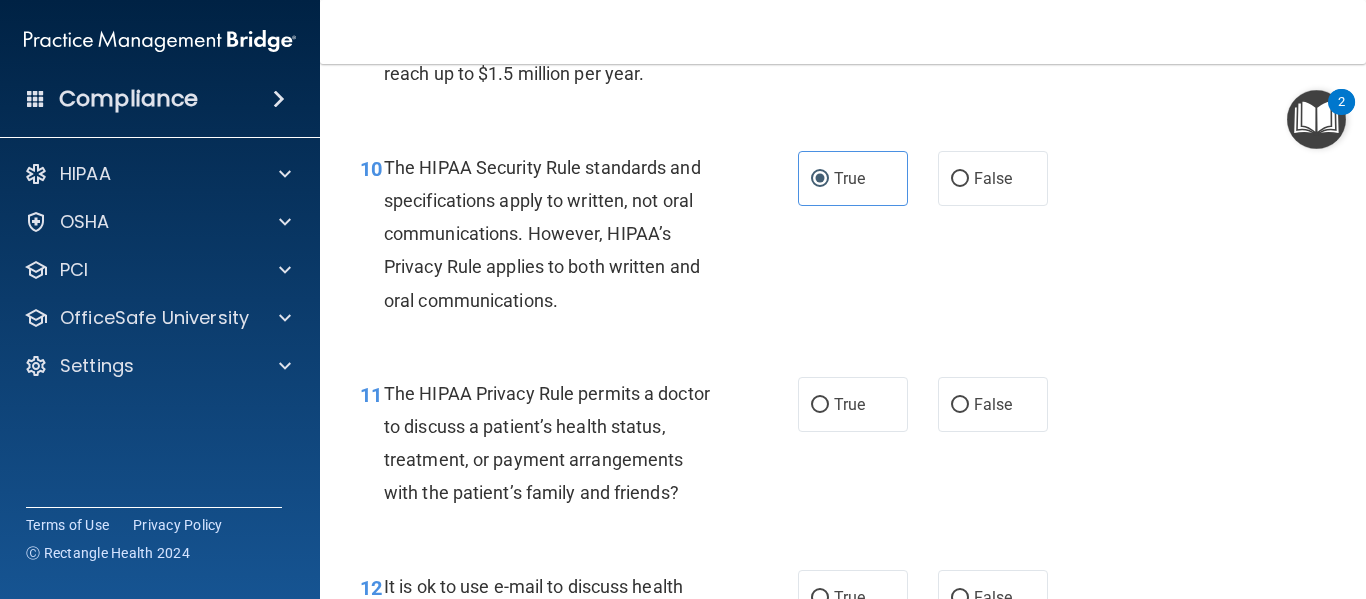 scroll, scrollTop: 1811, scrollLeft: 0, axis: vertical 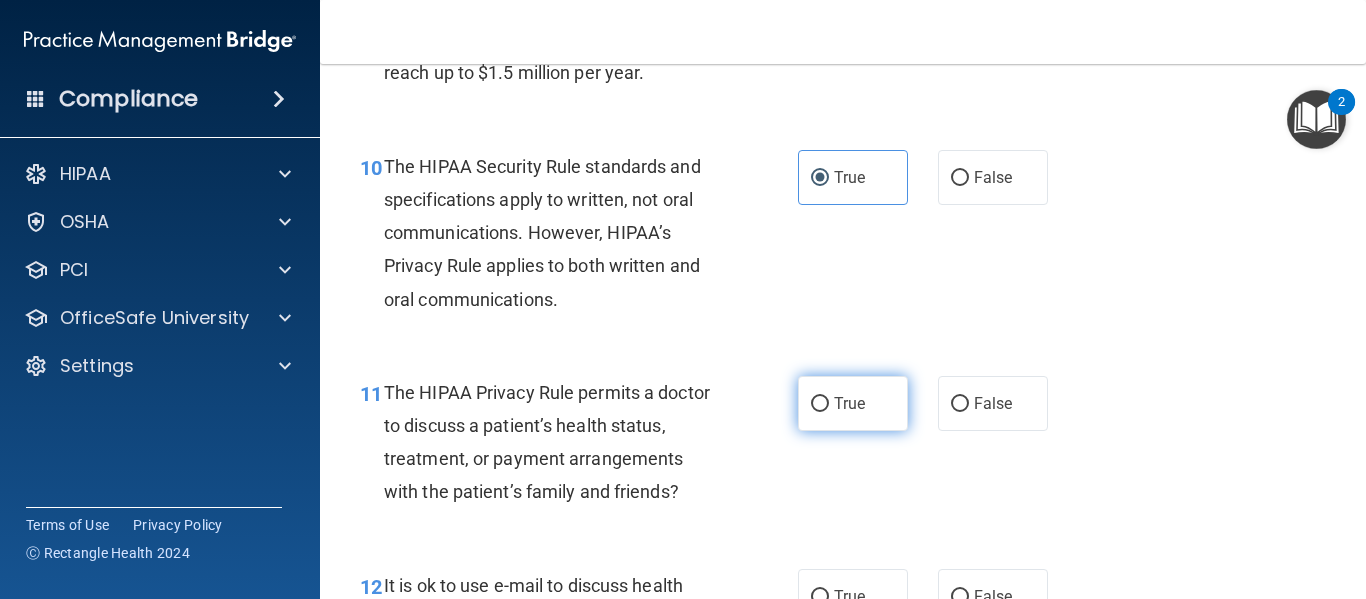 click on "True" at bounding box center (820, 404) 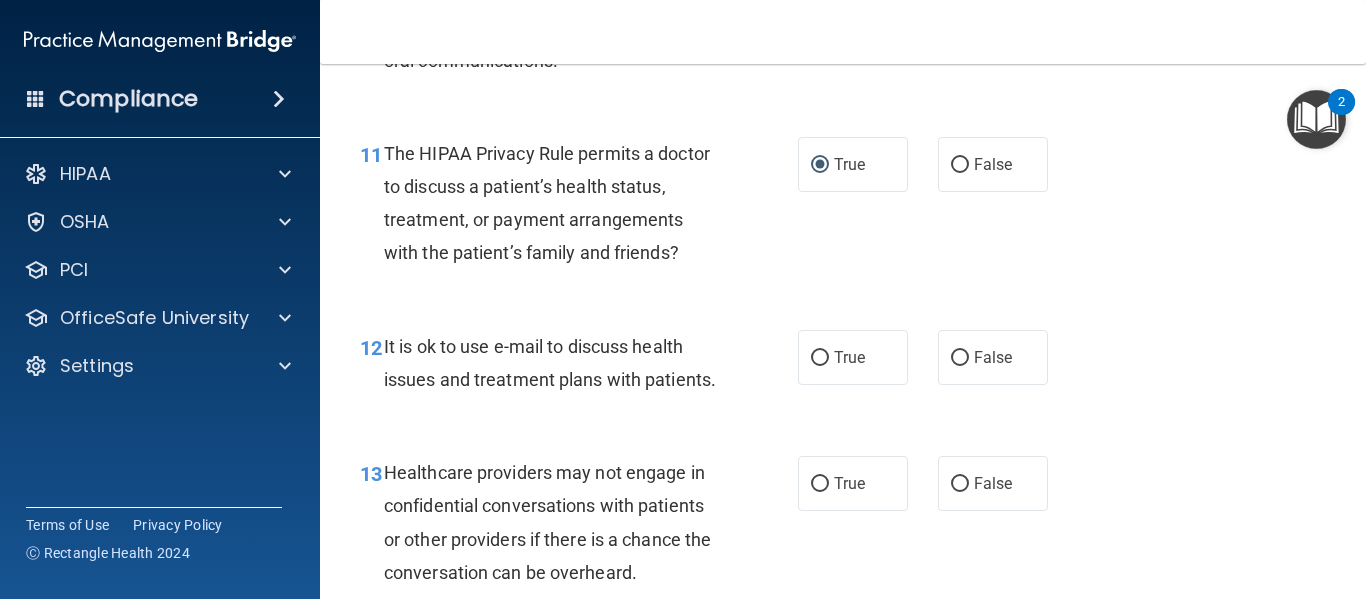 scroll, scrollTop: 2051, scrollLeft: 0, axis: vertical 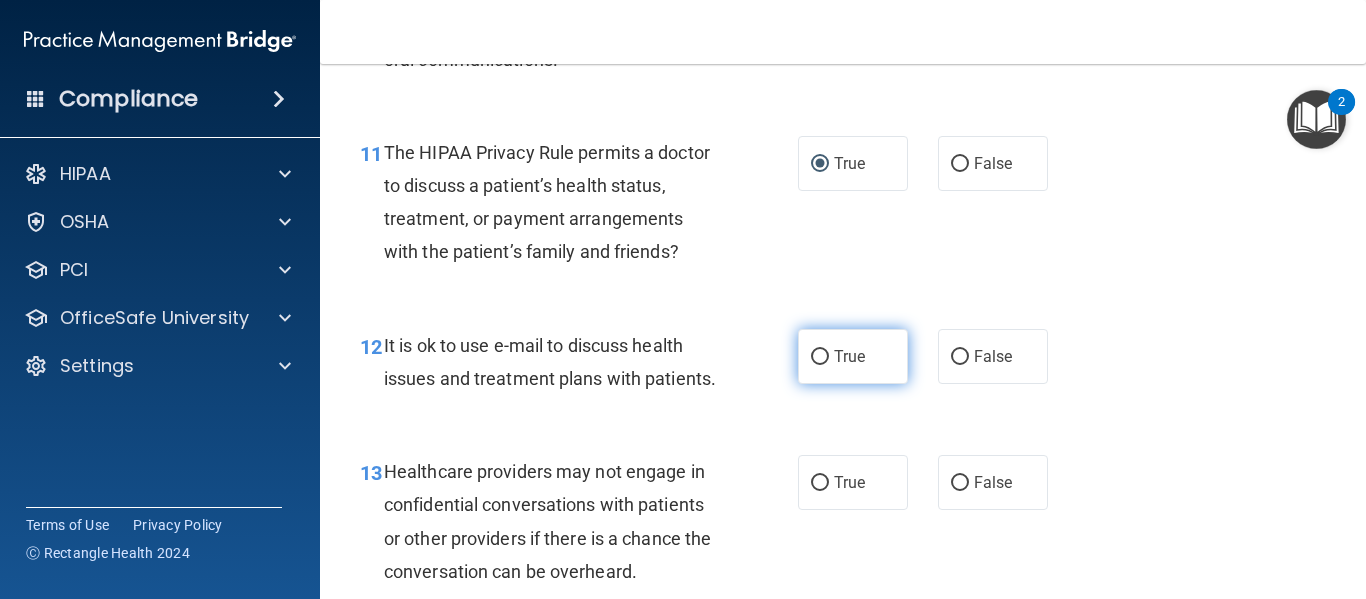 click on "True" at bounding box center (853, 356) 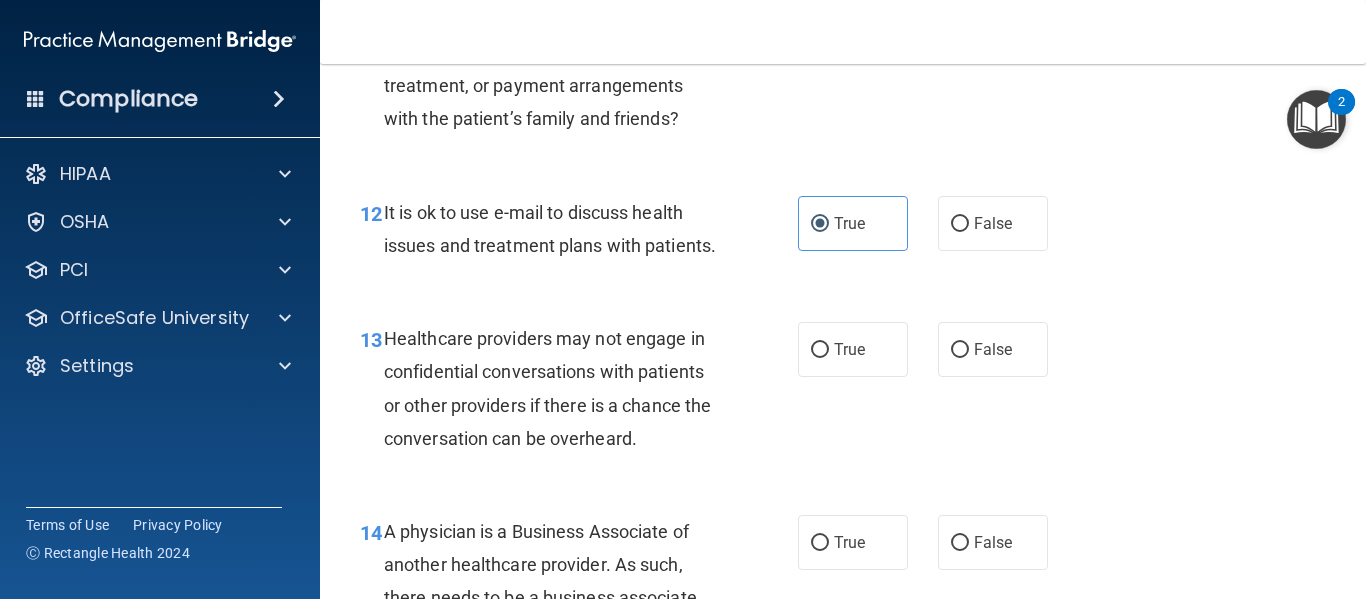 scroll, scrollTop: 2185, scrollLeft: 0, axis: vertical 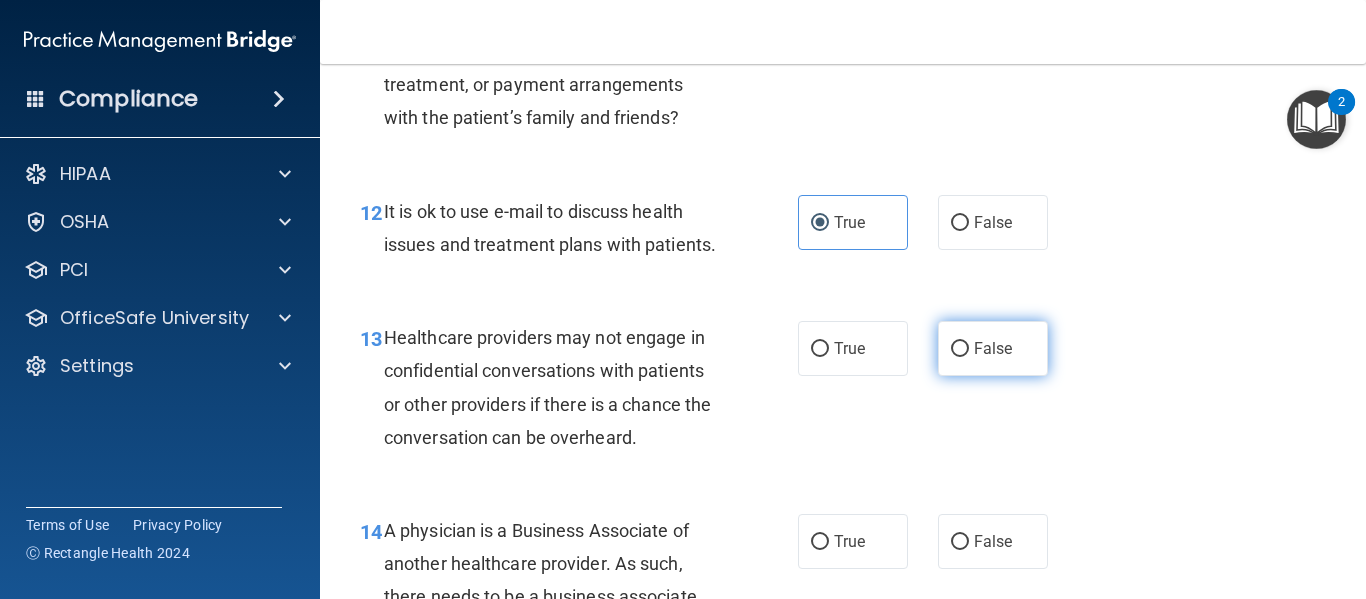 click on "False" at bounding box center (960, 349) 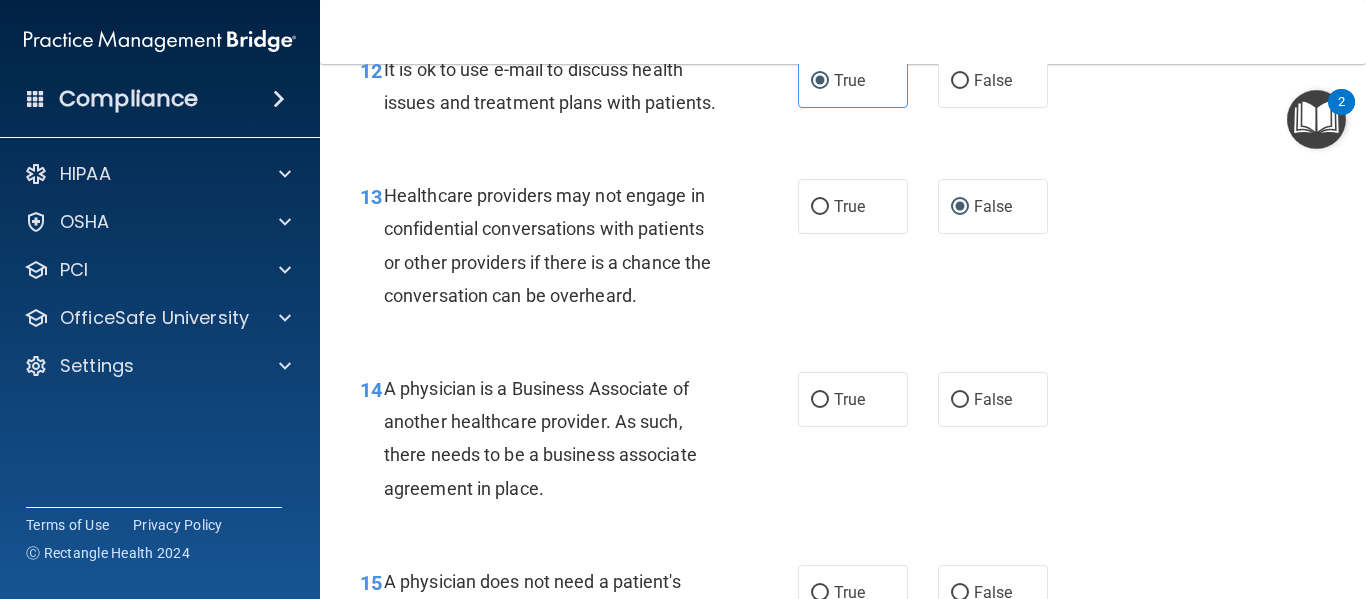 scroll, scrollTop: 2351, scrollLeft: 0, axis: vertical 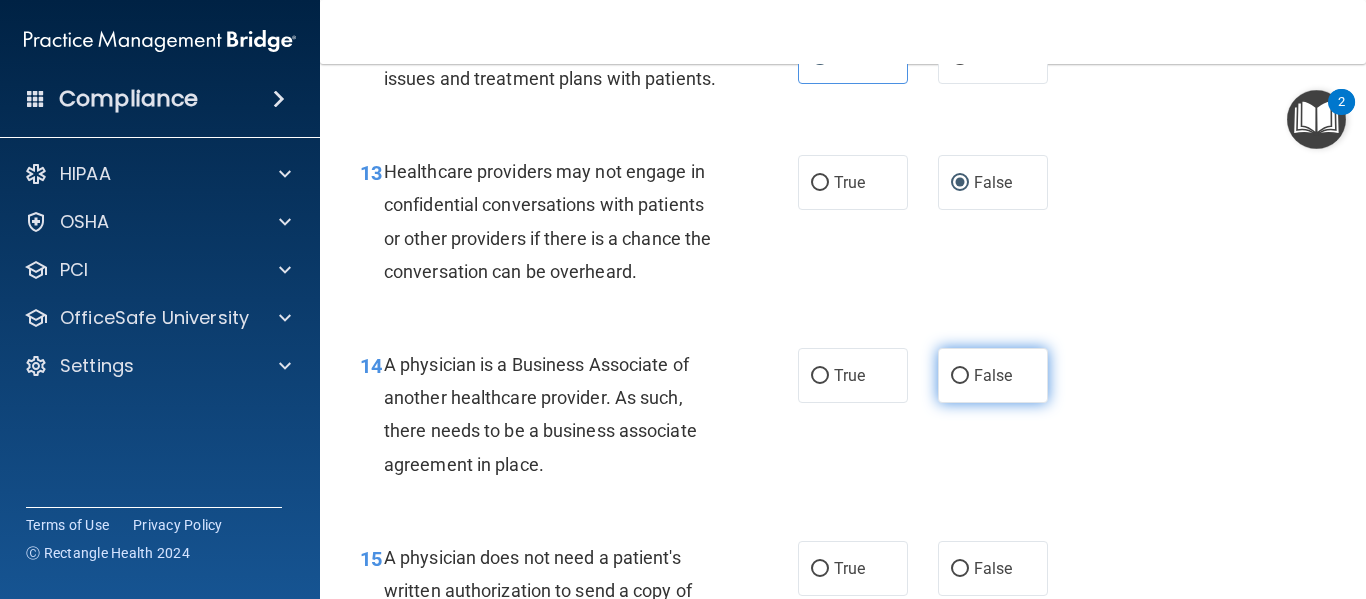 click on "False" at bounding box center [993, 375] 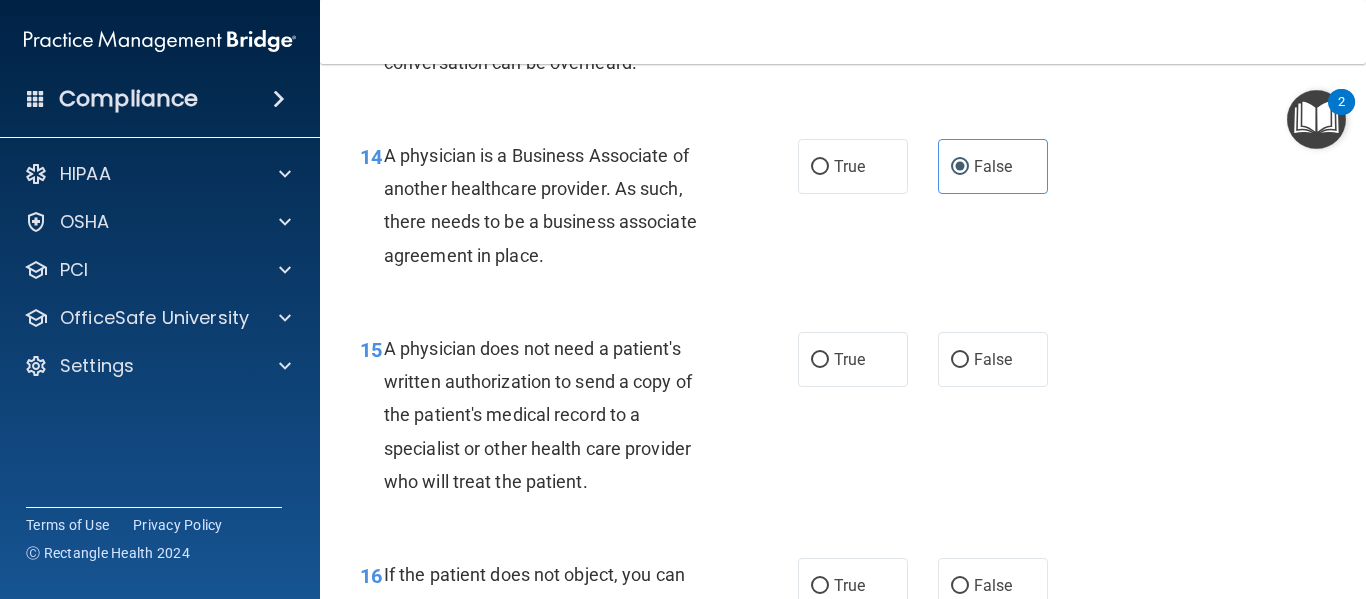scroll, scrollTop: 2561, scrollLeft: 0, axis: vertical 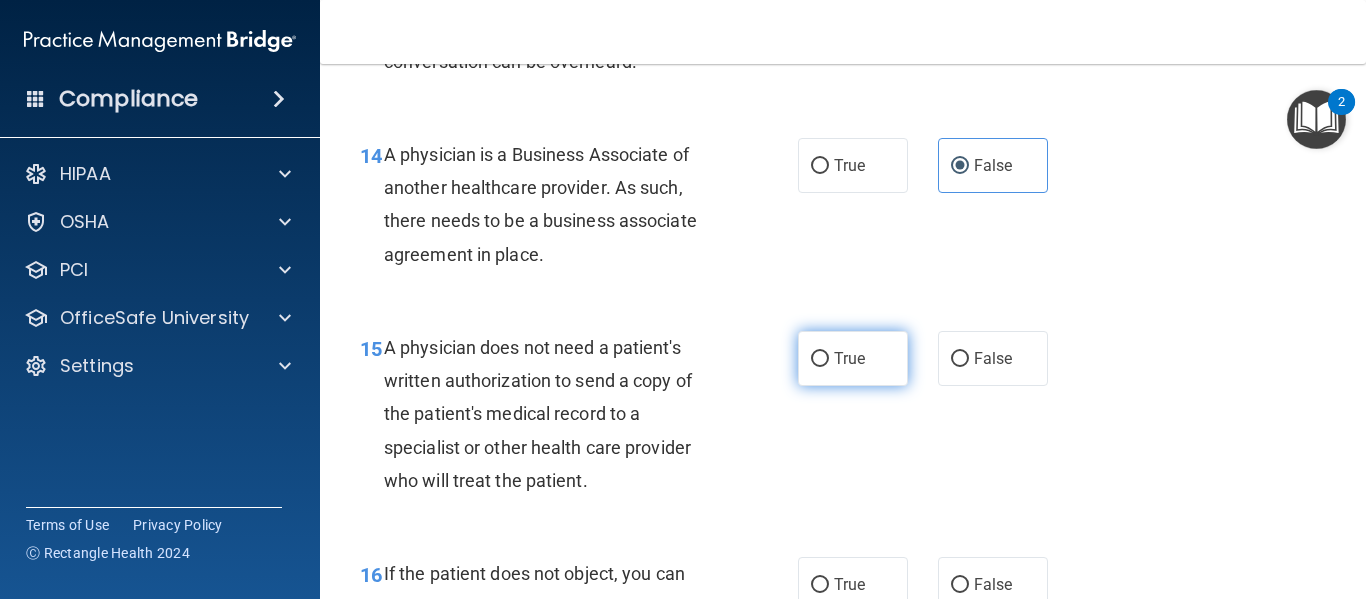 click on "True" at bounding box center (853, 358) 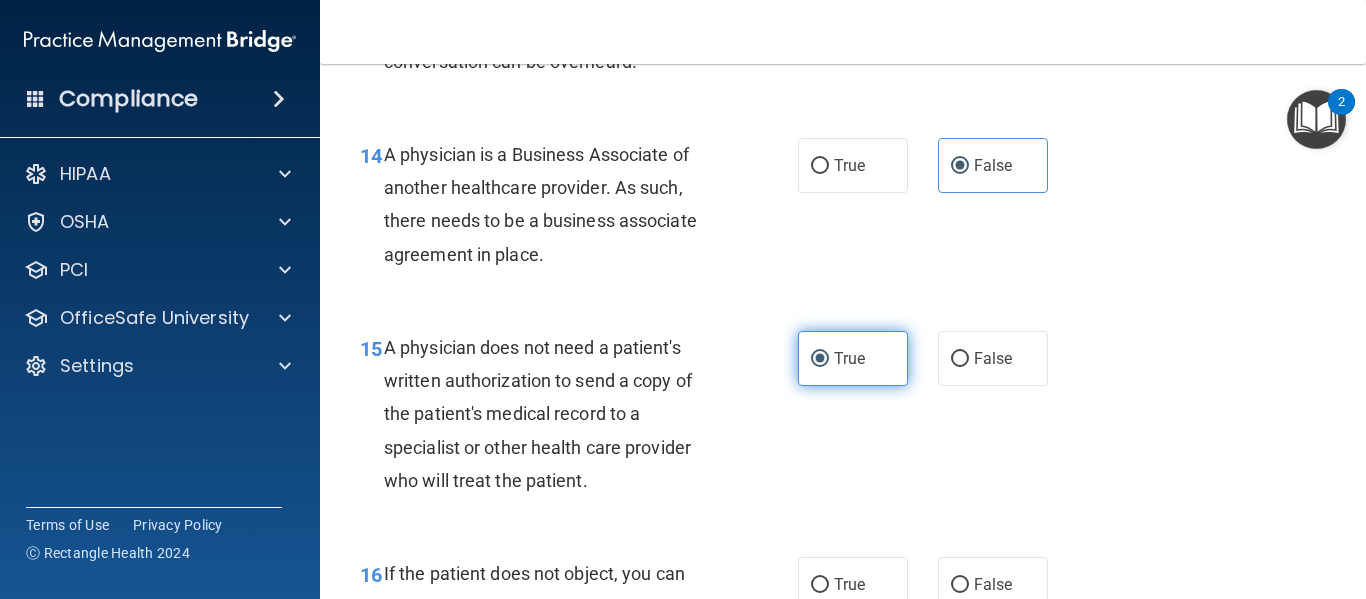click on "True" at bounding box center [849, 358] 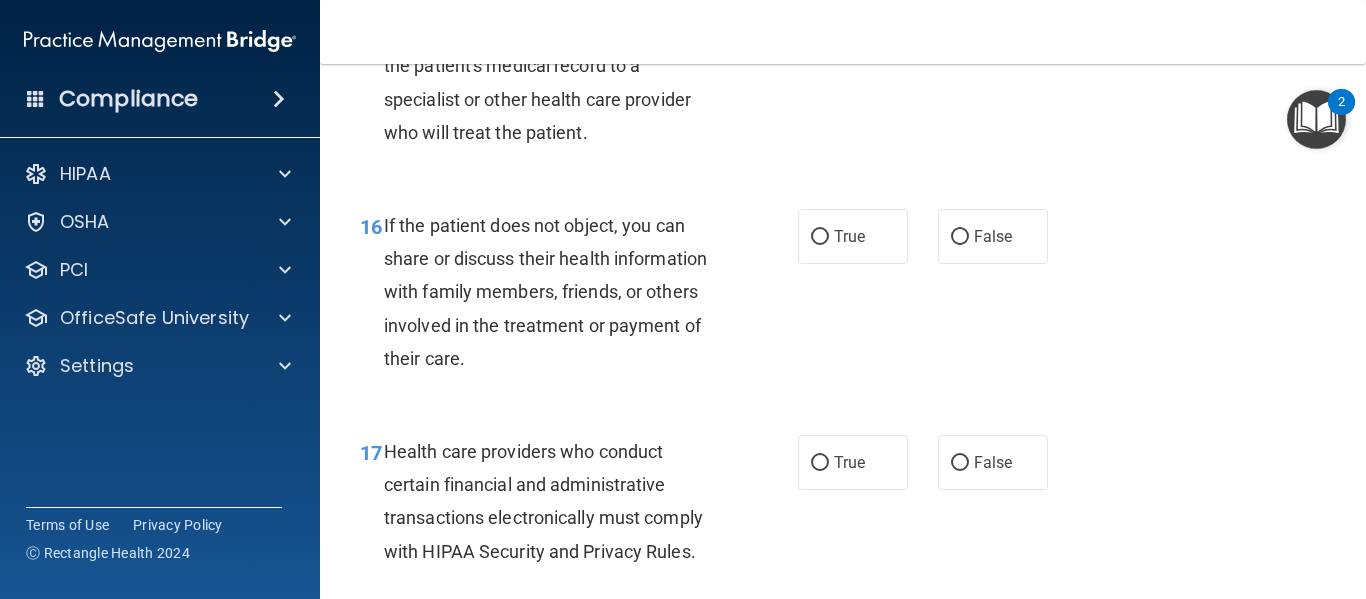 scroll, scrollTop: 2911, scrollLeft: 0, axis: vertical 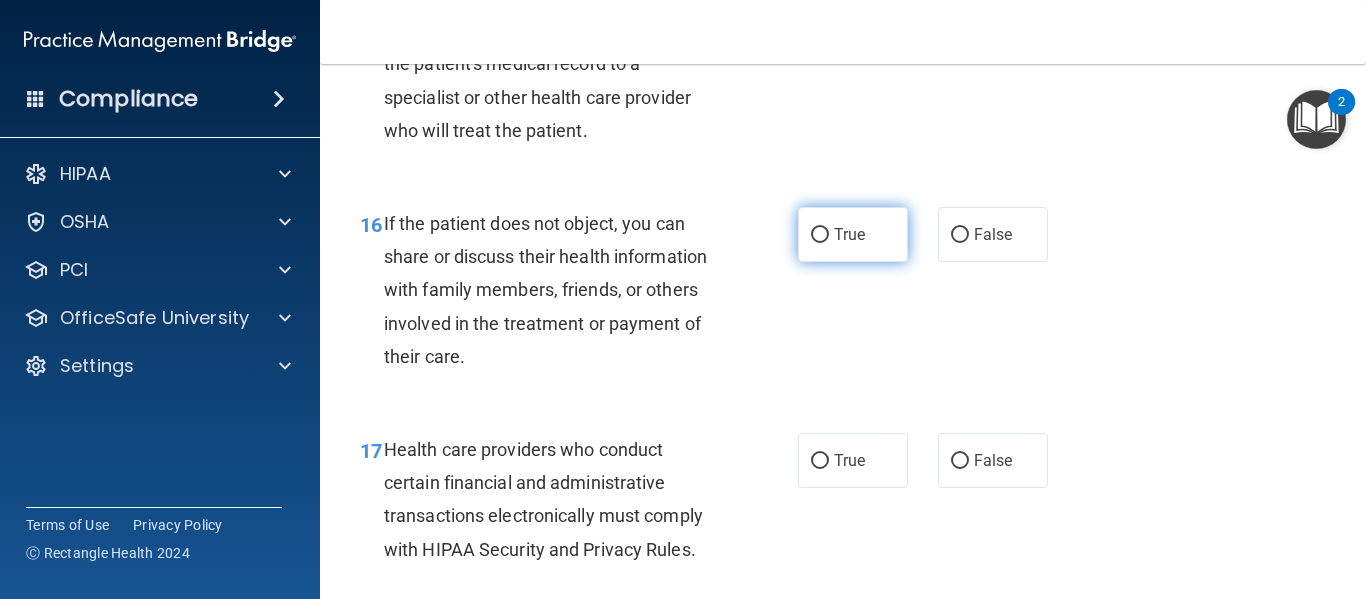click on "True" at bounding box center [849, 234] 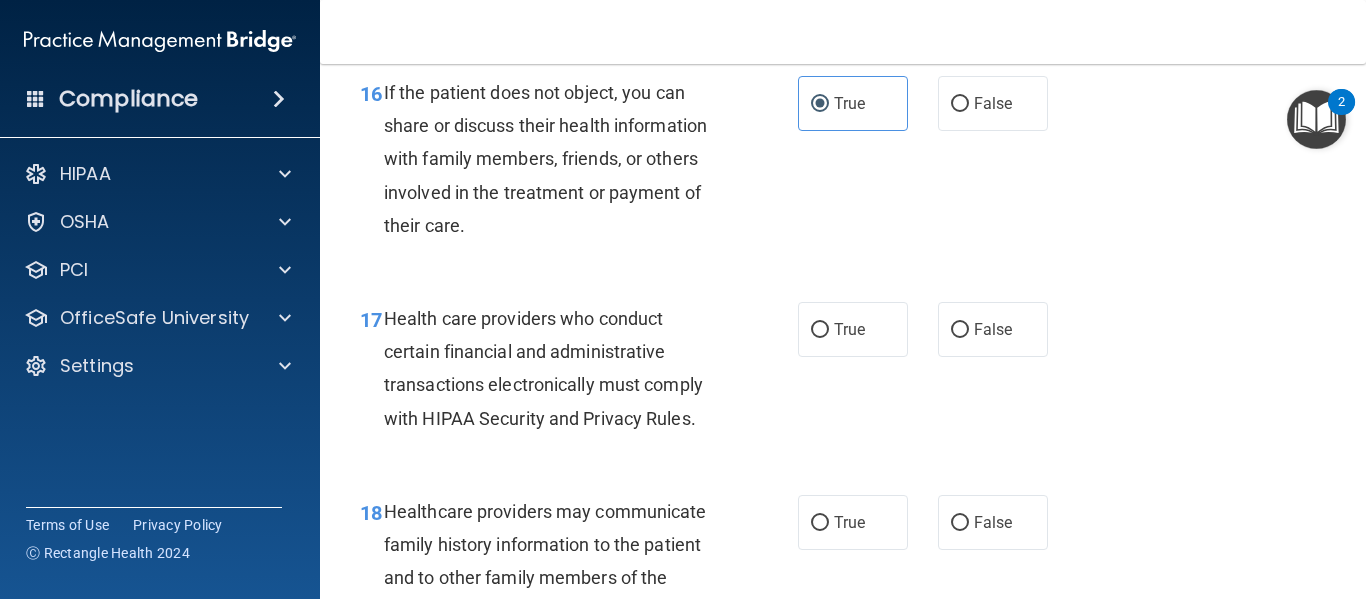 scroll, scrollTop: 3043, scrollLeft: 0, axis: vertical 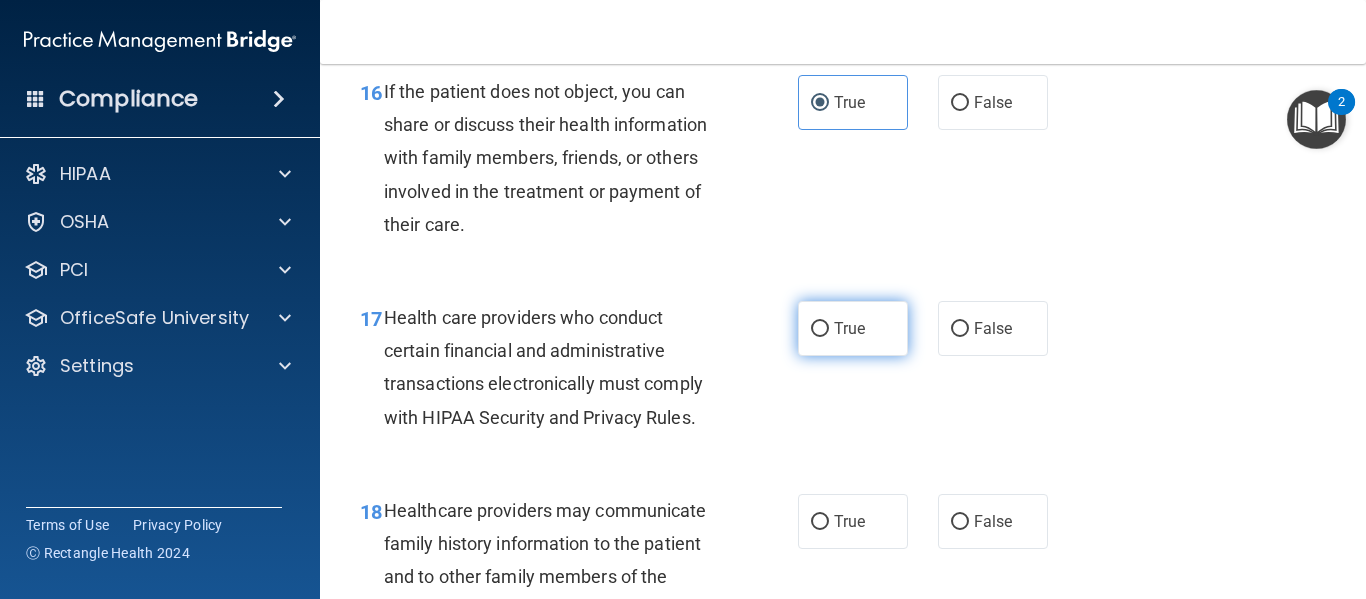click on "True" at bounding box center (849, 328) 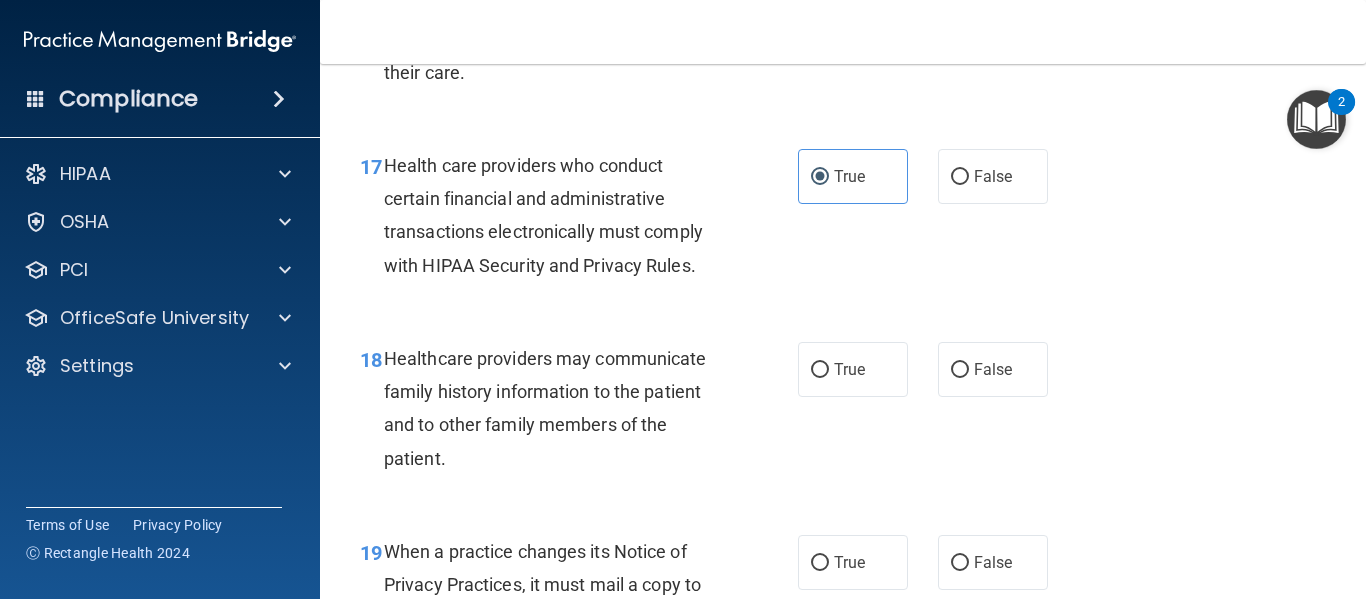 scroll, scrollTop: 3196, scrollLeft: 0, axis: vertical 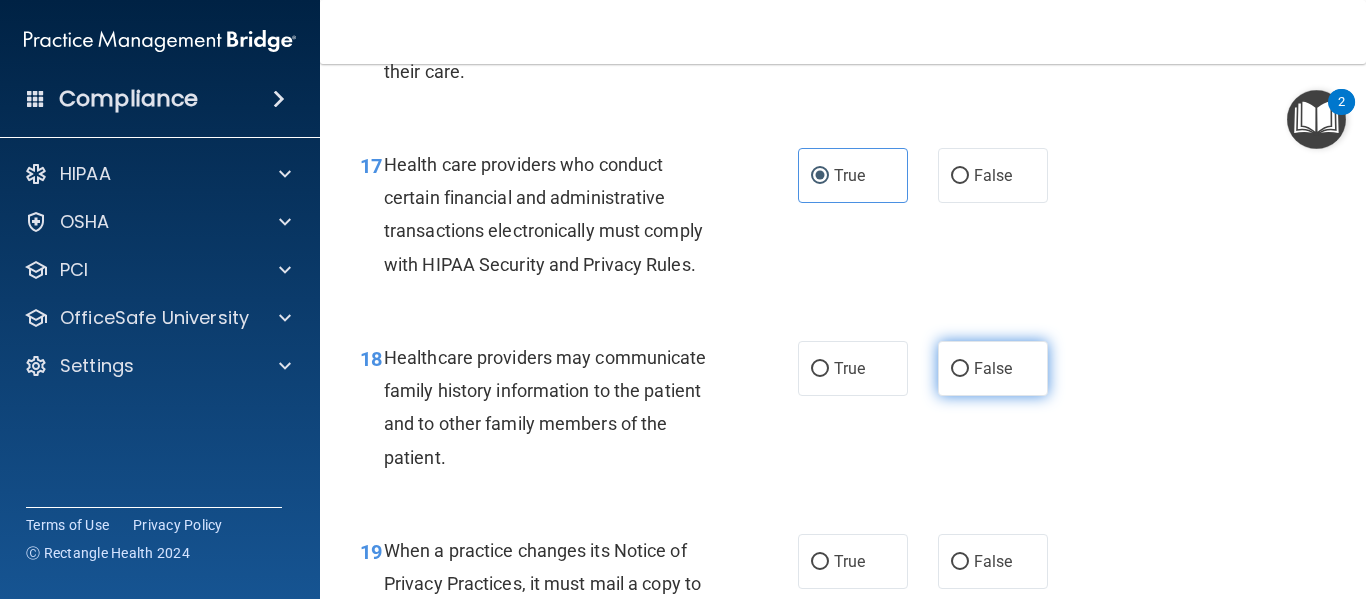 click on "False" at bounding box center [993, 368] 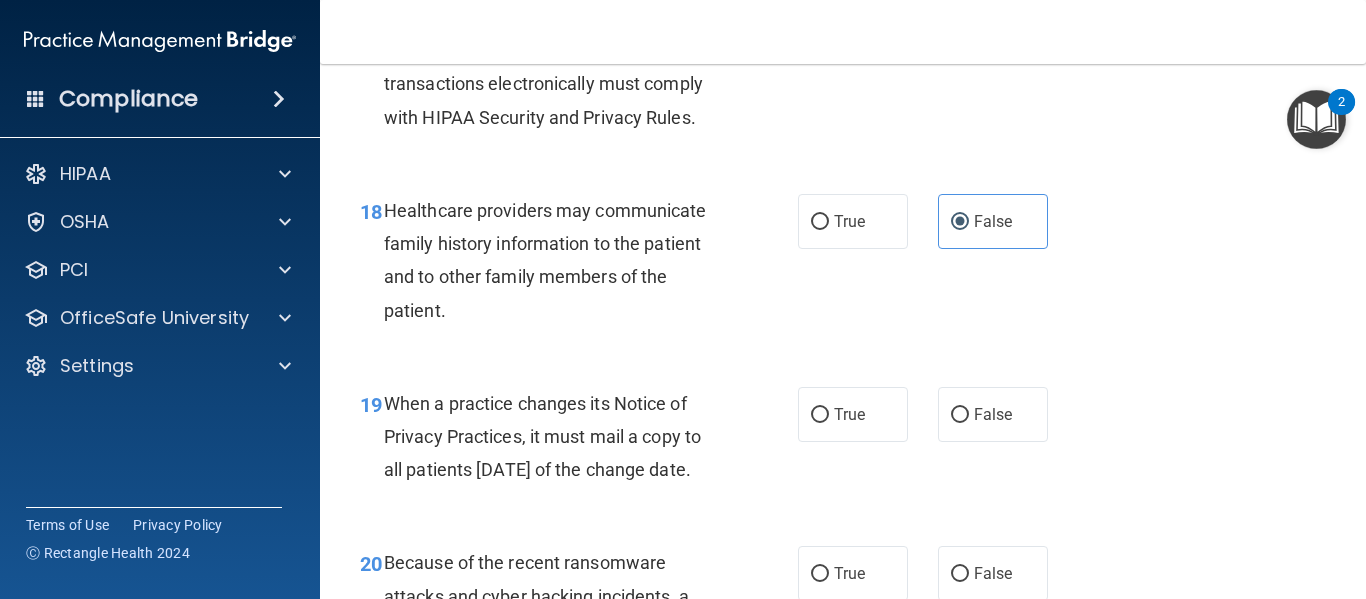 scroll, scrollTop: 3344, scrollLeft: 0, axis: vertical 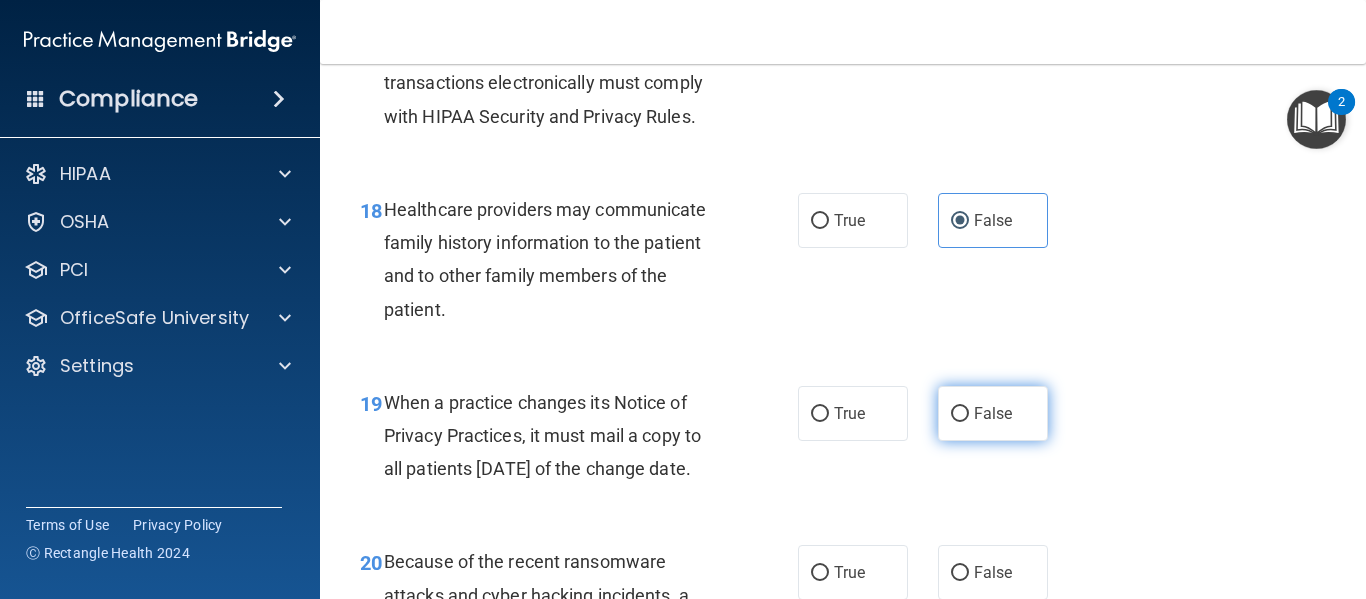 click on "False" at bounding box center (960, 414) 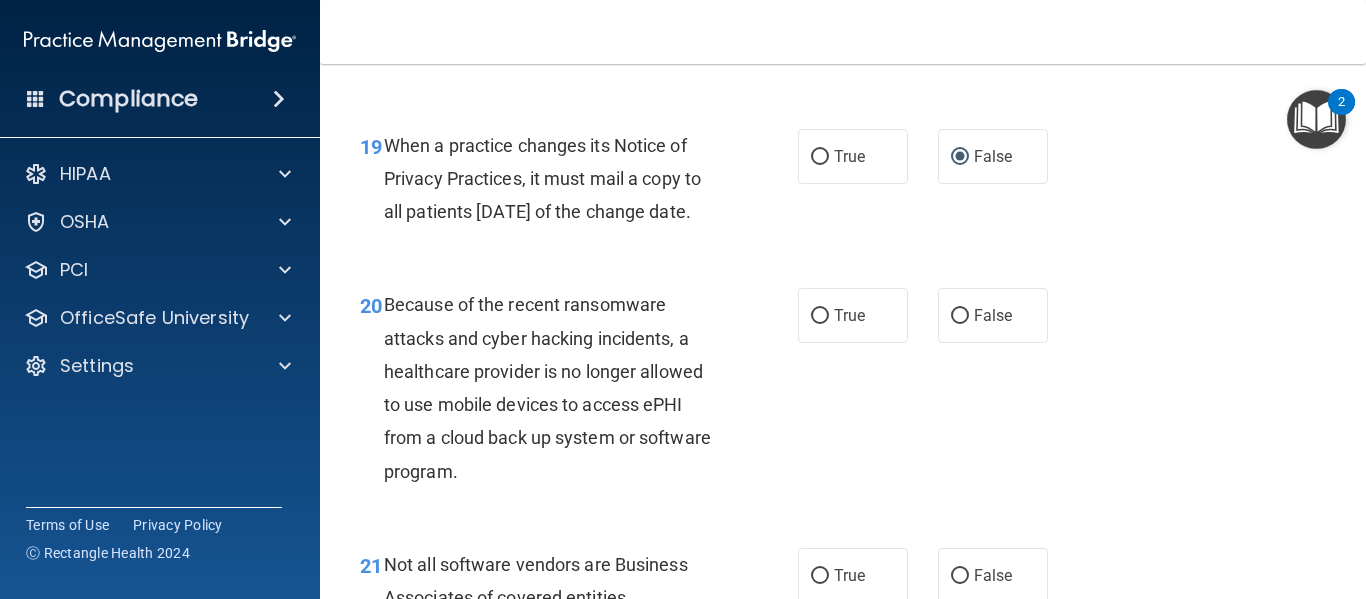 scroll, scrollTop: 3602, scrollLeft: 0, axis: vertical 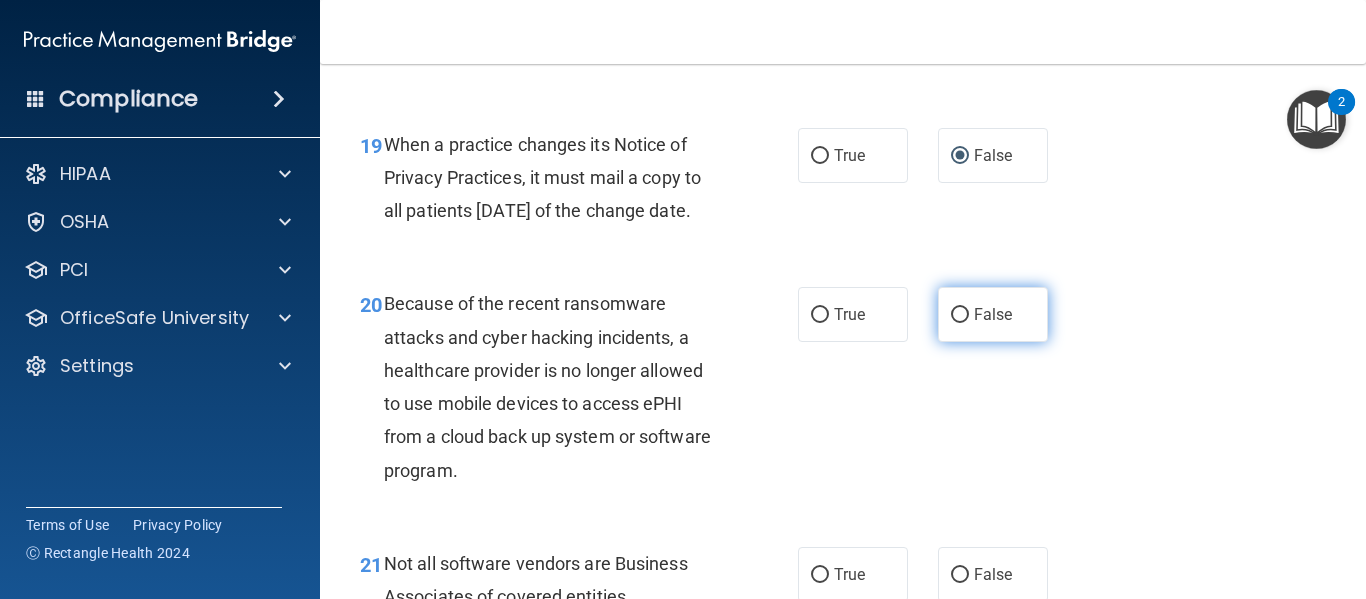 click on "False" at bounding box center [993, 314] 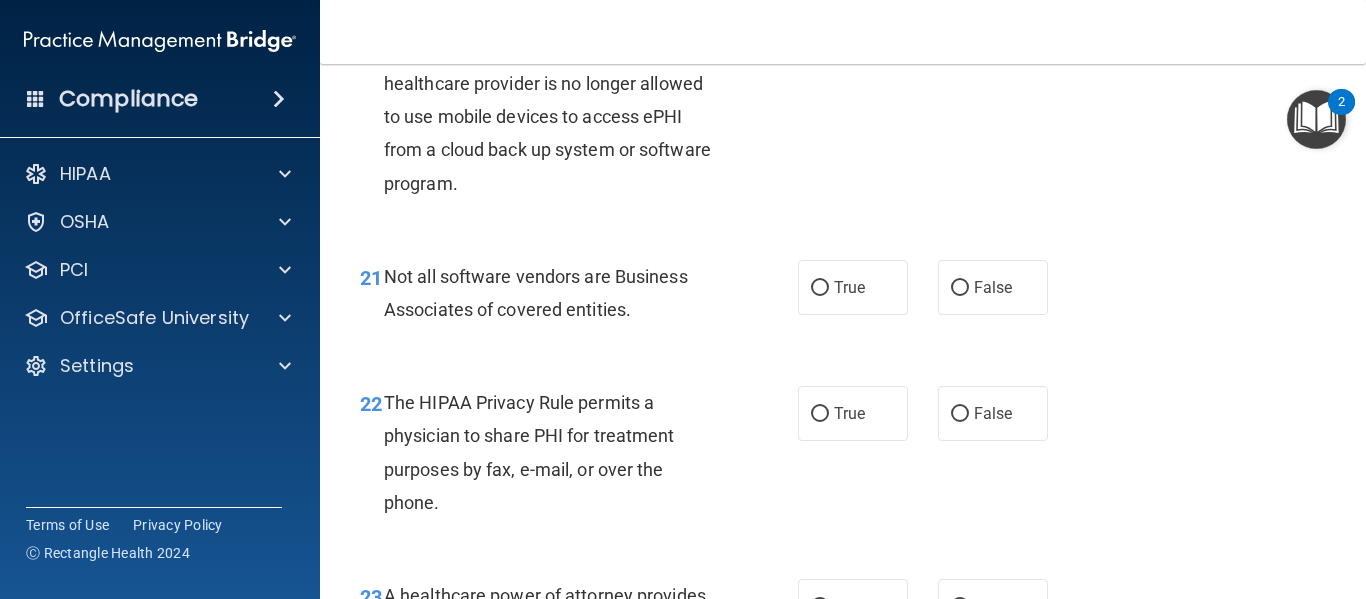 scroll, scrollTop: 3890, scrollLeft: 0, axis: vertical 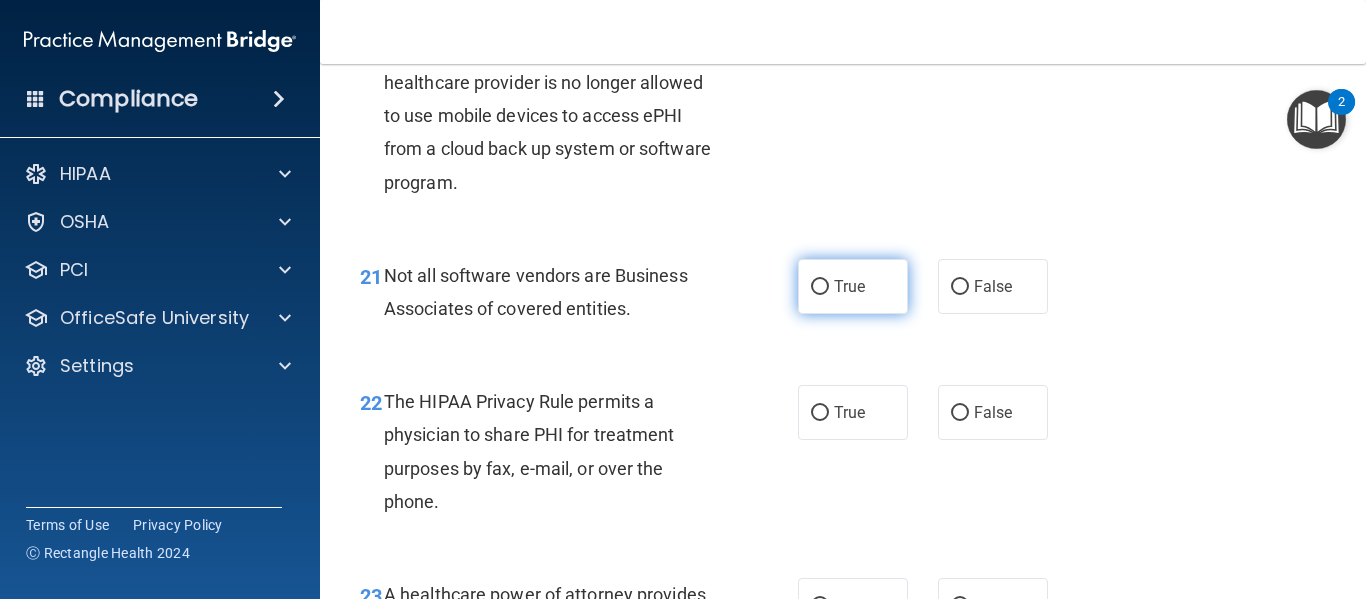click on "True" at bounding box center (853, 286) 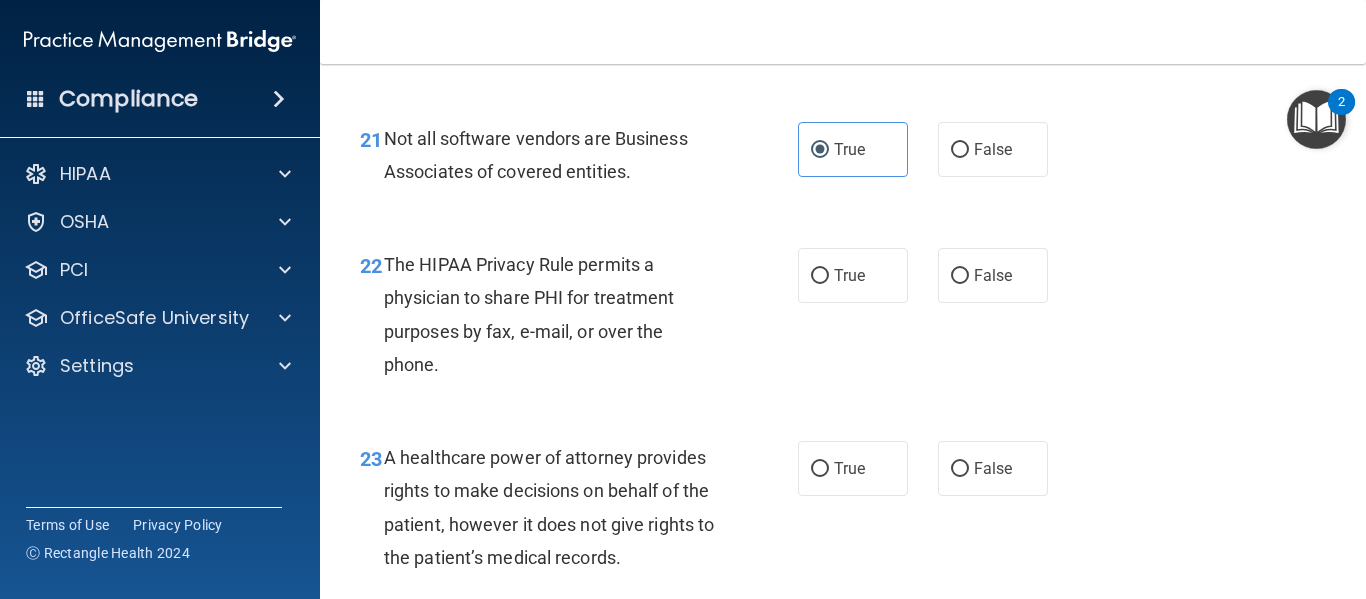 scroll, scrollTop: 4028, scrollLeft: 0, axis: vertical 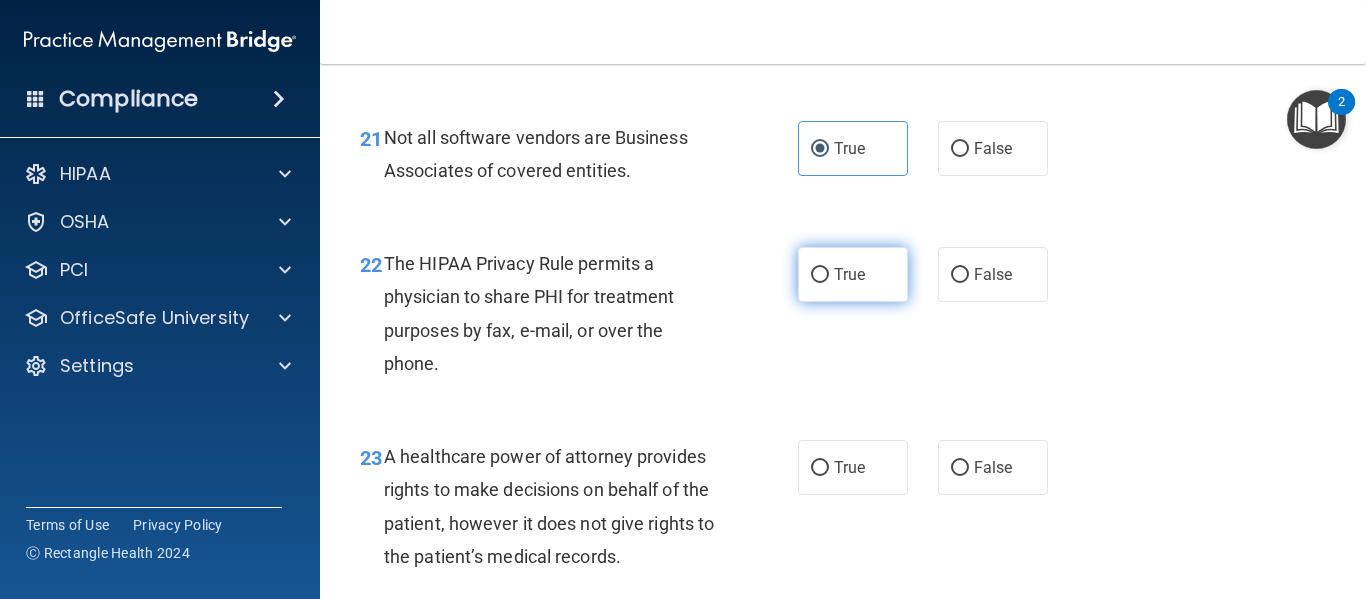 click on "True" at bounding box center [820, 275] 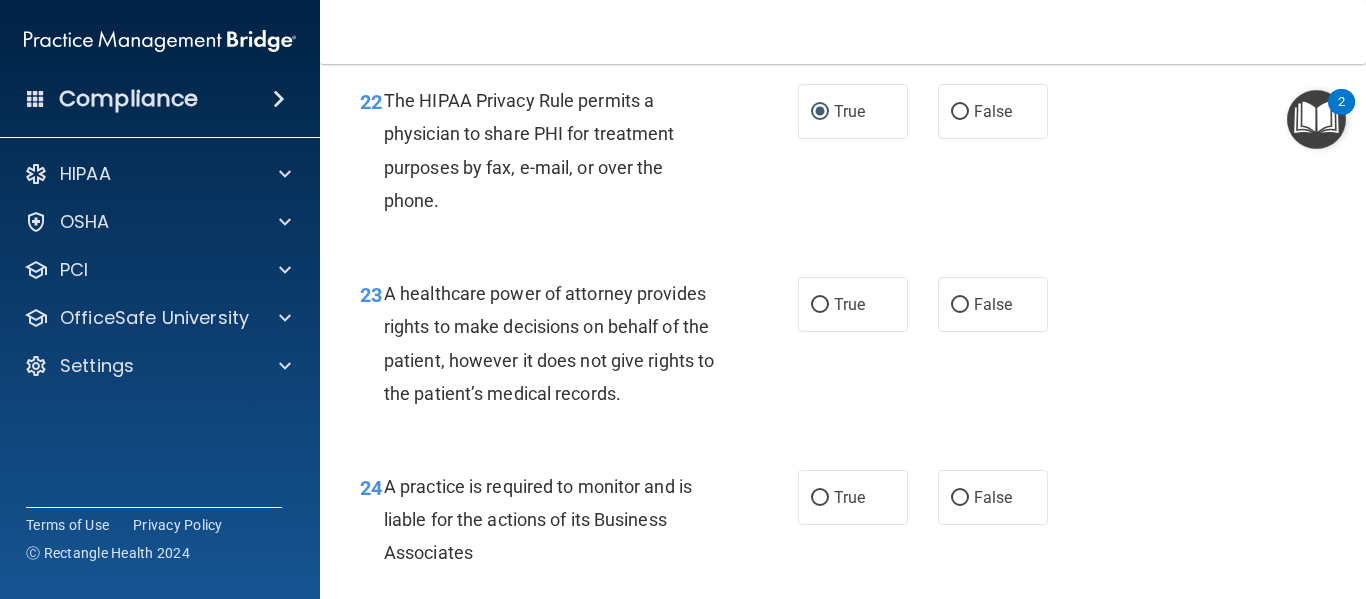 scroll, scrollTop: 4193, scrollLeft: 0, axis: vertical 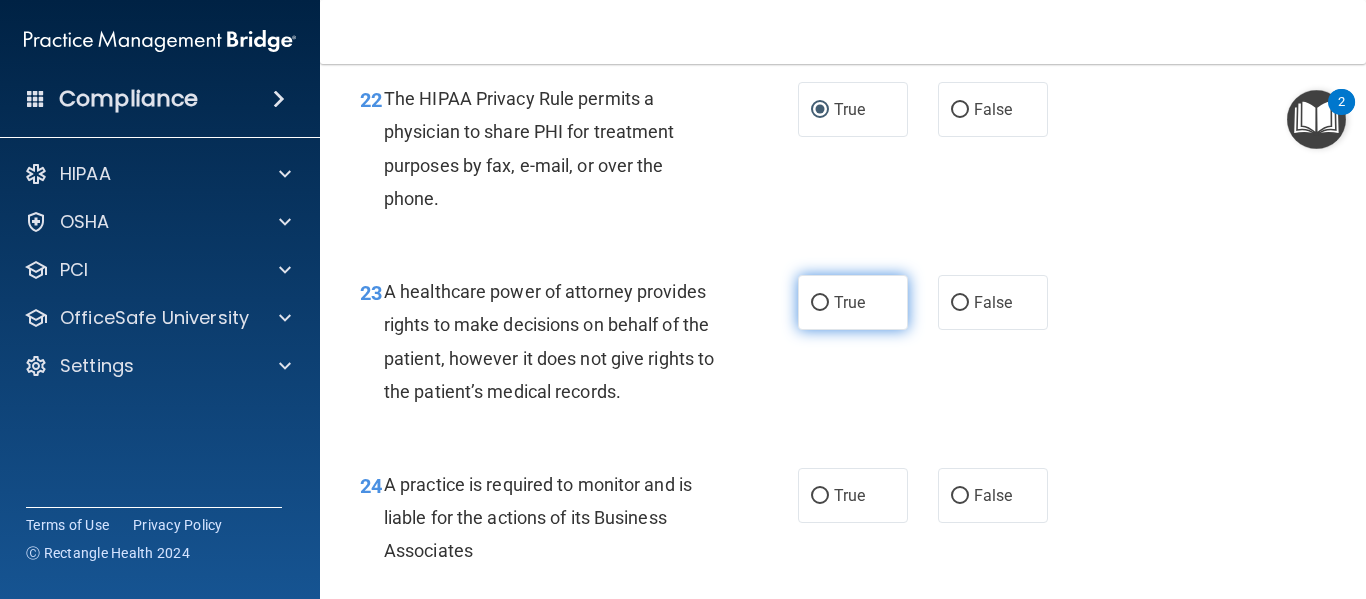 click on "True" at bounding box center (853, 302) 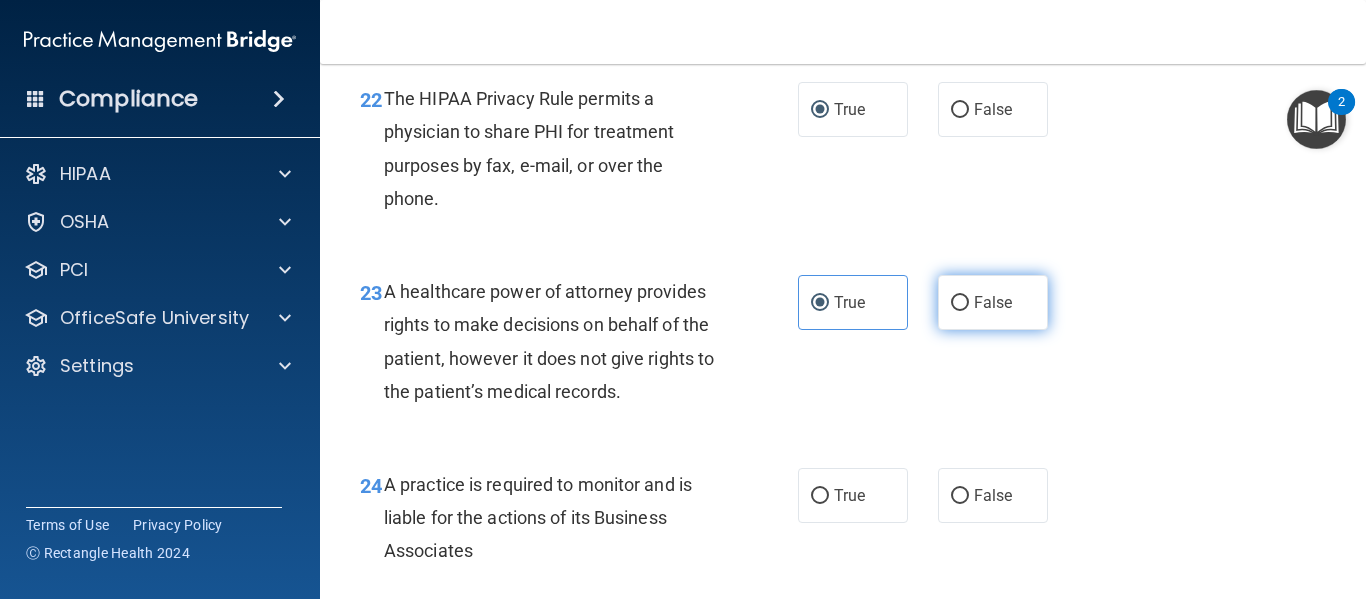 click on "False" at bounding box center (993, 302) 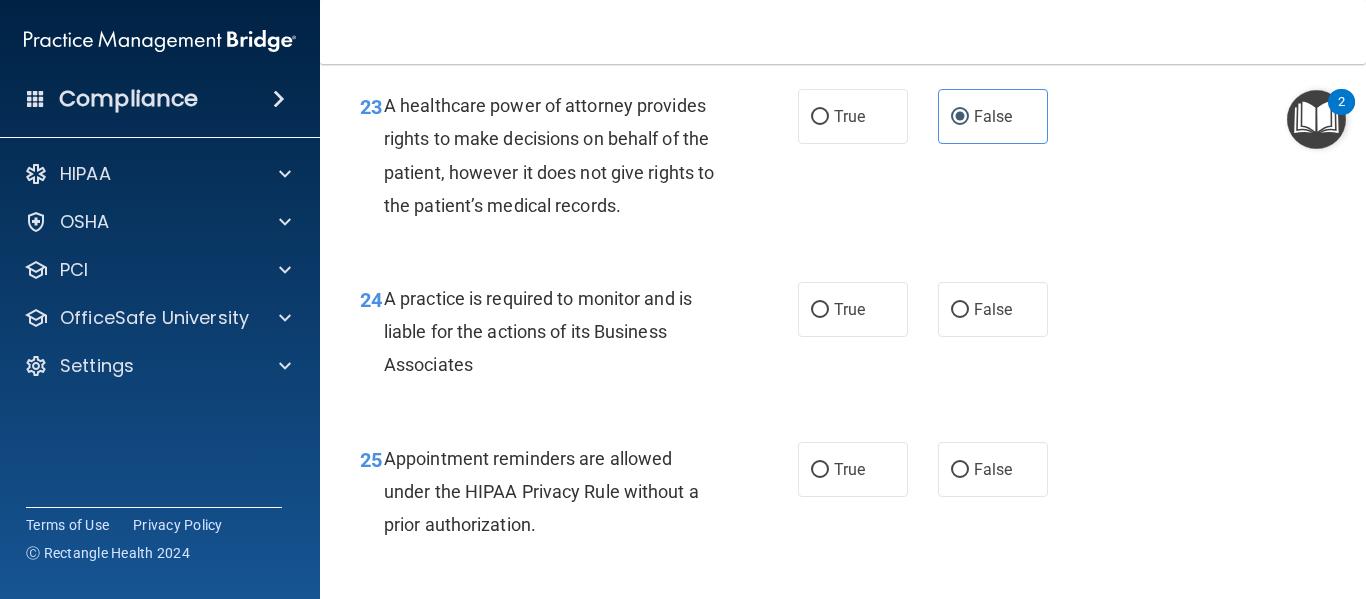 scroll, scrollTop: 4380, scrollLeft: 0, axis: vertical 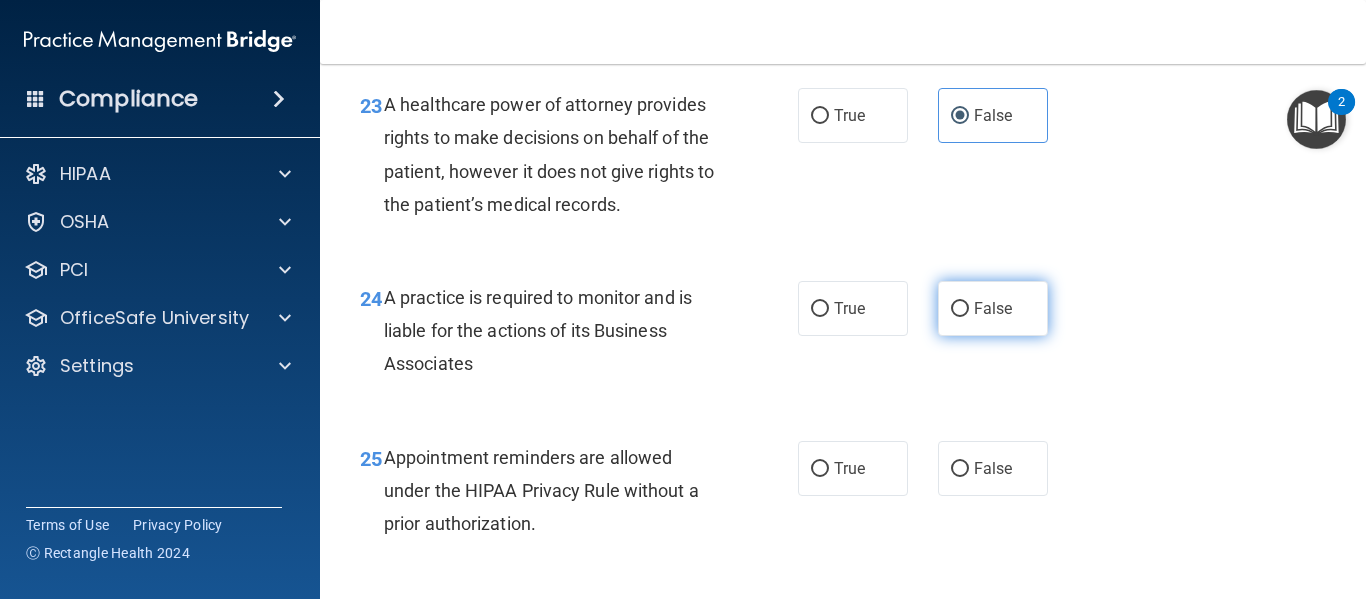 click on "False" at bounding box center [960, 309] 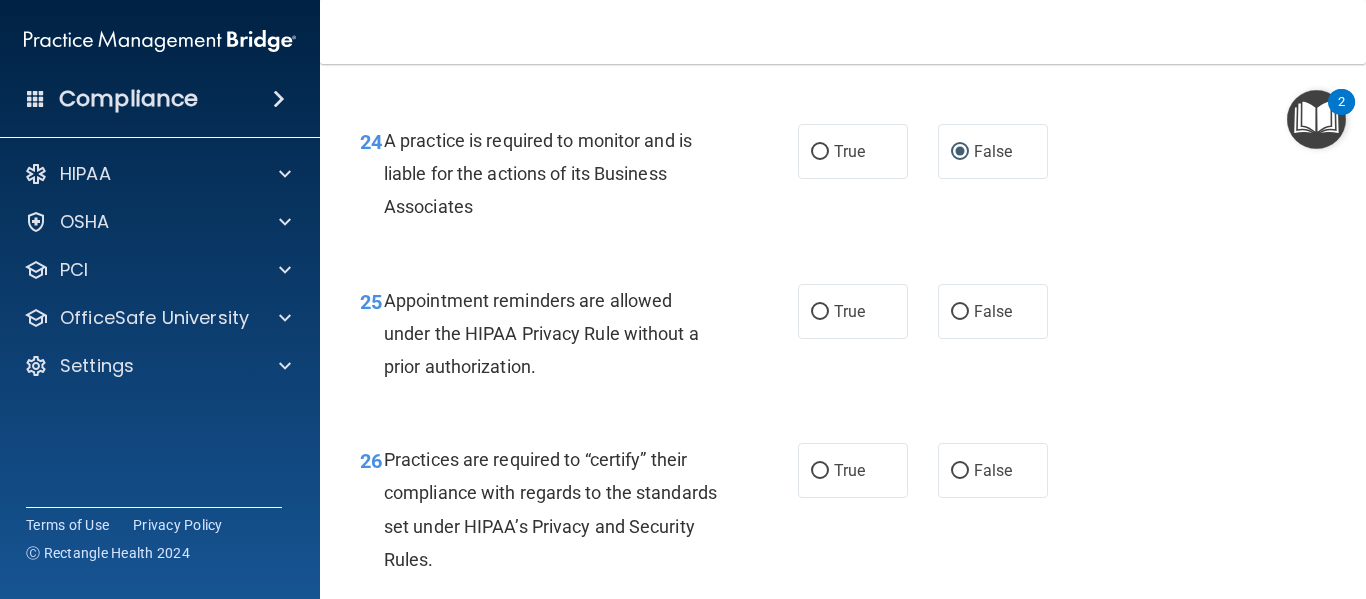 scroll, scrollTop: 4537, scrollLeft: 0, axis: vertical 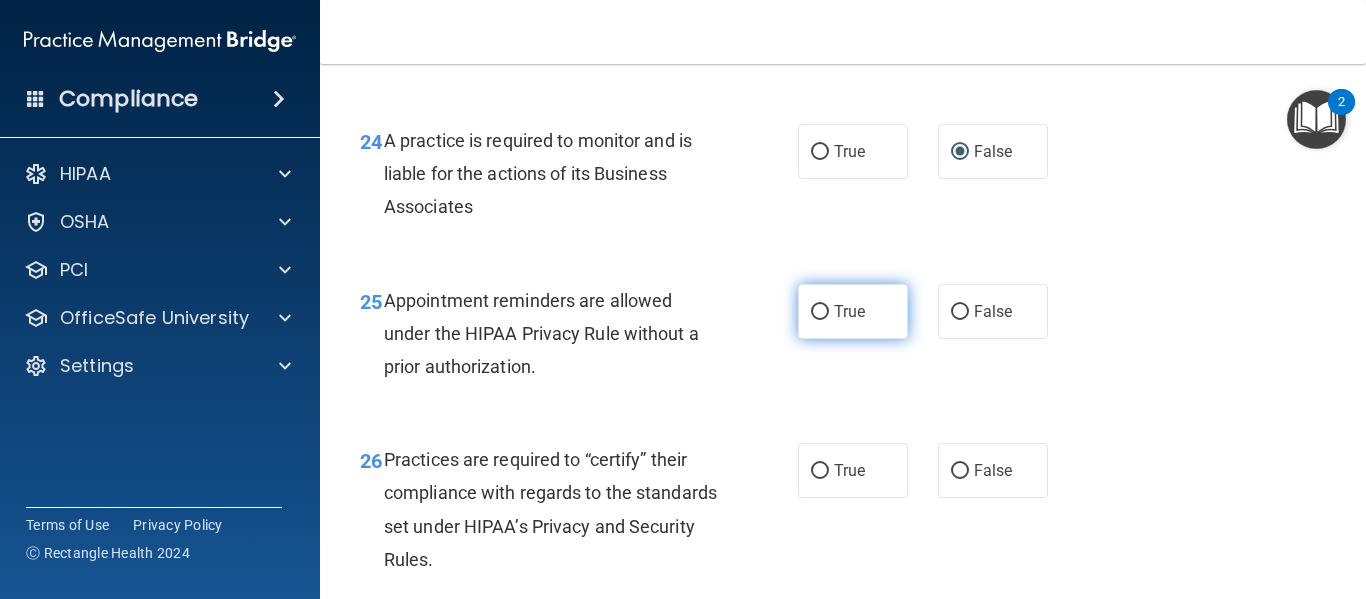click on "True" at bounding box center (853, 311) 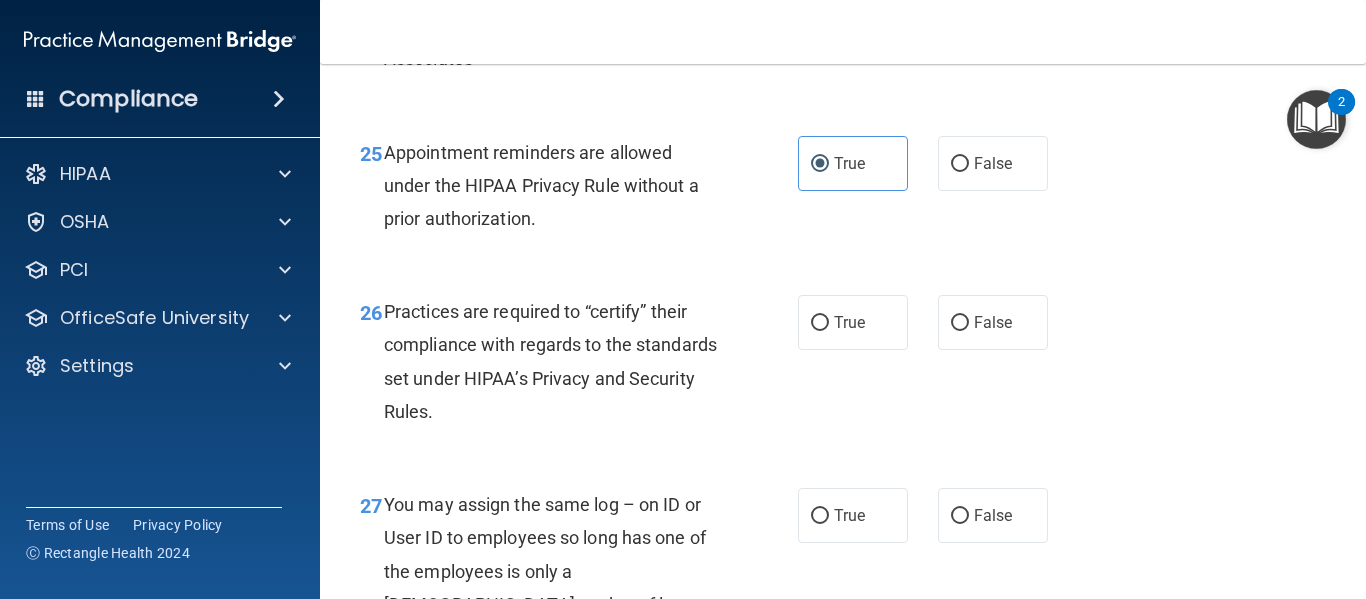 scroll, scrollTop: 4686, scrollLeft: 0, axis: vertical 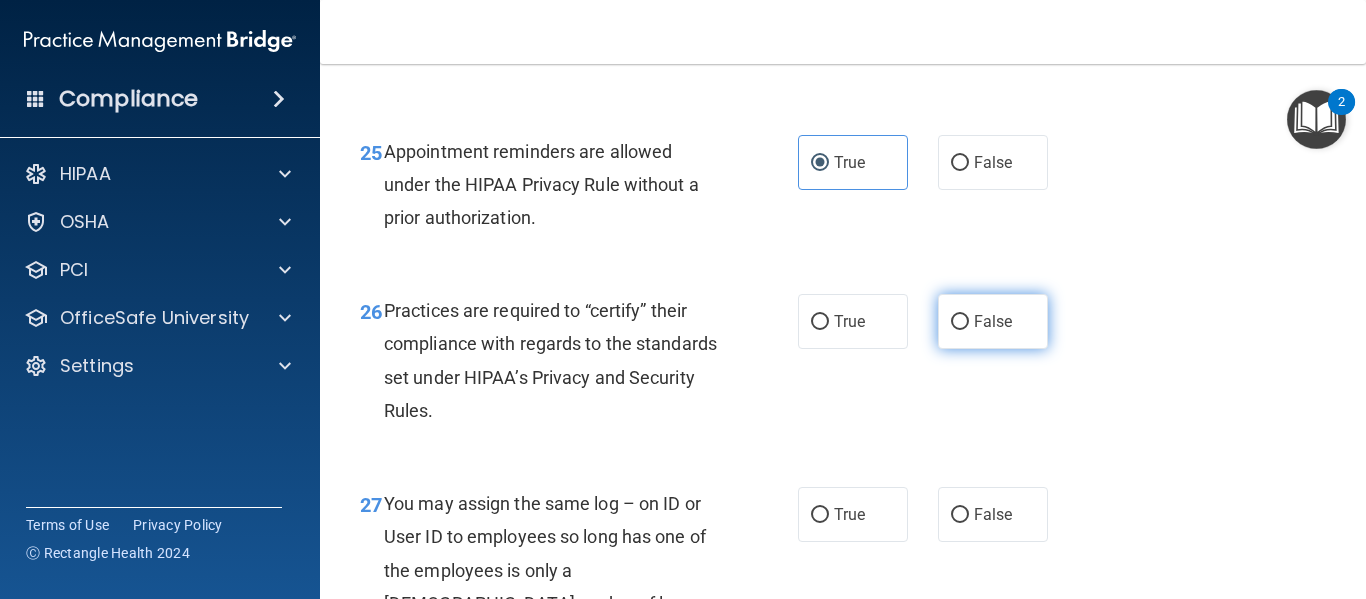 click on "False" at bounding box center (993, 321) 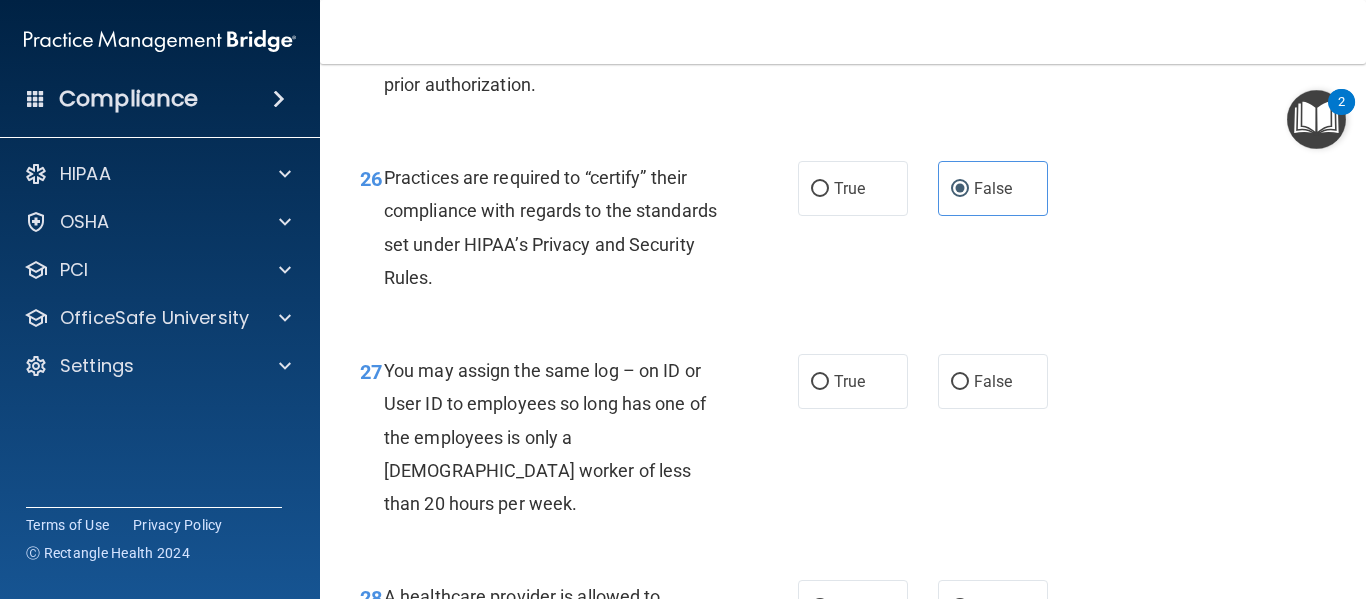 scroll, scrollTop: 4820, scrollLeft: 0, axis: vertical 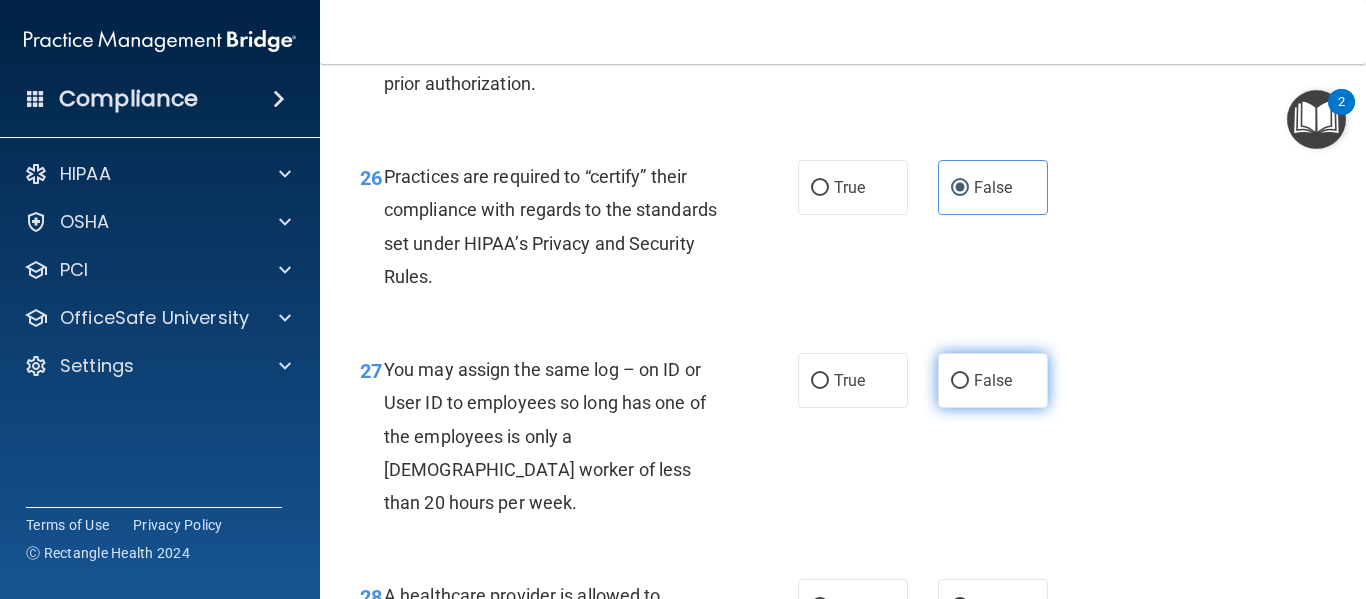 click on "False" at bounding box center (960, 381) 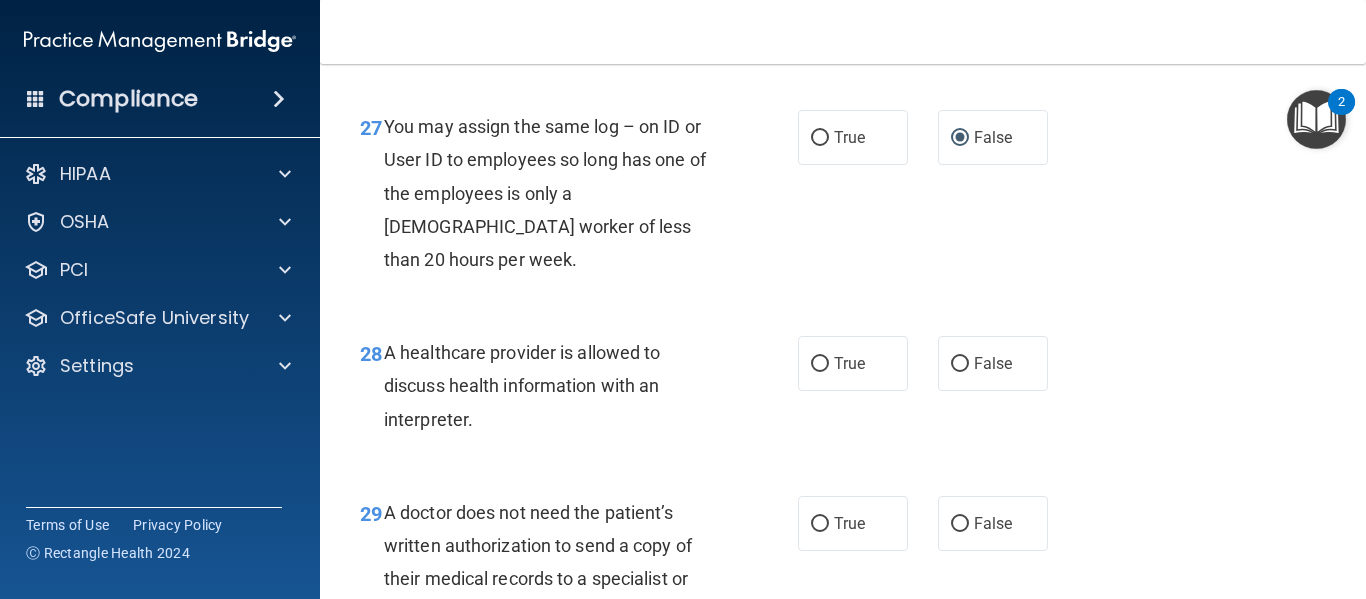 scroll, scrollTop: 5064, scrollLeft: 0, axis: vertical 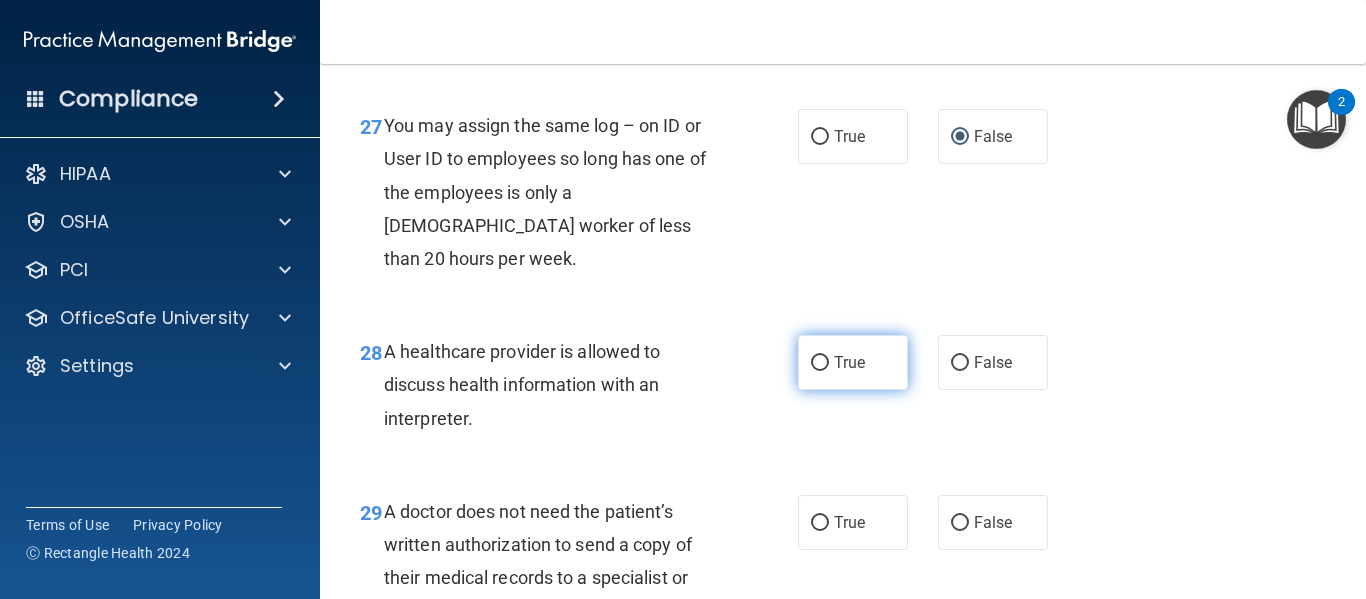 click on "True" at bounding box center (853, 362) 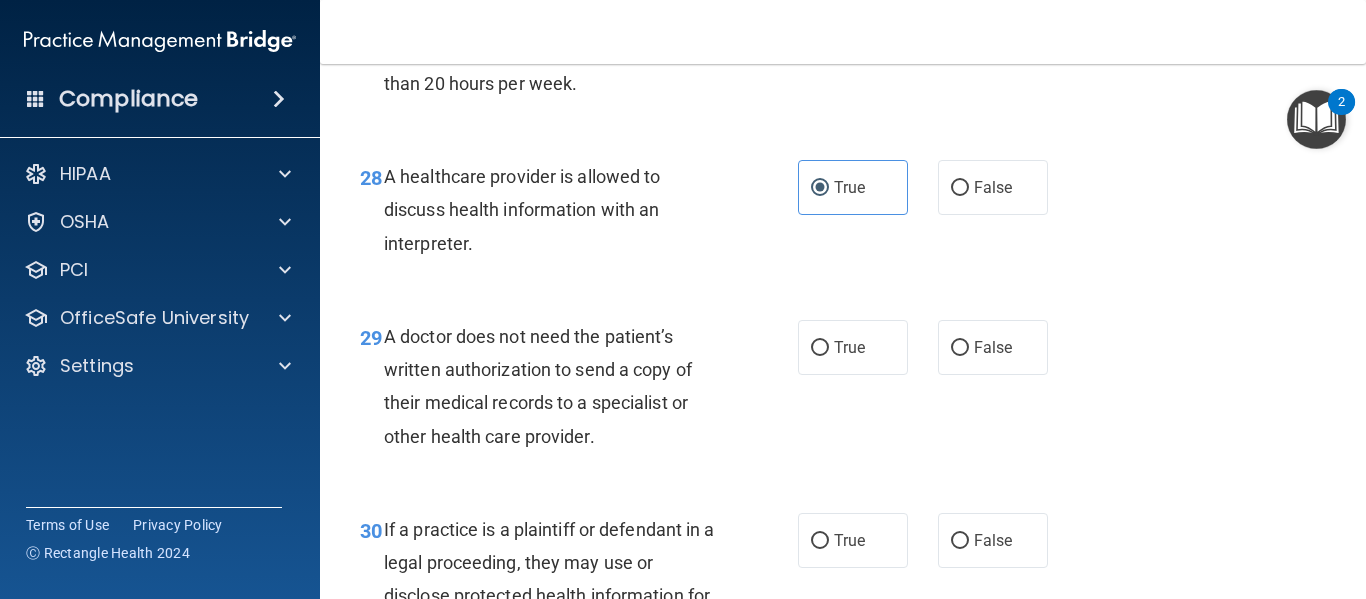 scroll, scrollTop: 5240, scrollLeft: 0, axis: vertical 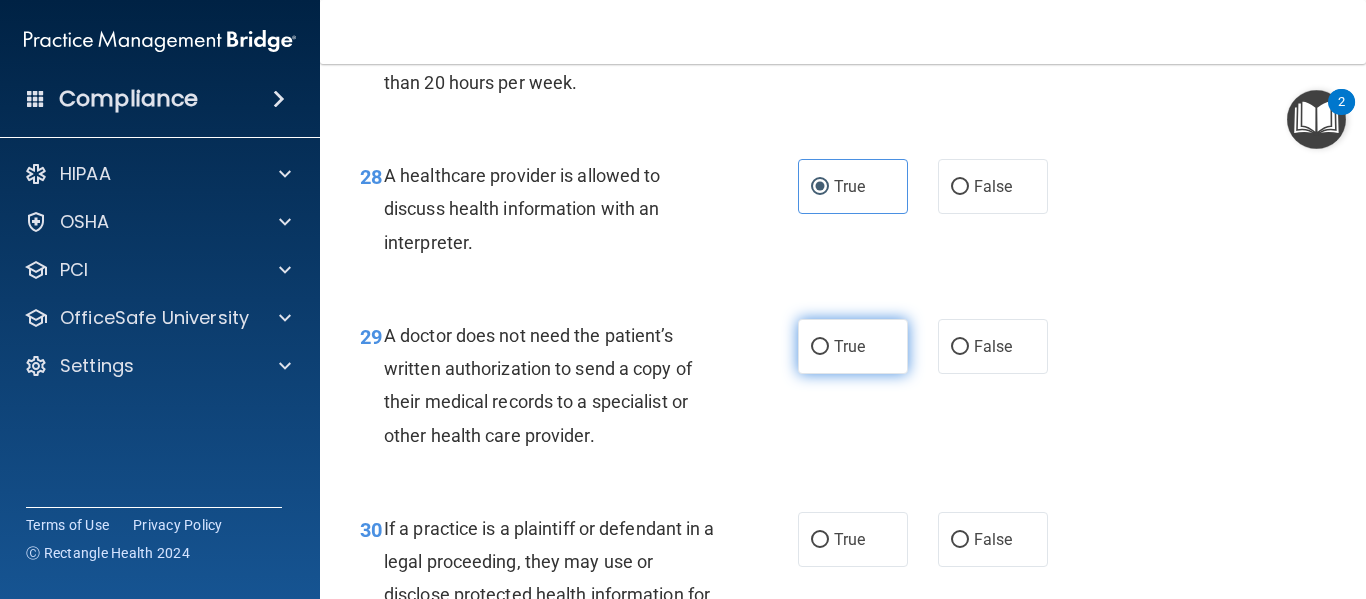 click on "True" at bounding box center [853, 346] 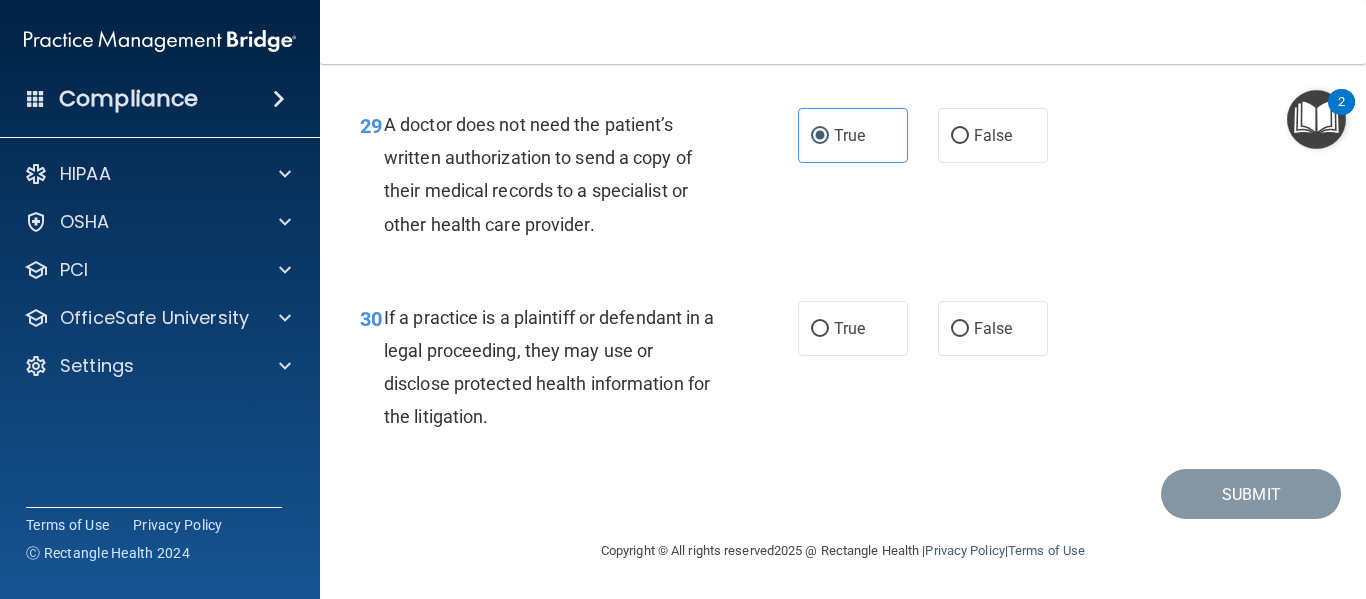 scroll, scrollTop: 5484, scrollLeft: 0, axis: vertical 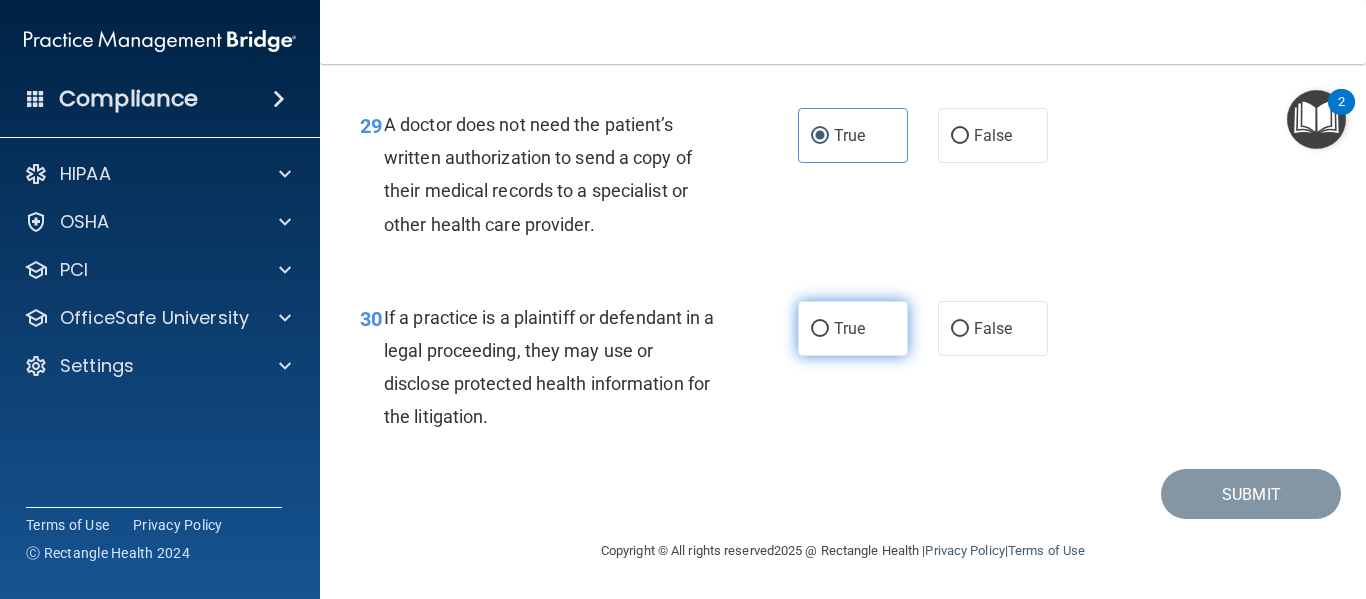 click on "True" at bounding box center (853, 328) 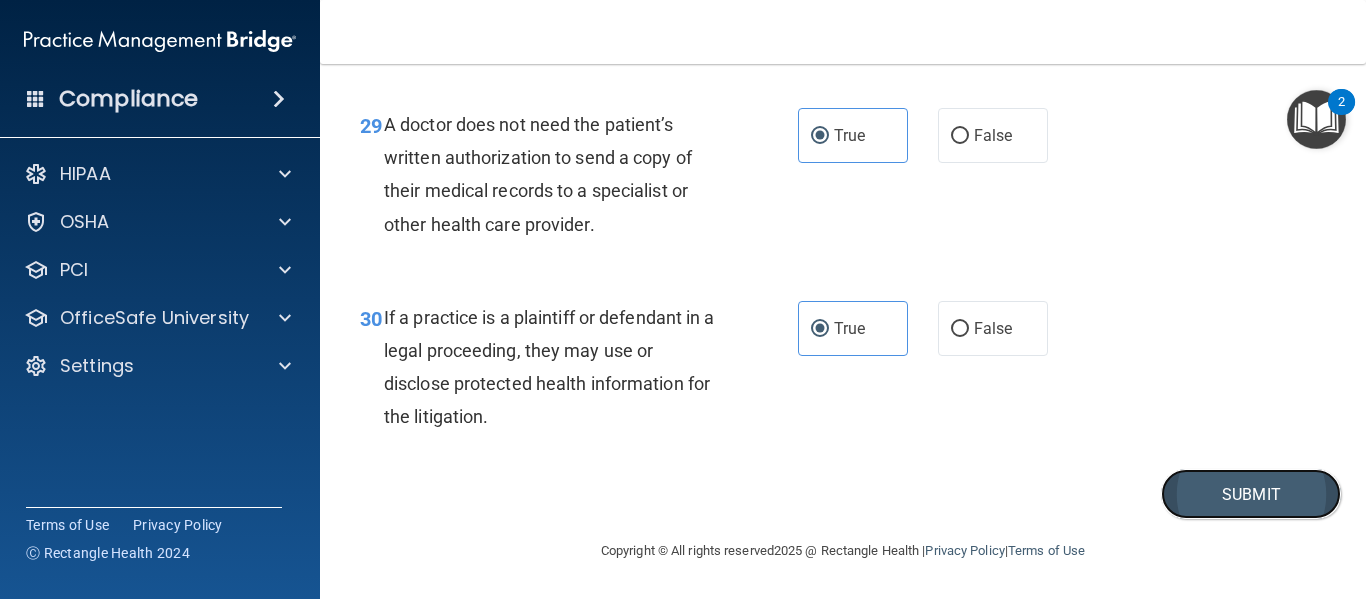 click on "Submit" at bounding box center (1251, 494) 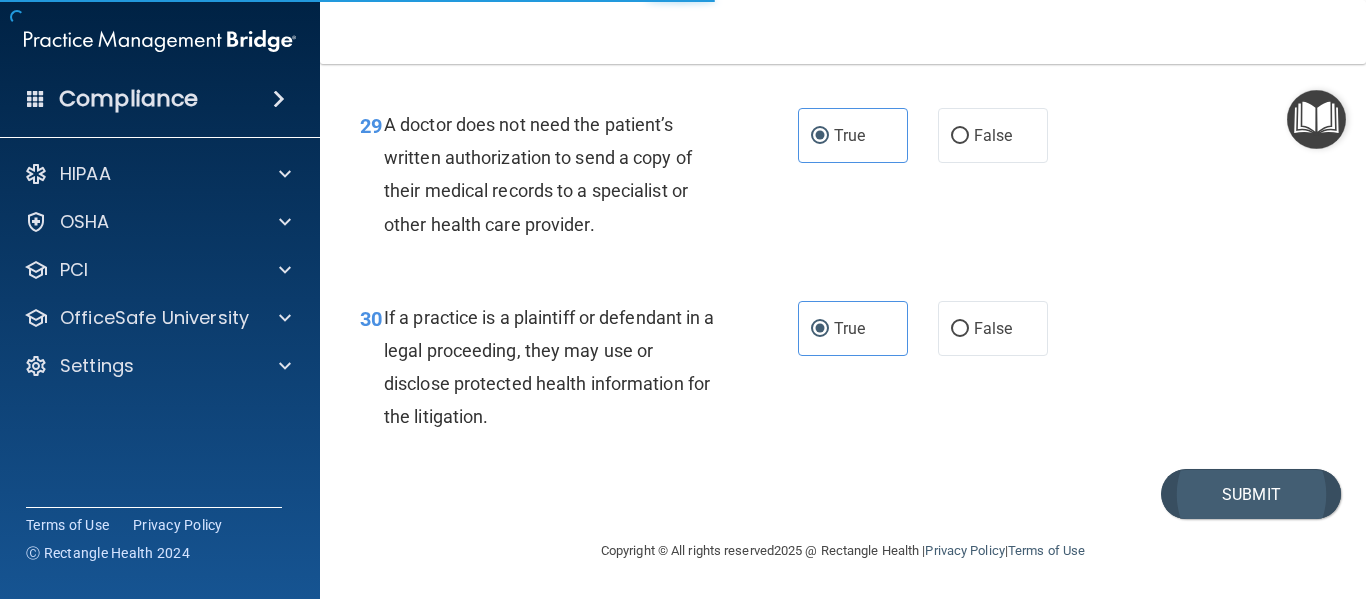 scroll, scrollTop: 0, scrollLeft: 0, axis: both 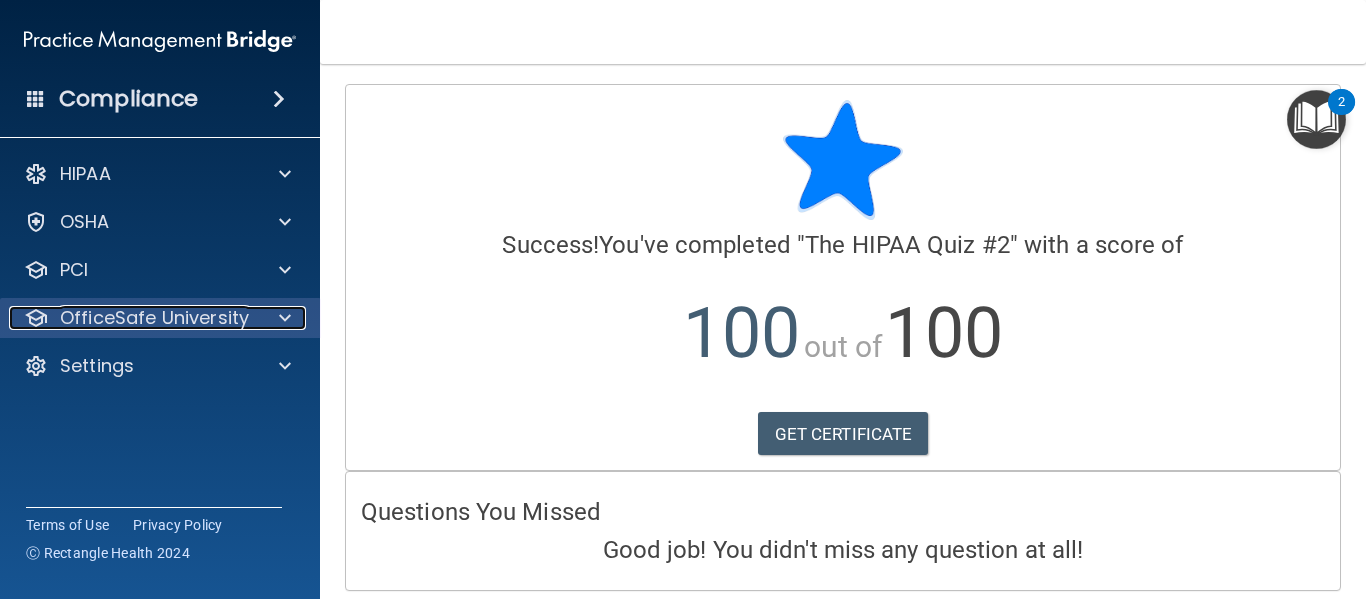 click at bounding box center (285, 318) 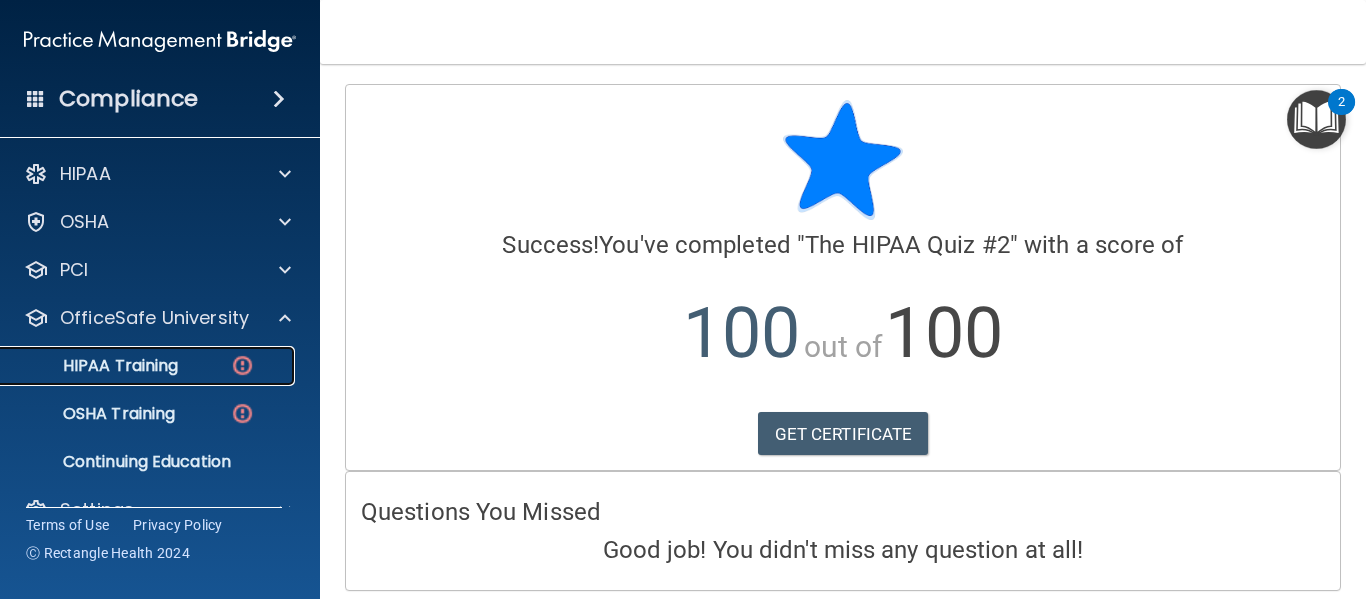 click on "HIPAA Training" at bounding box center [149, 366] 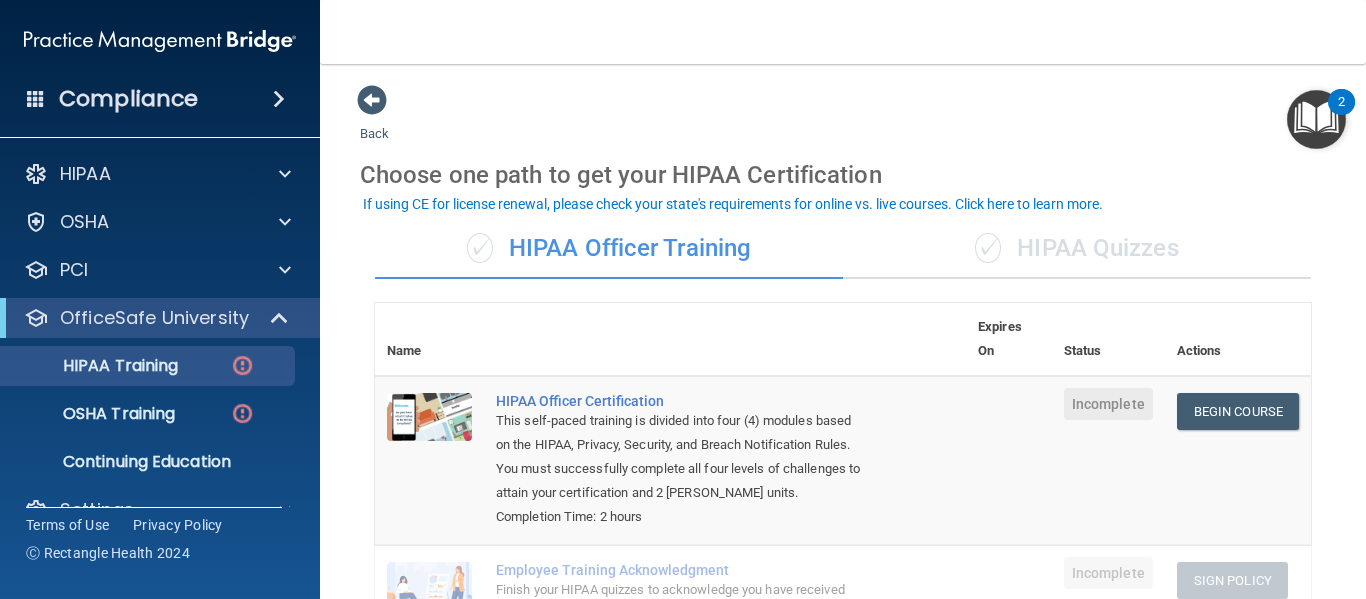 click on "✓   HIPAA Quizzes" at bounding box center [1077, 249] 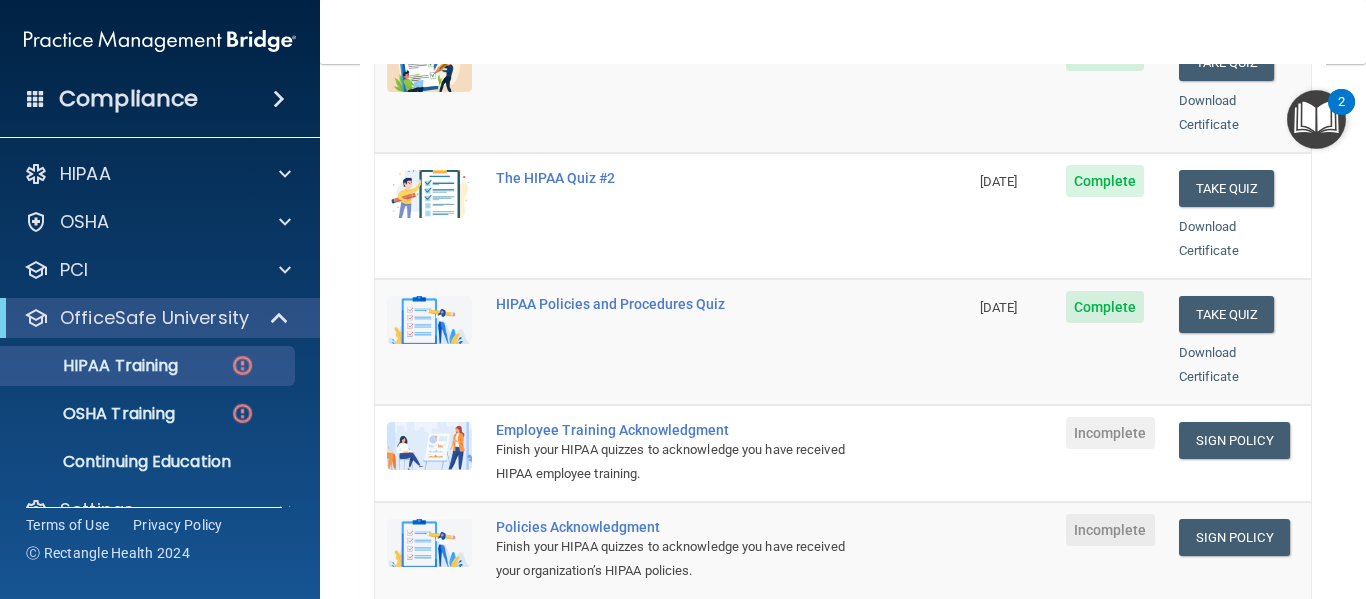 scroll, scrollTop: 351, scrollLeft: 0, axis: vertical 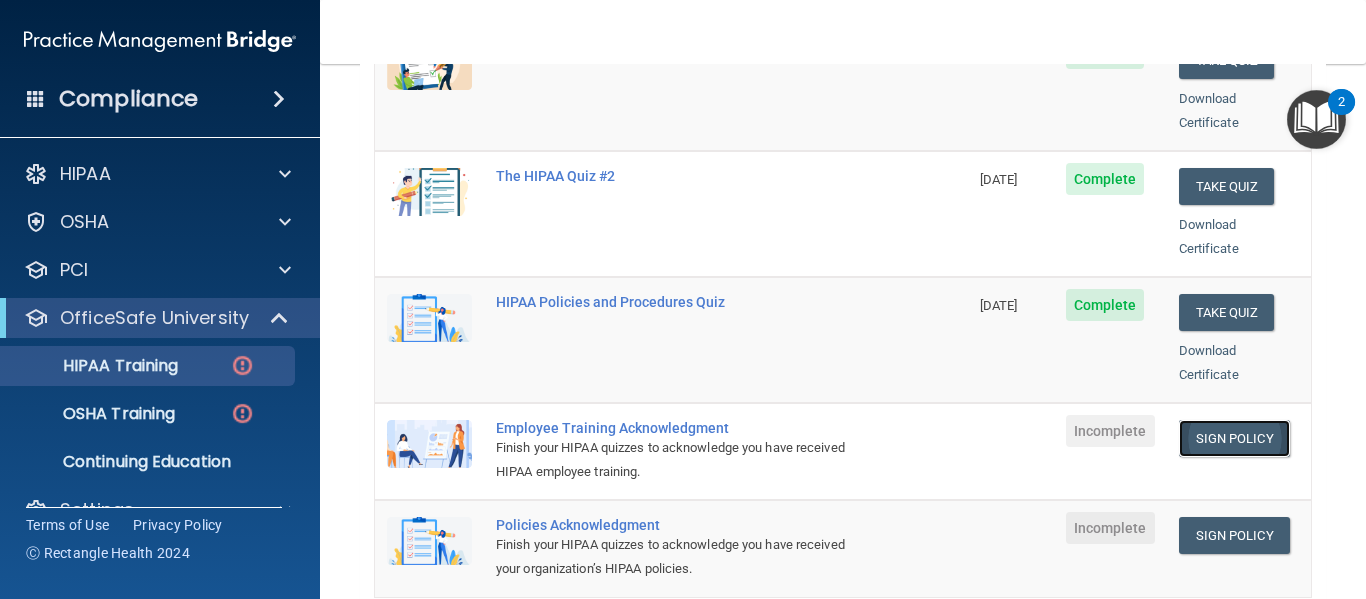 click on "Sign Policy" at bounding box center (1234, 438) 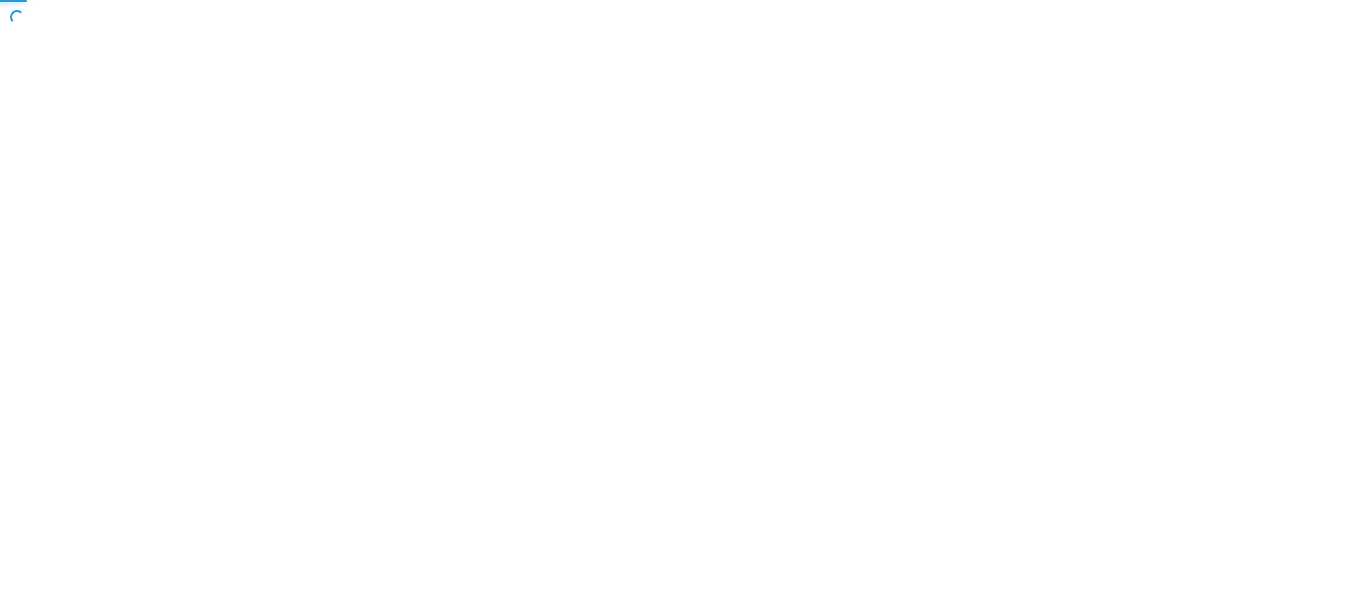 scroll, scrollTop: 0, scrollLeft: 0, axis: both 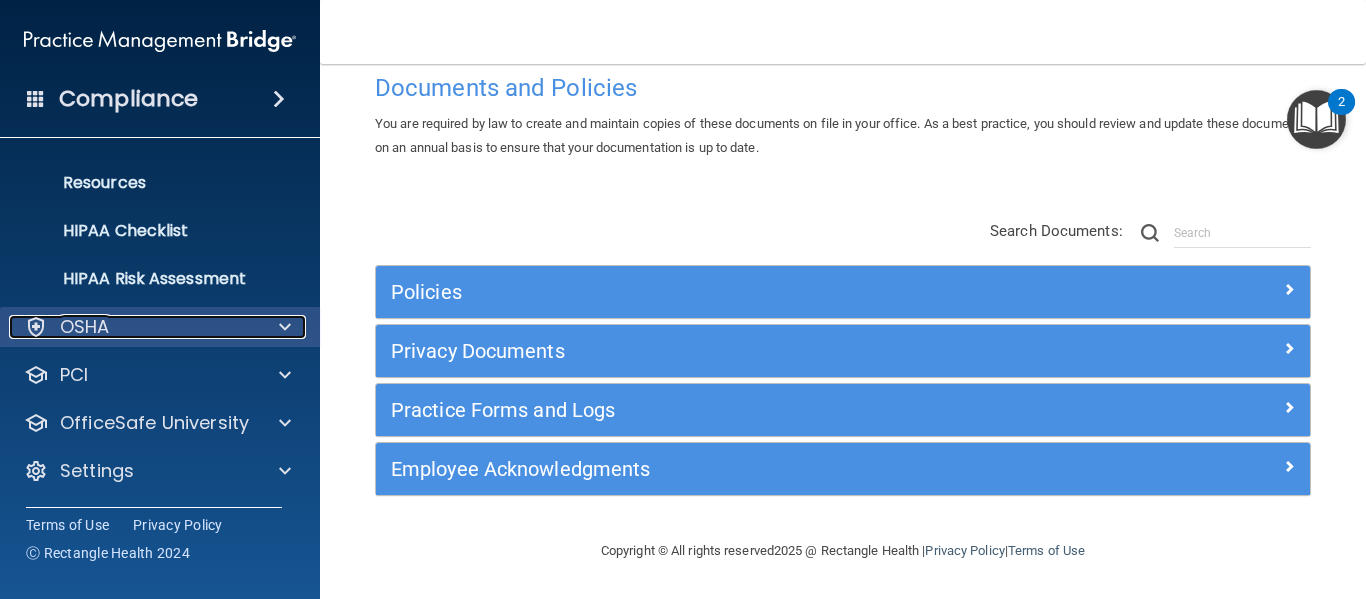 click on "OSHA" at bounding box center (133, 327) 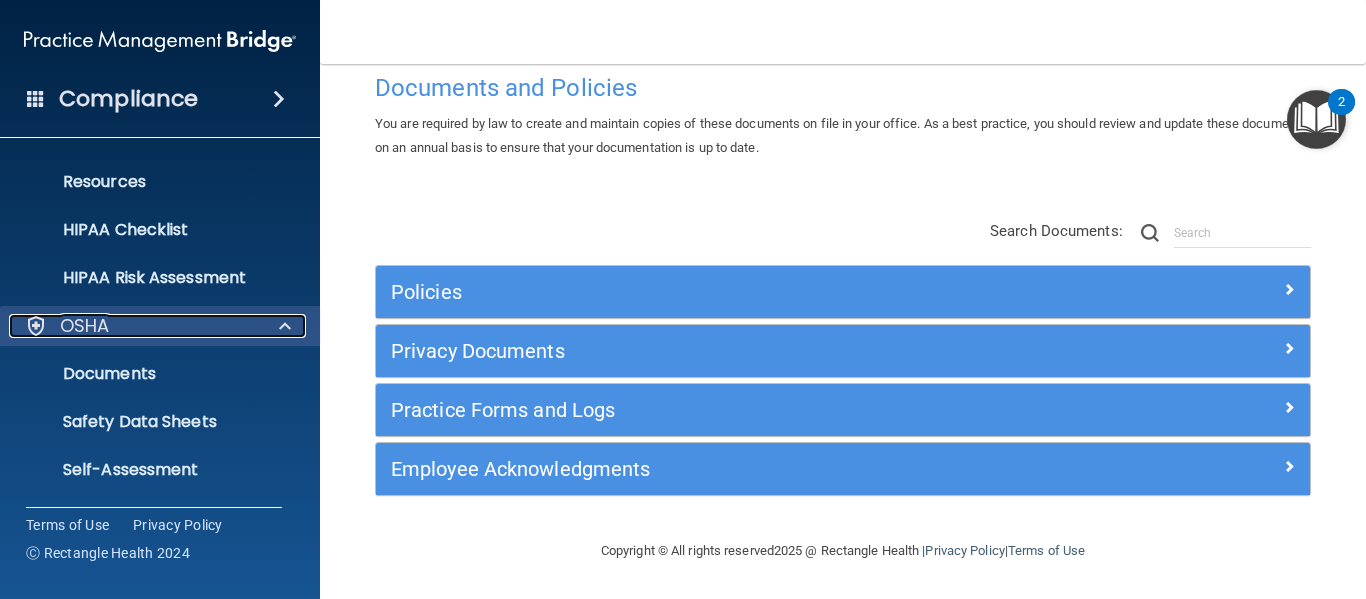 click at bounding box center (282, 326) 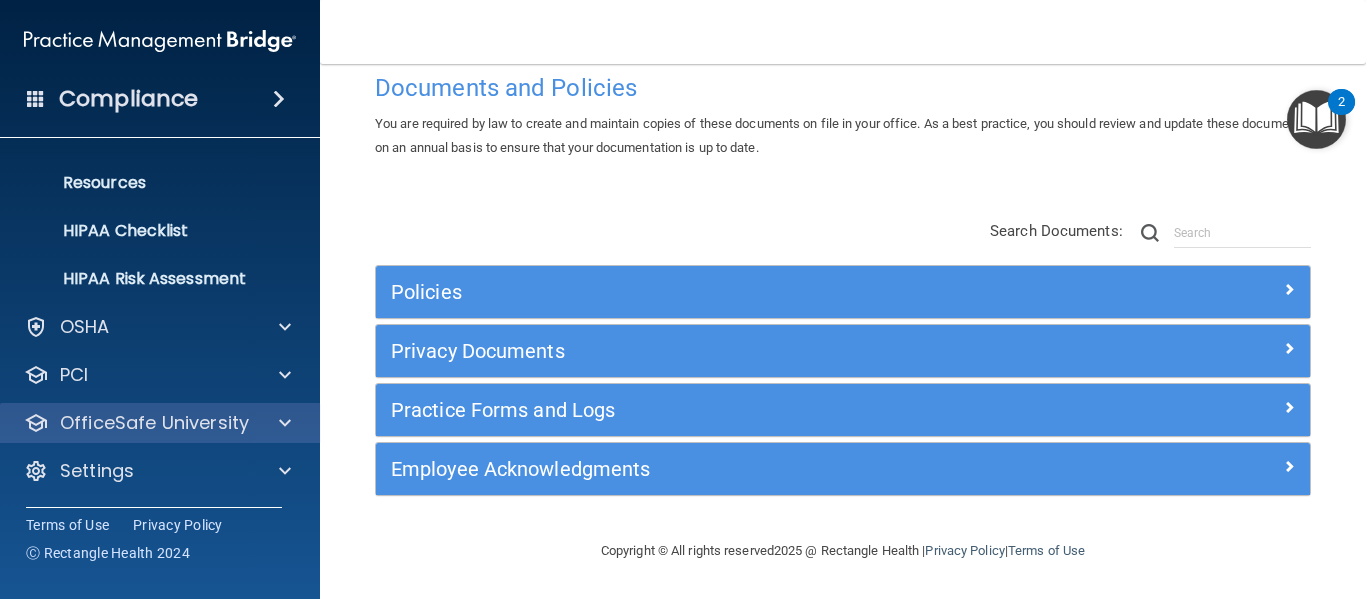 click on "OfficeSafe University" at bounding box center (160, 423) 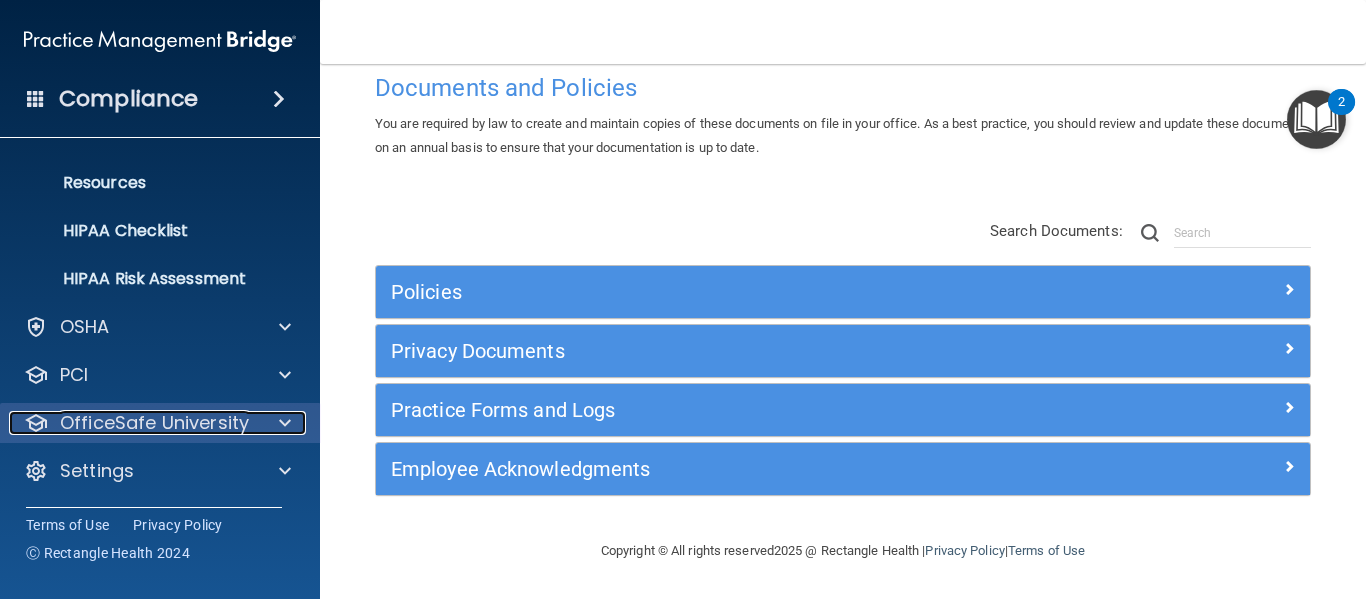 click at bounding box center [282, 423] 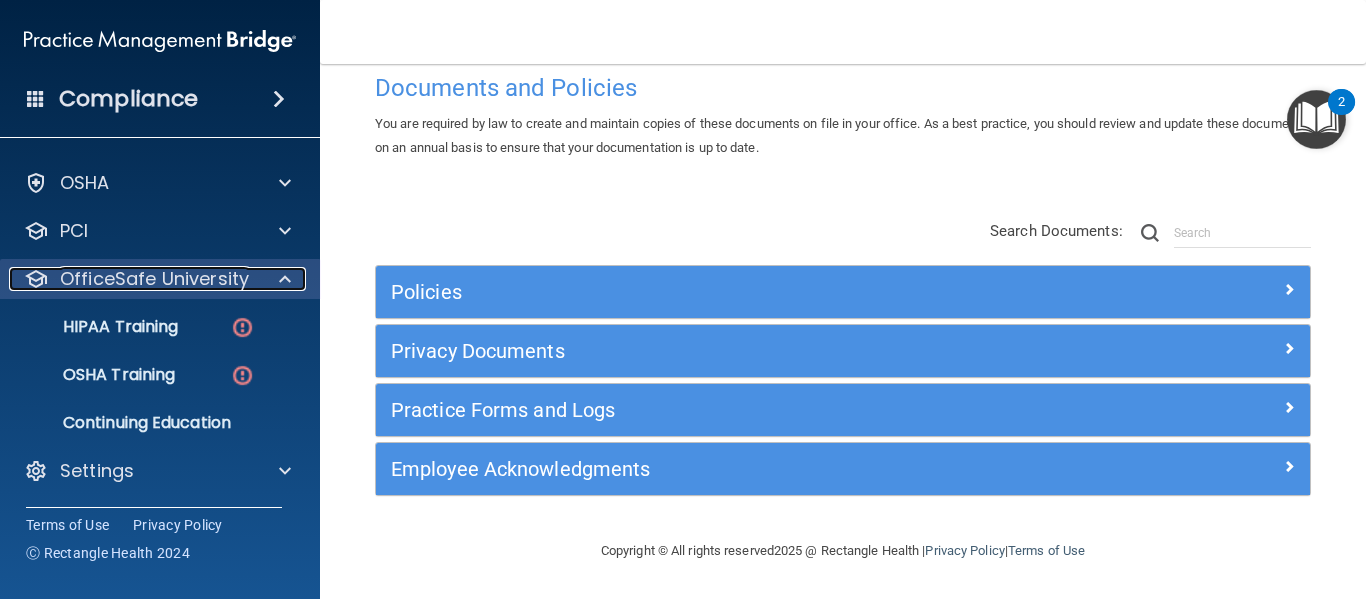 scroll, scrollTop: 374, scrollLeft: 0, axis: vertical 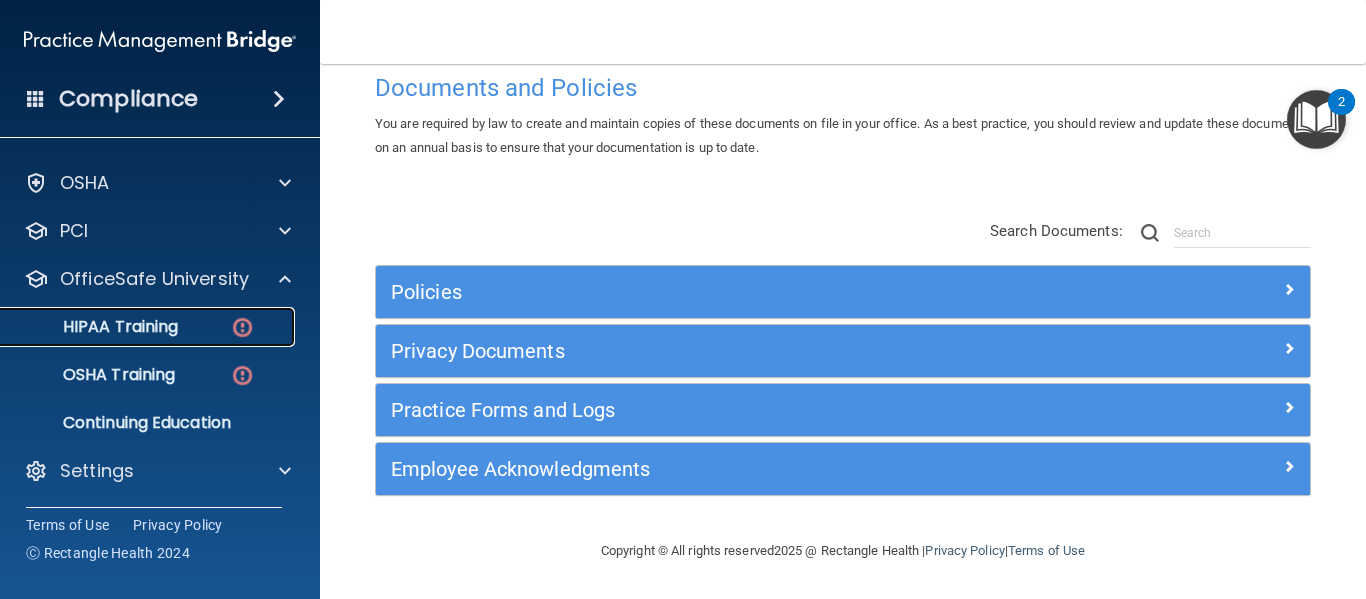 click on "HIPAA Training" at bounding box center [149, 327] 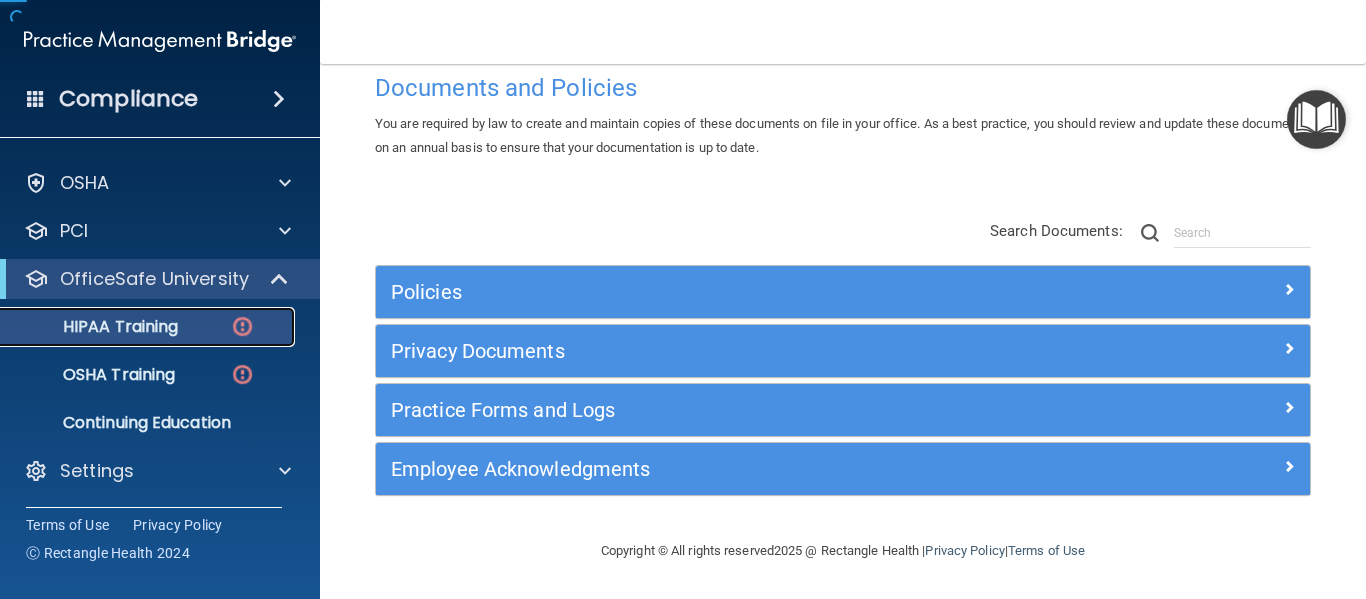 scroll, scrollTop: 39, scrollLeft: 0, axis: vertical 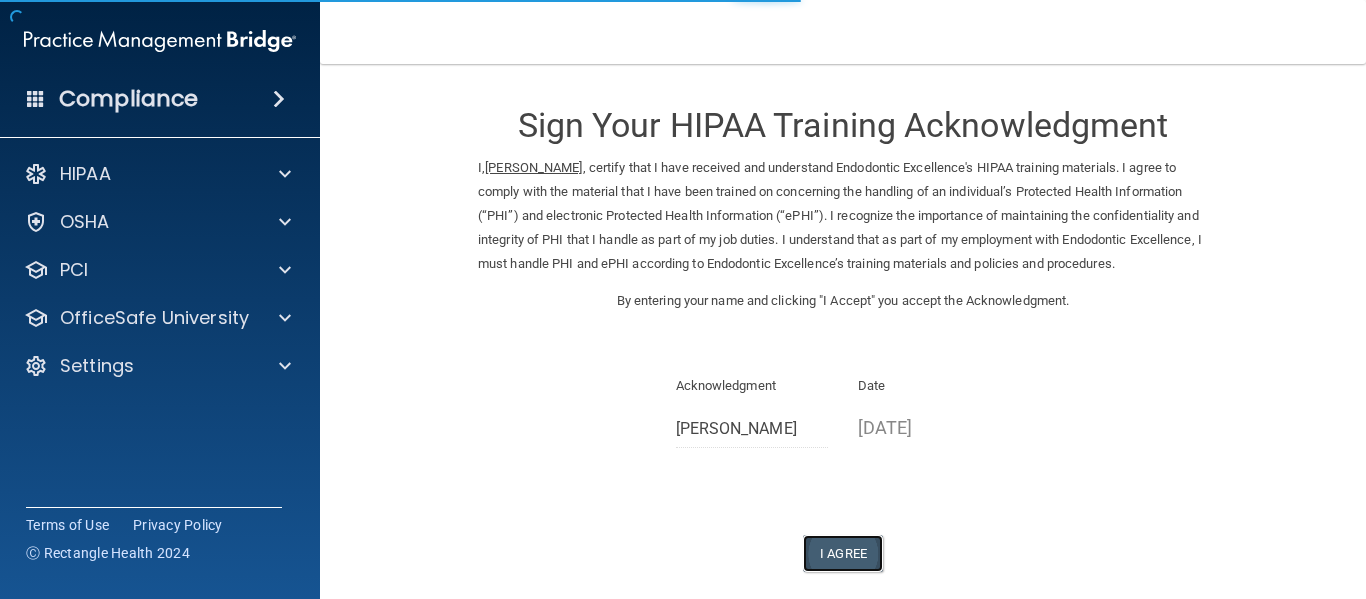 click on "I Agree" at bounding box center (843, 553) 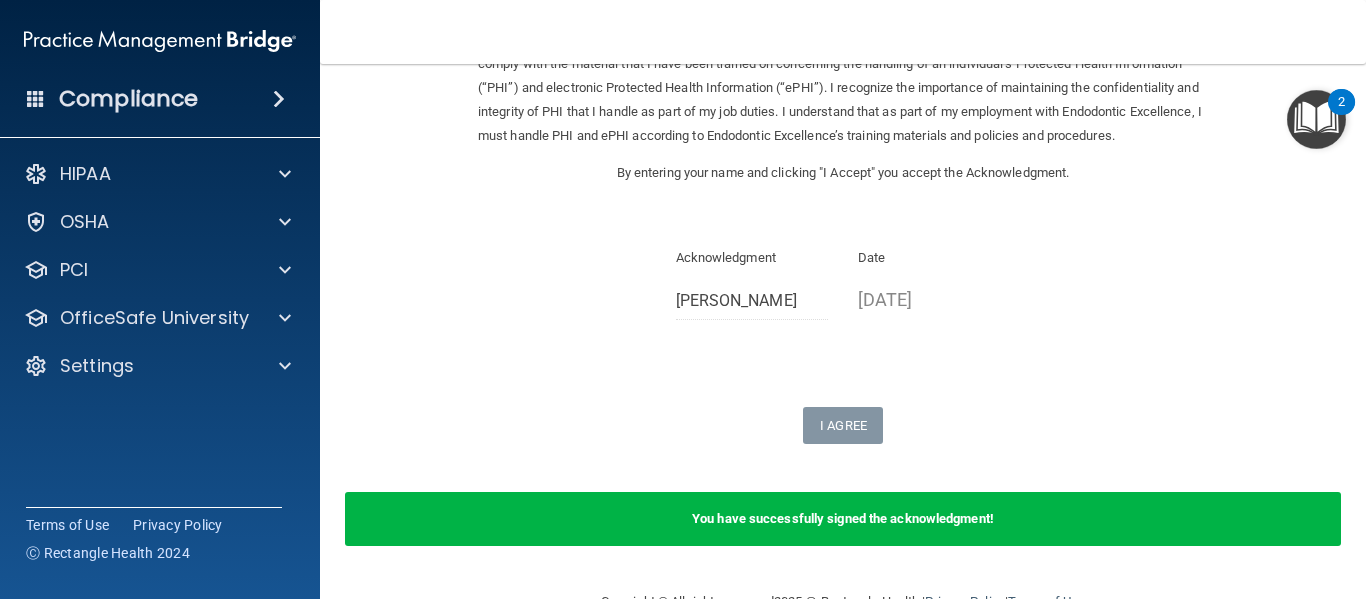 scroll, scrollTop: 179, scrollLeft: 0, axis: vertical 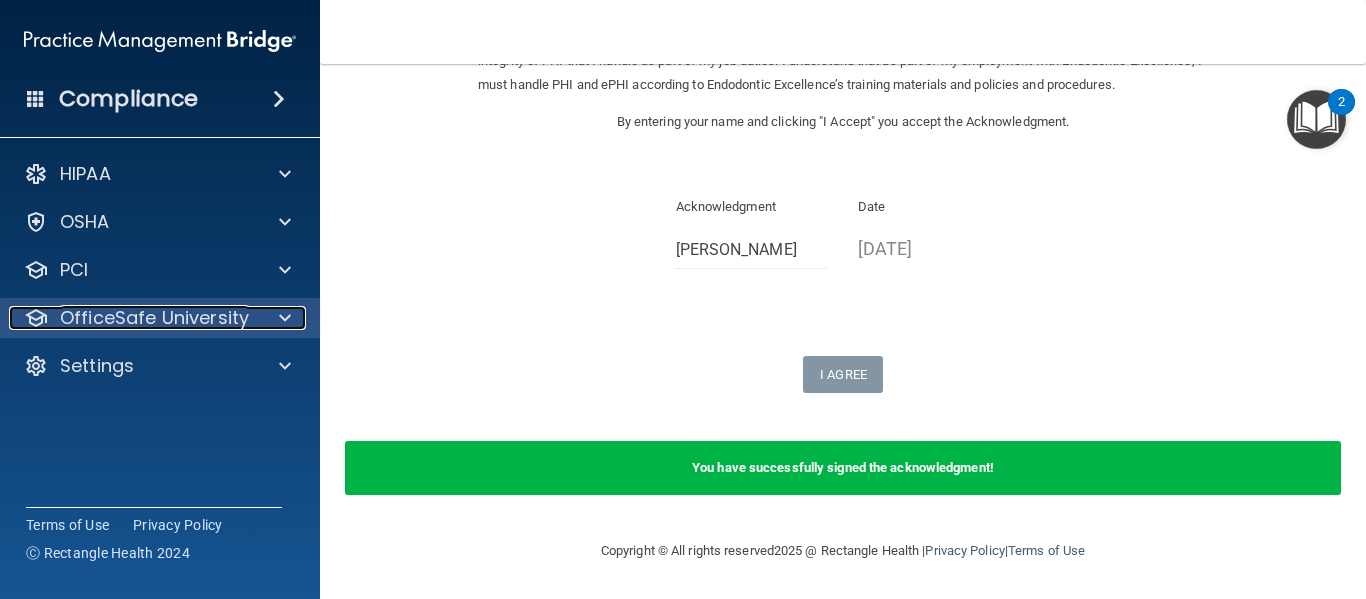 click at bounding box center [282, 318] 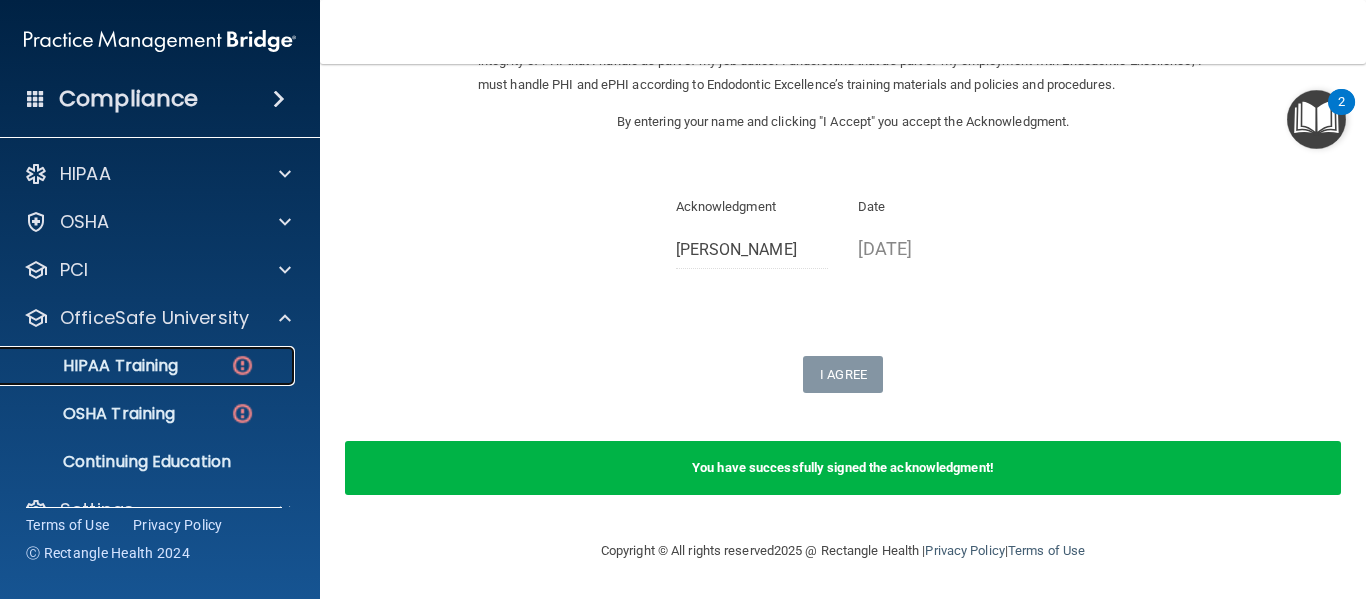 click on "HIPAA Training" at bounding box center (149, 366) 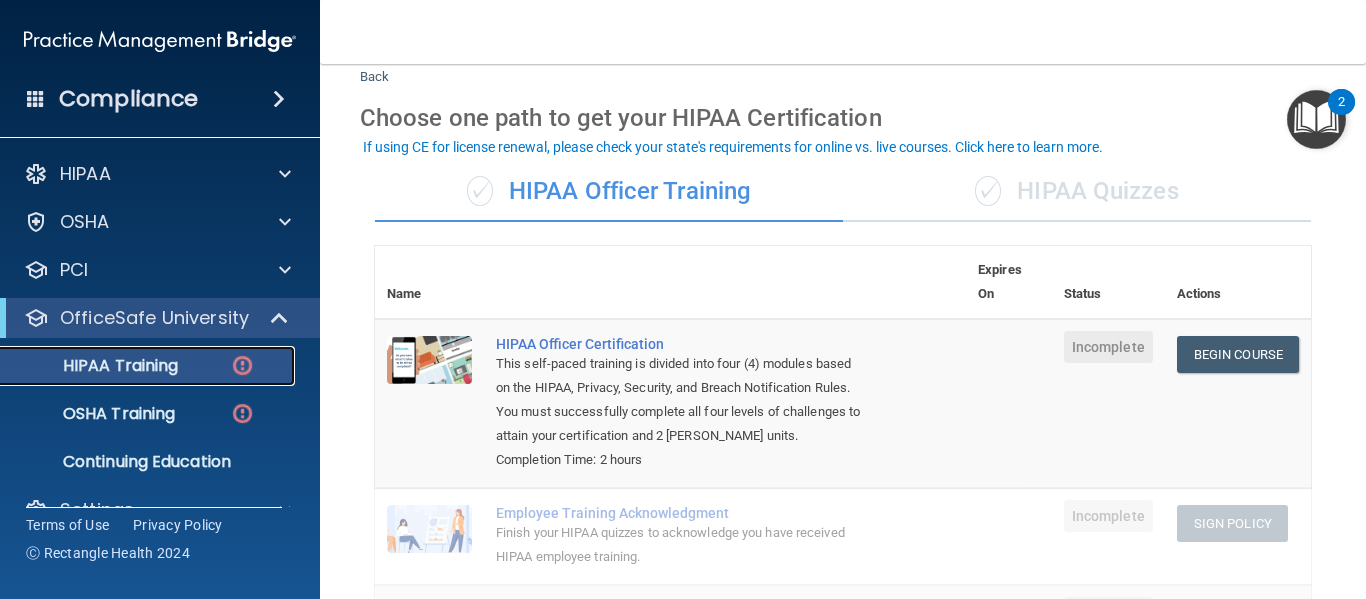 scroll, scrollTop: 56, scrollLeft: 0, axis: vertical 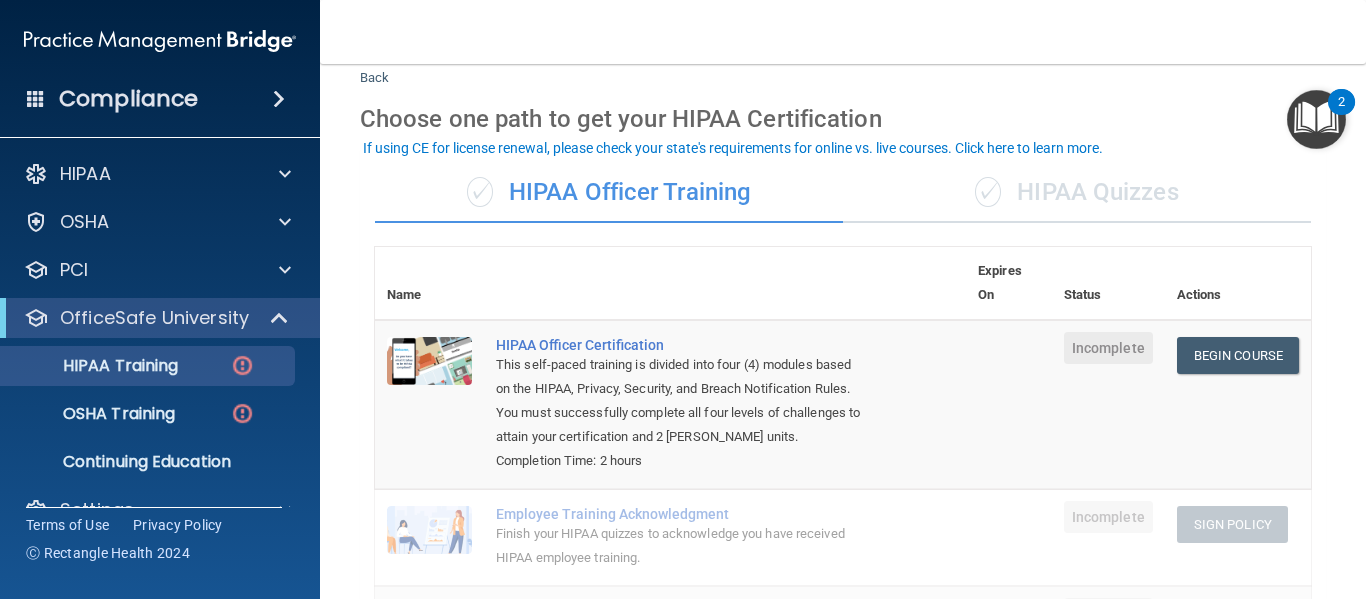click on "✓   HIPAA Quizzes" at bounding box center [1077, 193] 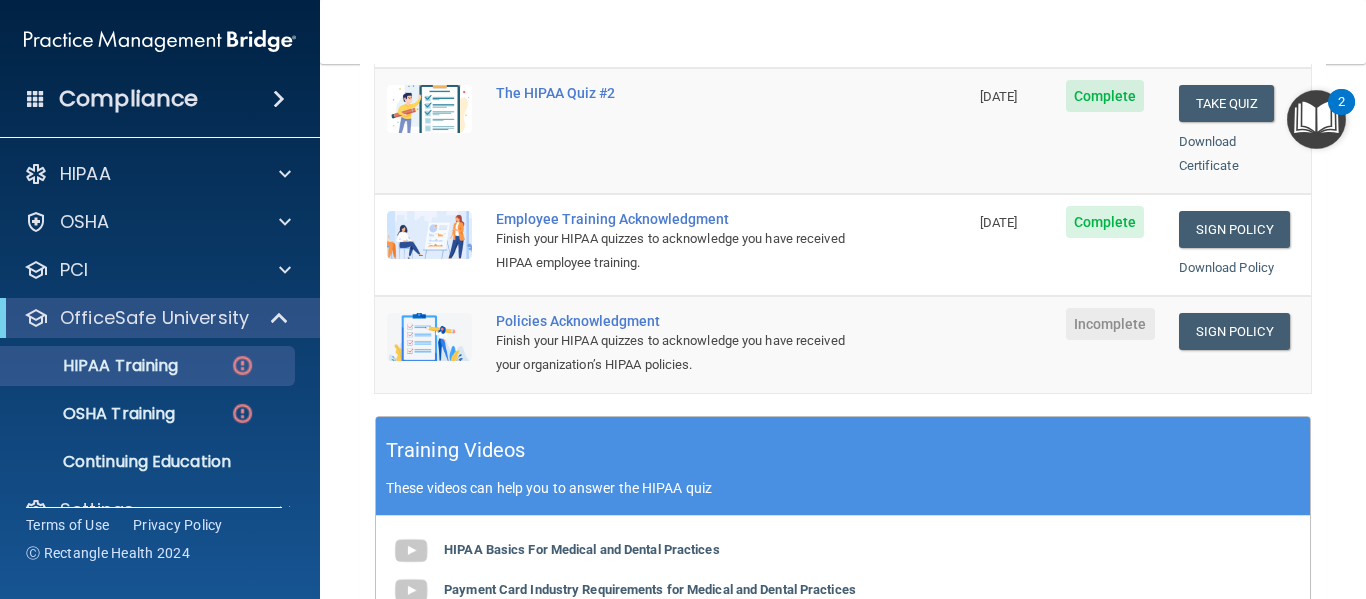 scroll, scrollTop: 560, scrollLeft: 0, axis: vertical 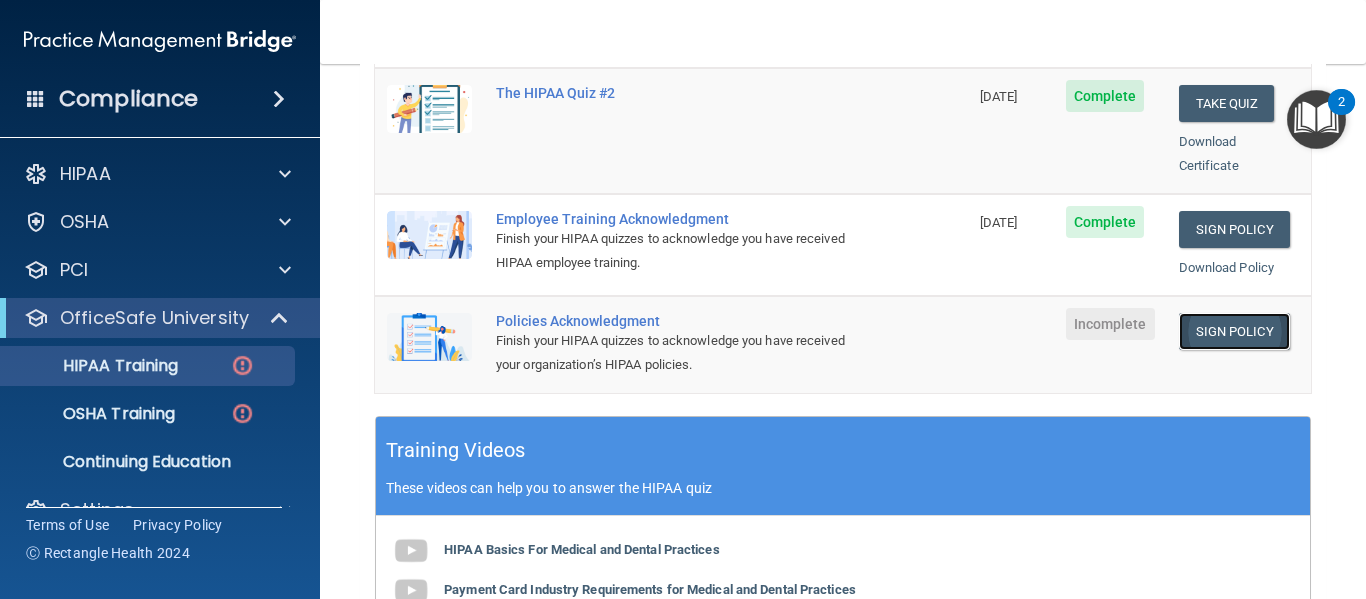 click on "Sign Policy" at bounding box center [1234, 331] 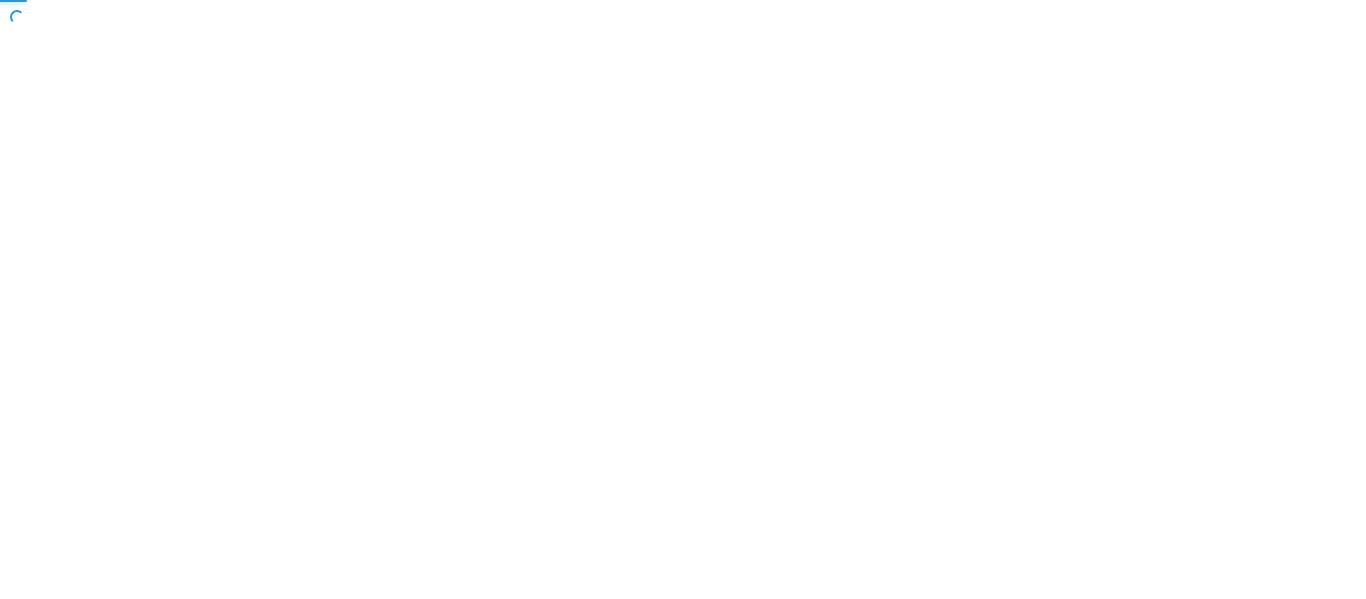 scroll, scrollTop: 0, scrollLeft: 0, axis: both 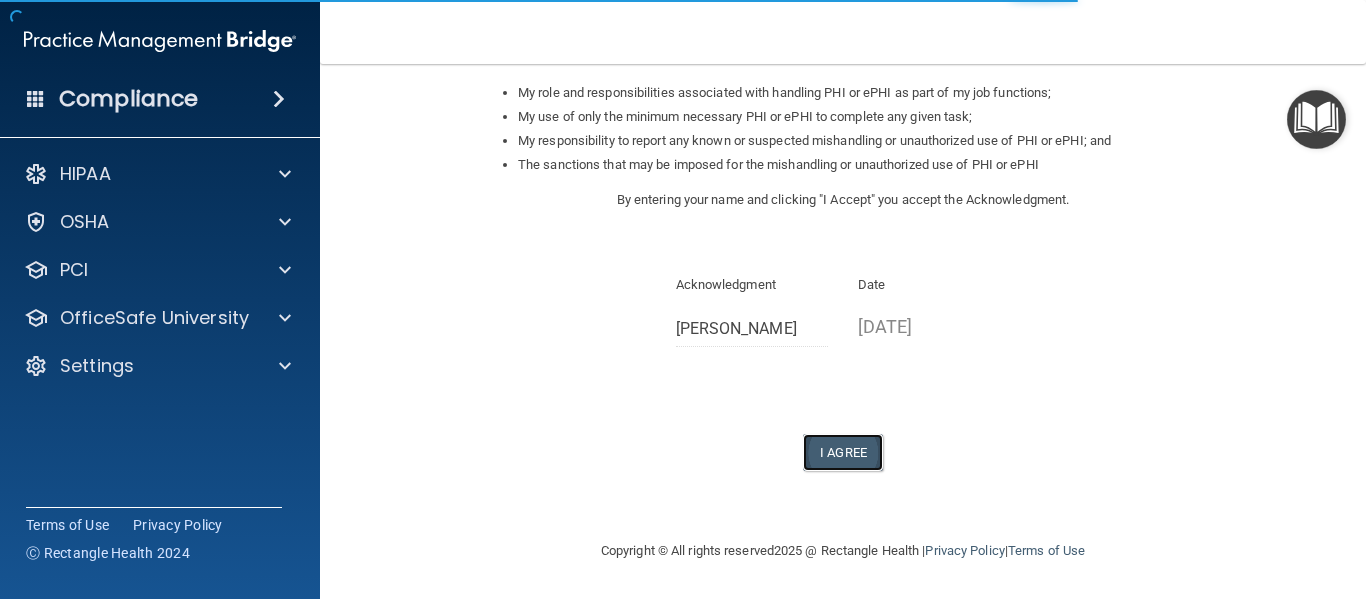 click on "I Agree" at bounding box center [843, 452] 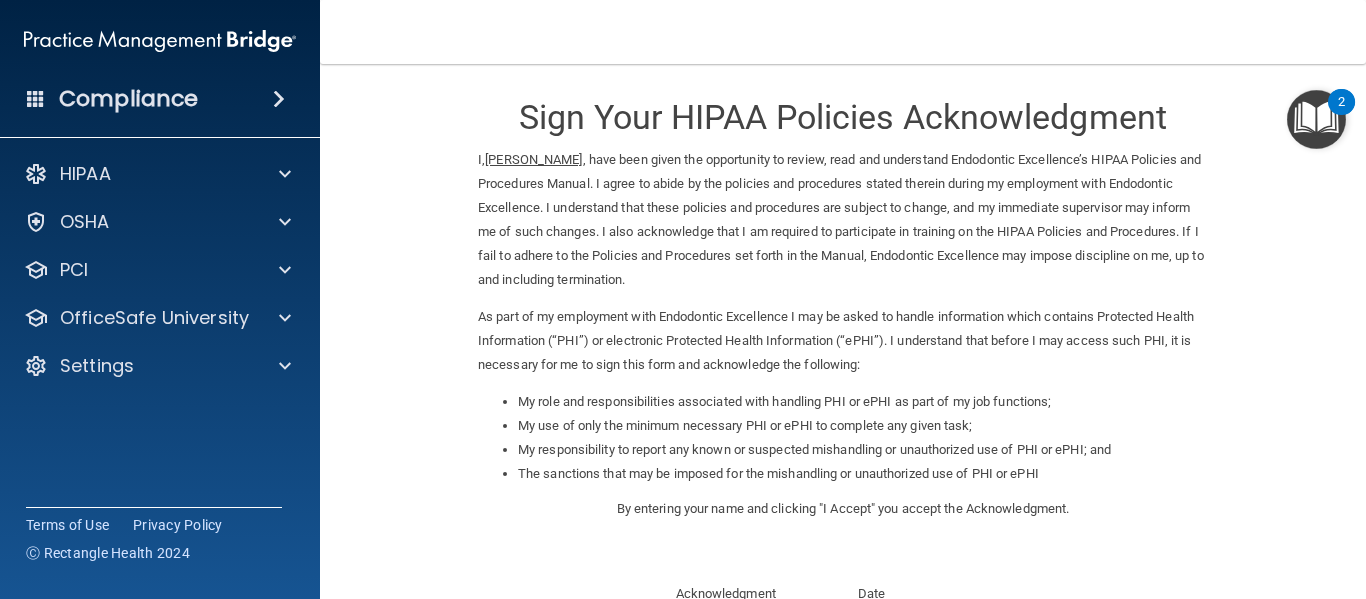 scroll, scrollTop: 0, scrollLeft: 0, axis: both 